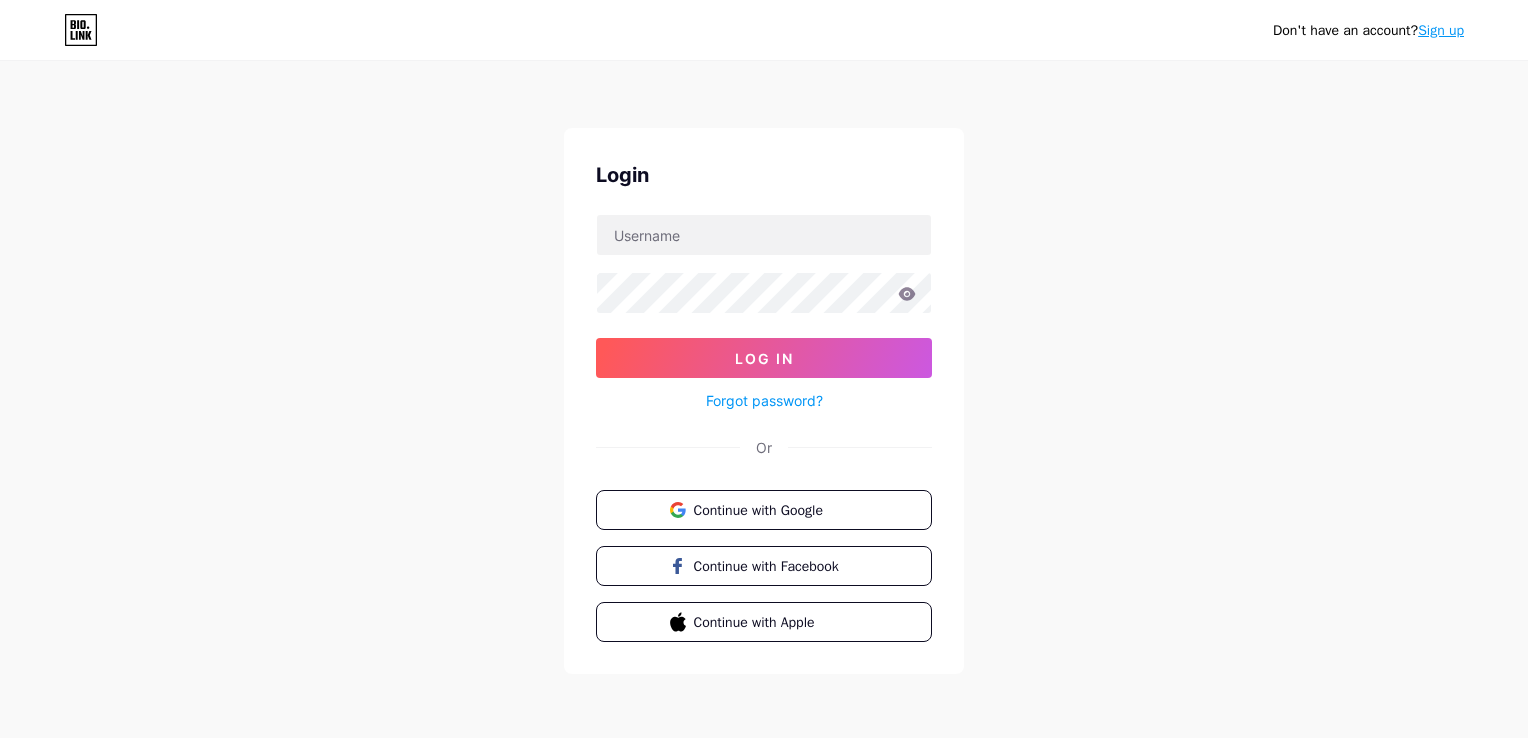 scroll, scrollTop: 0, scrollLeft: 0, axis: both 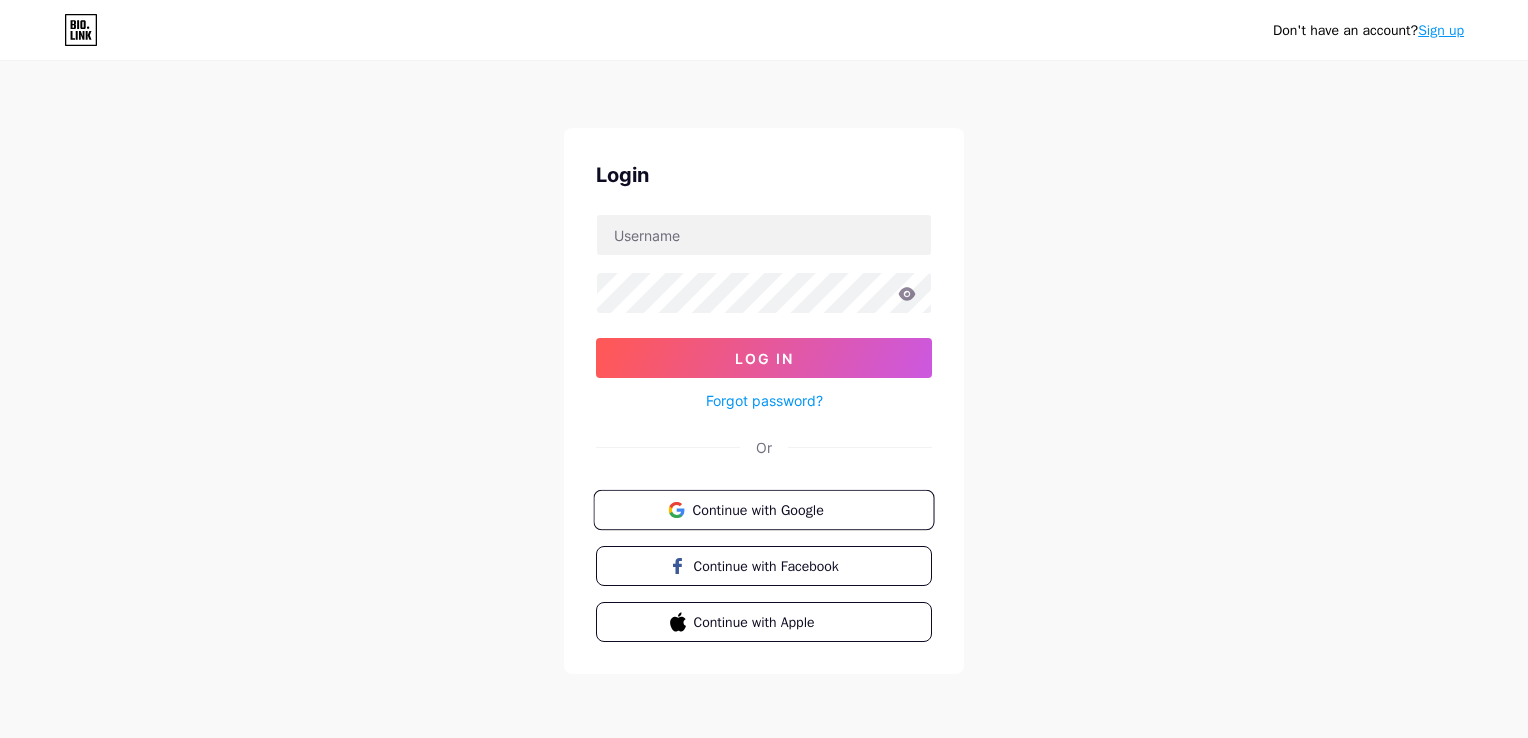 click on "Continue with Google" at bounding box center (775, 509) 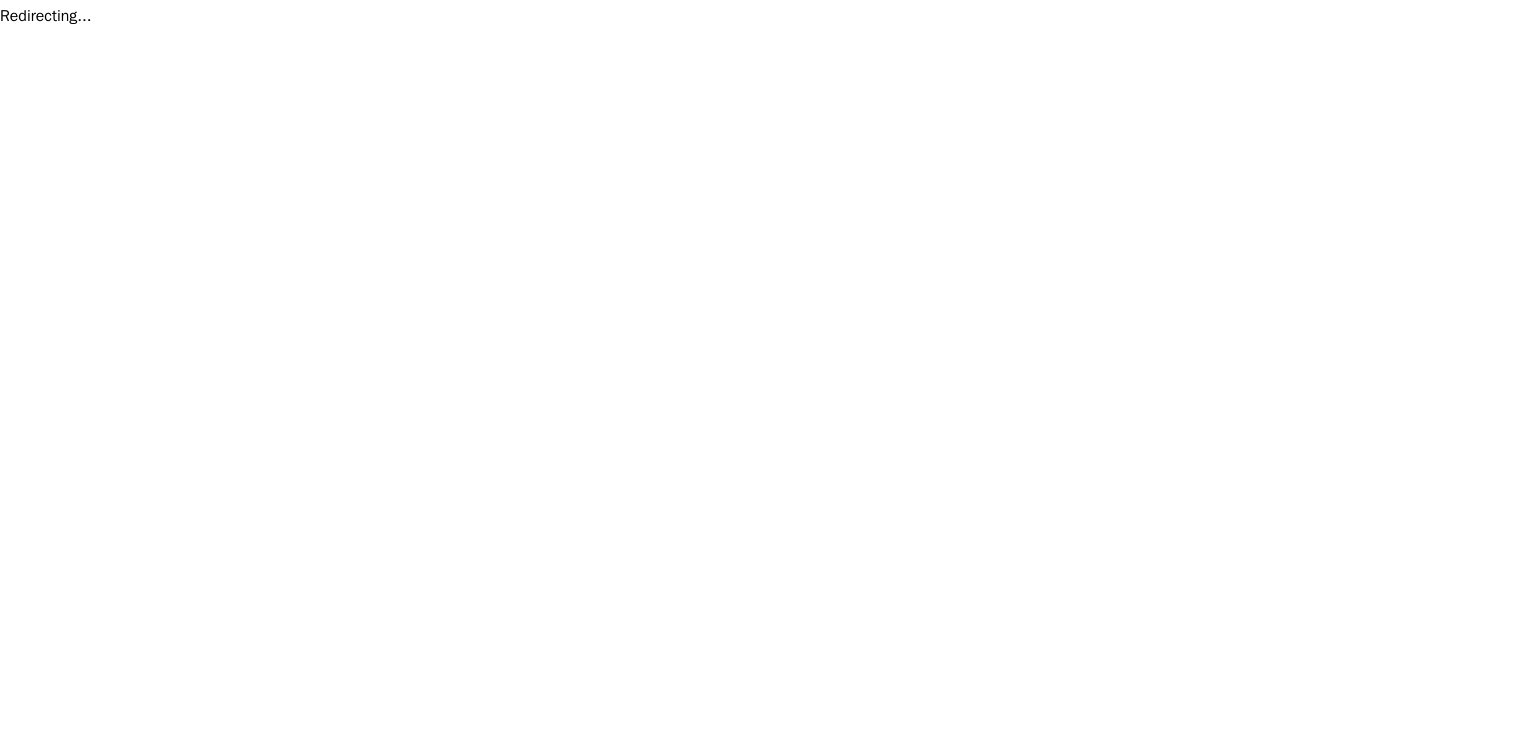 scroll, scrollTop: 0, scrollLeft: 0, axis: both 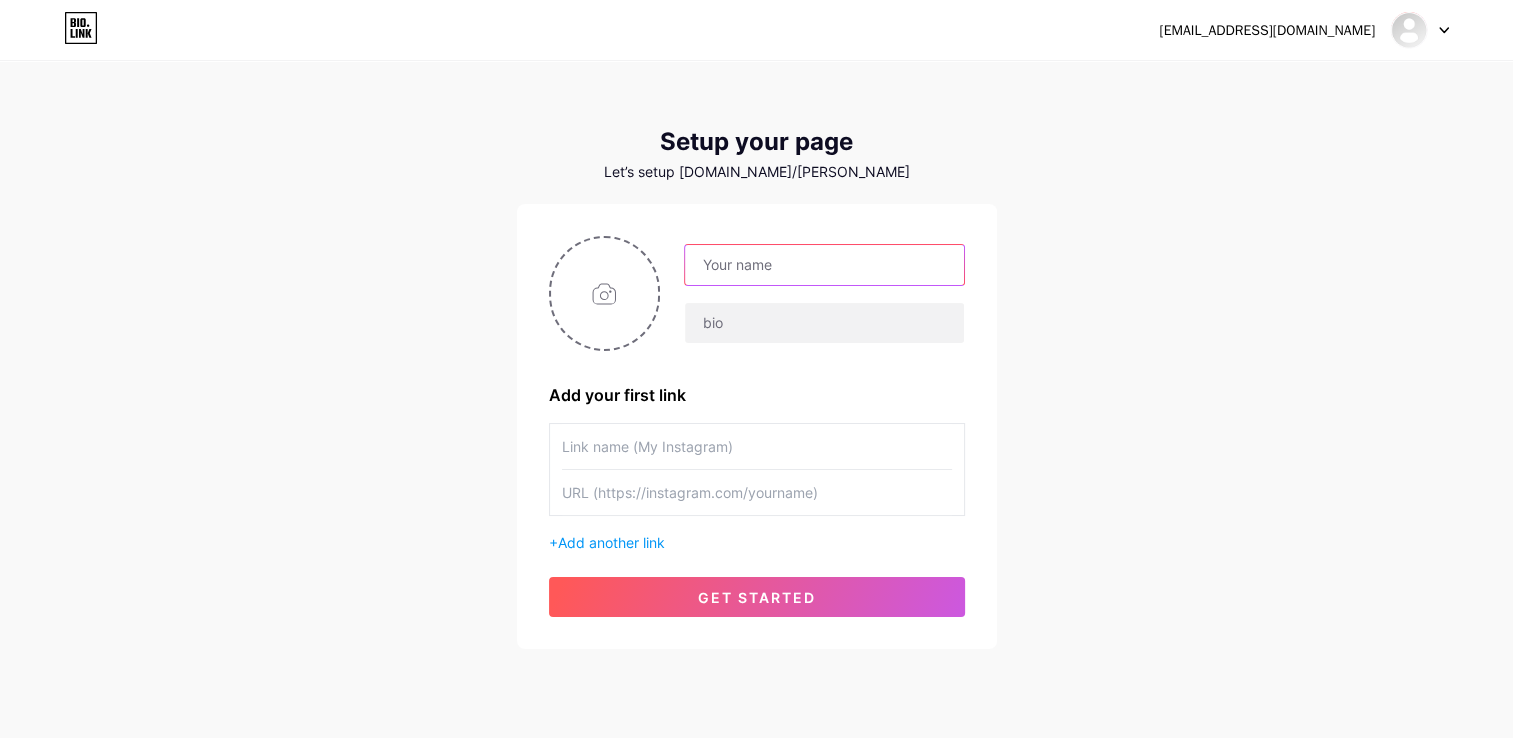 click at bounding box center (824, 265) 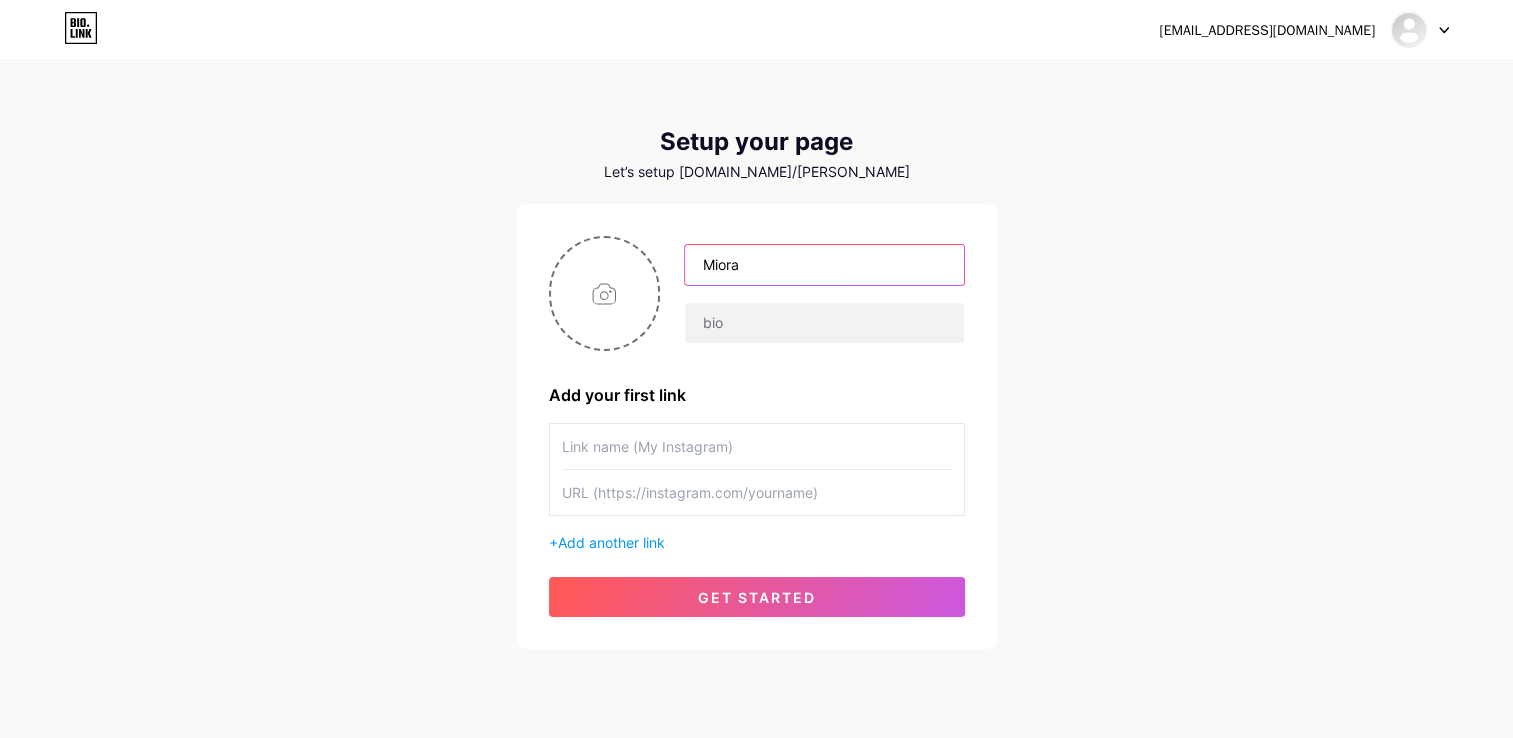 type on "Miora" 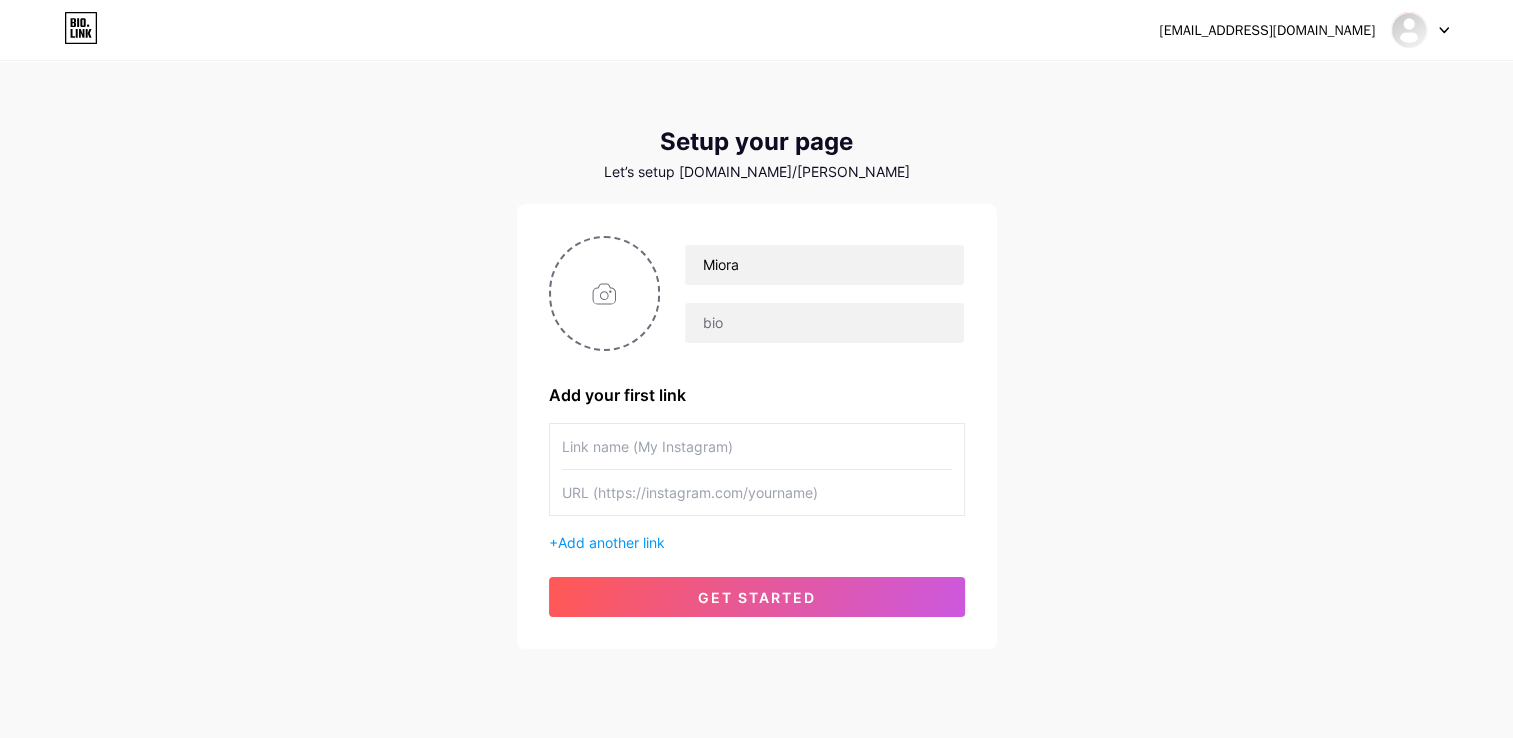 click at bounding box center [824, 323] 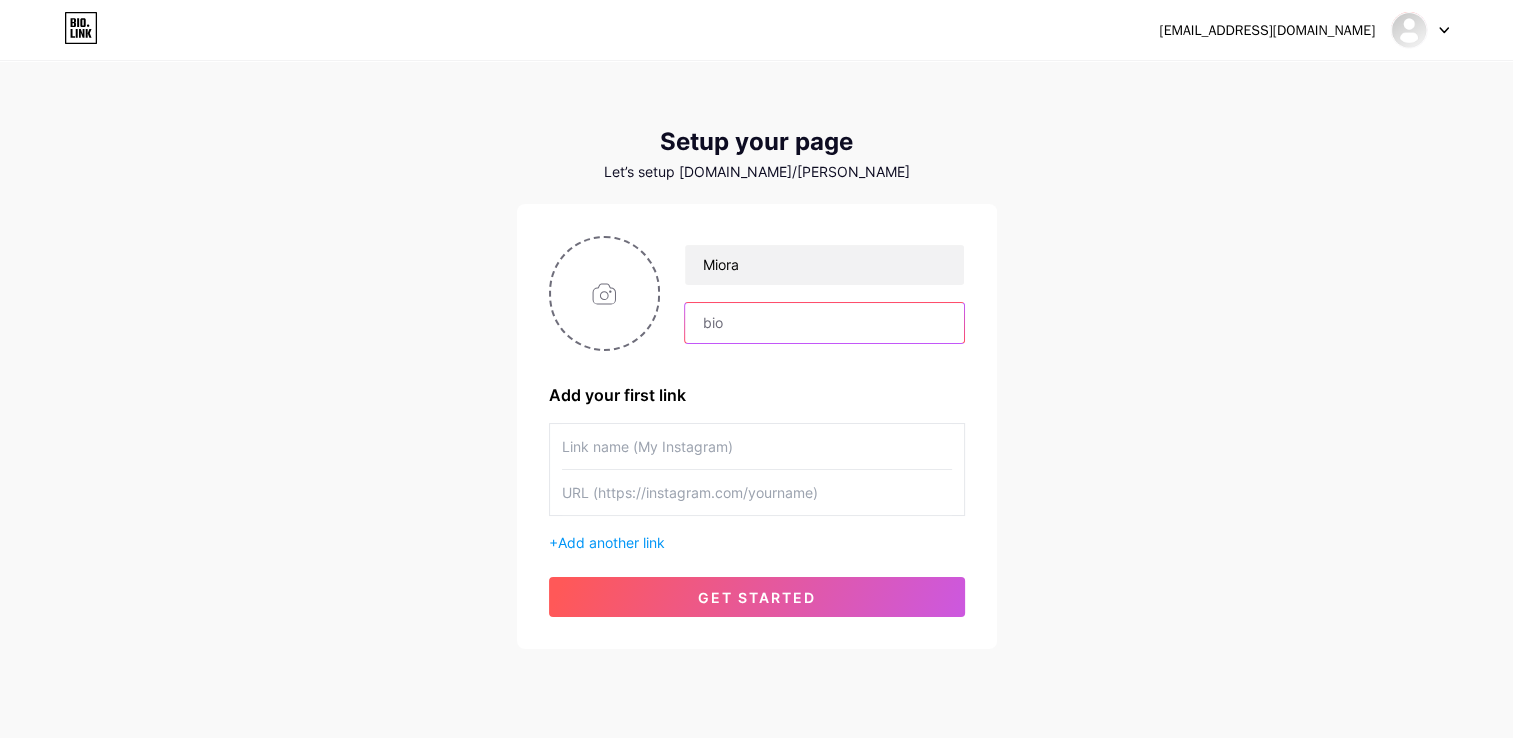 click at bounding box center [824, 323] 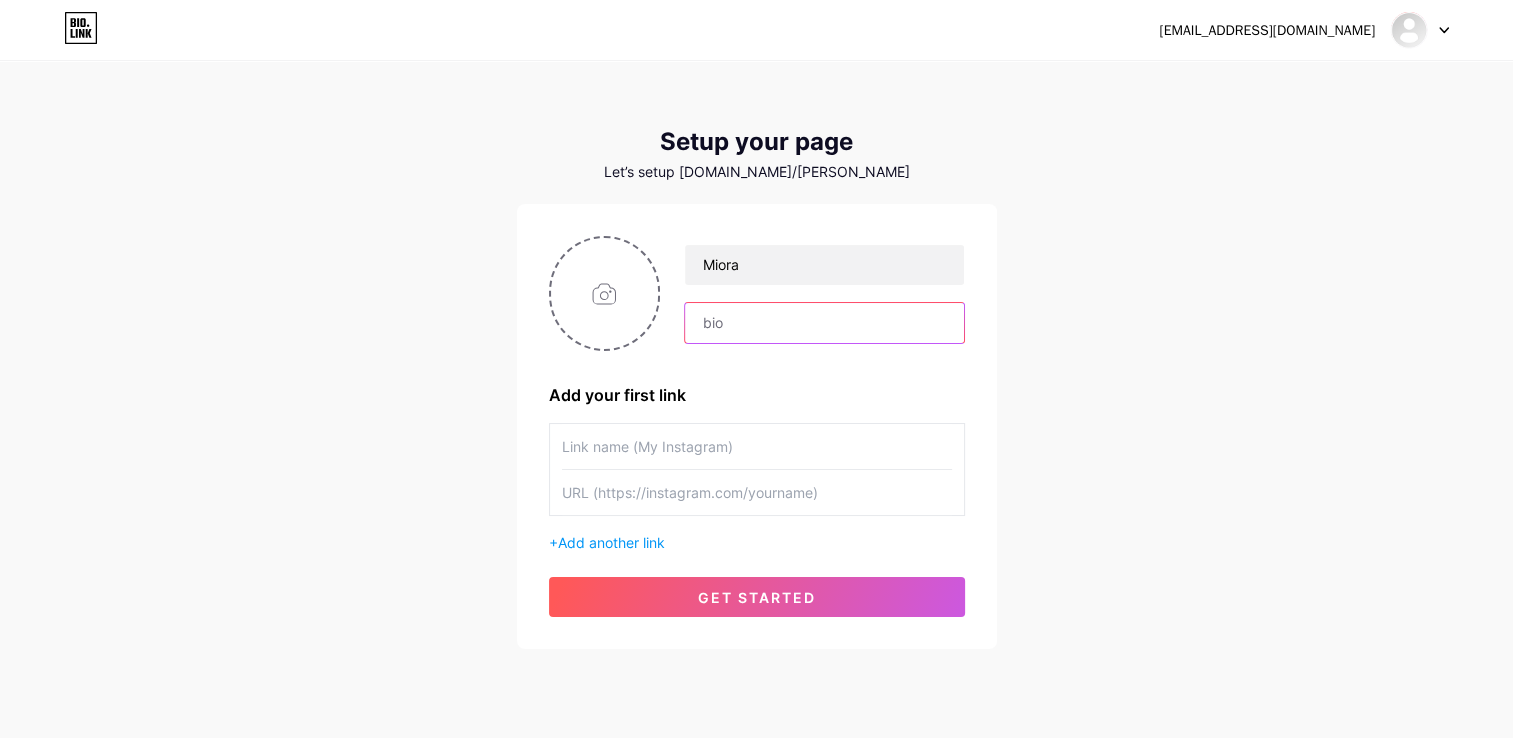 paste on "Enter Miora’s world — a private portal of emotion, secrets, and whispered fantasies." 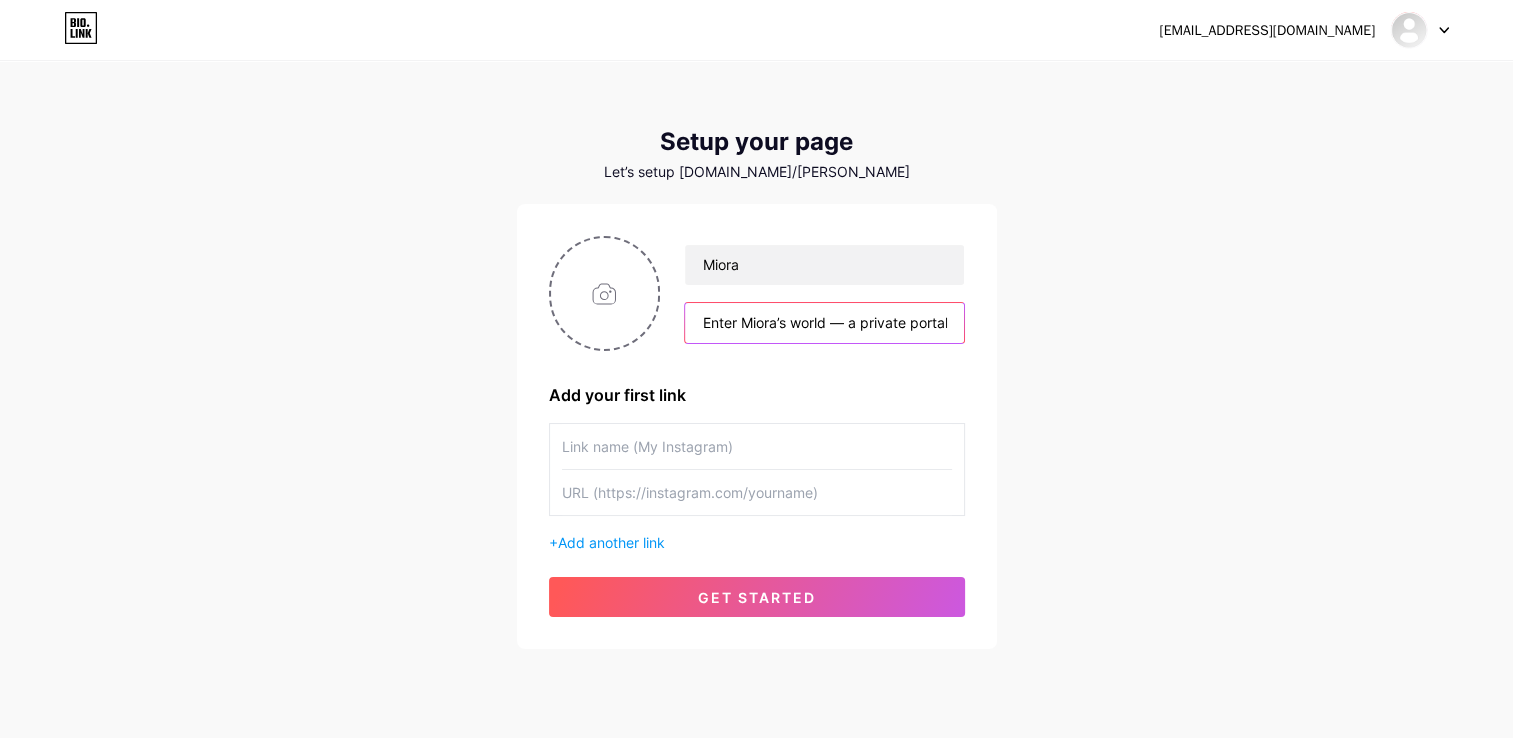 scroll, scrollTop: 0, scrollLeft: 307, axis: horizontal 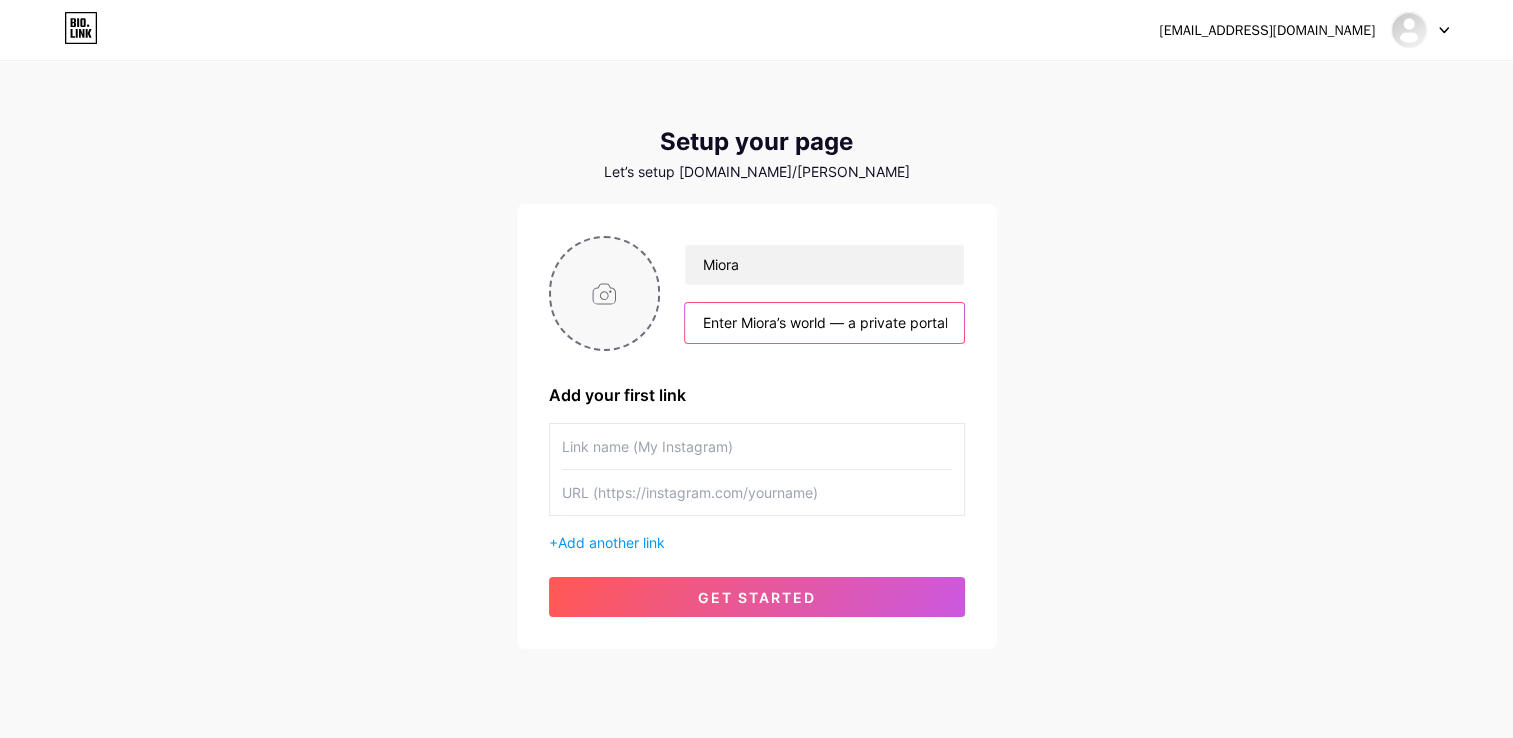 drag, startPoint x: 719, startPoint y: 326, endPoint x: 597, endPoint y: 323, distance: 122.03688 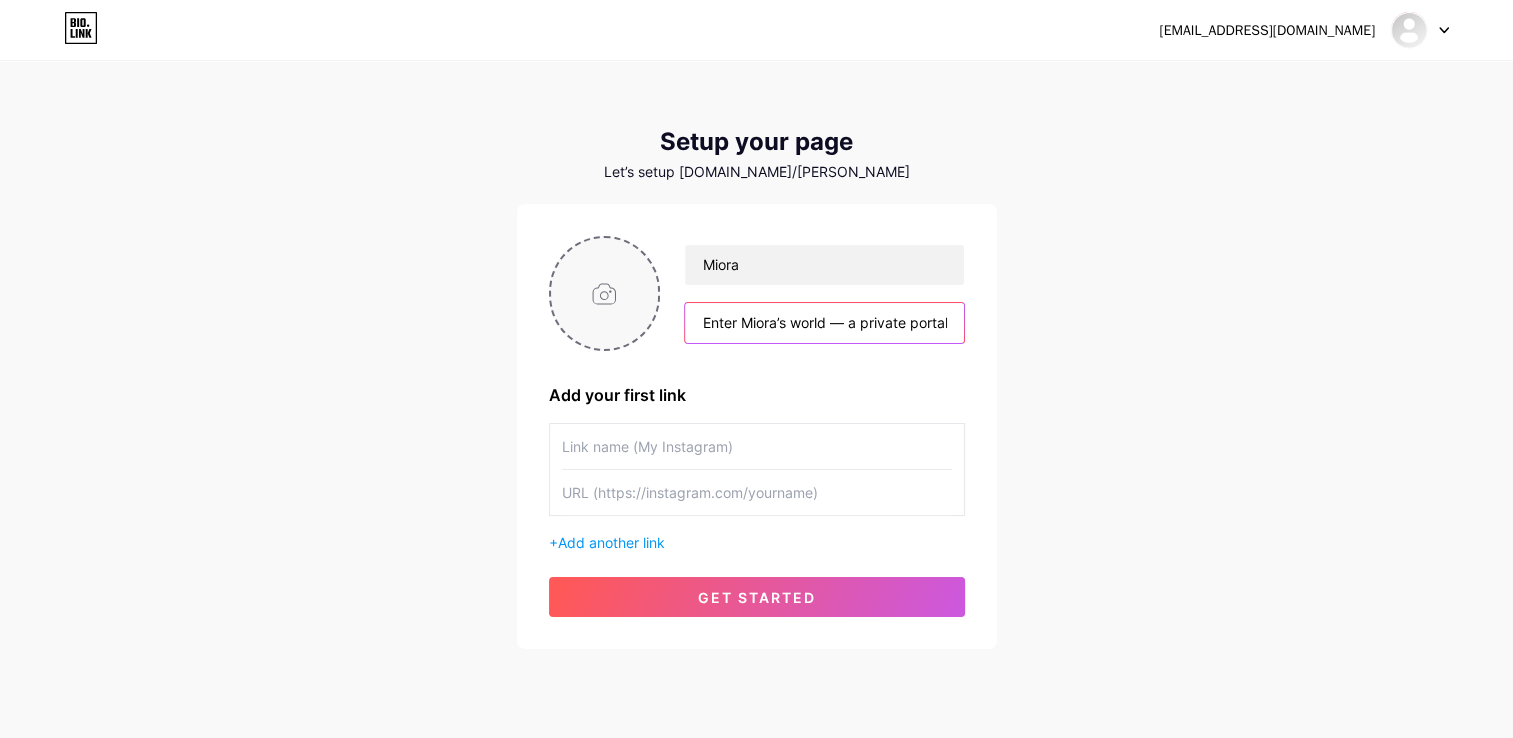 click on "Miora     Enter Miora’s world — a private portal of emotion, secrets, and whispered fantasies." at bounding box center [757, 293] 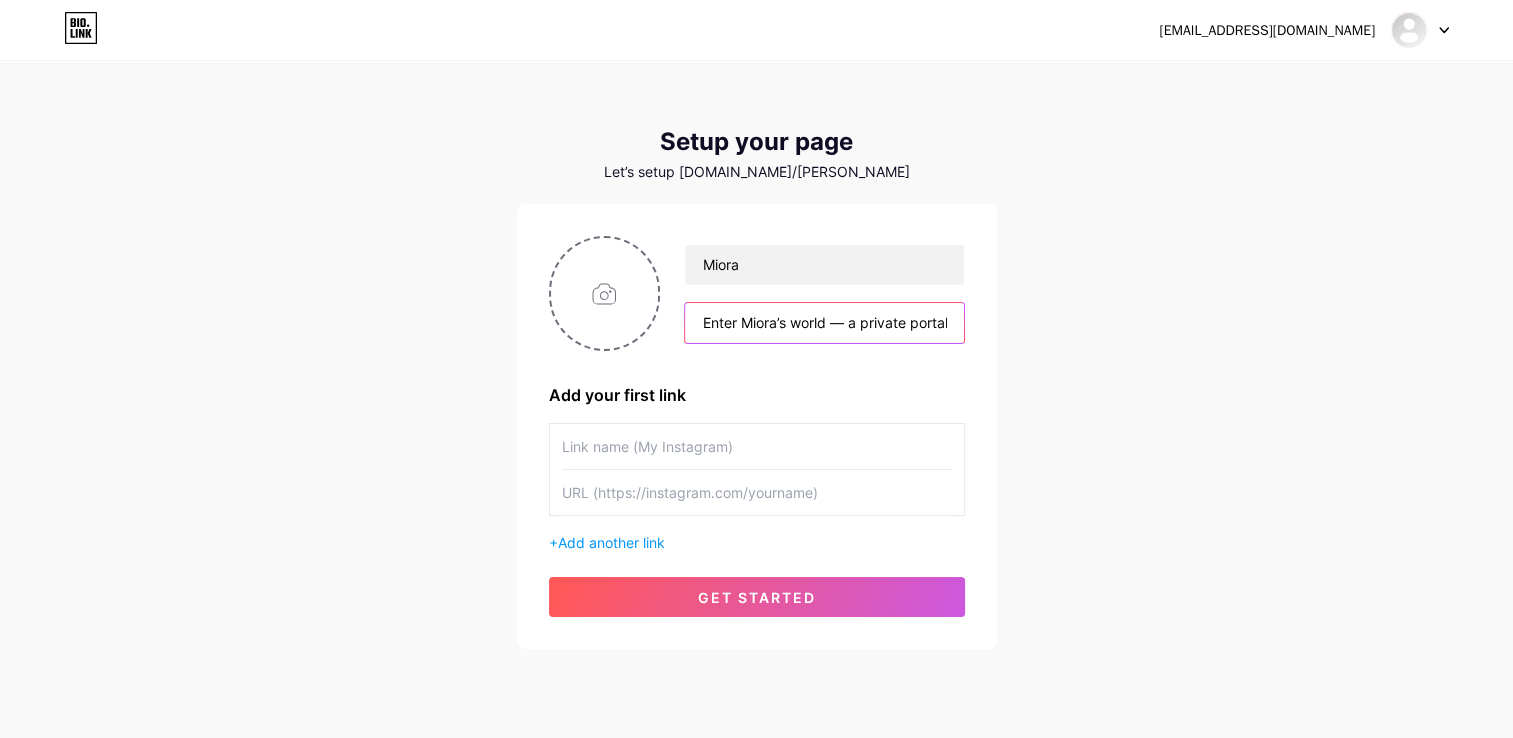 type on "Enter Miora’s world — a private portal of emotion, secrets, and whispered fantasies." 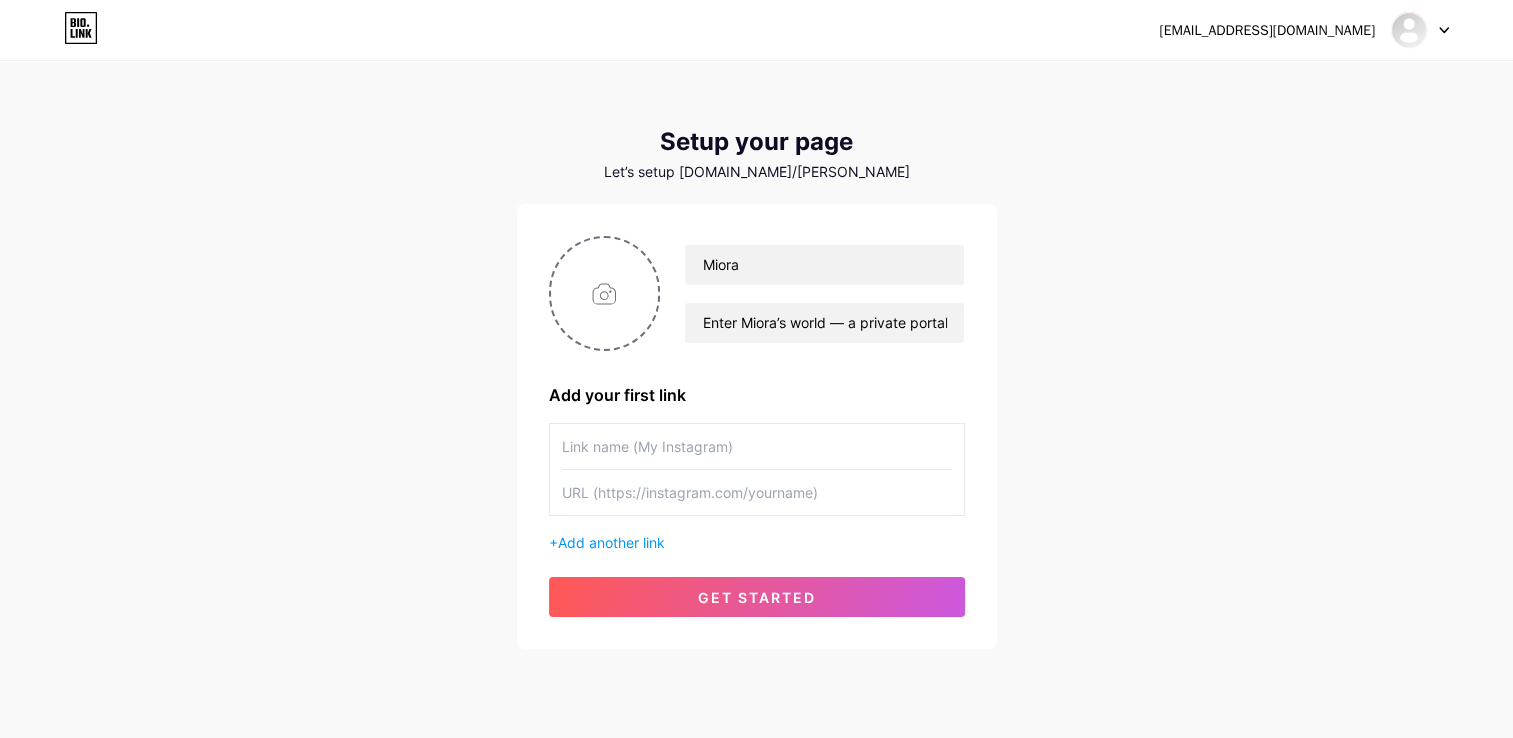 click on "brianhong105477@gmail.com           Dashboard     Logout   Setup your page   Let’s setup bio.link/brianhon 🎉               Miora     Enter Miora’s world — a private portal of emotion, secrets, and whispered fantasies.     Add your first link
+  Add another link     get started" at bounding box center (756, 356) 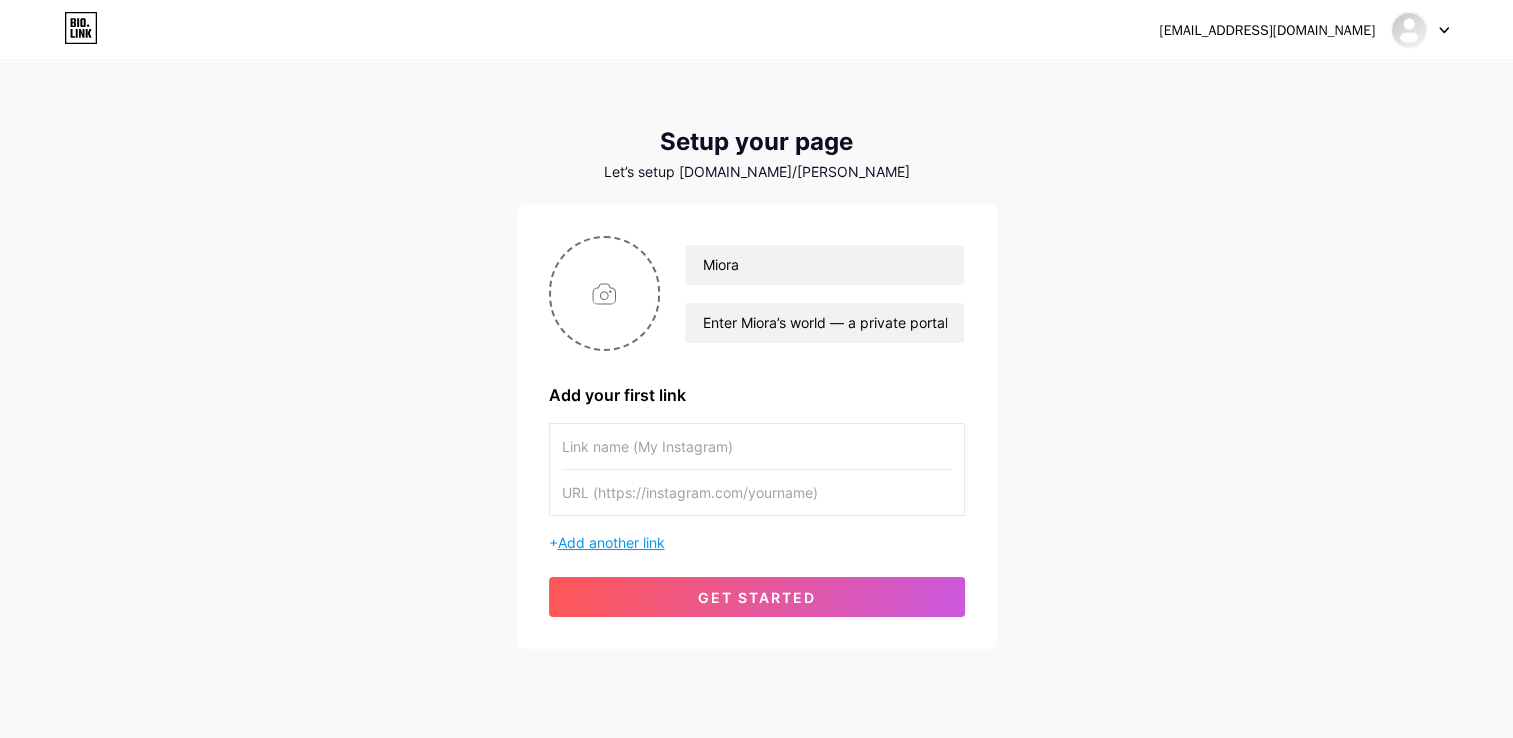 click on "Add another link" at bounding box center [611, 542] 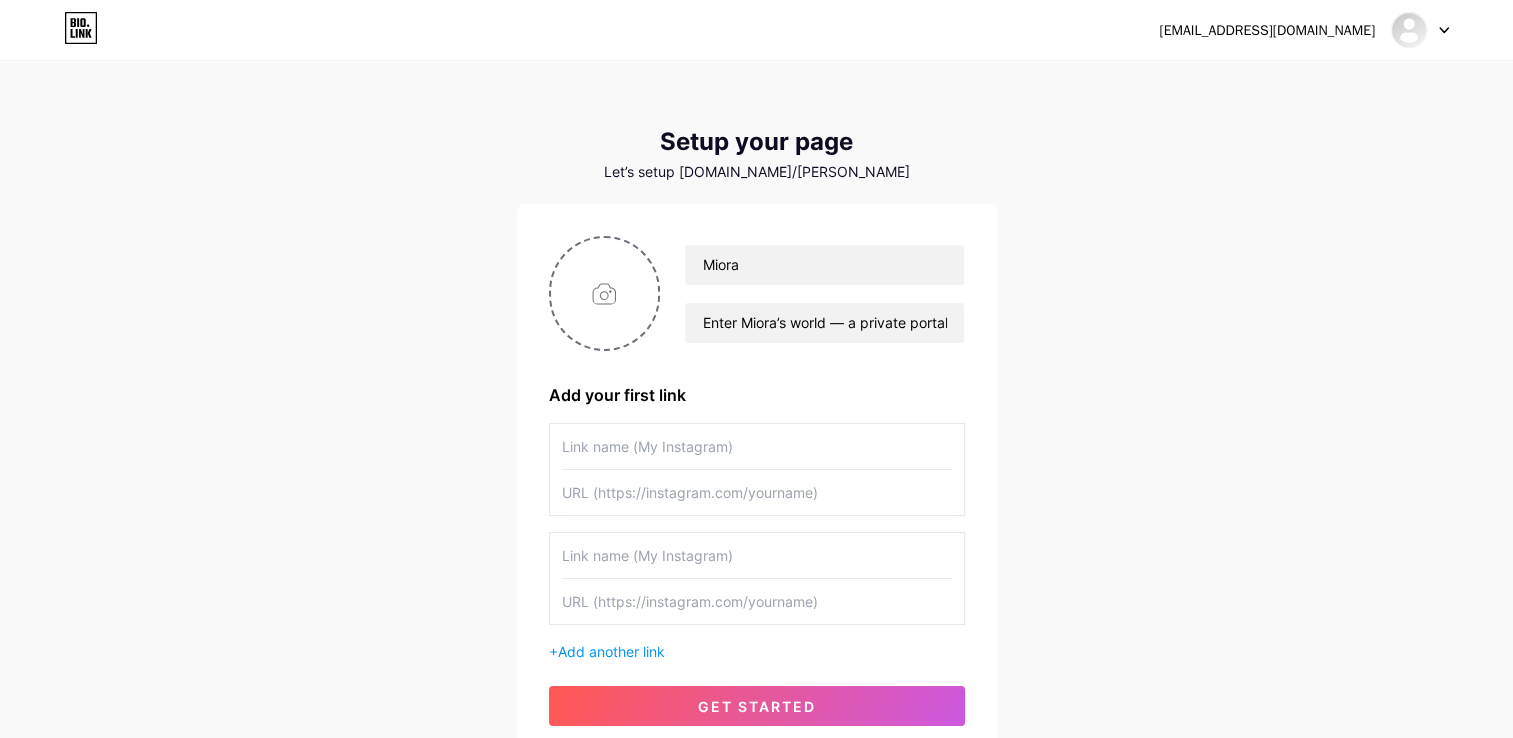 click at bounding box center [757, 446] 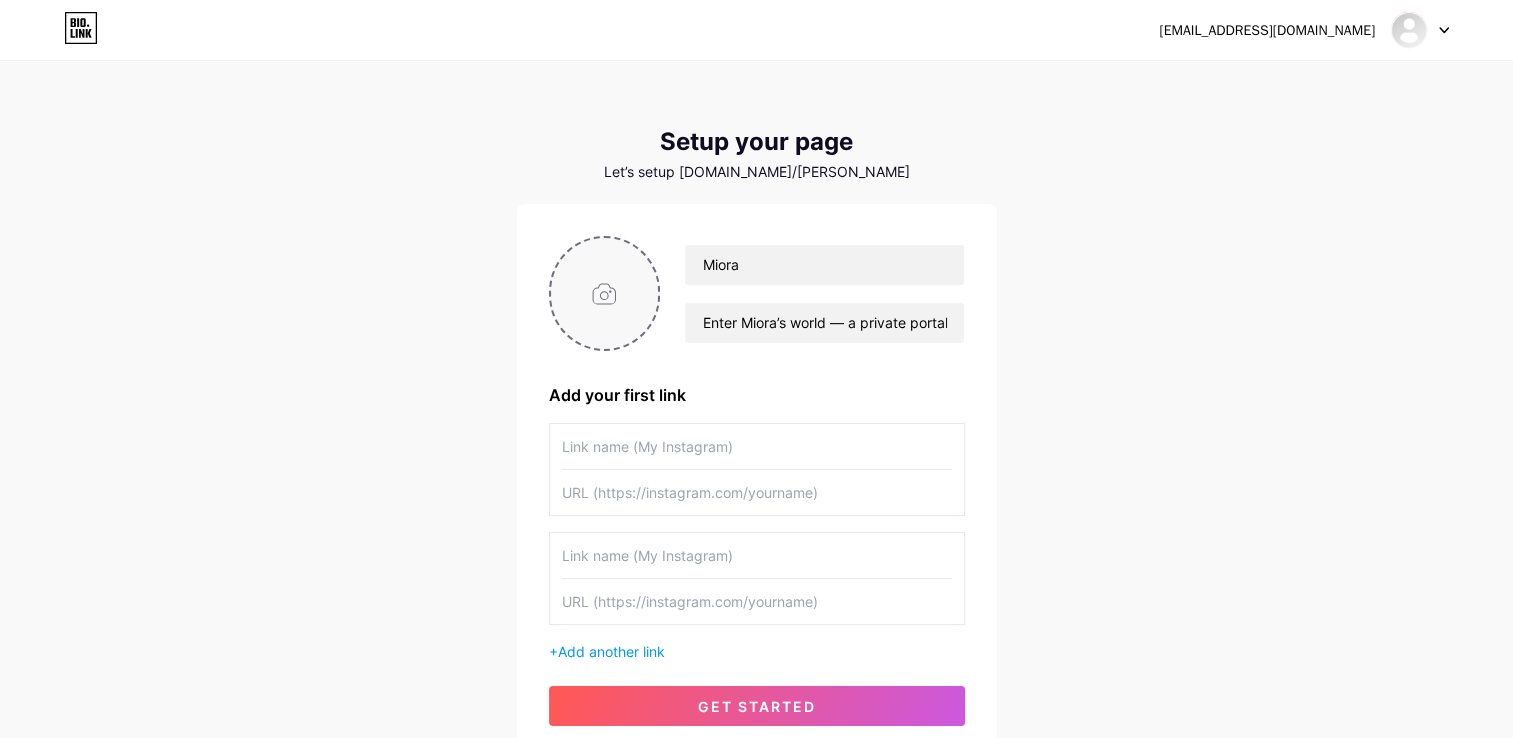 click at bounding box center [605, 293] 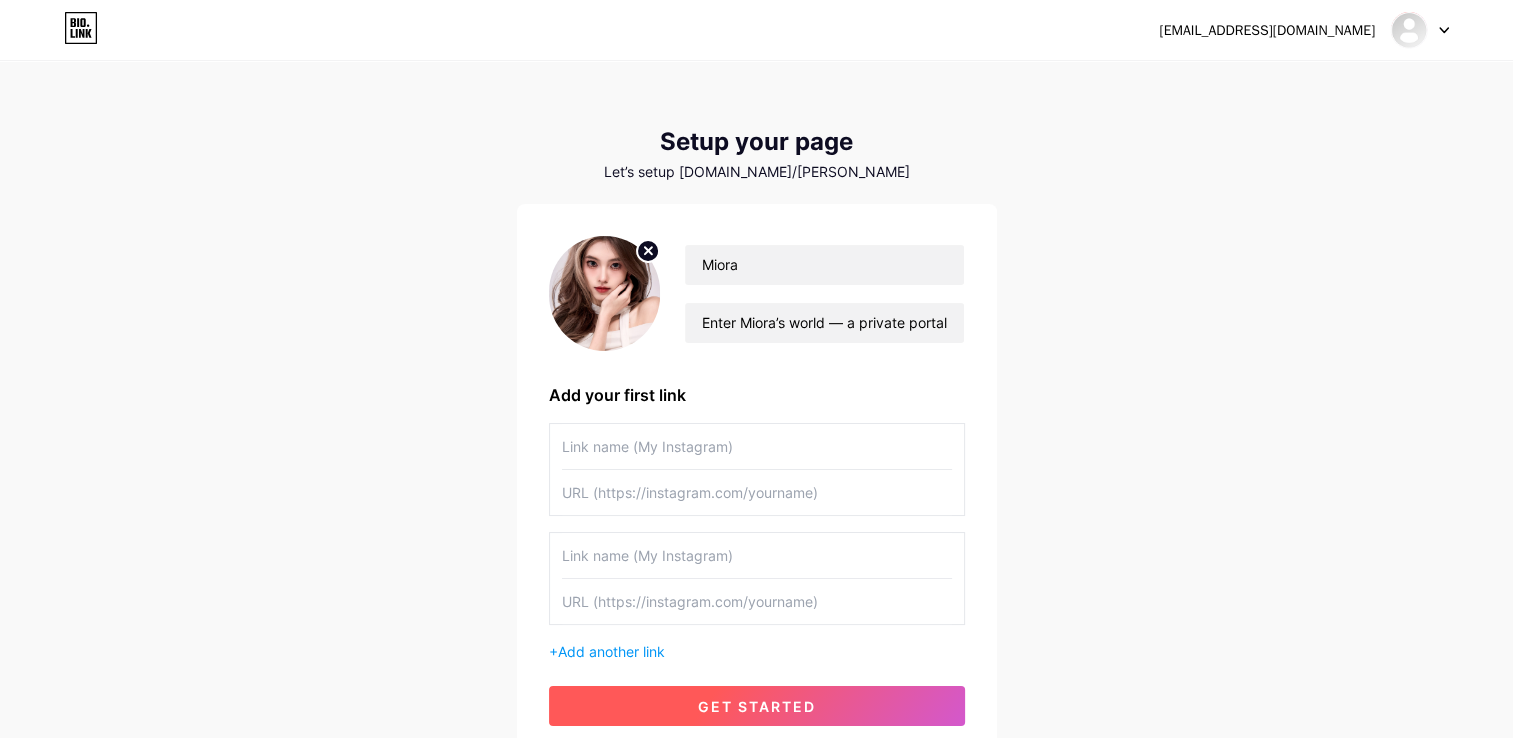 click on "get started" at bounding box center [757, 706] 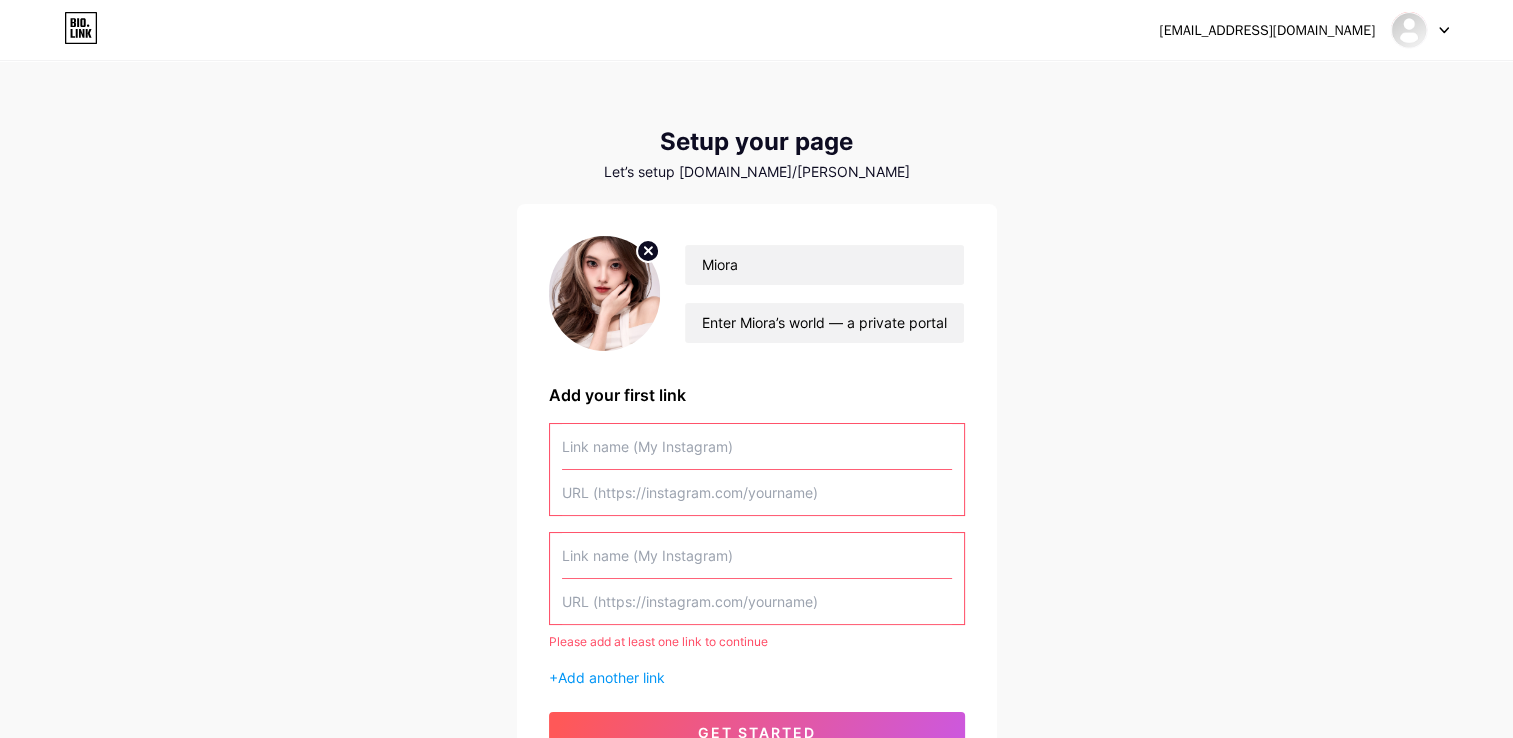 click on "Please add at least one link to continue" at bounding box center (757, 642) 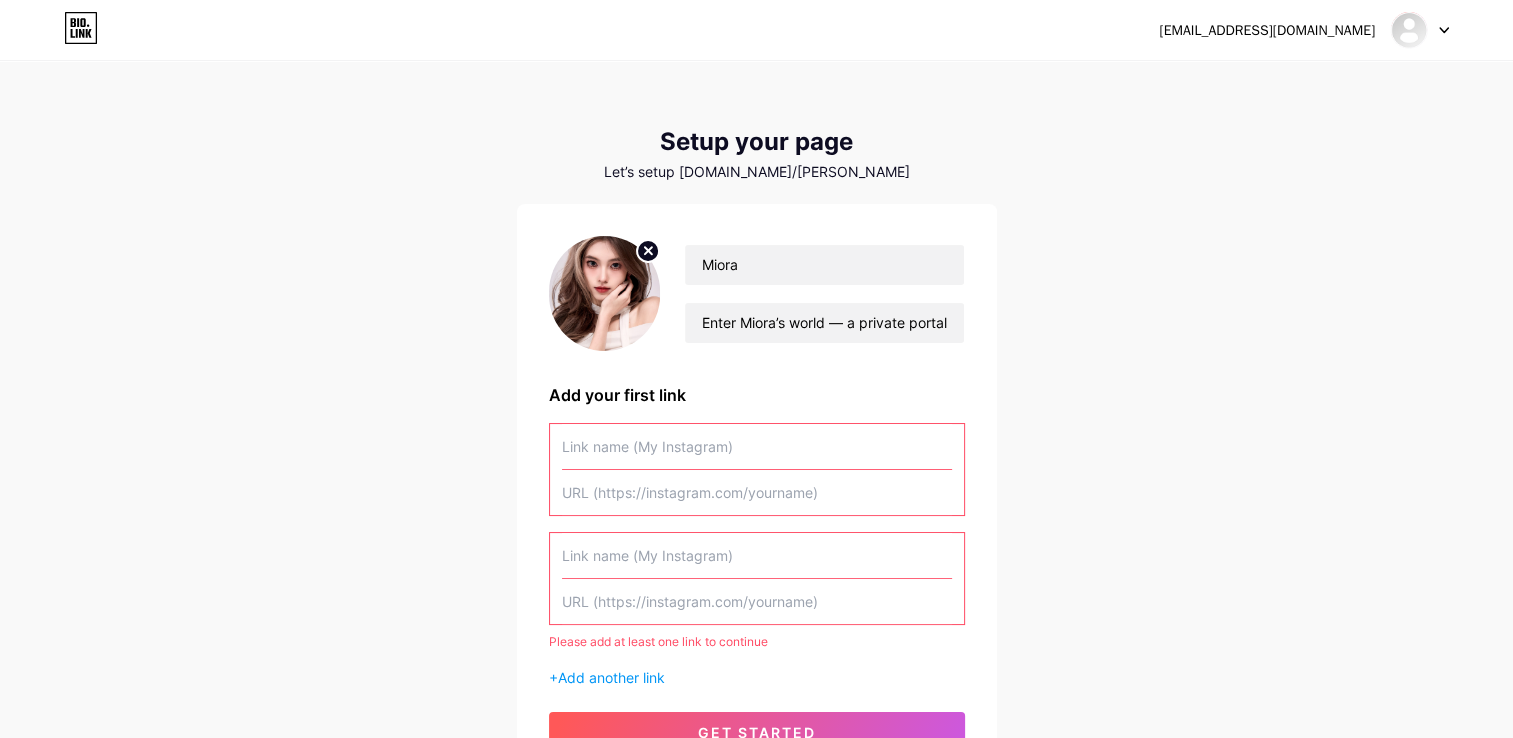 click at bounding box center (757, 492) 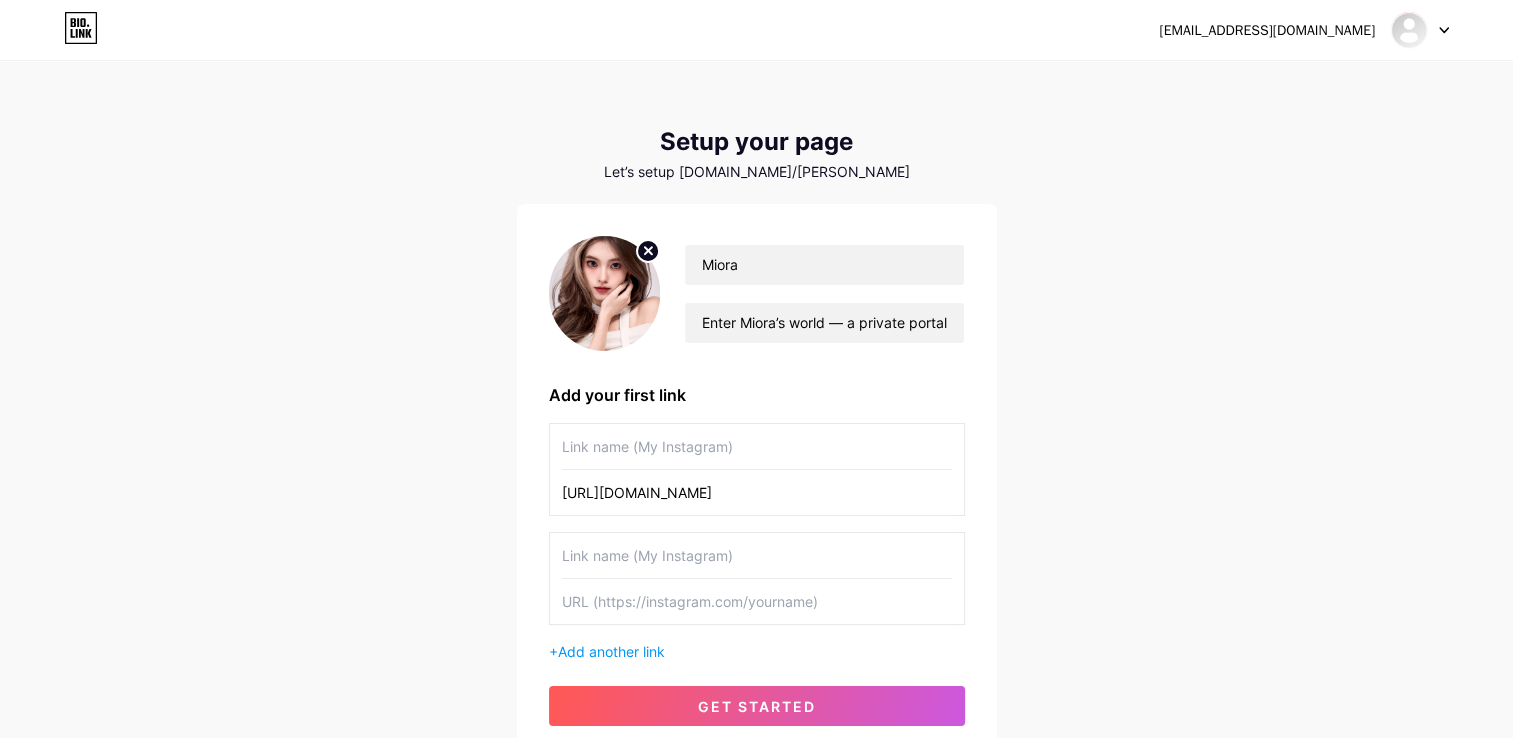 type on "[URL][DOMAIN_NAME]" 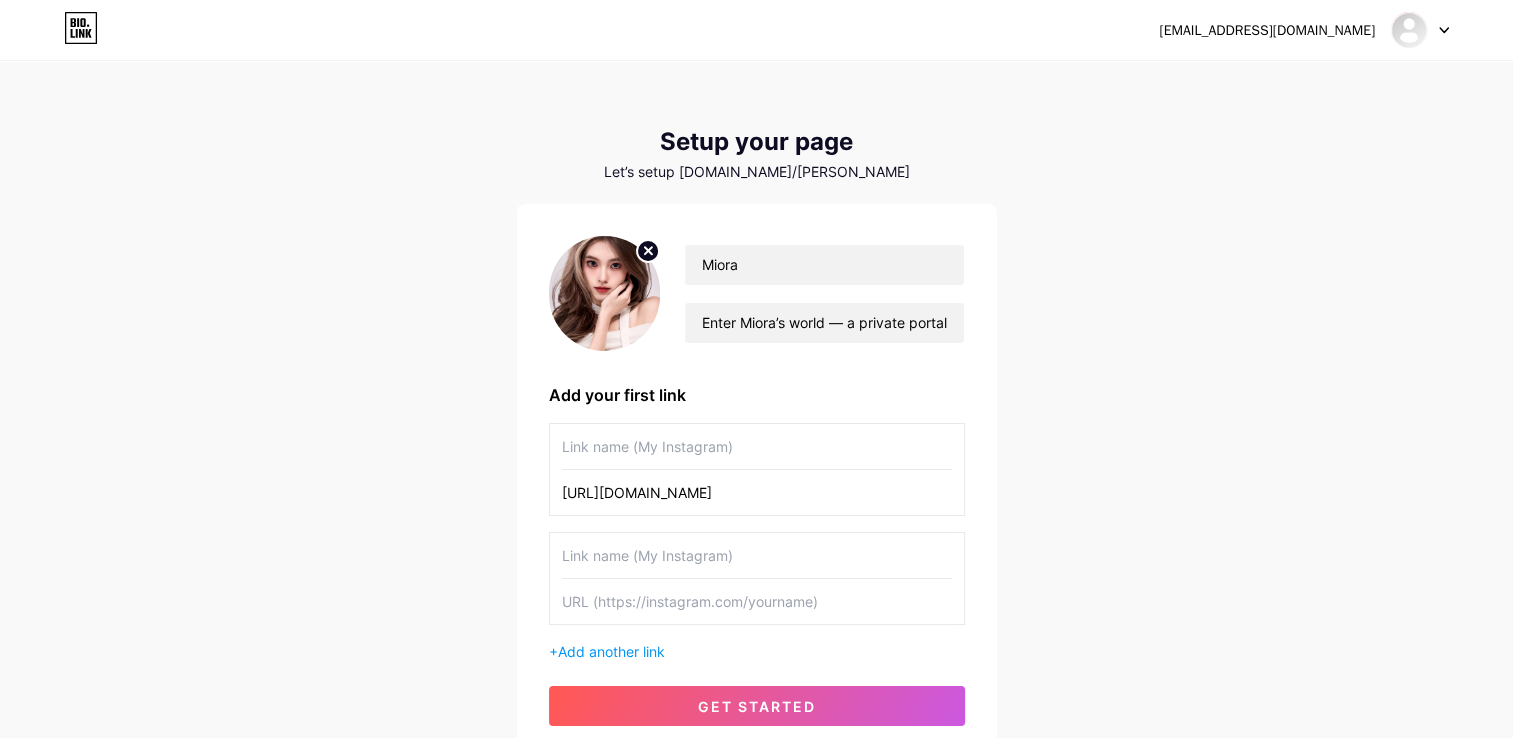 click at bounding box center [757, 446] 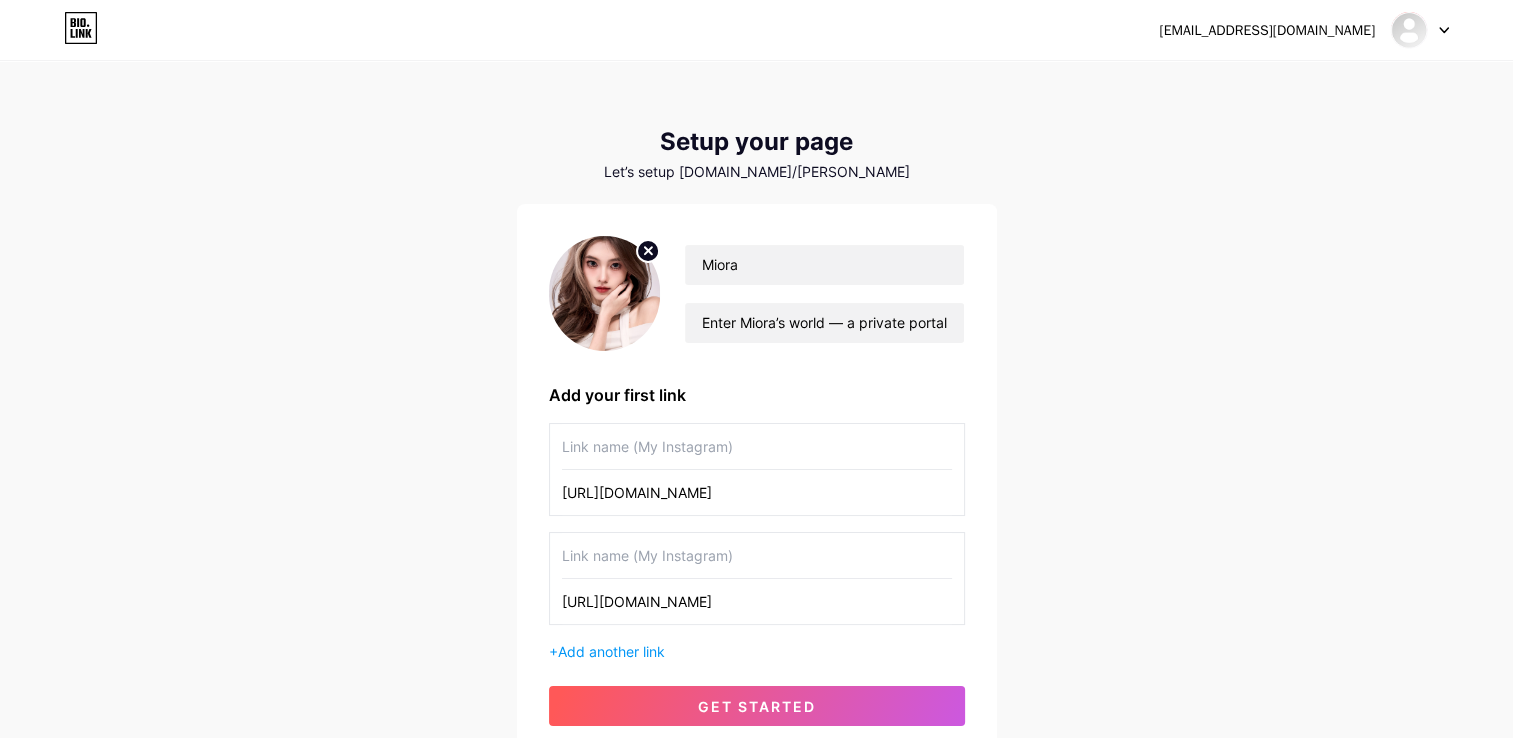 type on "[URL][DOMAIN_NAME]" 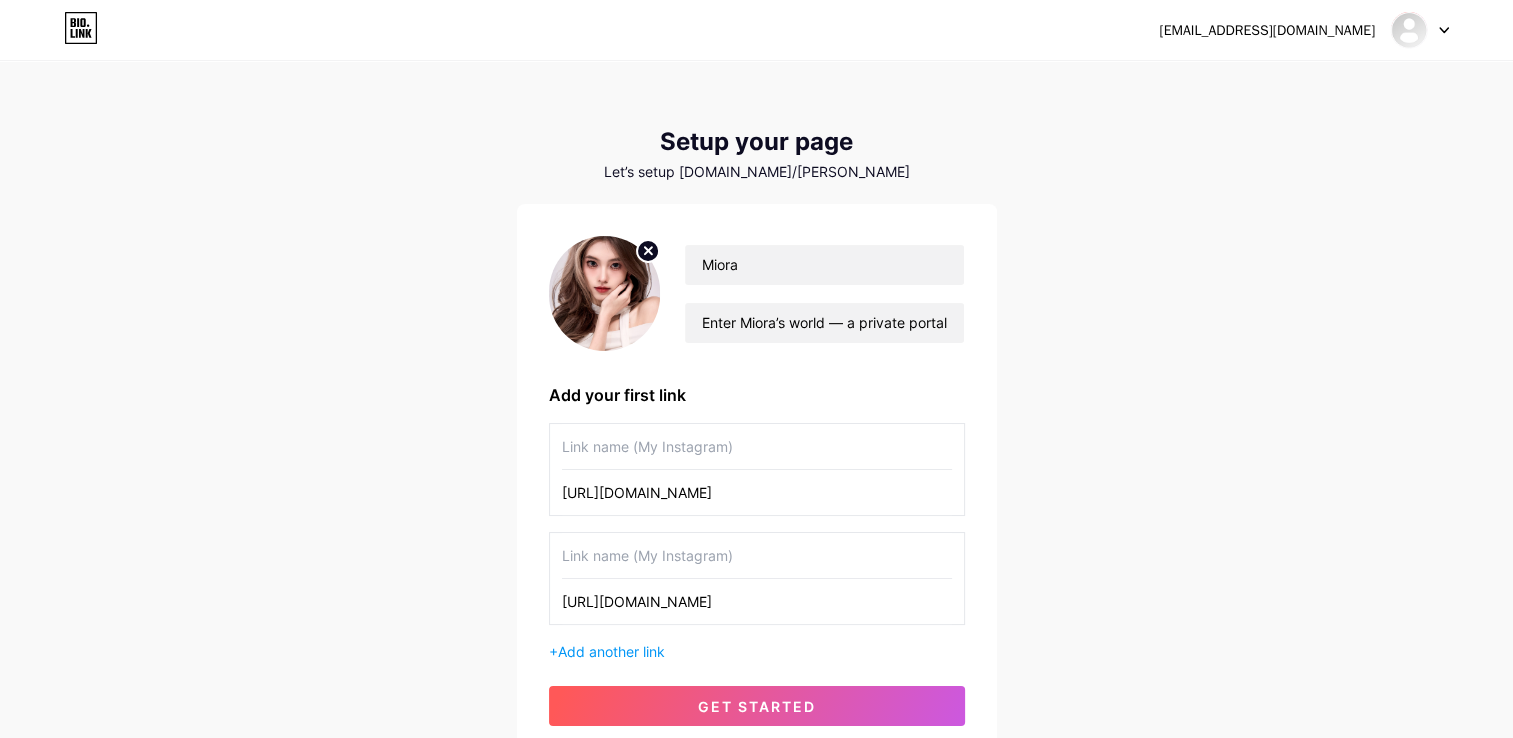 click at bounding box center [757, 446] 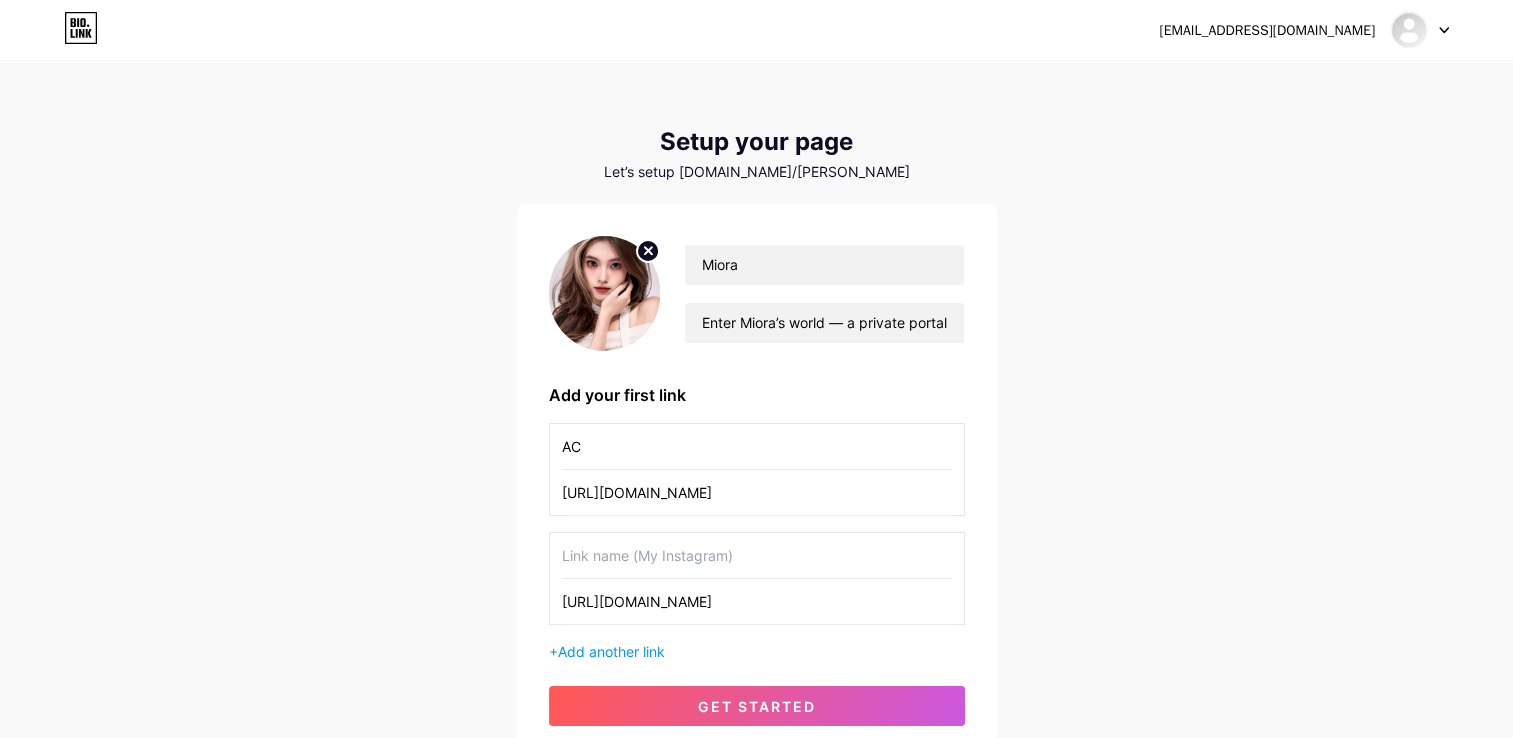 type on "AC" 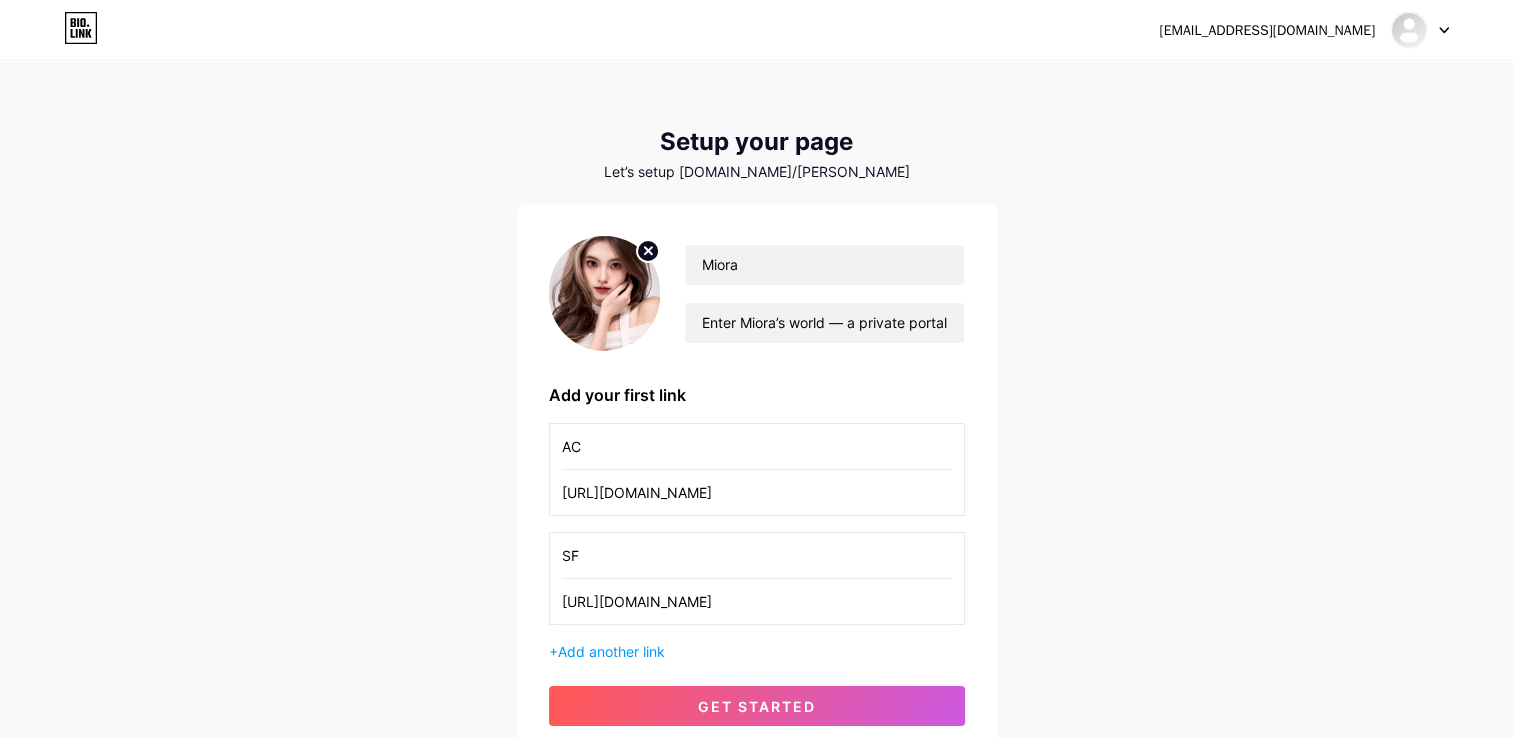 type on "SF" 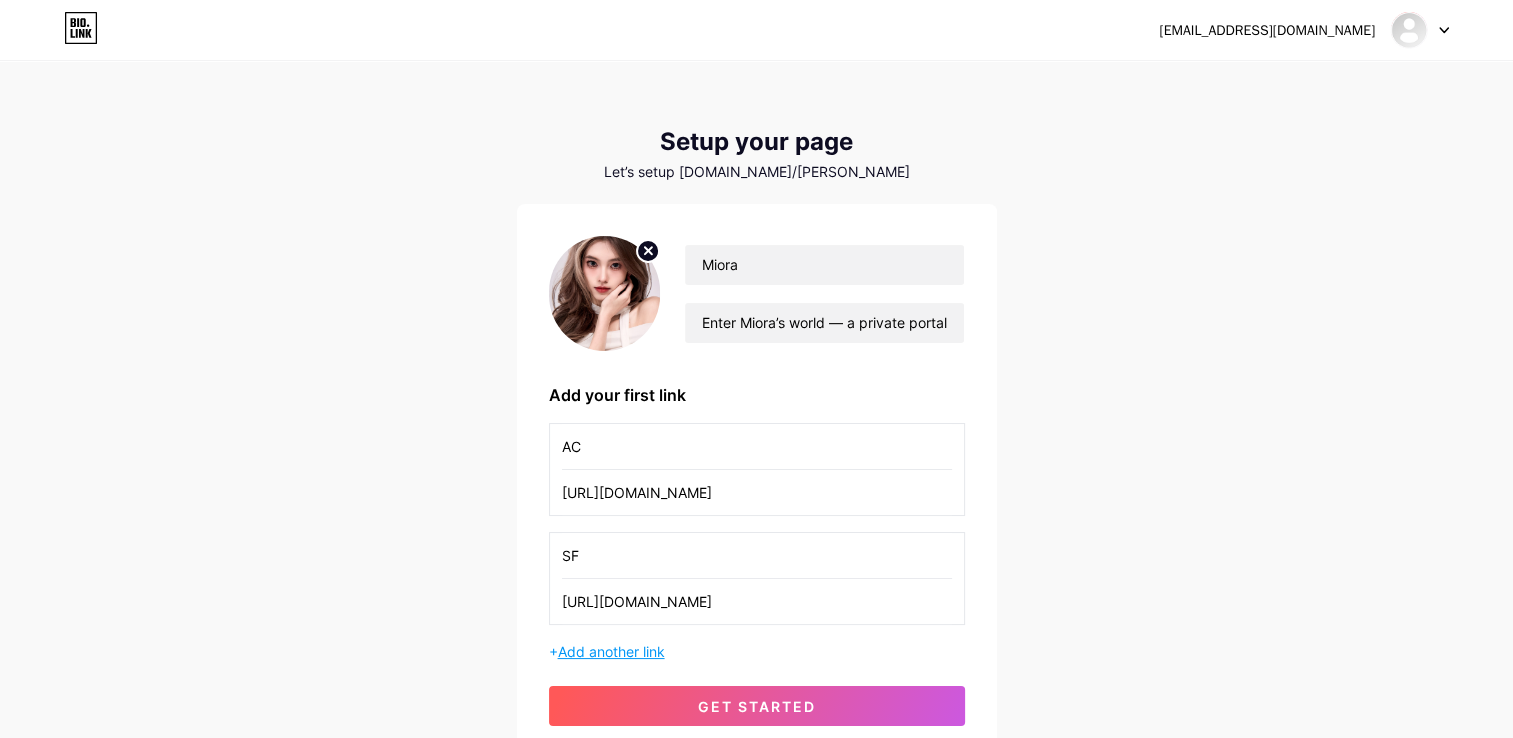 click on "Add another link" at bounding box center (611, 651) 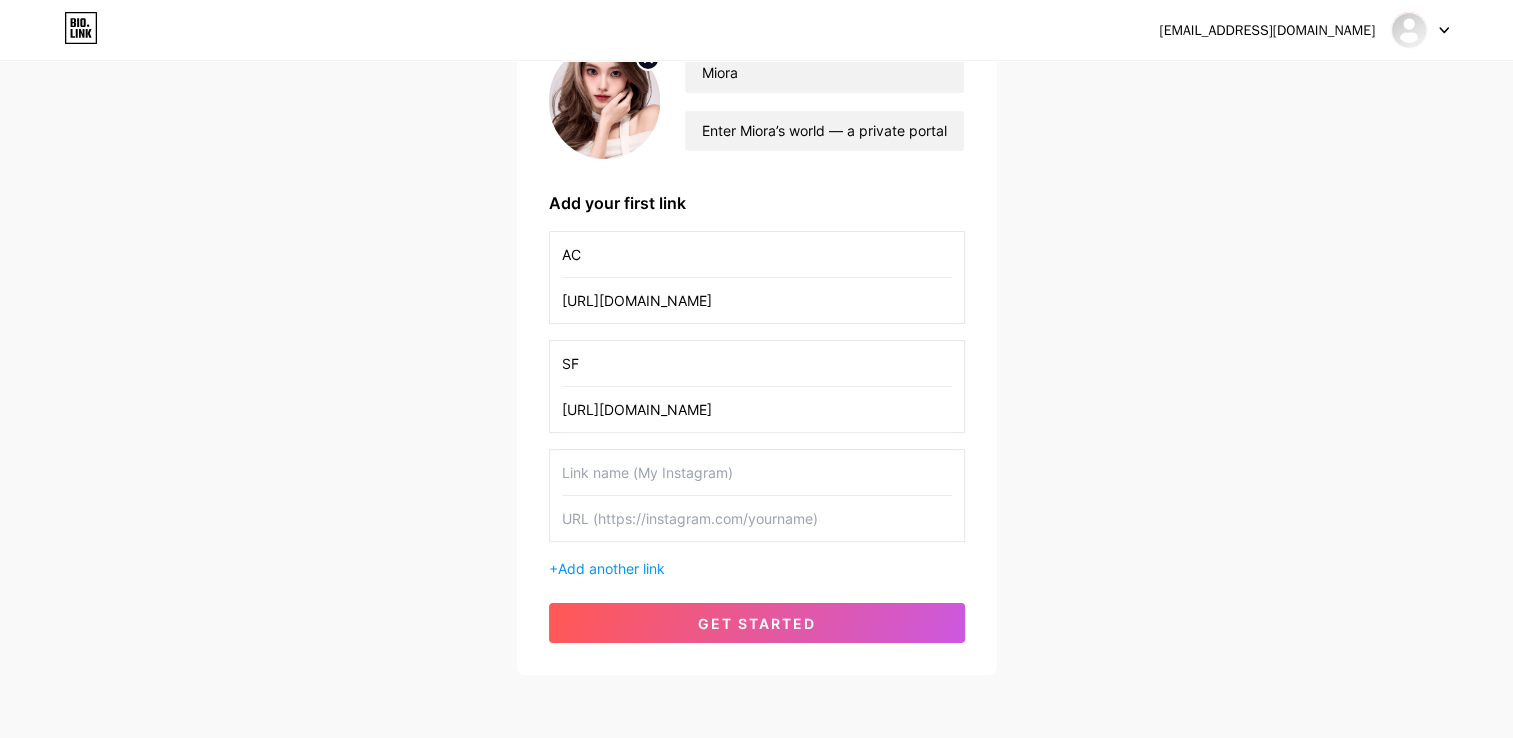 scroll, scrollTop: 200, scrollLeft: 0, axis: vertical 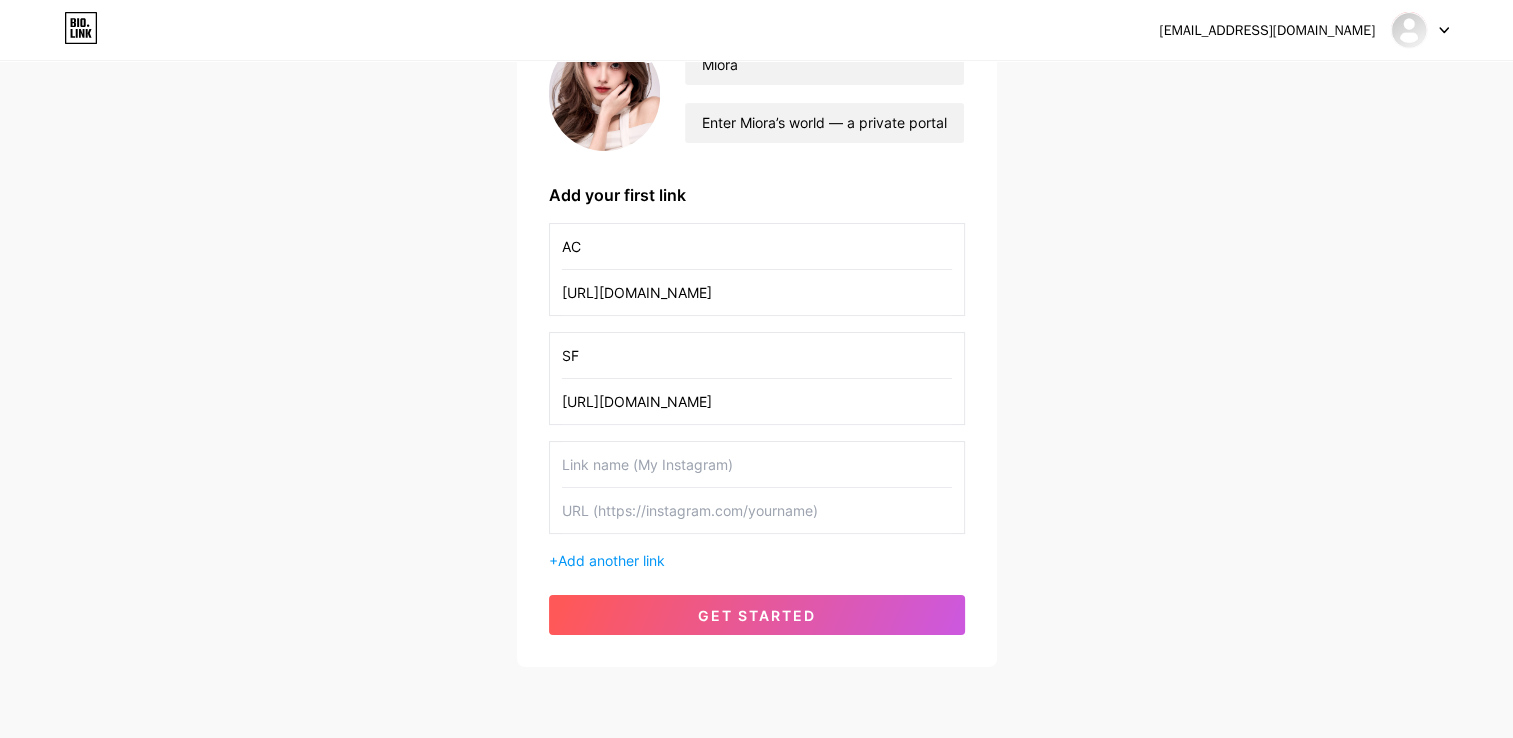 click at bounding box center (757, 510) 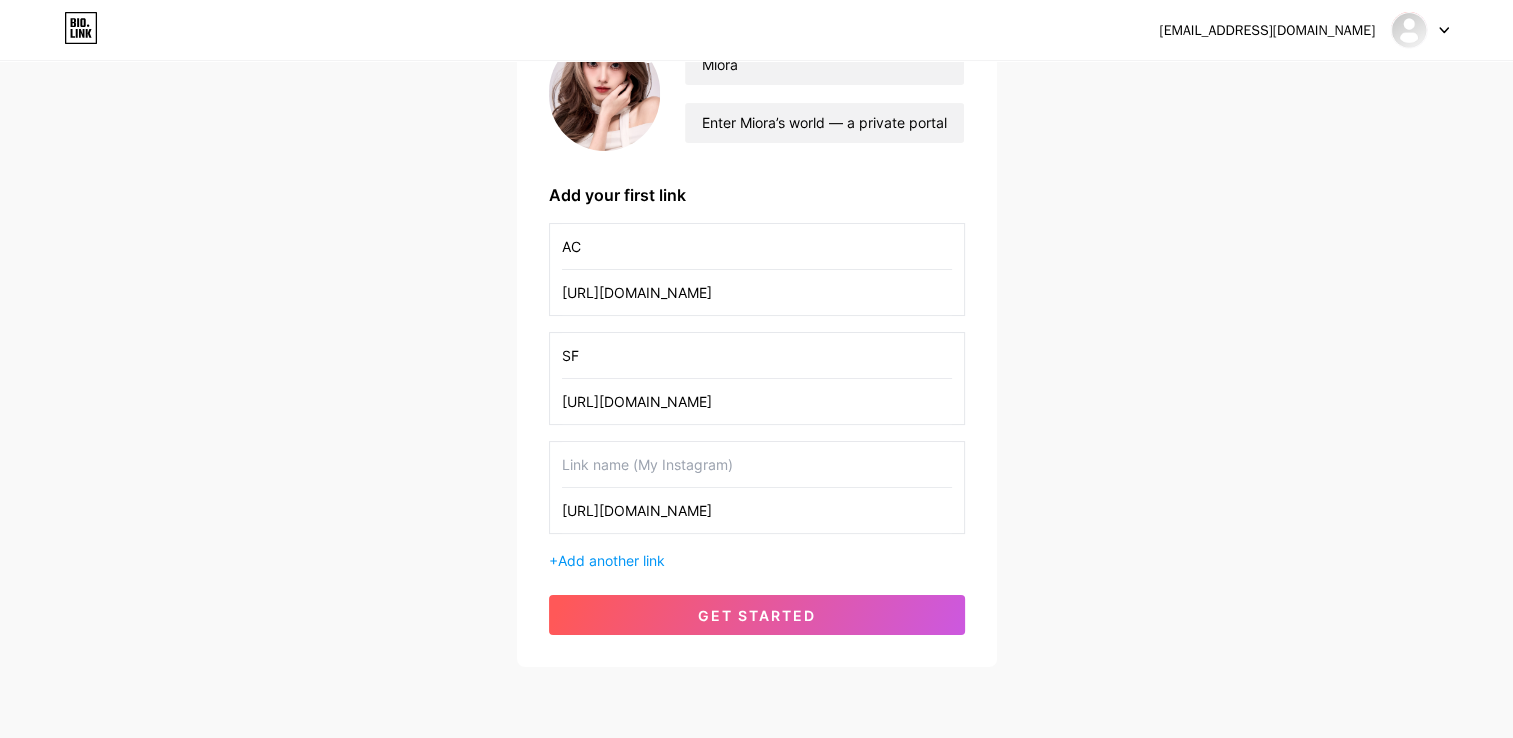 type on "https://t.me/exfunav" 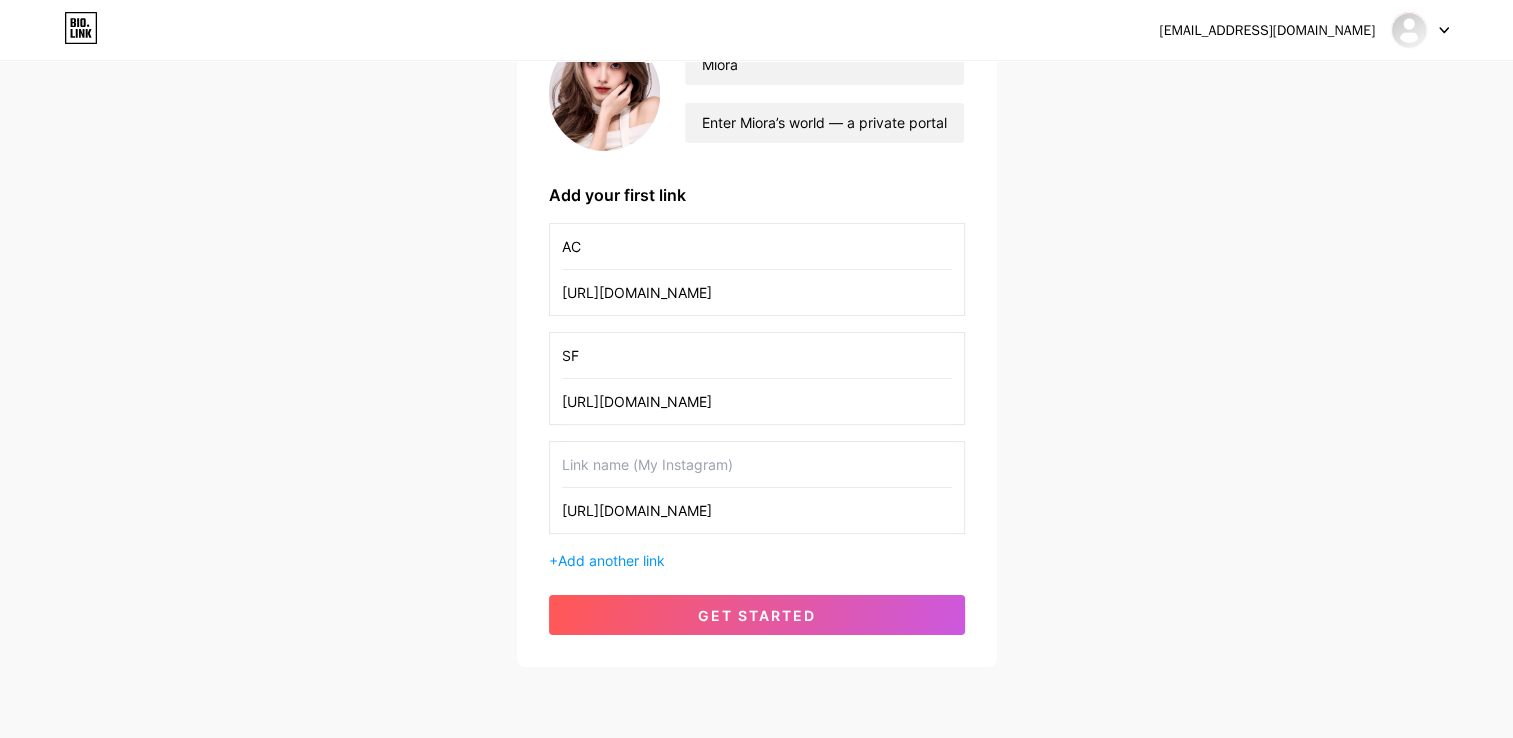 click at bounding box center (757, 464) 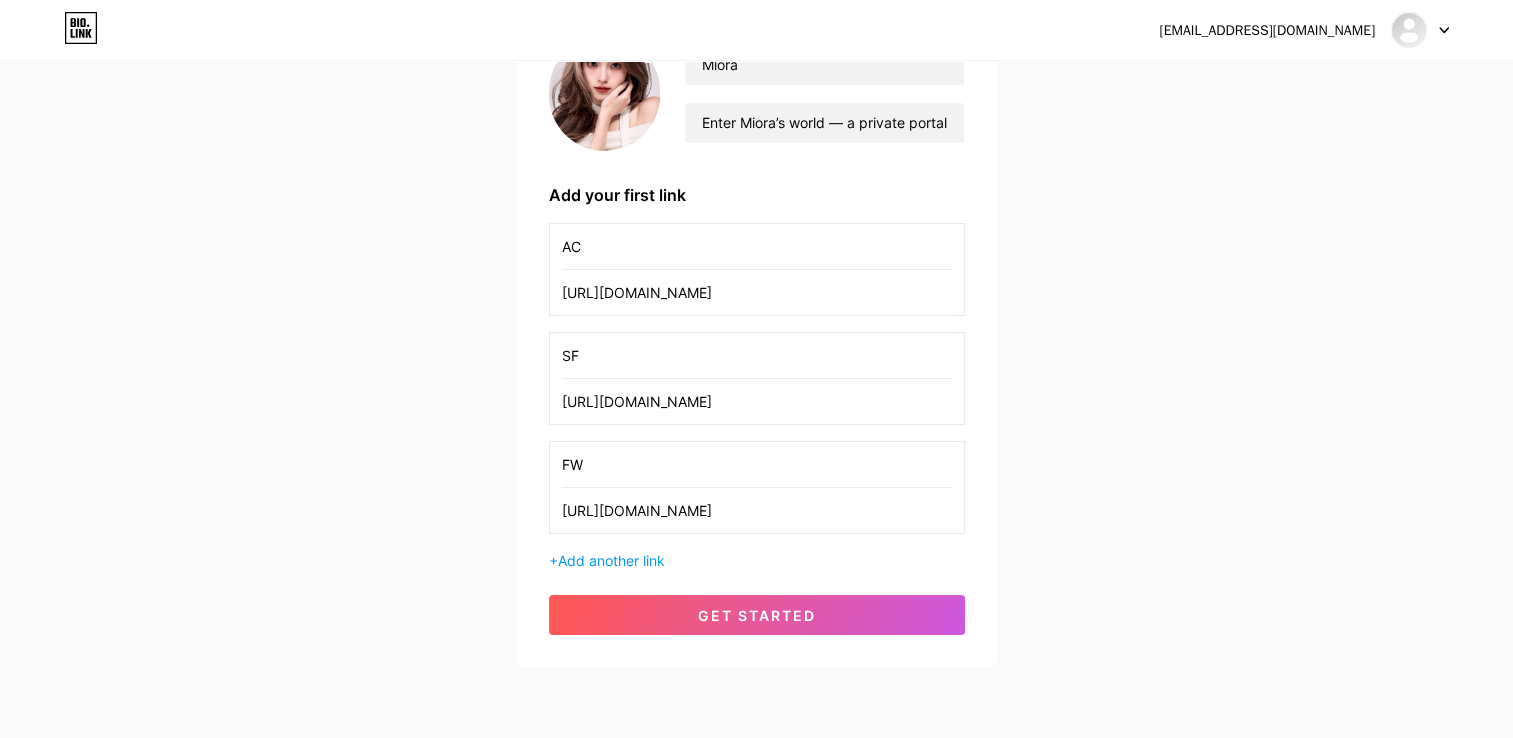 type on "FW" 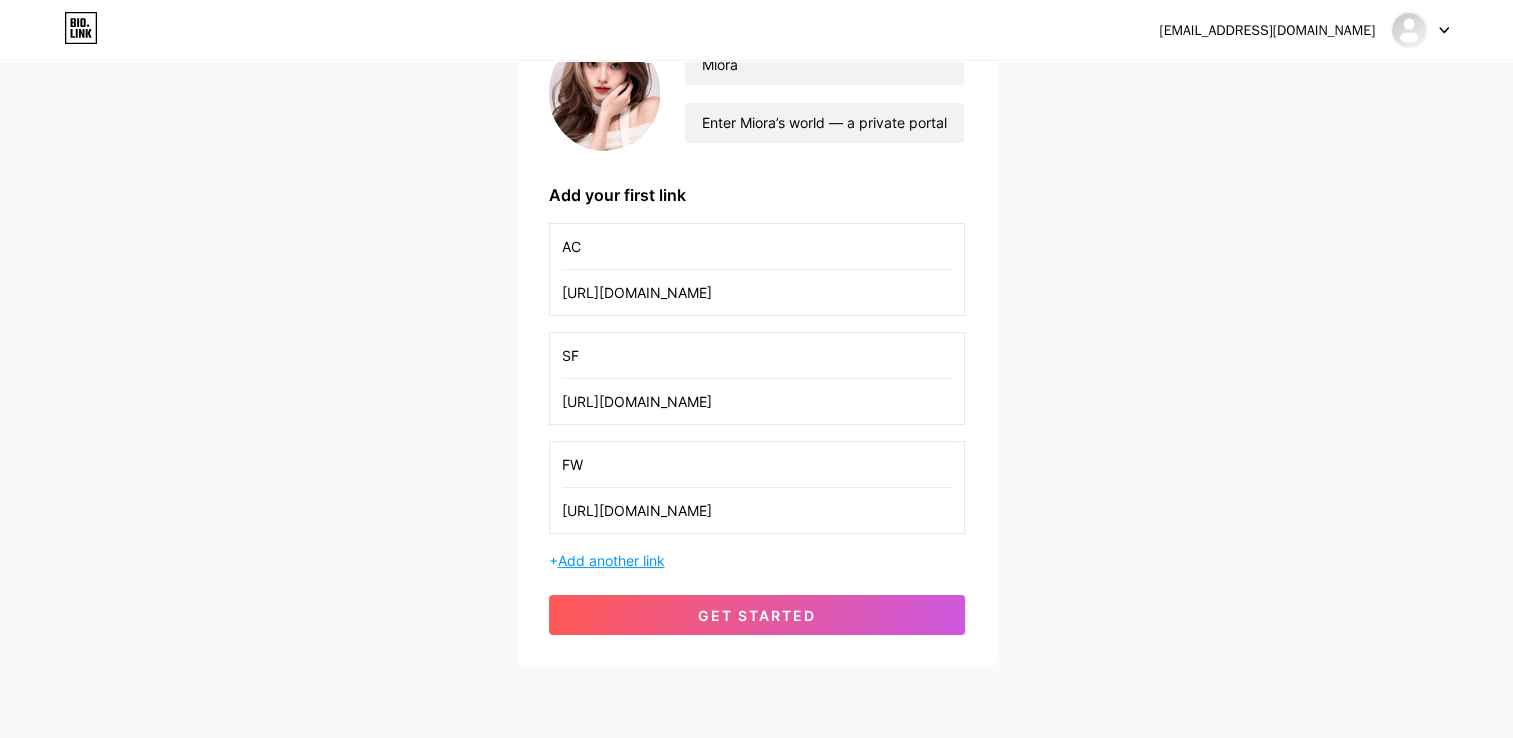 click on "Add another link" at bounding box center (611, 560) 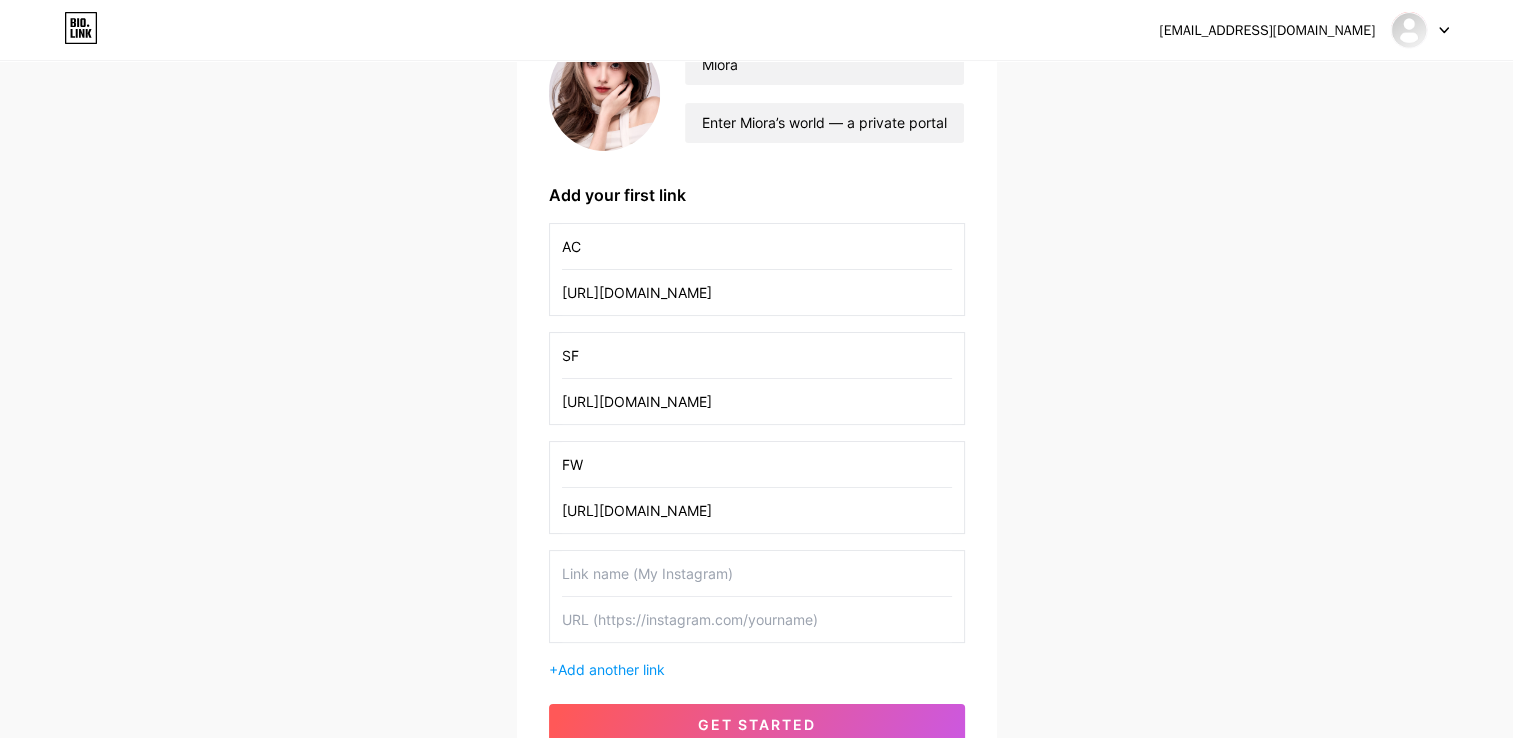 click at bounding box center (757, 619) 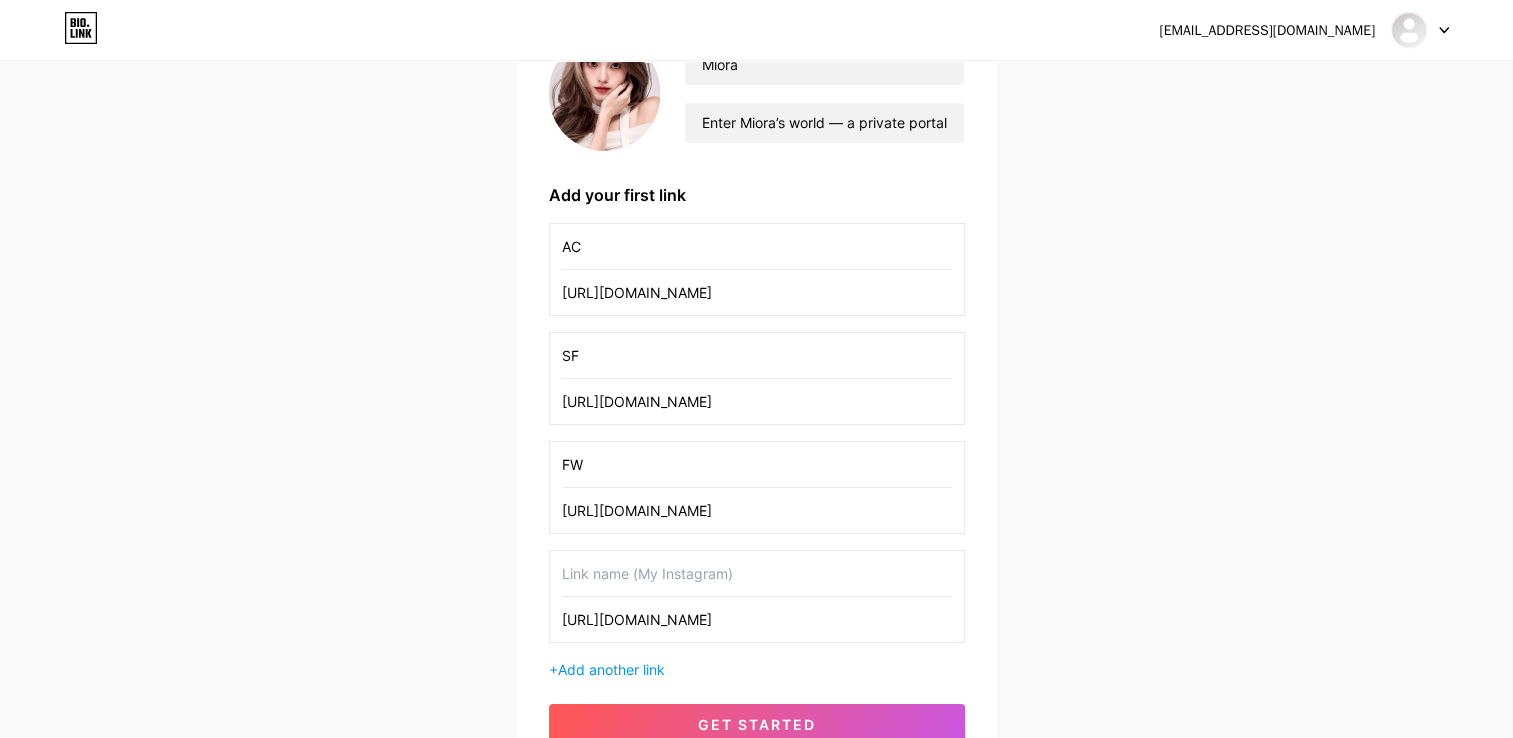 type on "[URL][DOMAIN_NAME]" 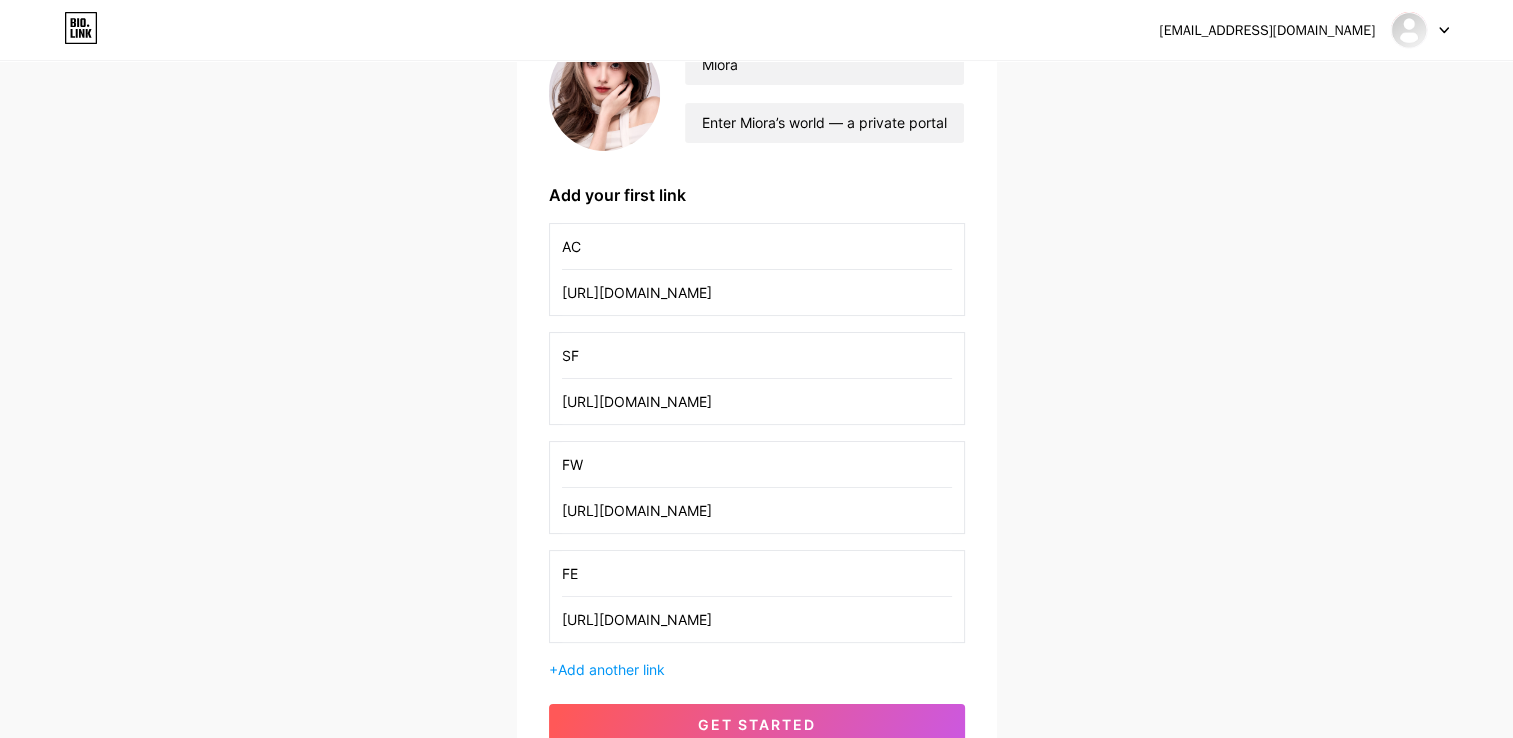 type on "FE" 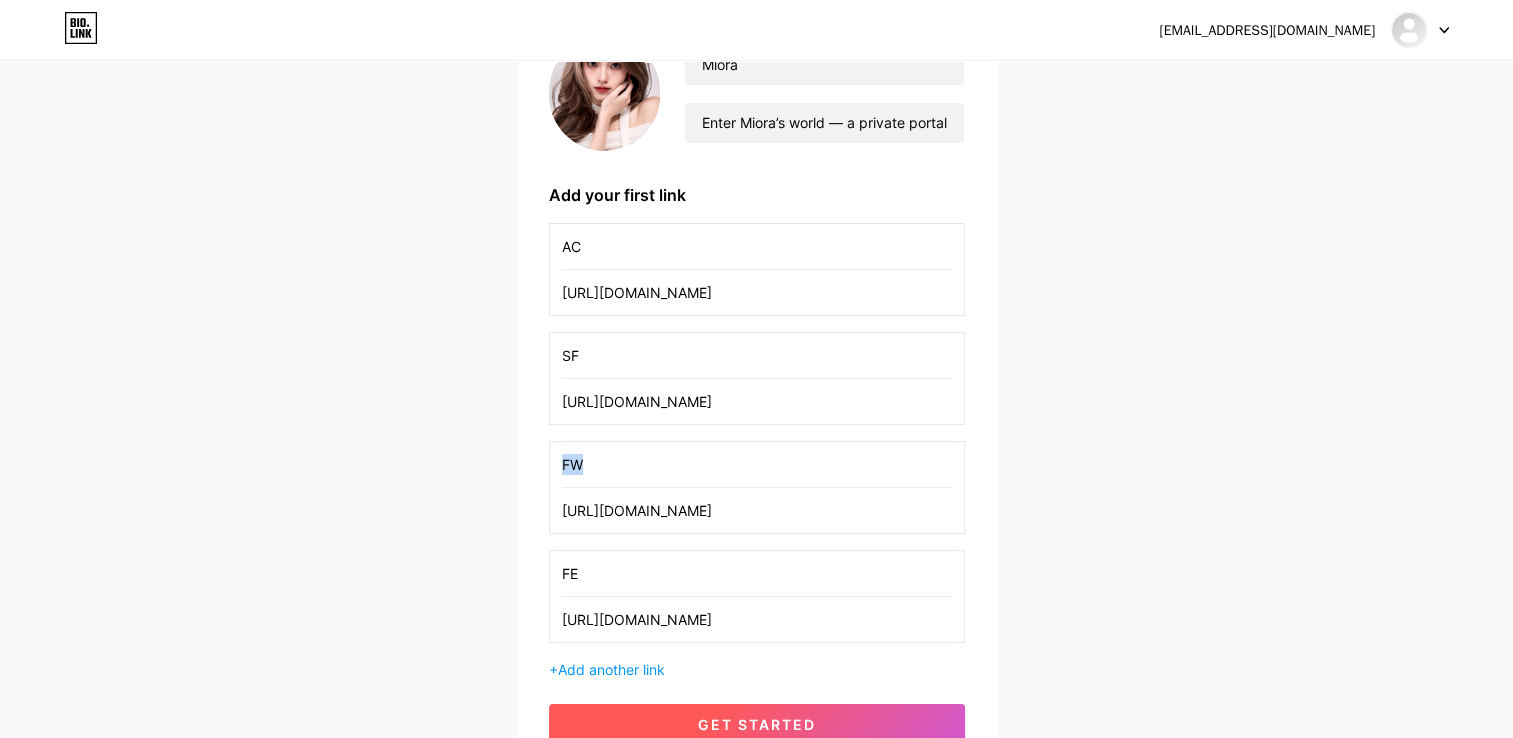 click on "get started" at bounding box center (757, 724) 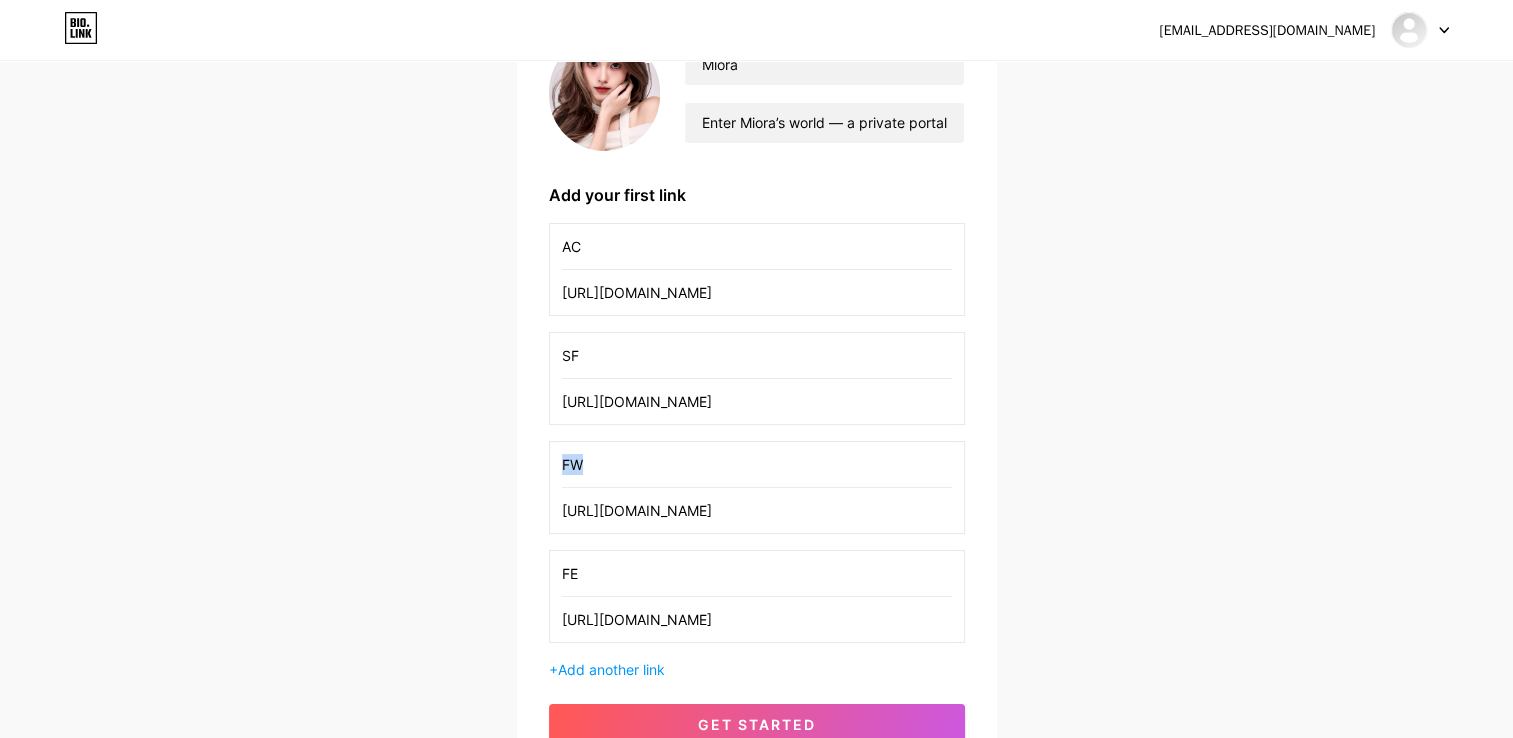 scroll, scrollTop: 0, scrollLeft: 0, axis: both 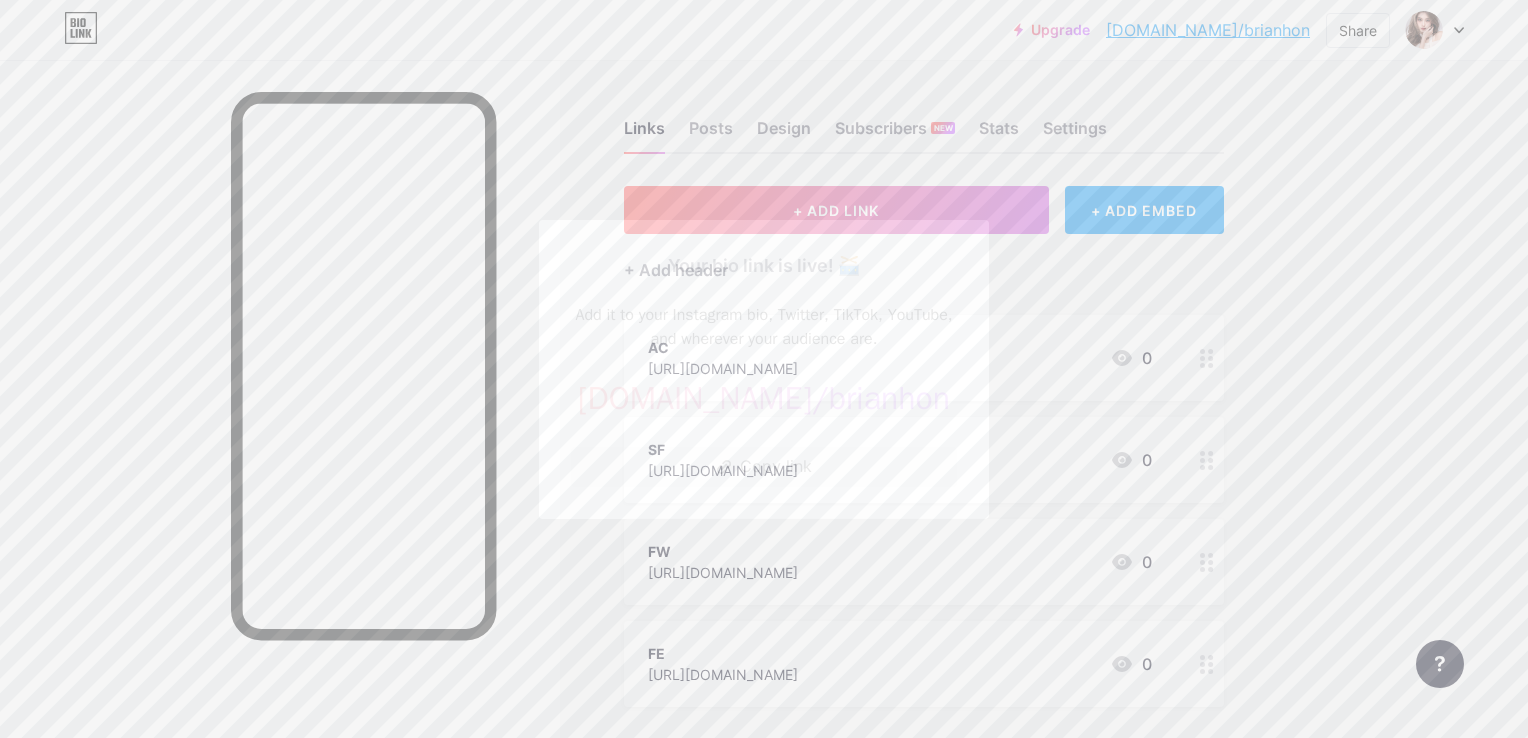 click on "brianhon" at bounding box center (889, 398) 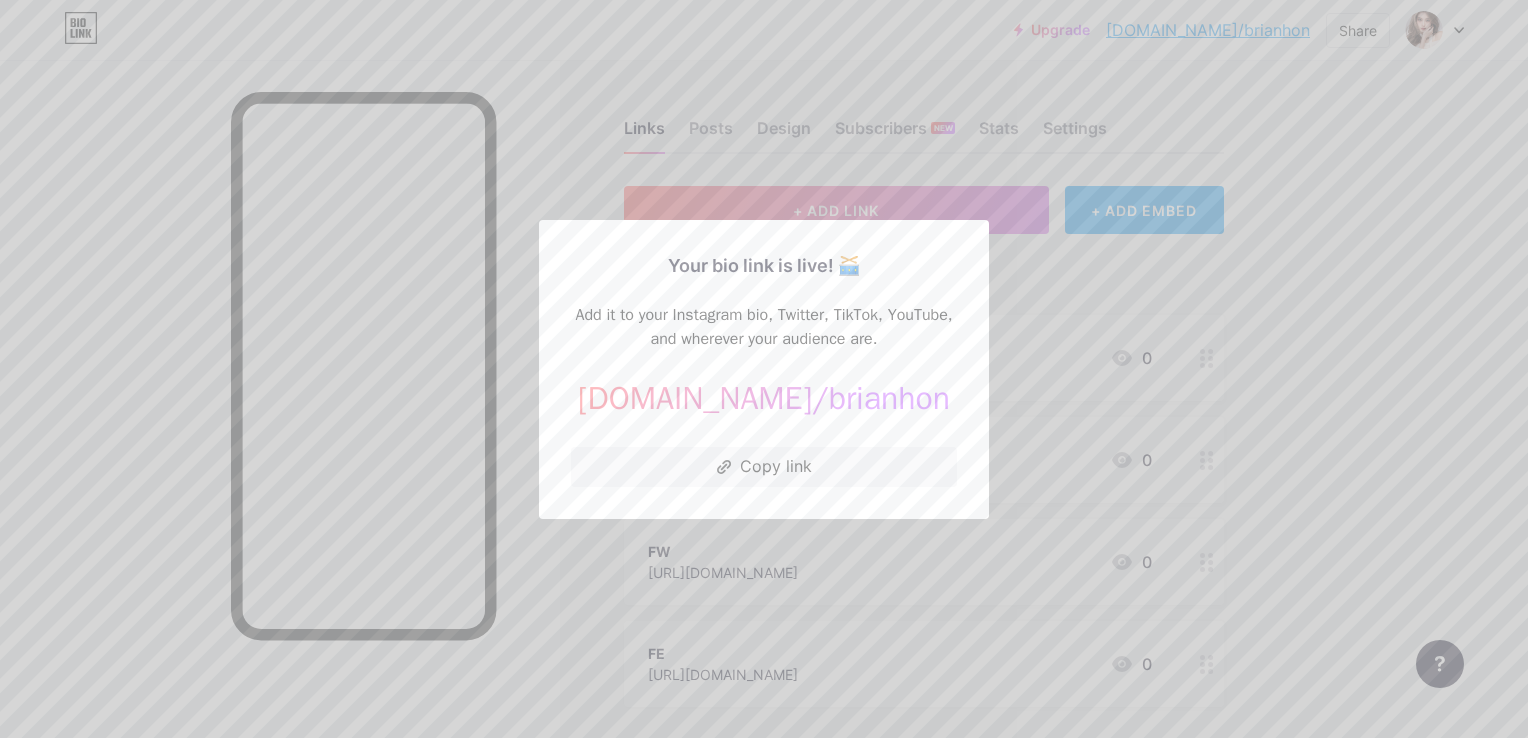 click on "bio.link/ brianhon" at bounding box center [764, 399] 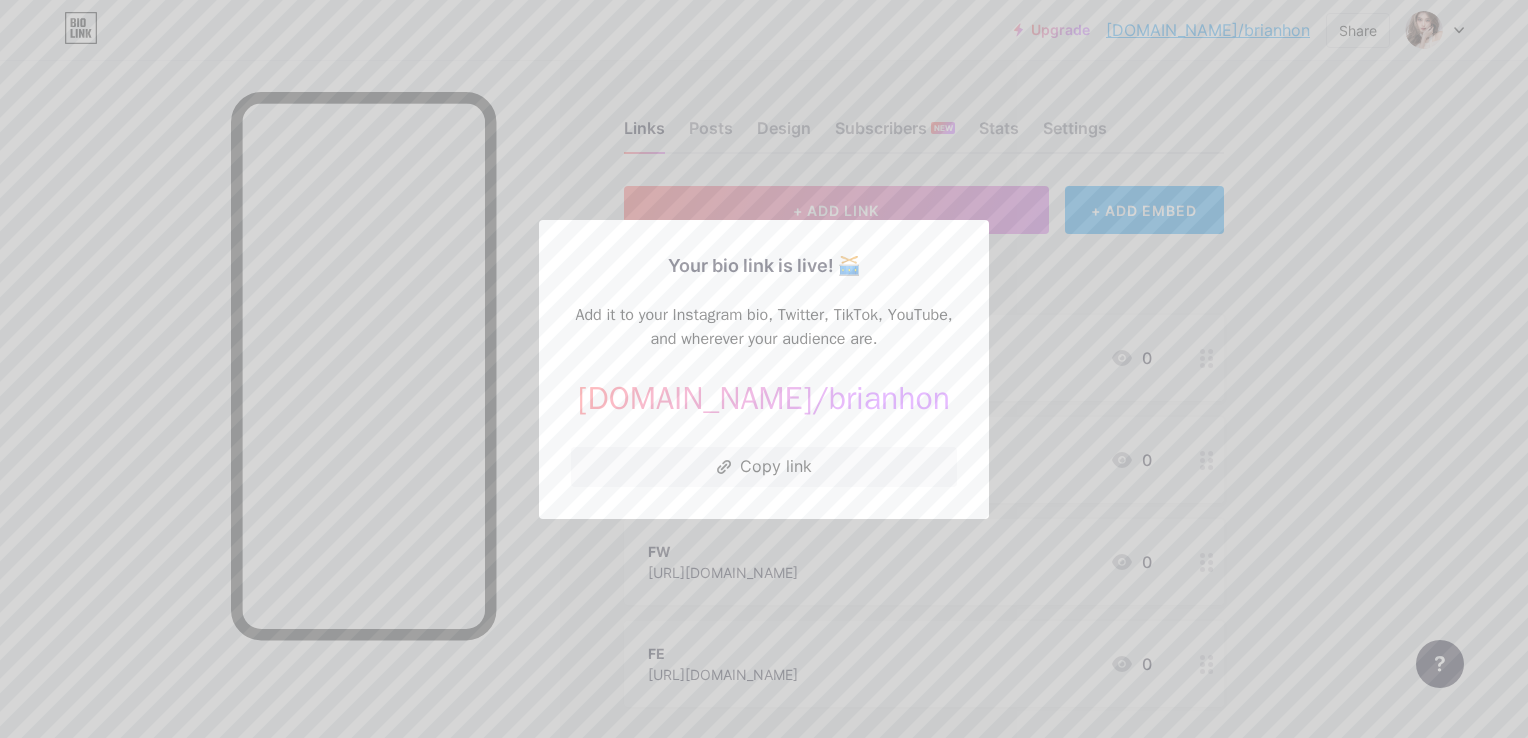 click on "Add it to your Instagram bio, Twitter, TikTok, YouTube, and wherever your audience are." at bounding box center (764, 327) 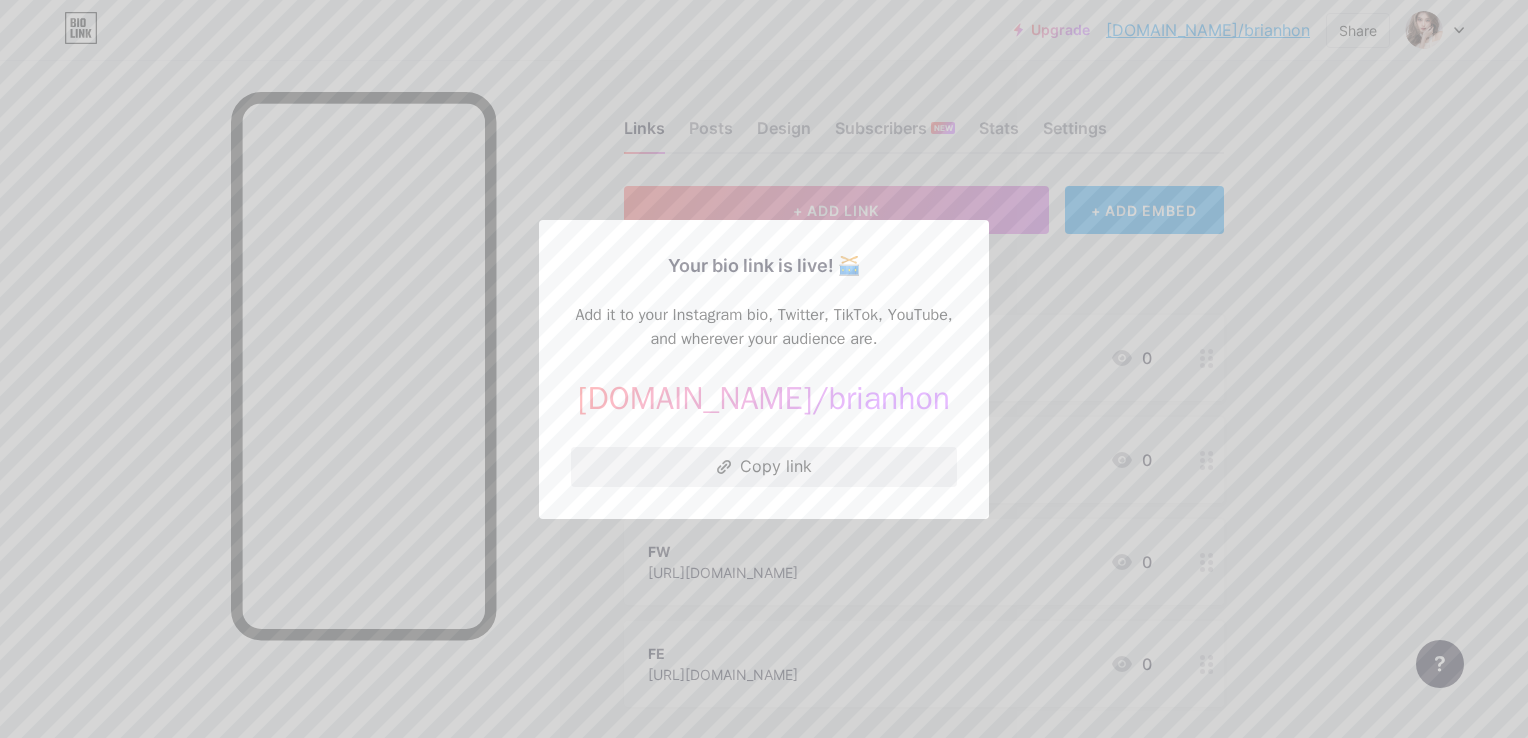 click on "Copy link" at bounding box center [764, 467] 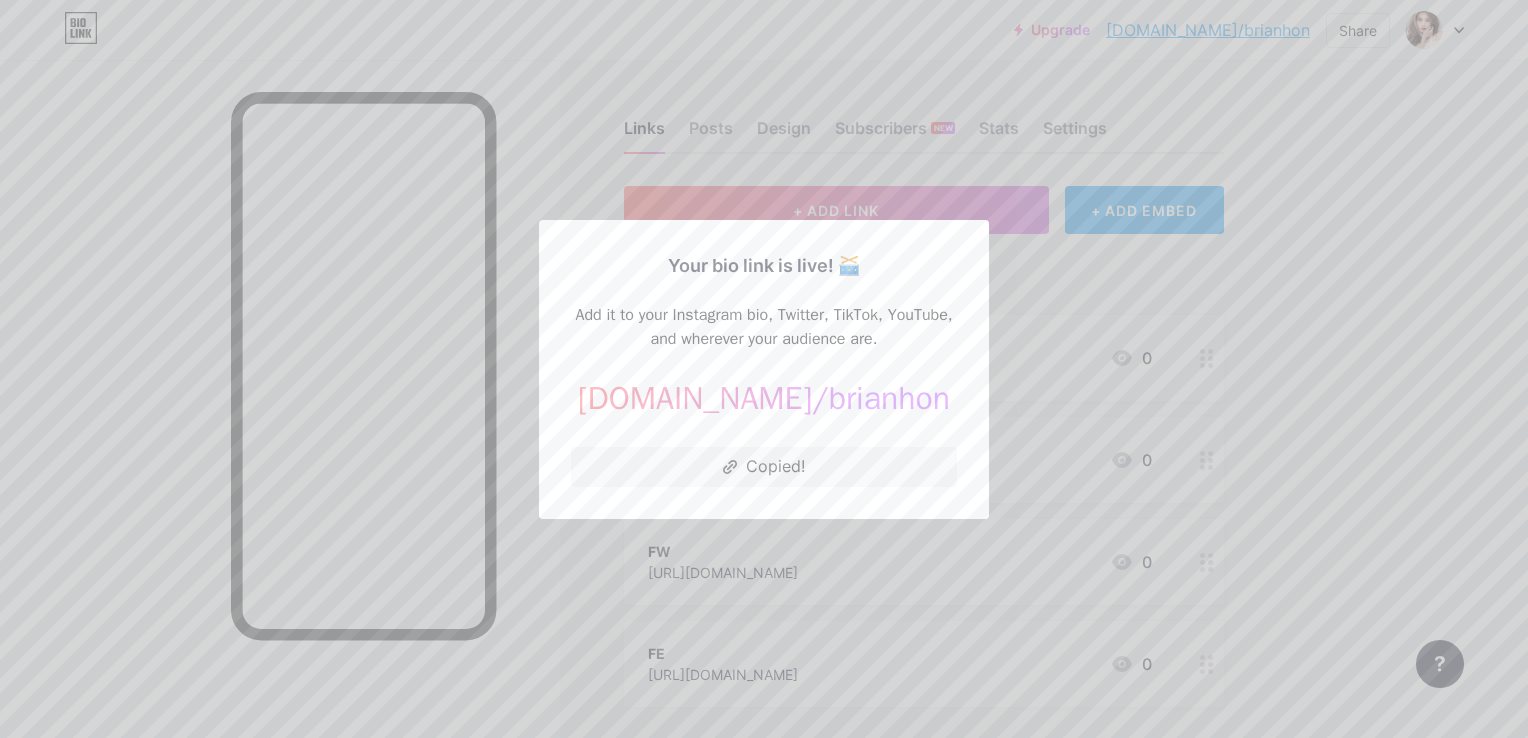 click at bounding box center (764, 369) 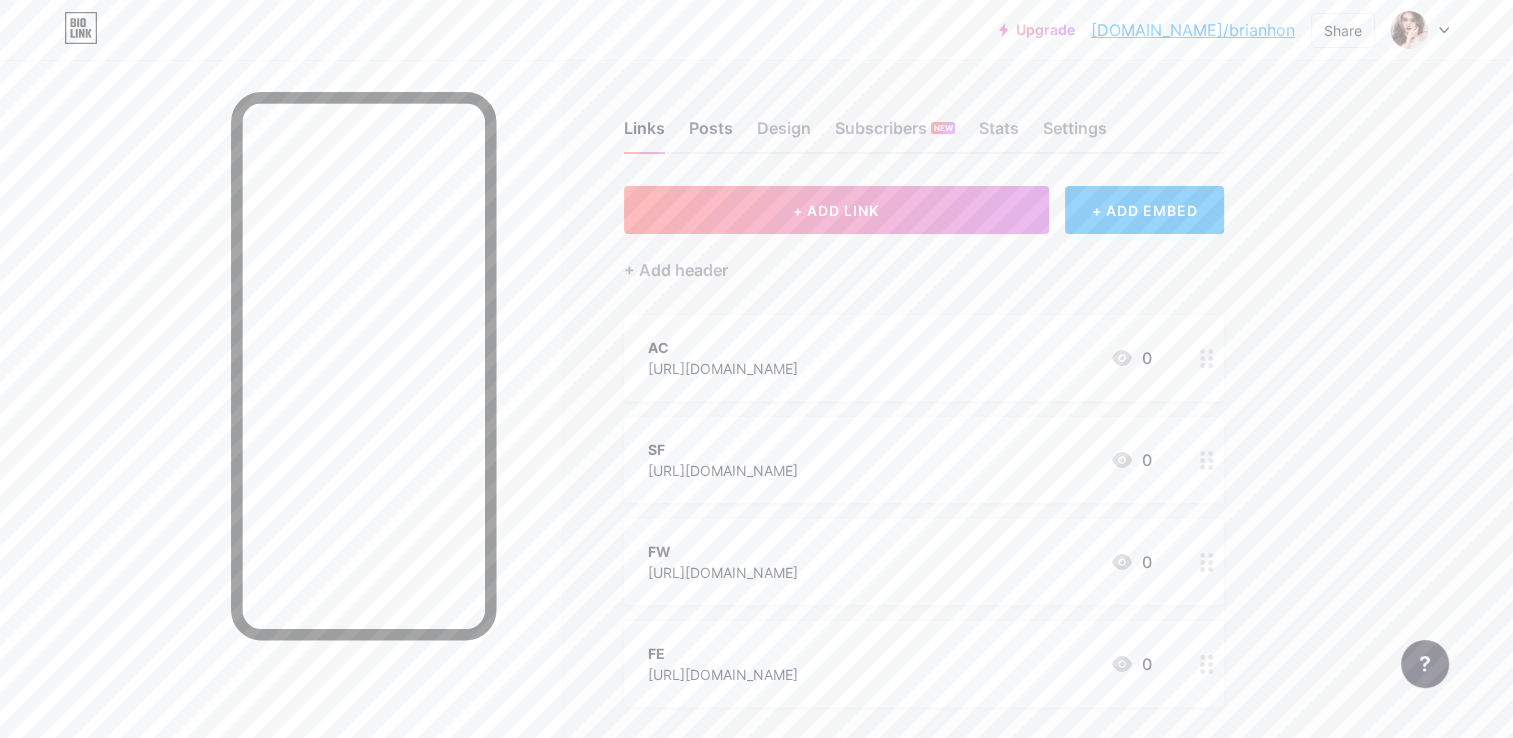click on "Posts" at bounding box center [711, 134] 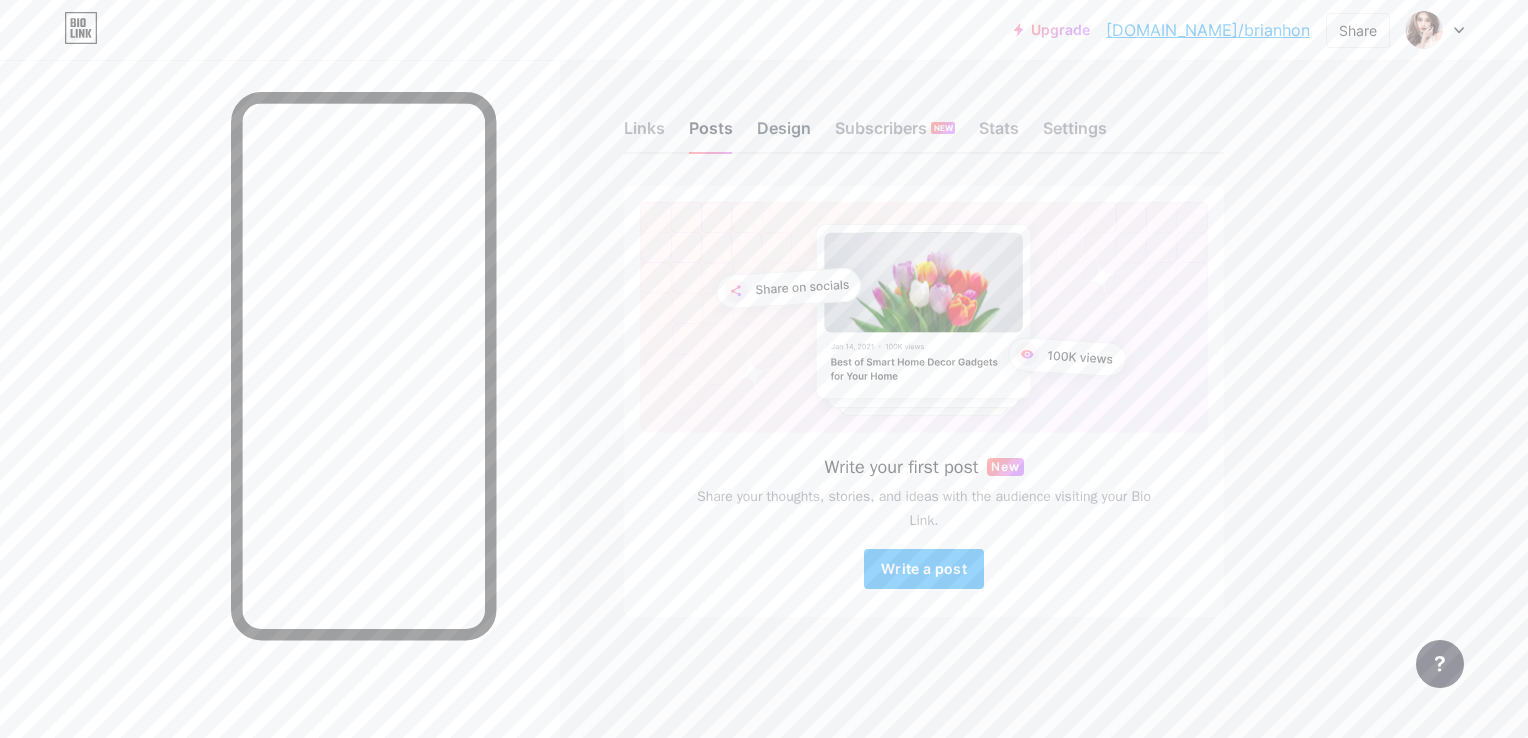 click on "Design" at bounding box center [784, 134] 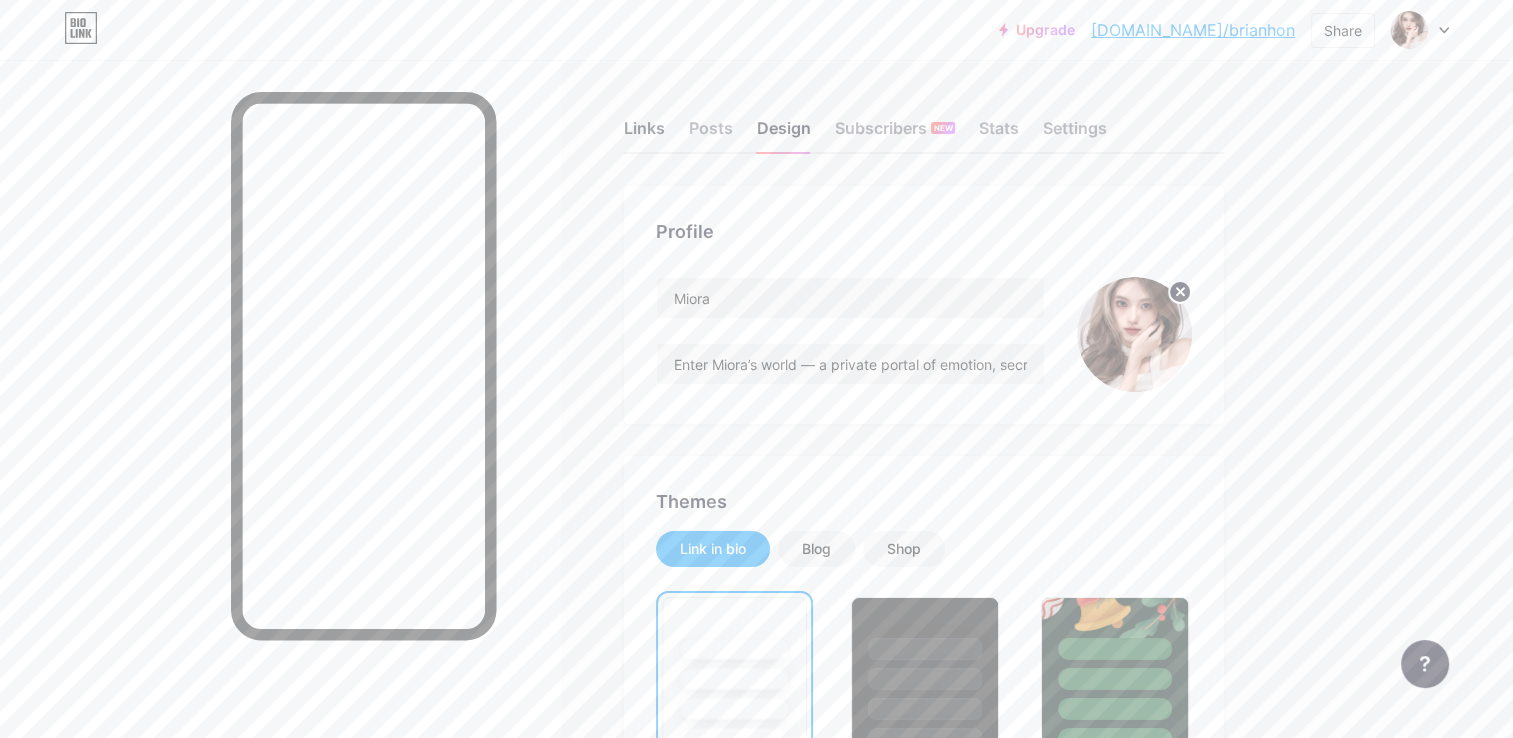 click on "Links" at bounding box center [644, 134] 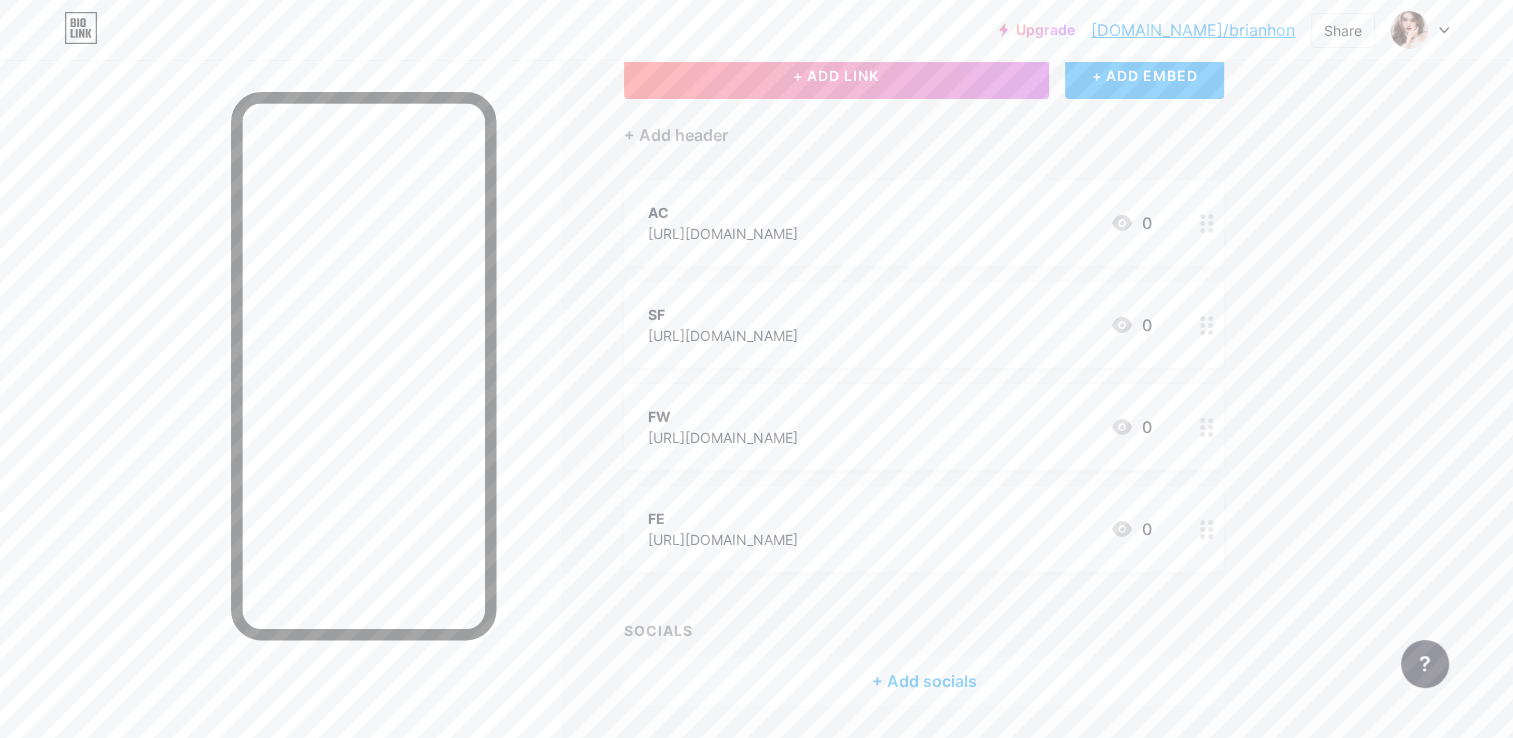 scroll, scrollTop: 0, scrollLeft: 0, axis: both 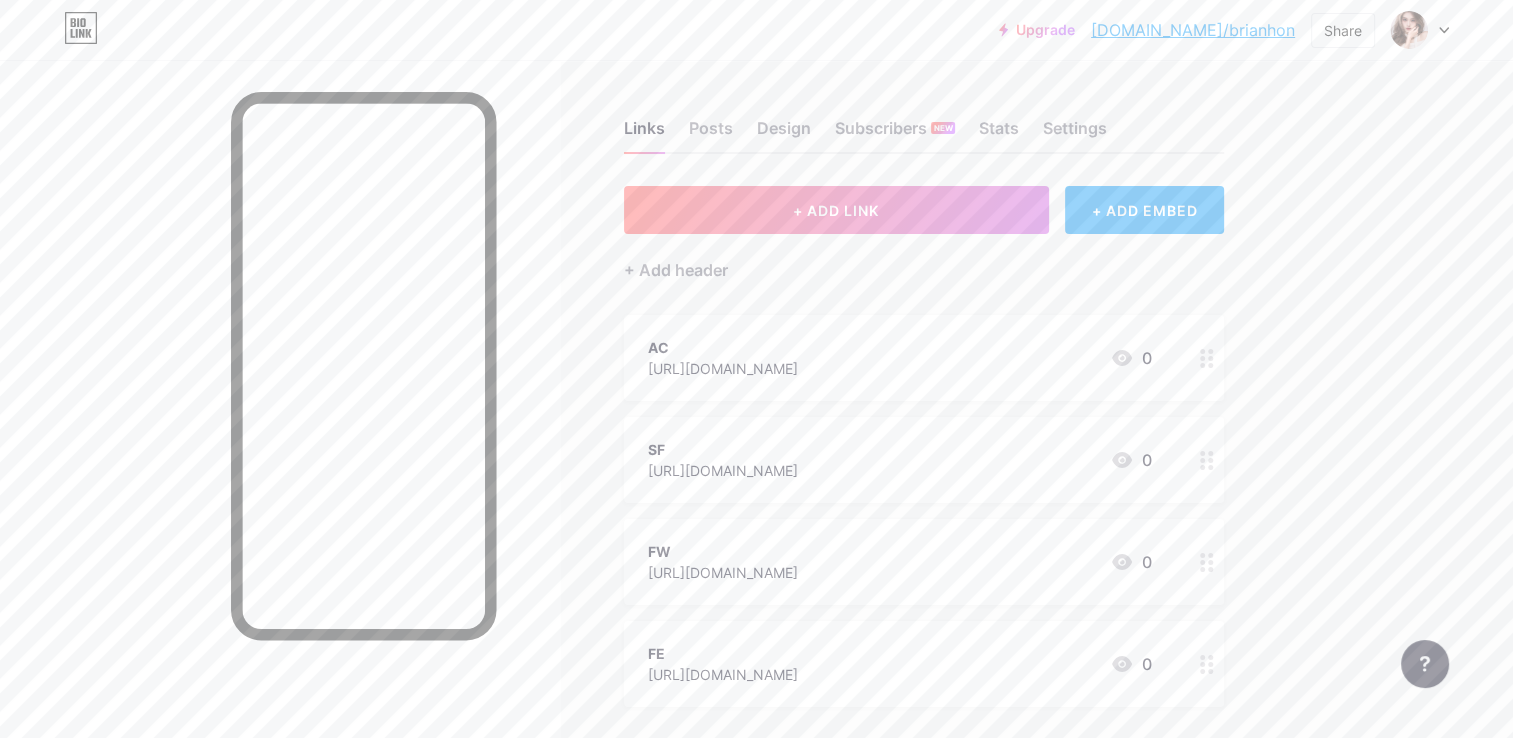 click on "bio.link/brianhon" at bounding box center (1193, 30) 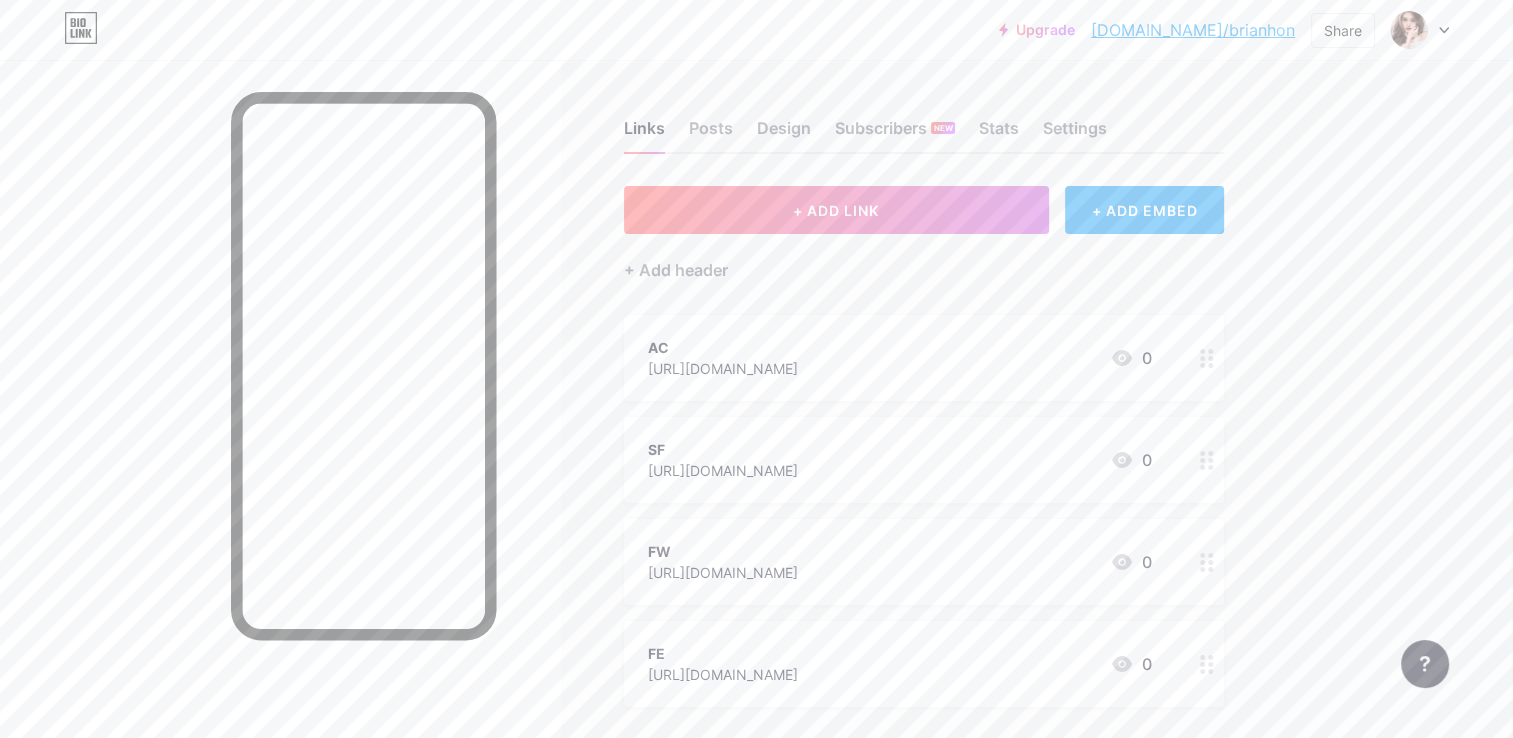 click 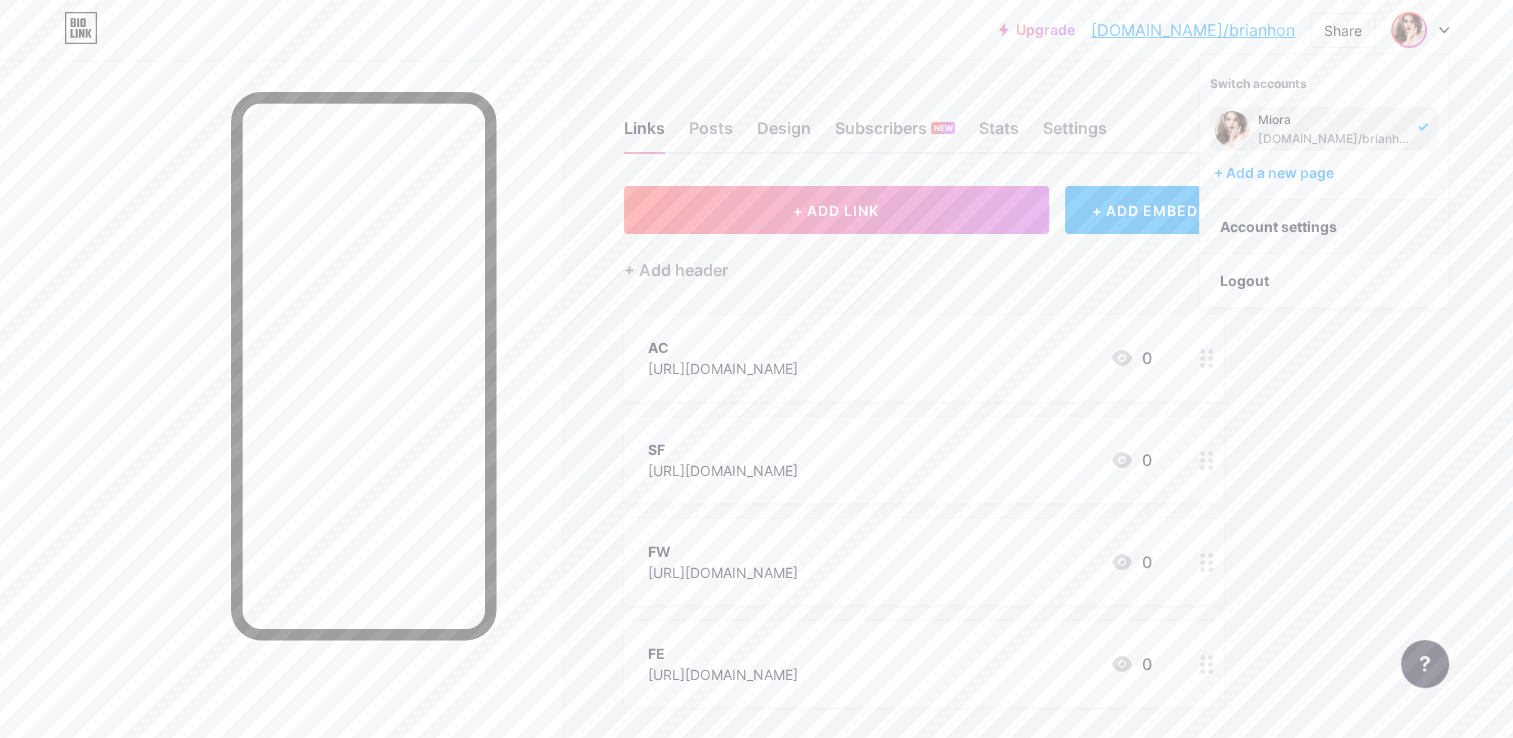 click on "Account settings" at bounding box center (1324, 227) 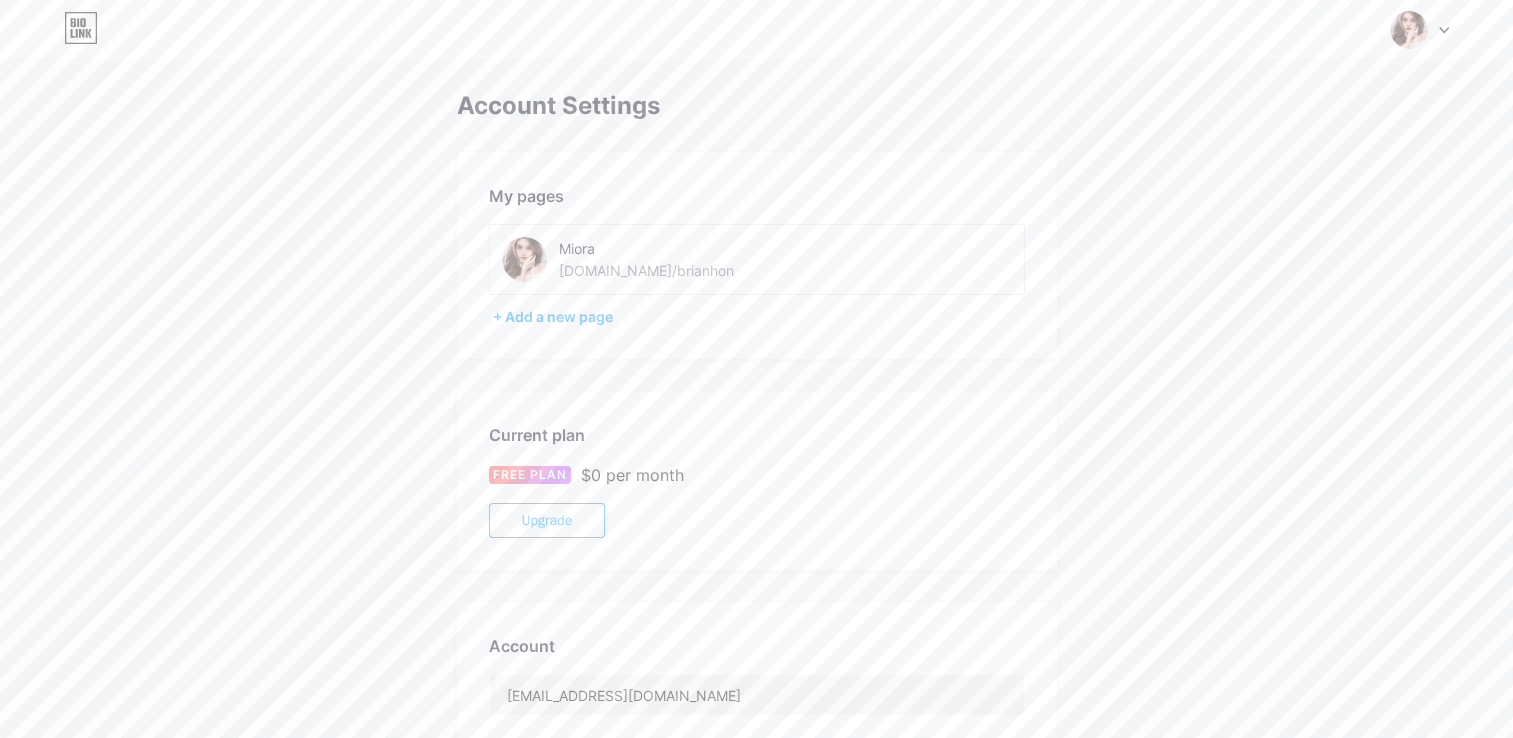 click on "Miora   bio.link/brianhon" at bounding box center (664, 259) 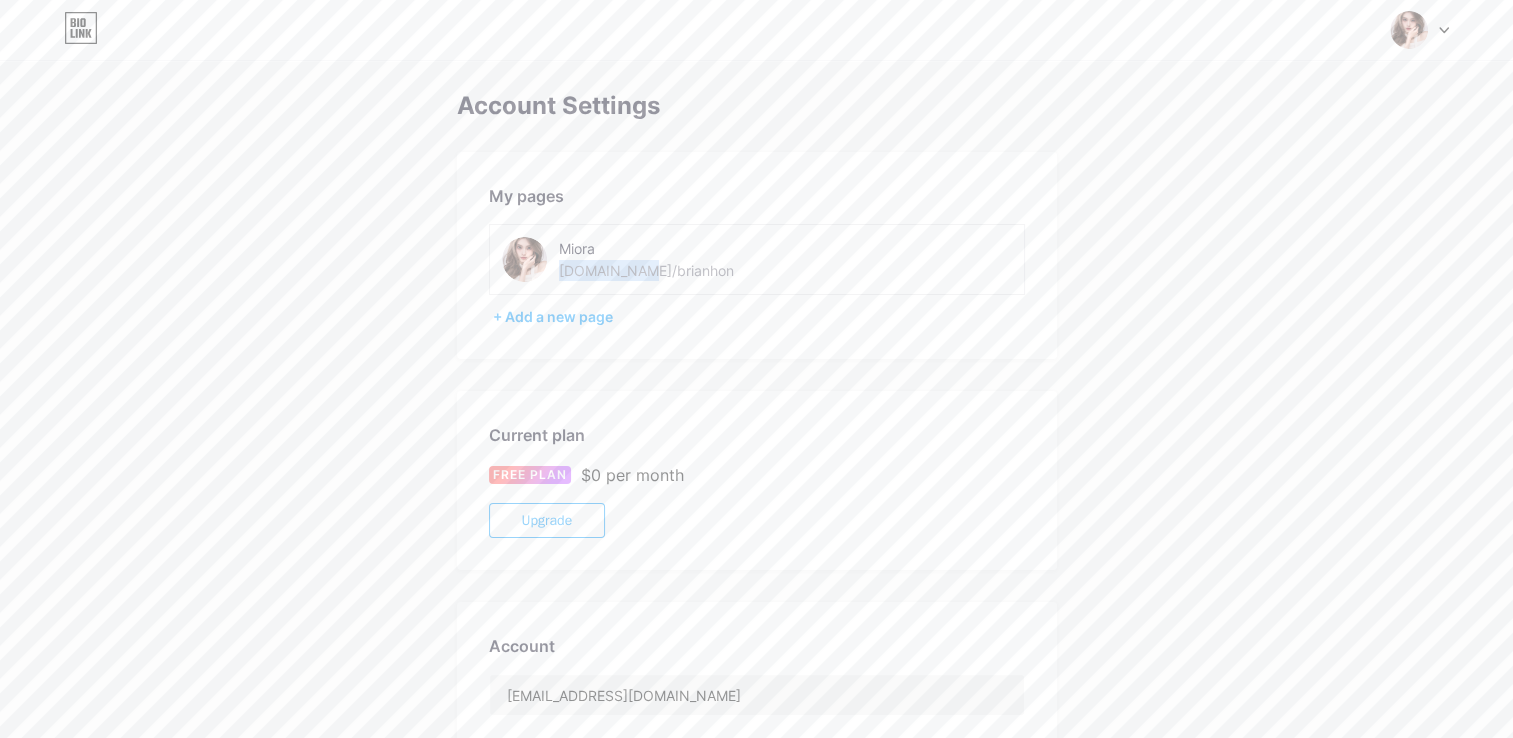 drag, startPoint x: 620, startPoint y: 275, endPoint x: 715, endPoint y: 275, distance: 95 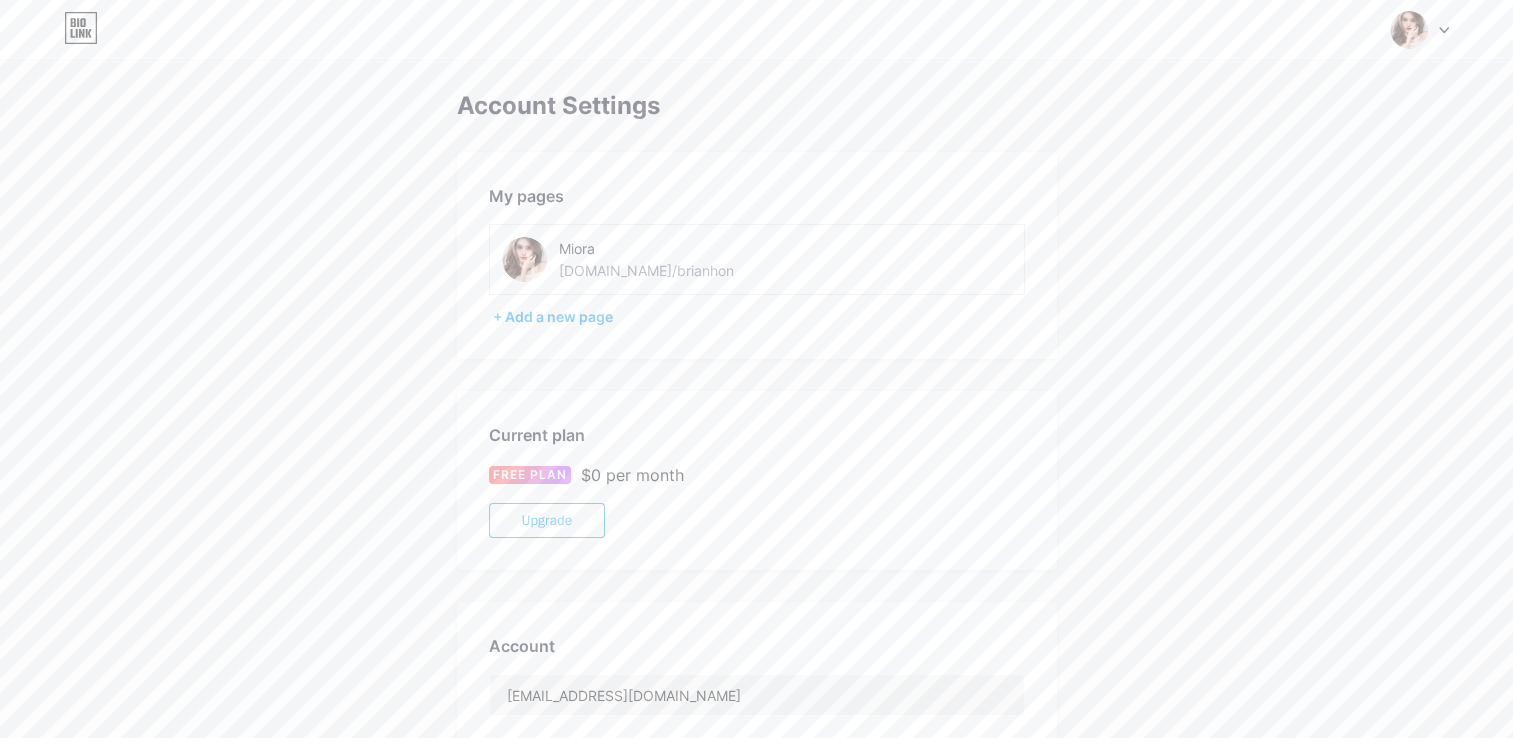 drag, startPoint x: 715, startPoint y: 275, endPoint x: 668, endPoint y: 278, distance: 47.095646 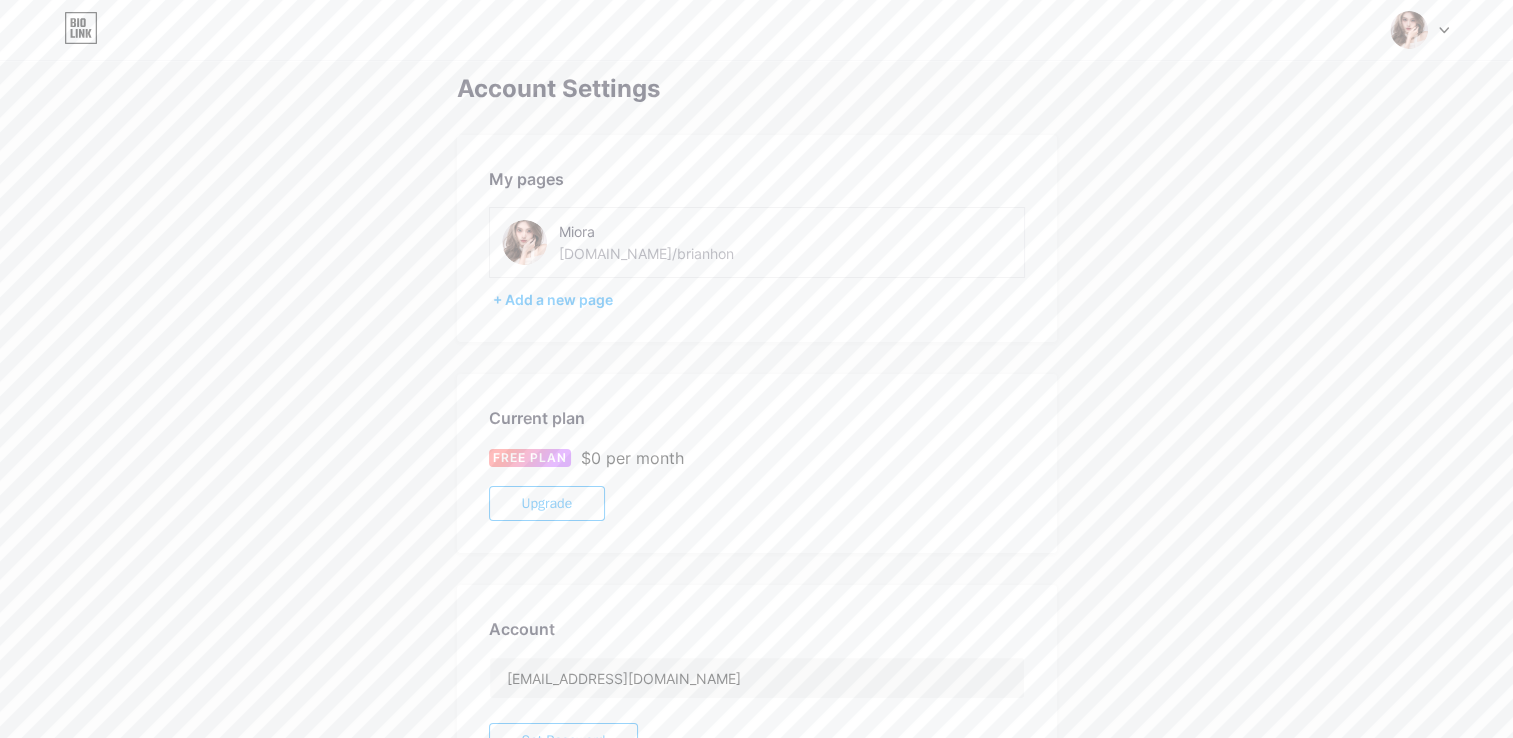 scroll, scrollTop: 0, scrollLeft: 0, axis: both 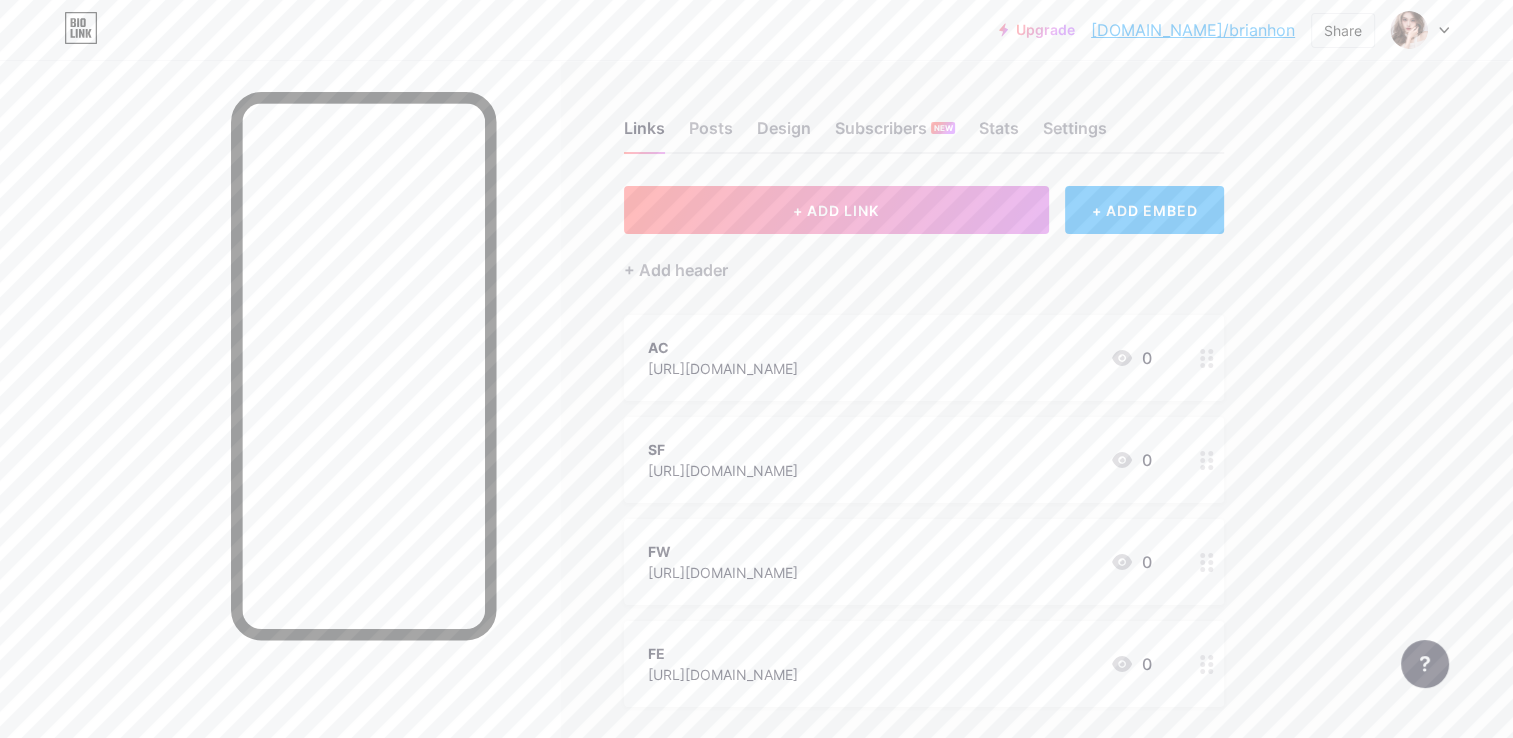 click on "bio.link/brianhon" at bounding box center (1193, 30) 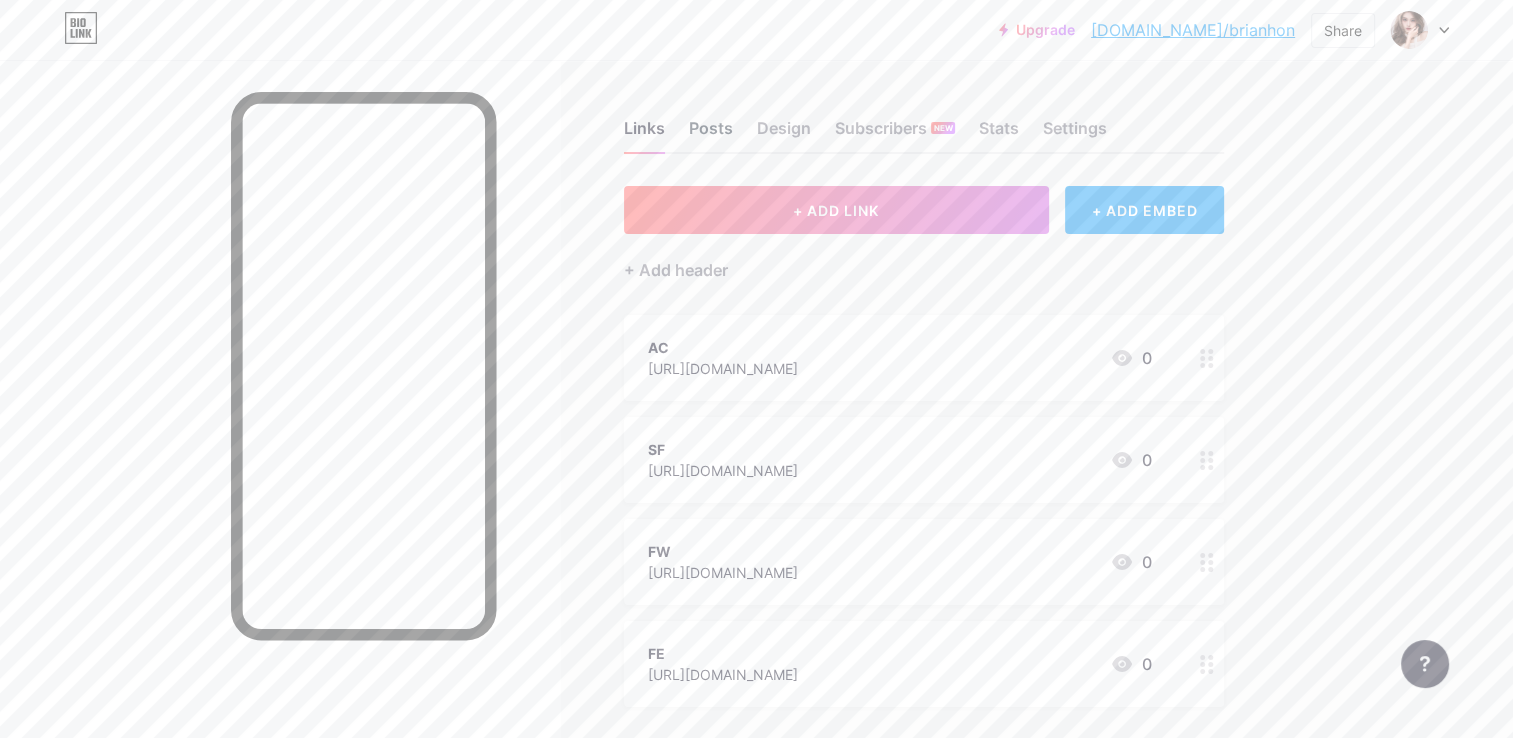 click on "Posts" at bounding box center (711, 134) 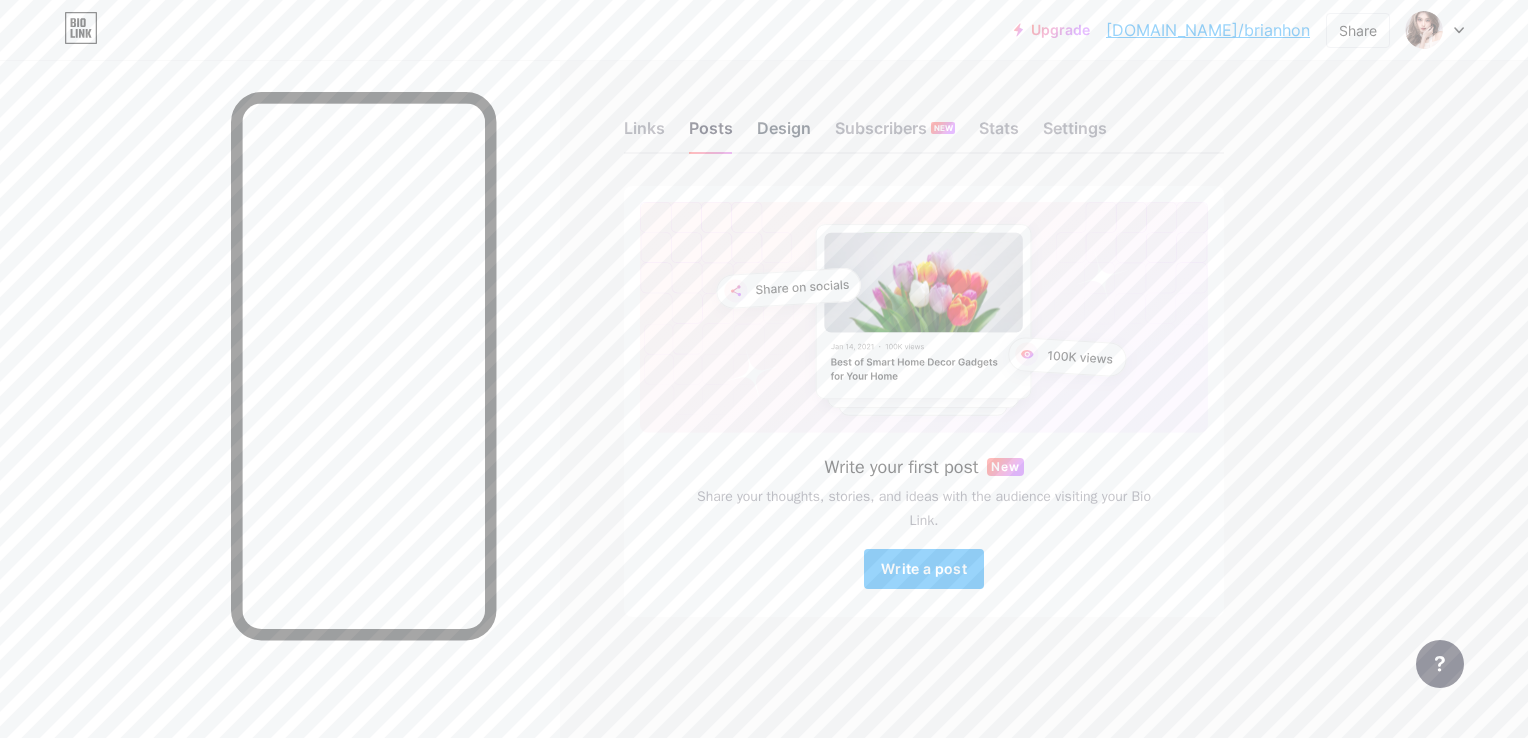 drag, startPoint x: 694, startPoint y: 135, endPoint x: 793, endPoint y: 129, distance: 99.18165 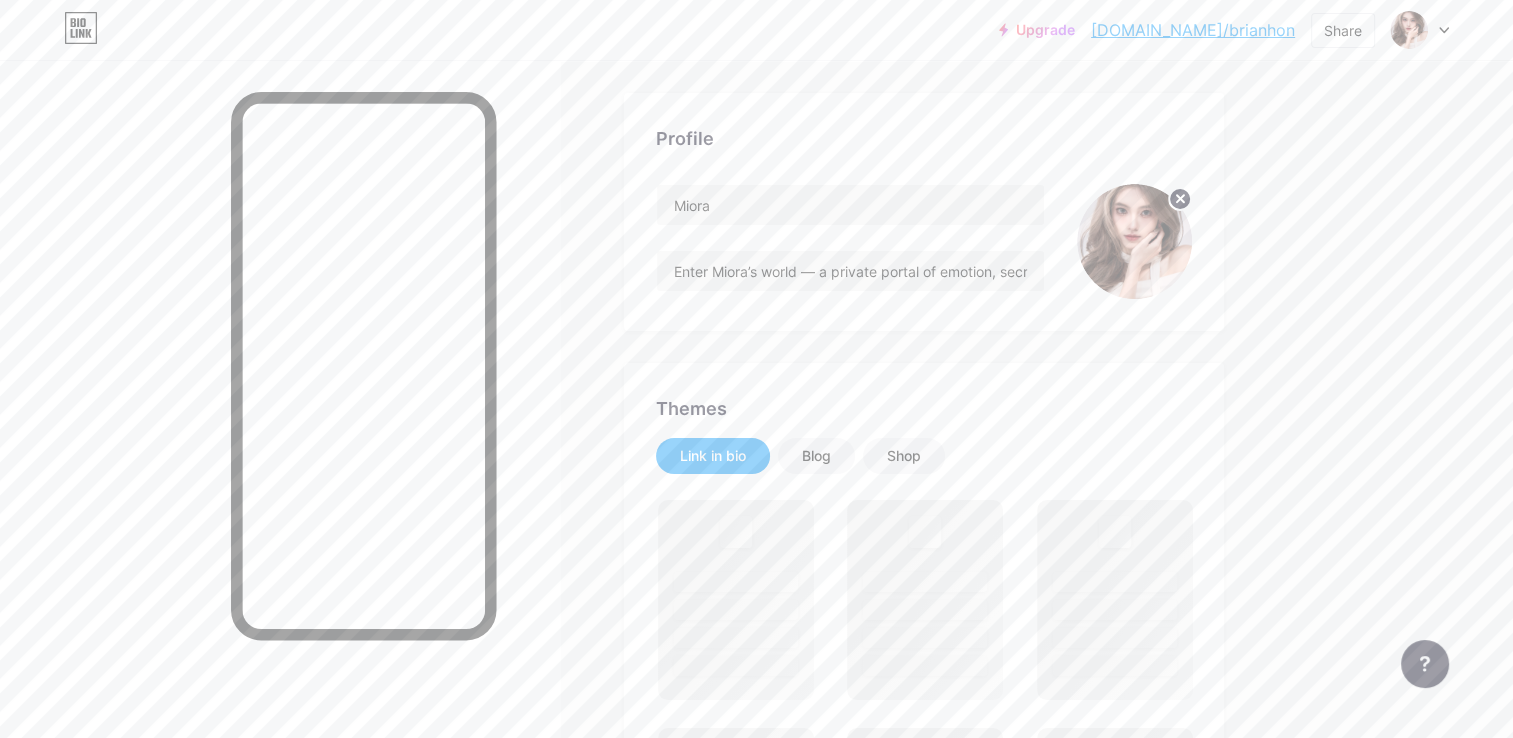 scroll, scrollTop: 300, scrollLeft: 0, axis: vertical 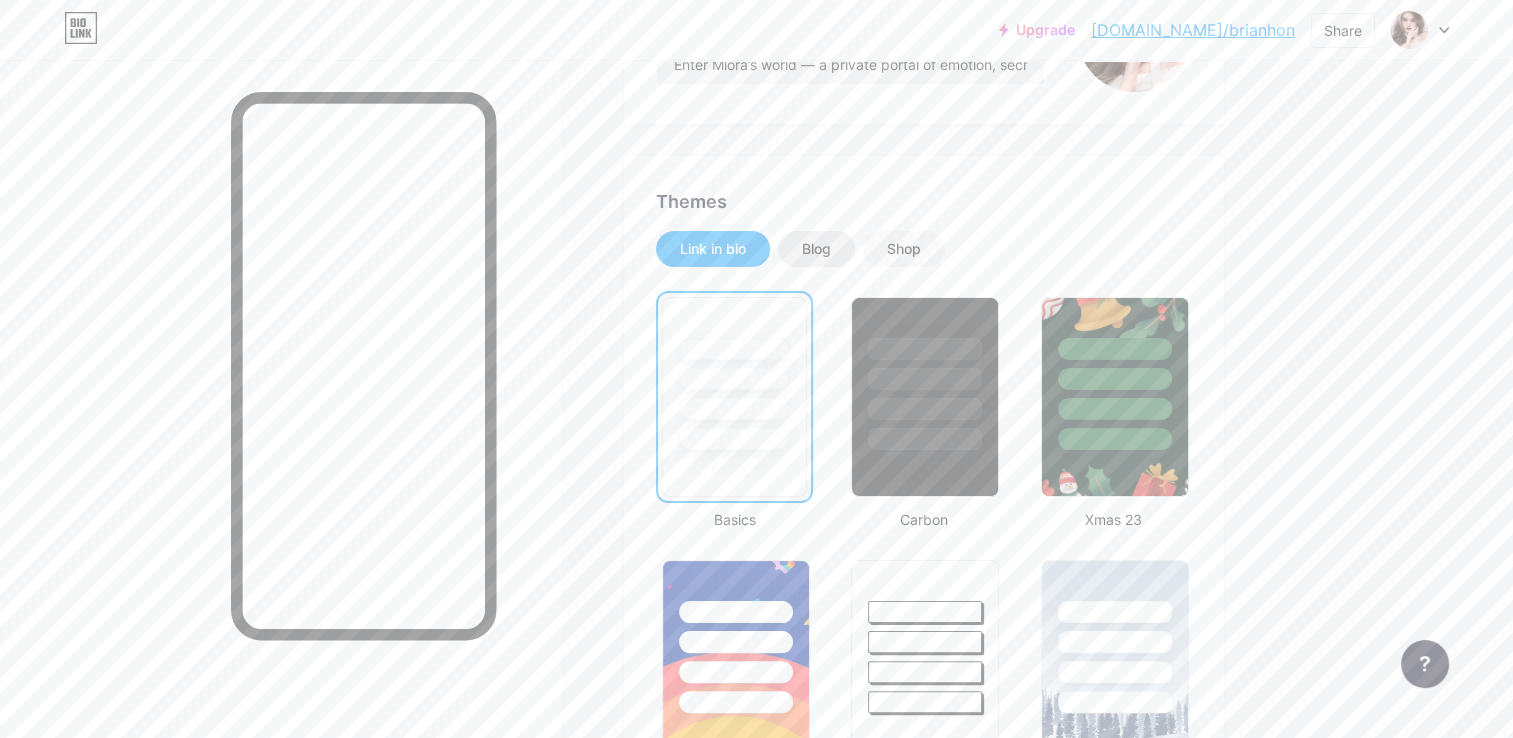 click on "Blog" at bounding box center [816, 249] 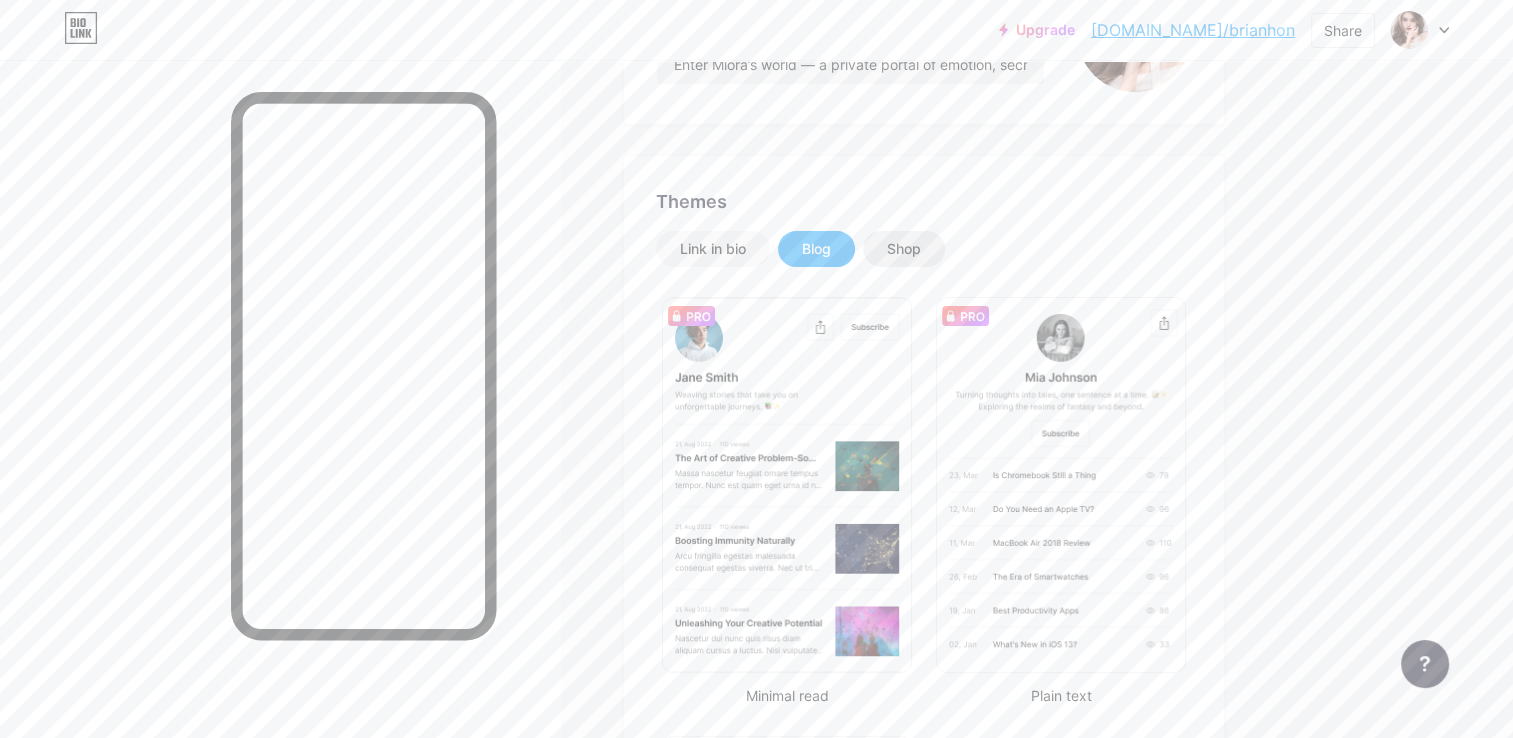 click on "Shop" at bounding box center (904, 249) 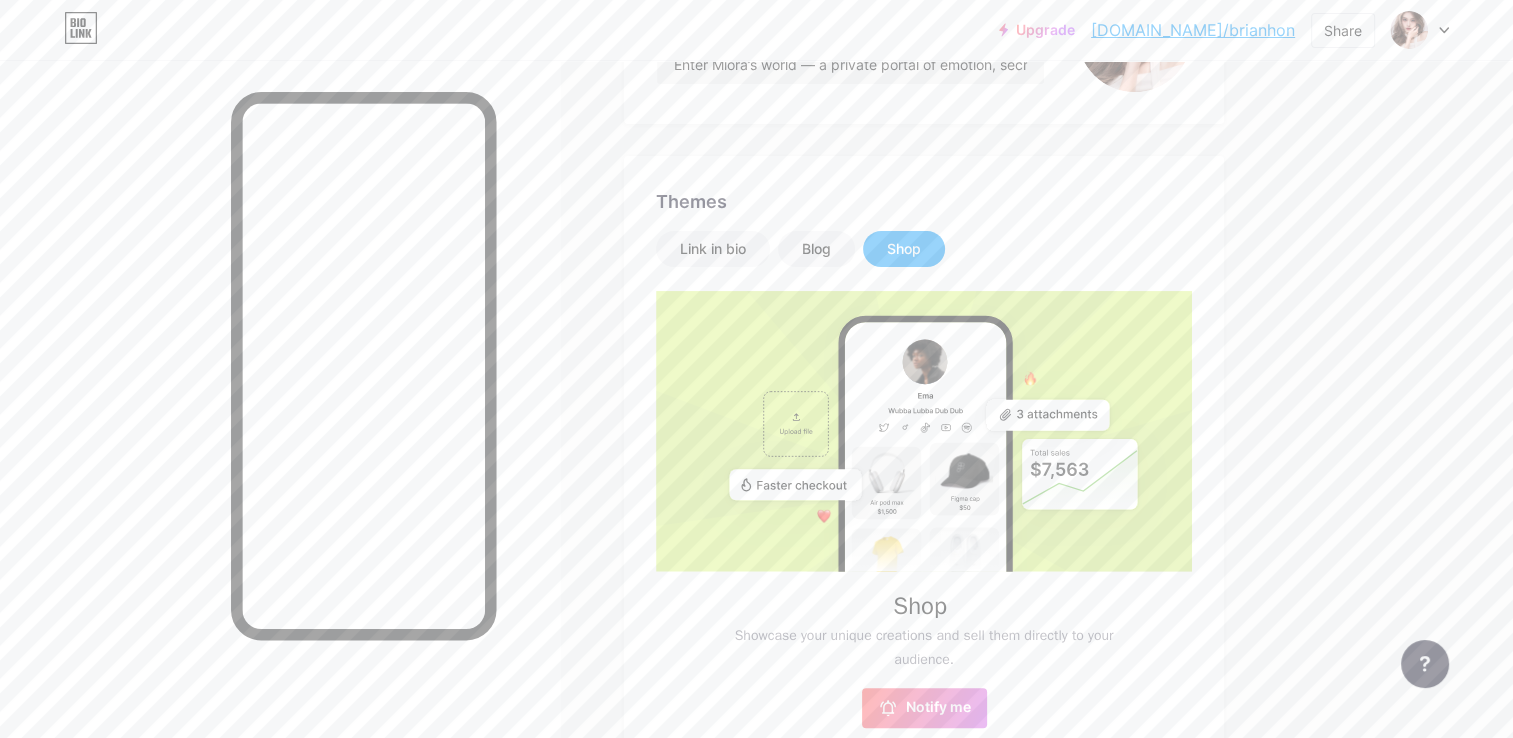 scroll, scrollTop: 0, scrollLeft: 0, axis: both 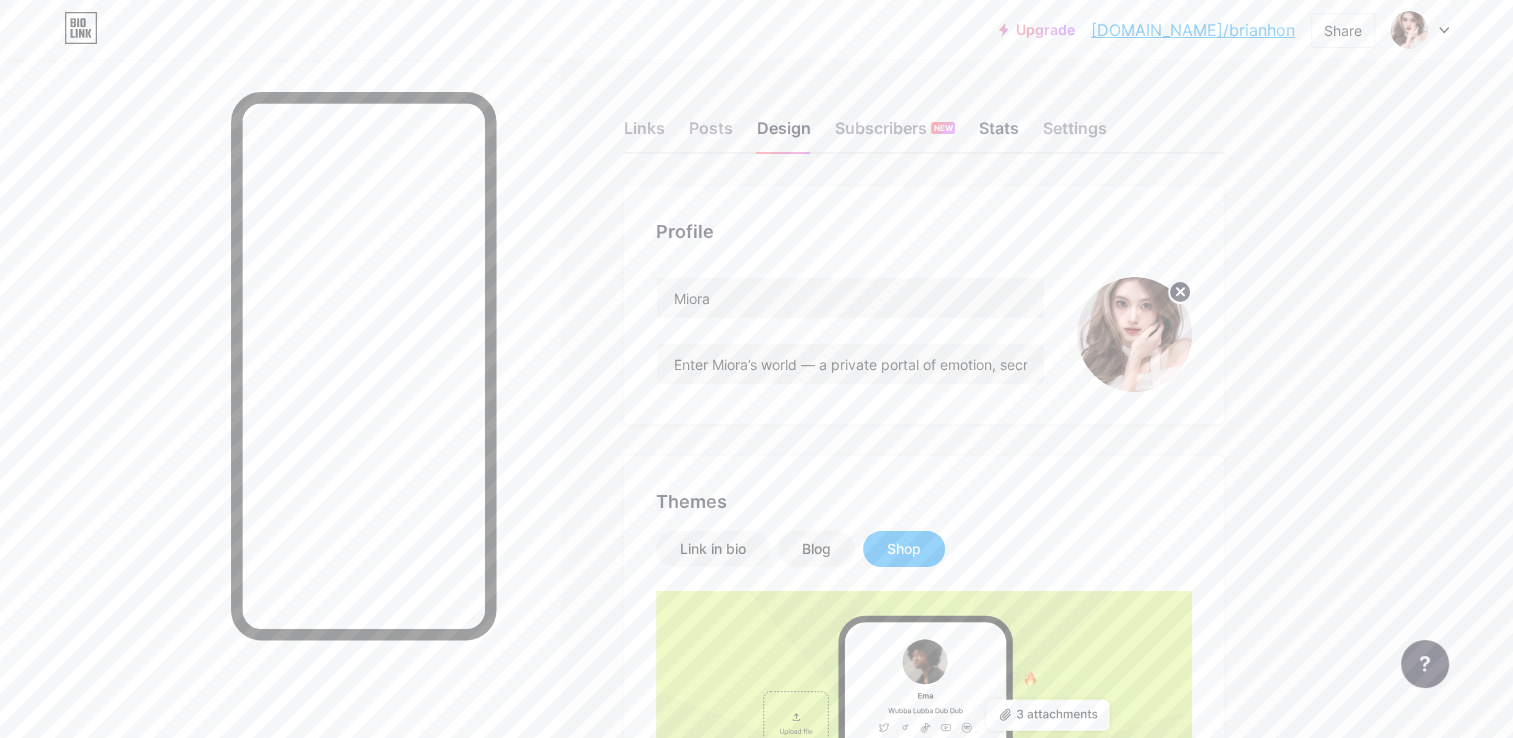 click on "Stats" at bounding box center [999, 134] 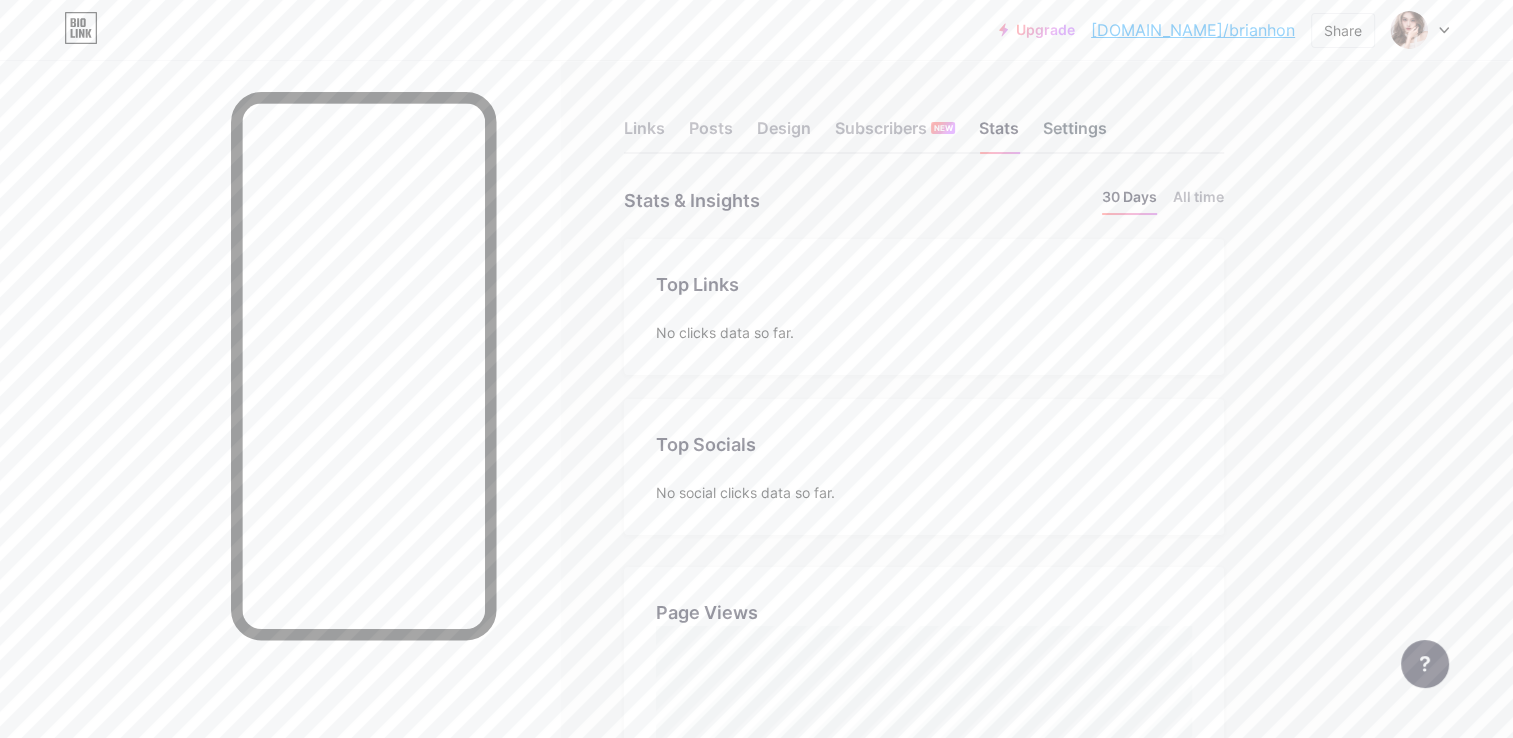 scroll, scrollTop: 999261, scrollLeft: 998487, axis: both 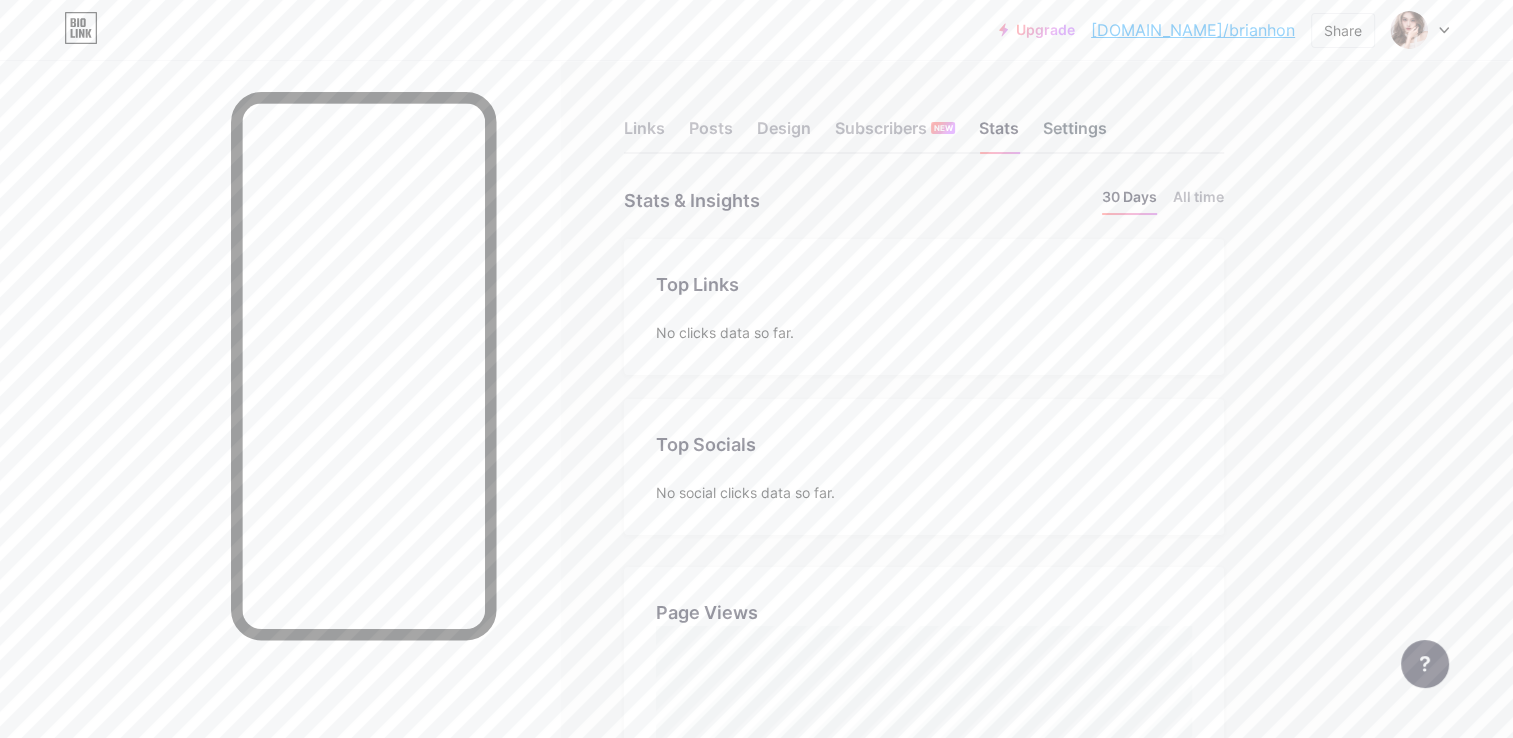 click on "Settings" at bounding box center (1075, 134) 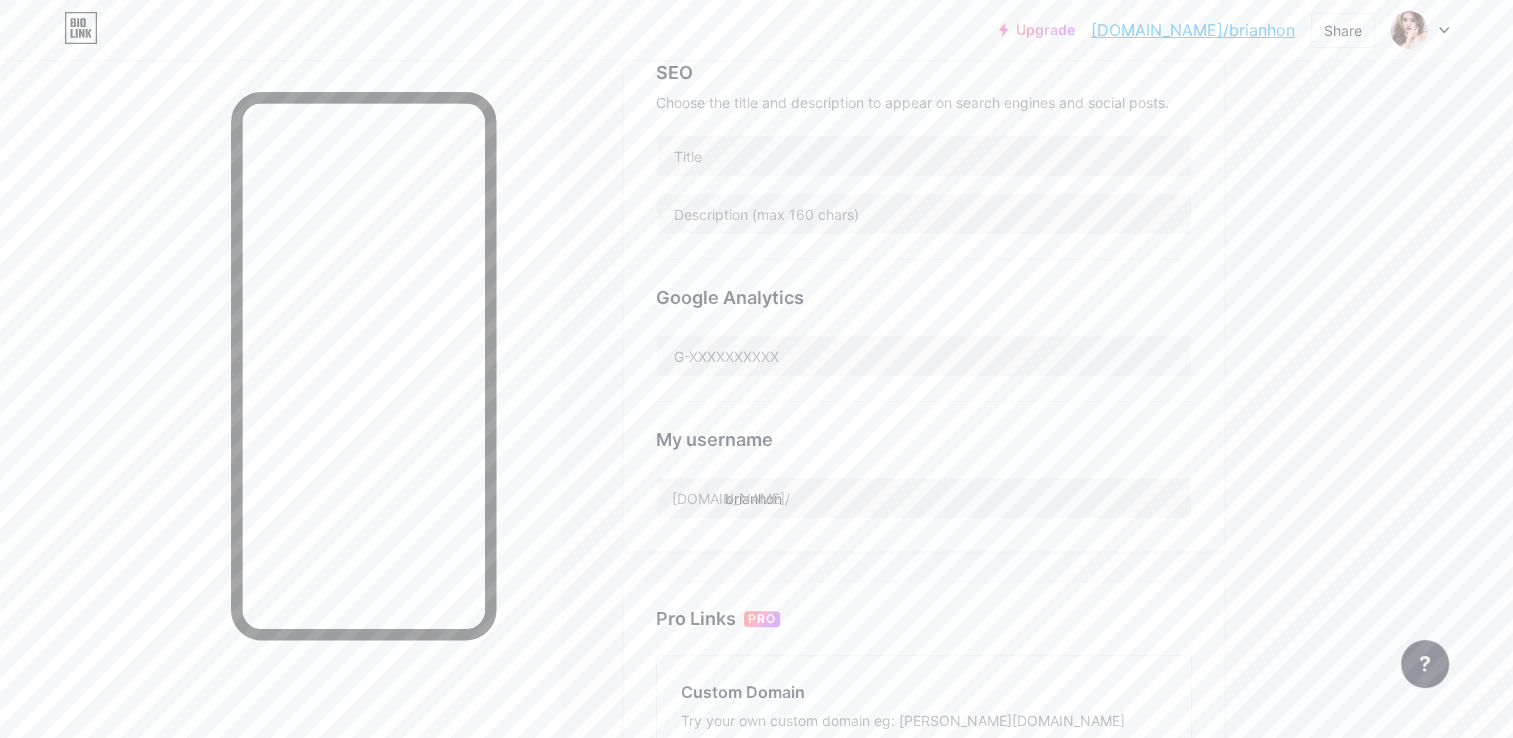 scroll, scrollTop: 500, scrollLeft: 0, axis: vertical 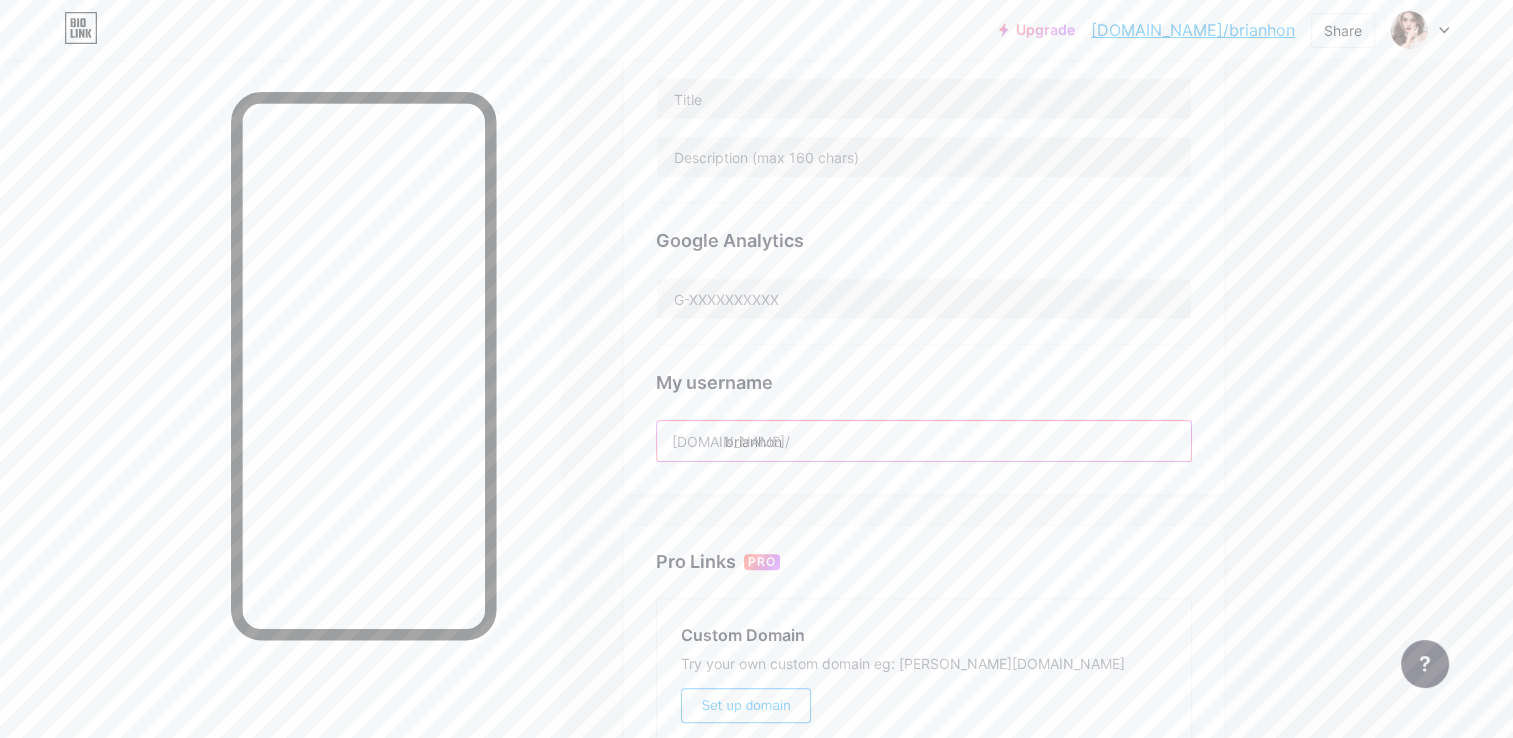 click on "brianhon" at bounding box center (924, 441) 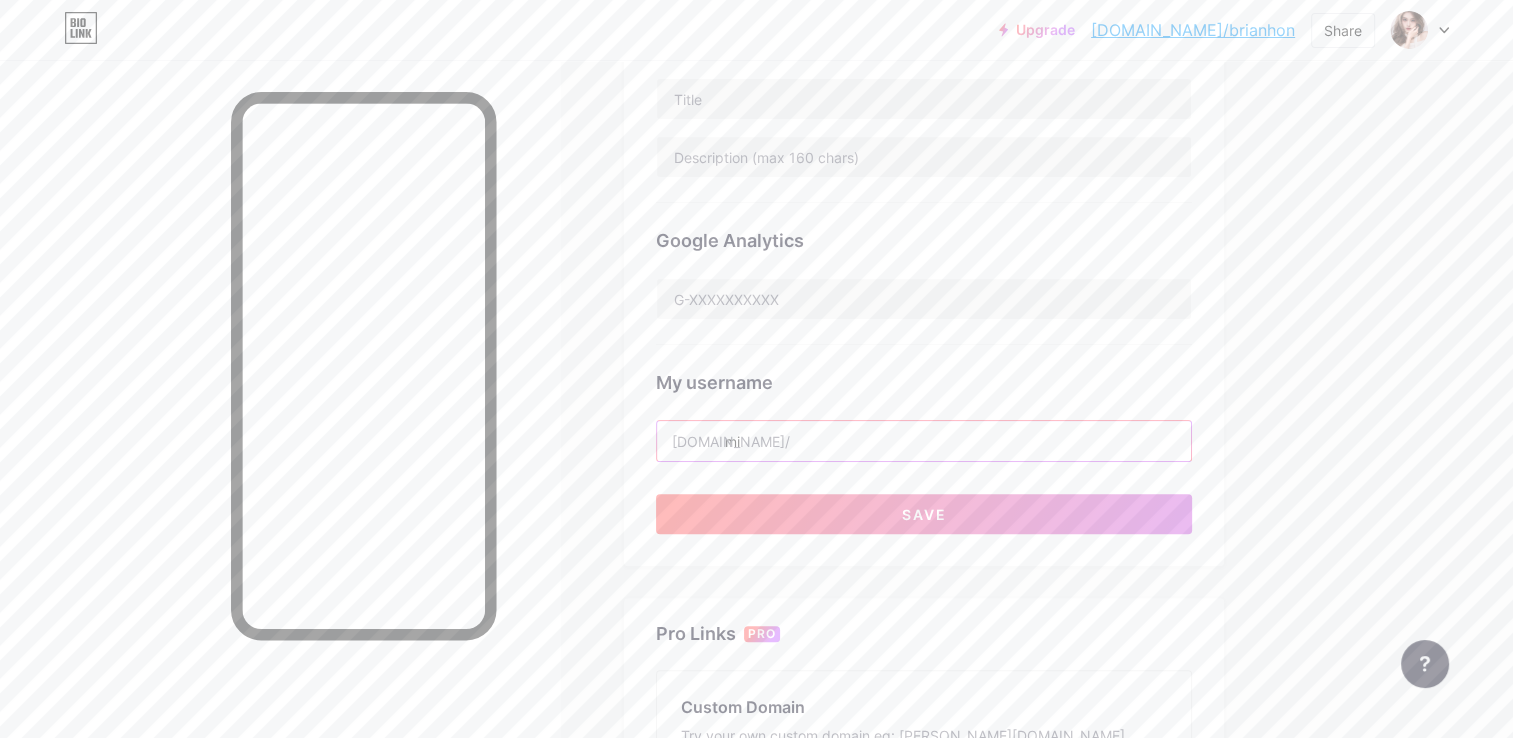 type on "m" 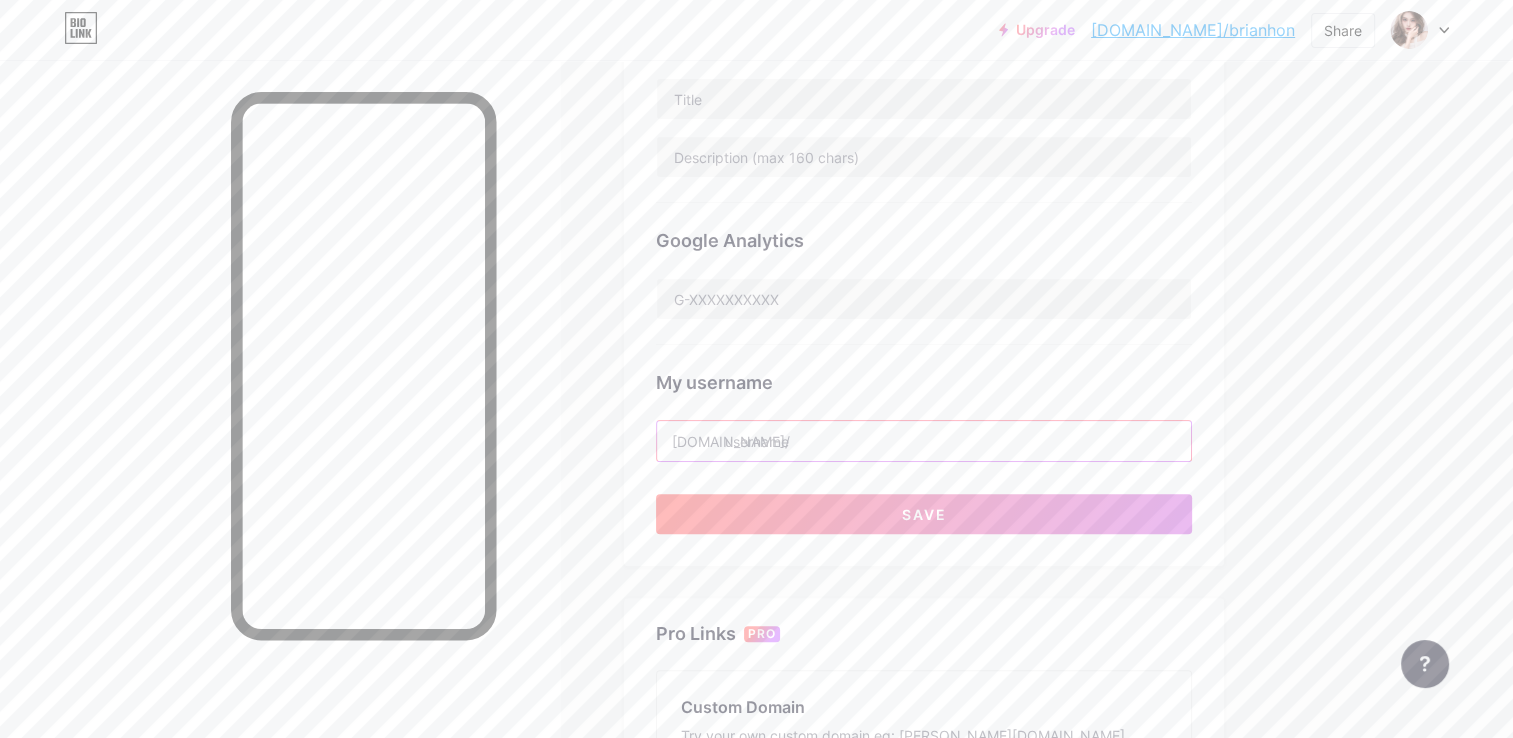 type on "m" 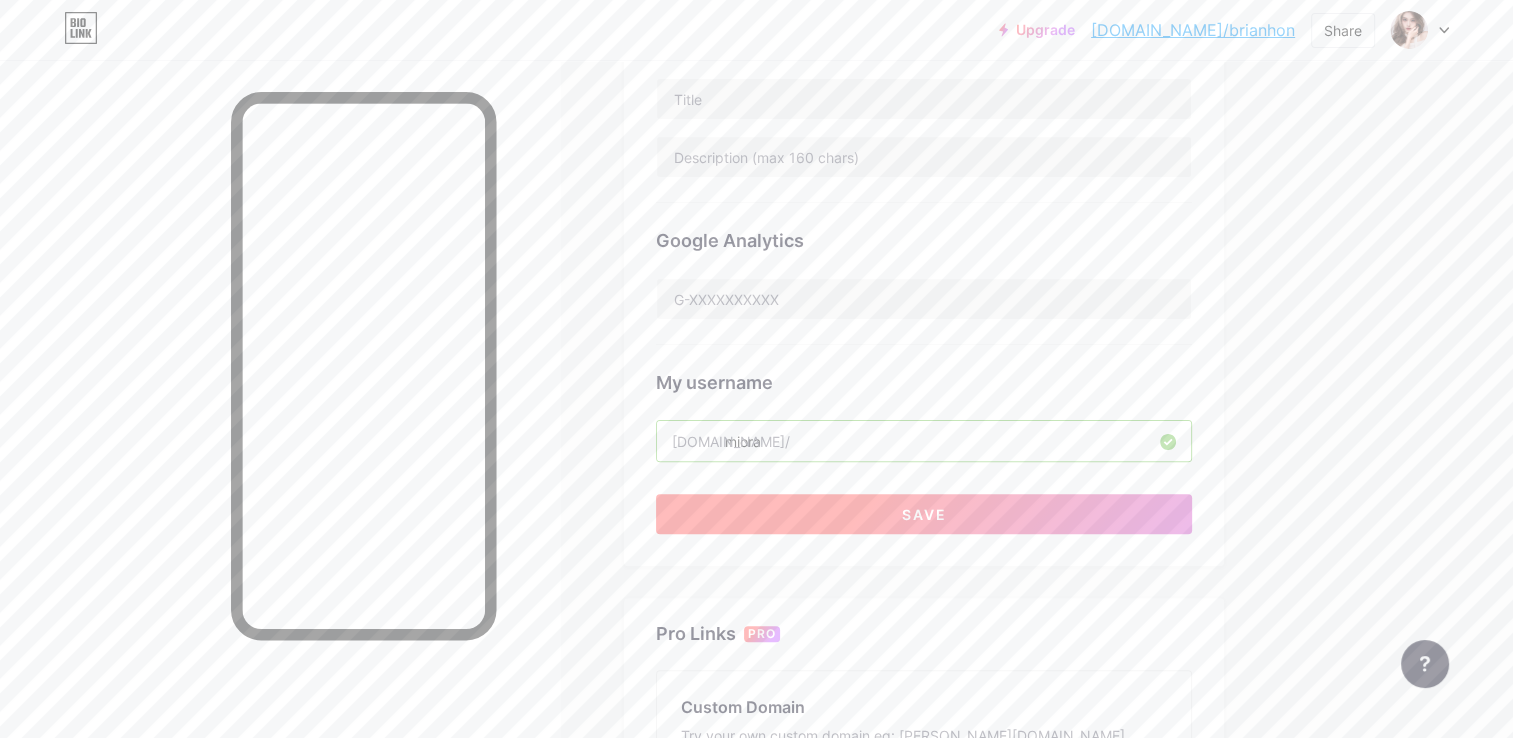 type on "miora" 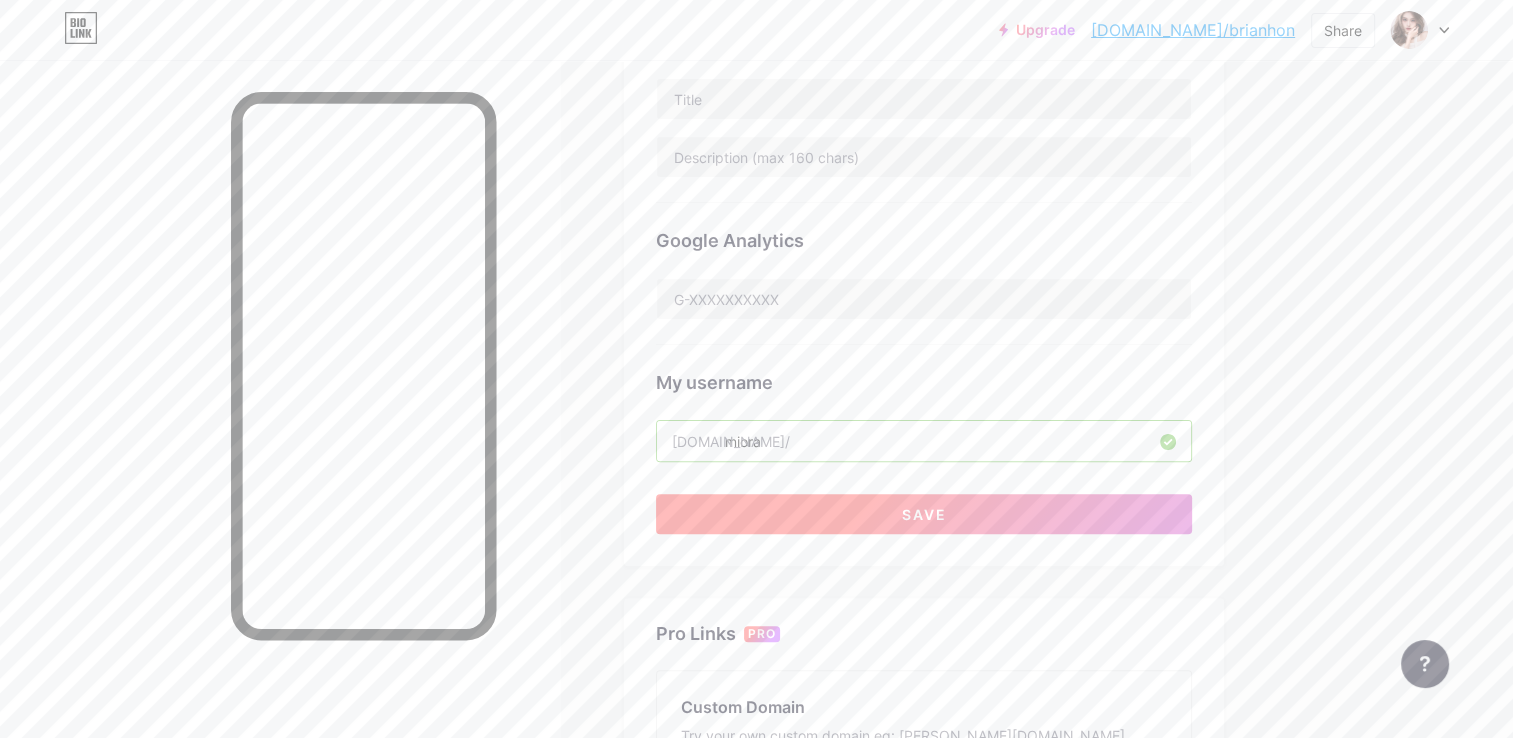 click on "Save" at bounding box center [924, 514] 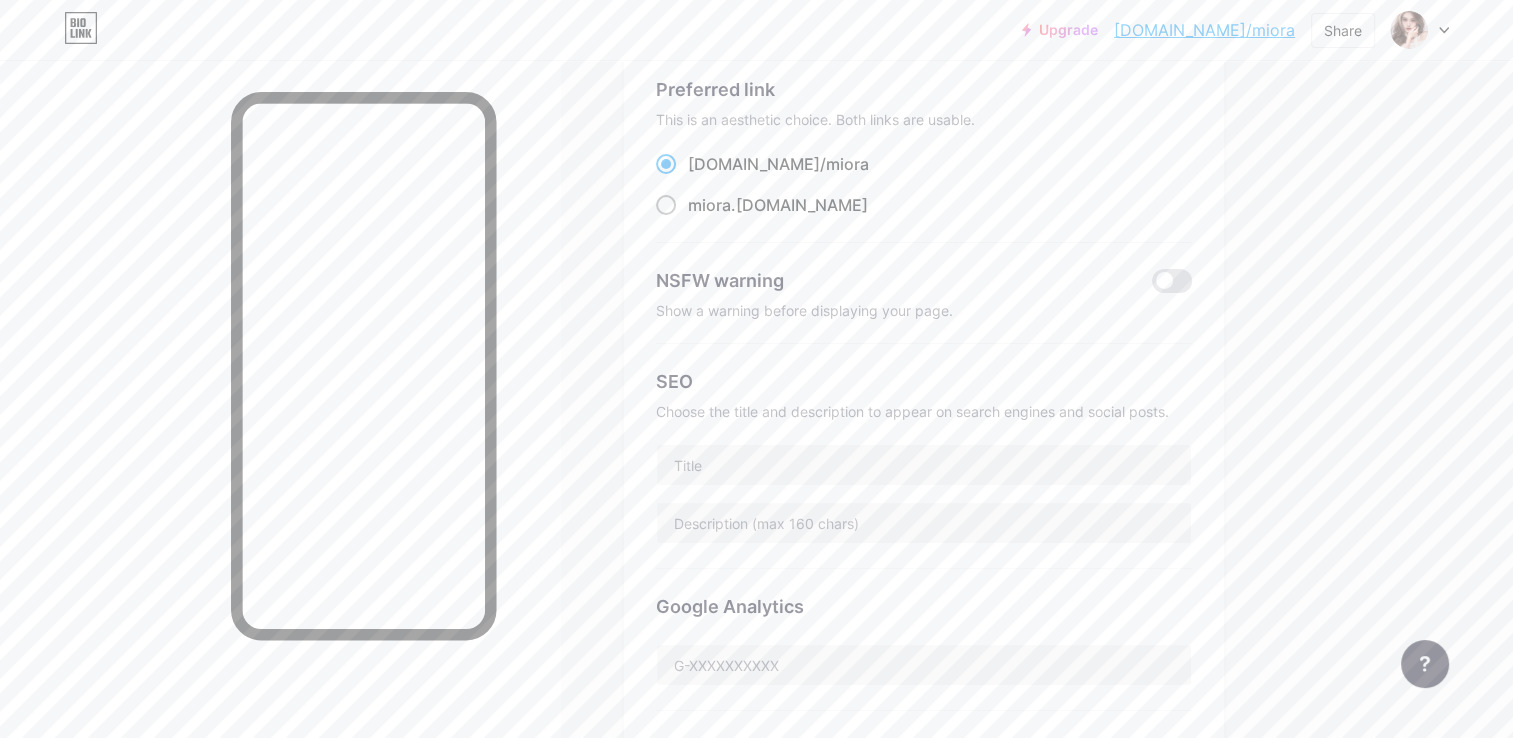 scroll, scrollTop: 100, scrollLeft: 0, axis: vertical 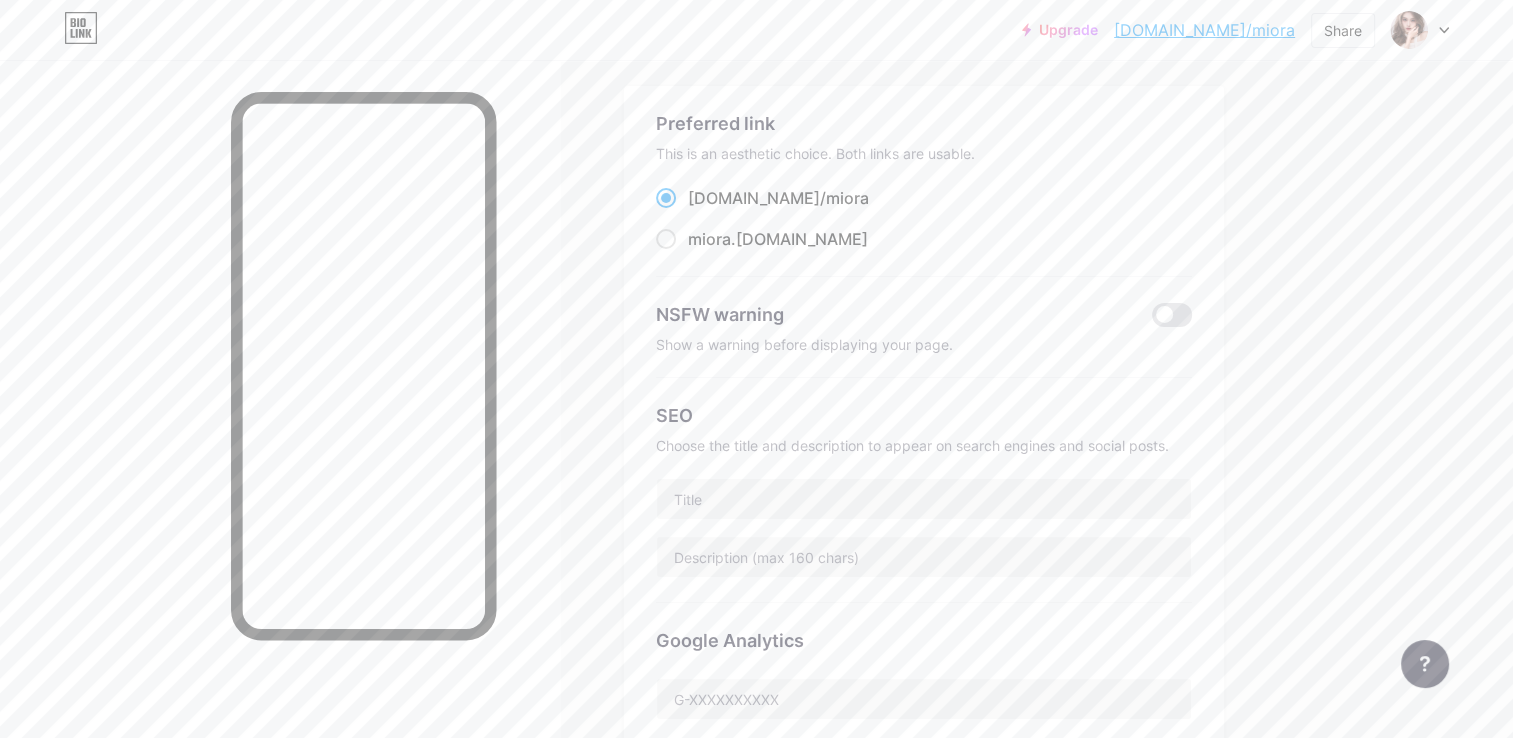 click on "bio.link/ miora       miora .bio.link" at bounding box center [924, 219] 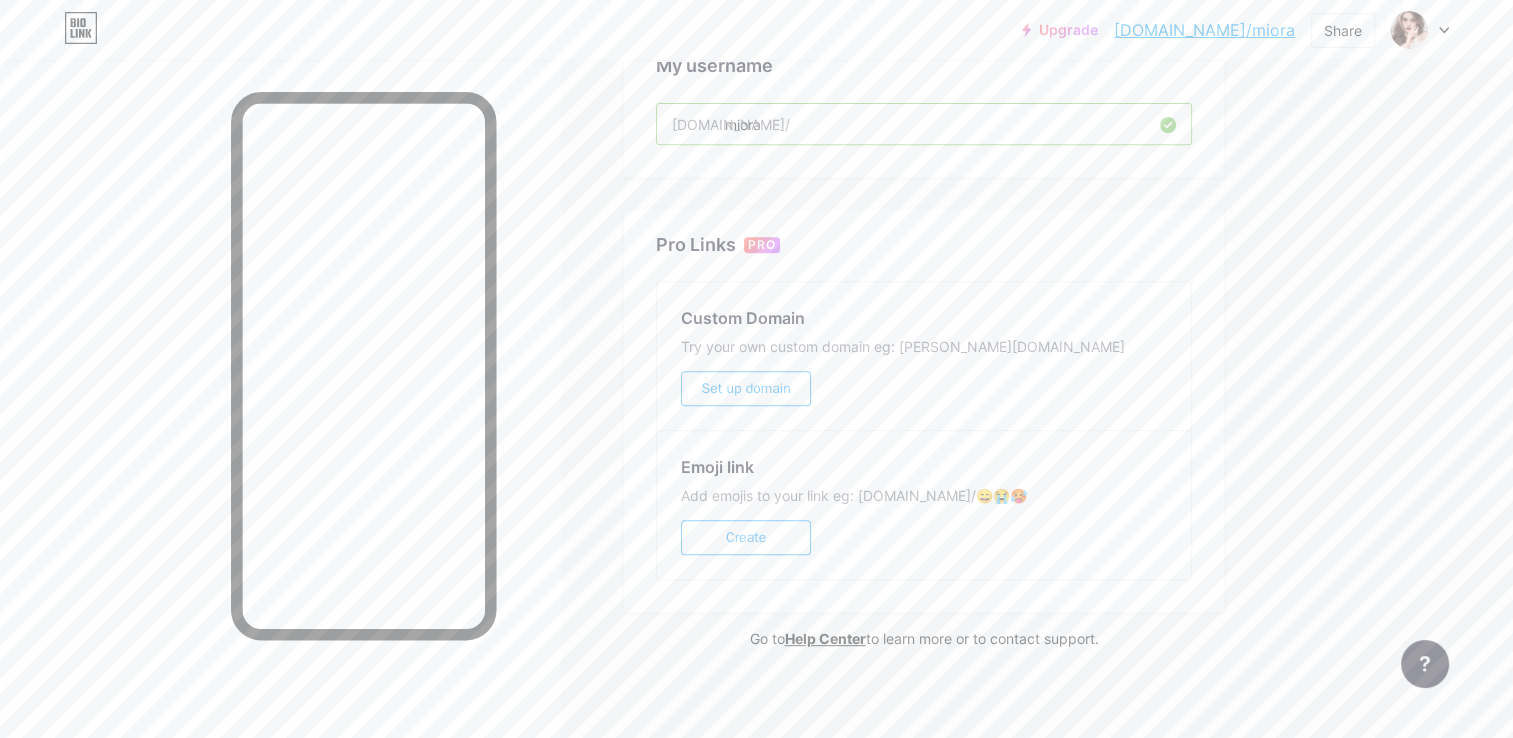scroll, scrollTop: 823, scrollLeft: 0, axis: vertical 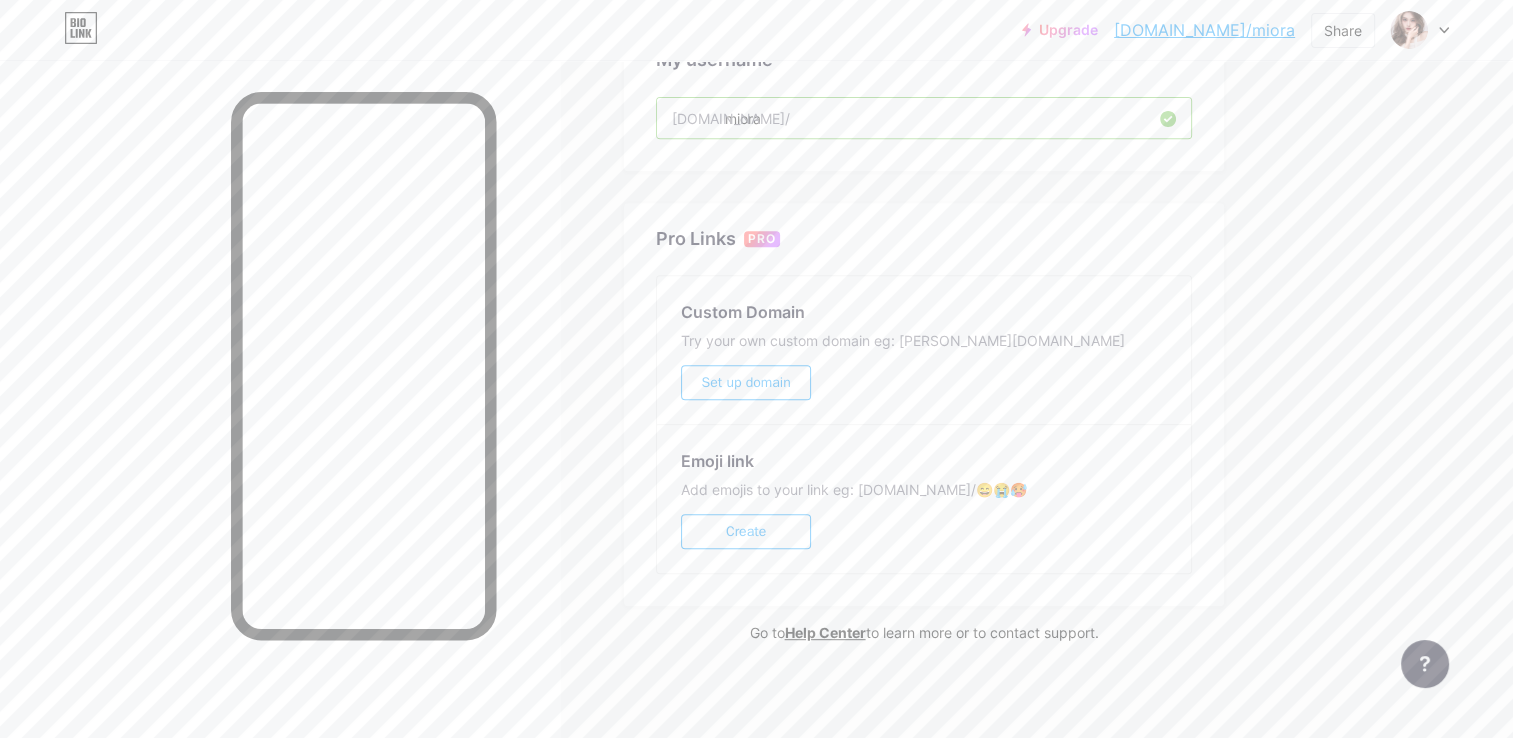 click on "Create" at bounding box center [746, 531] 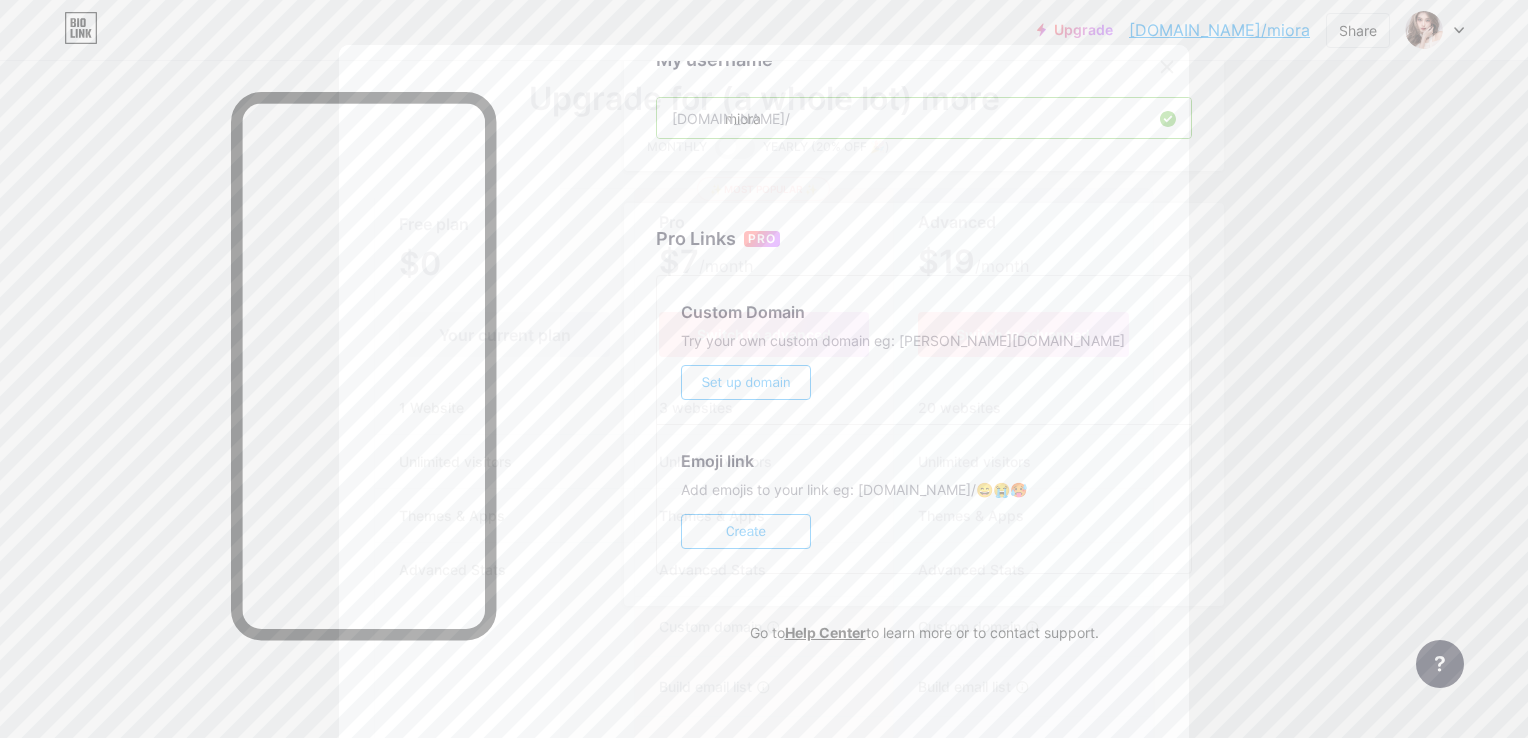 click 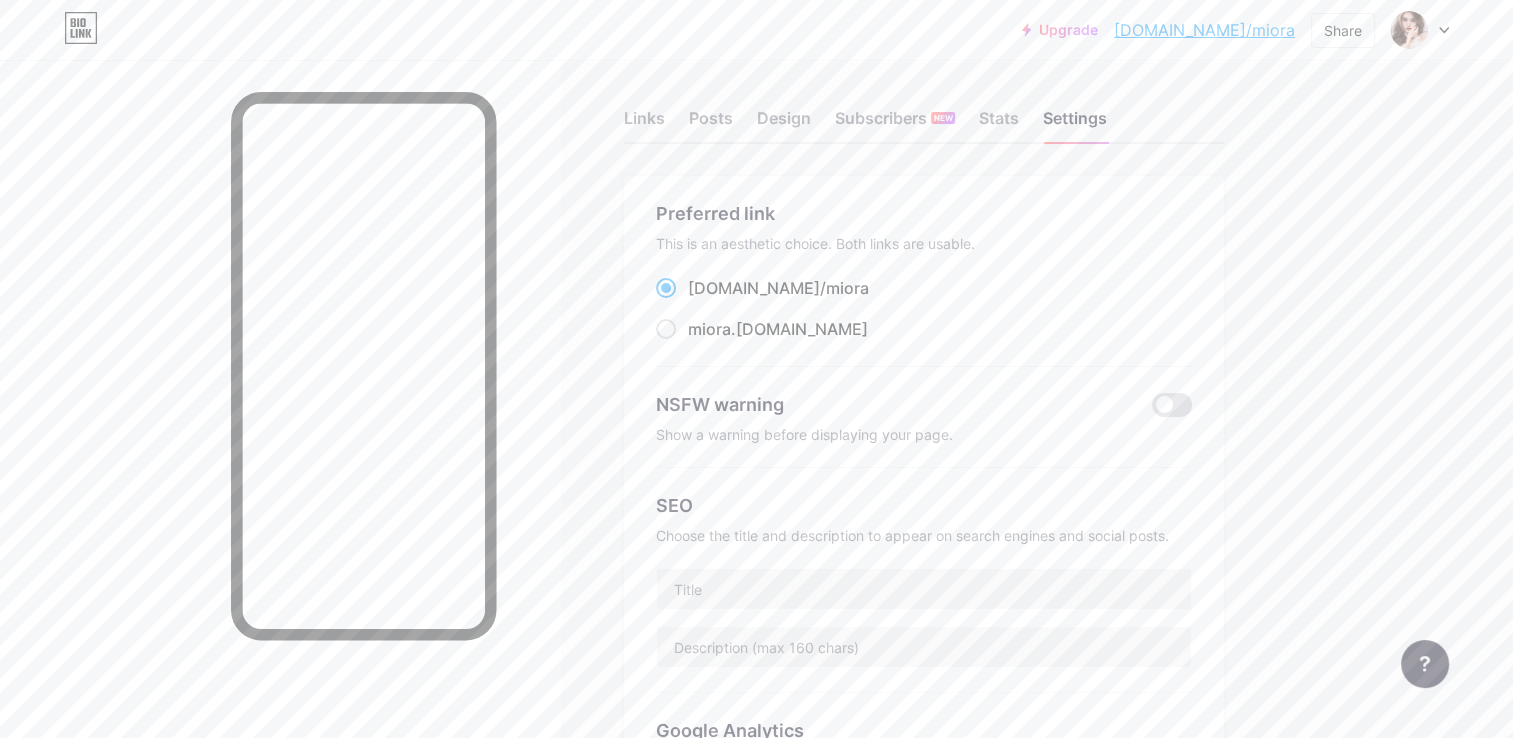 scroll, scrollTop: 0, scrollLeft: 0, axis: both 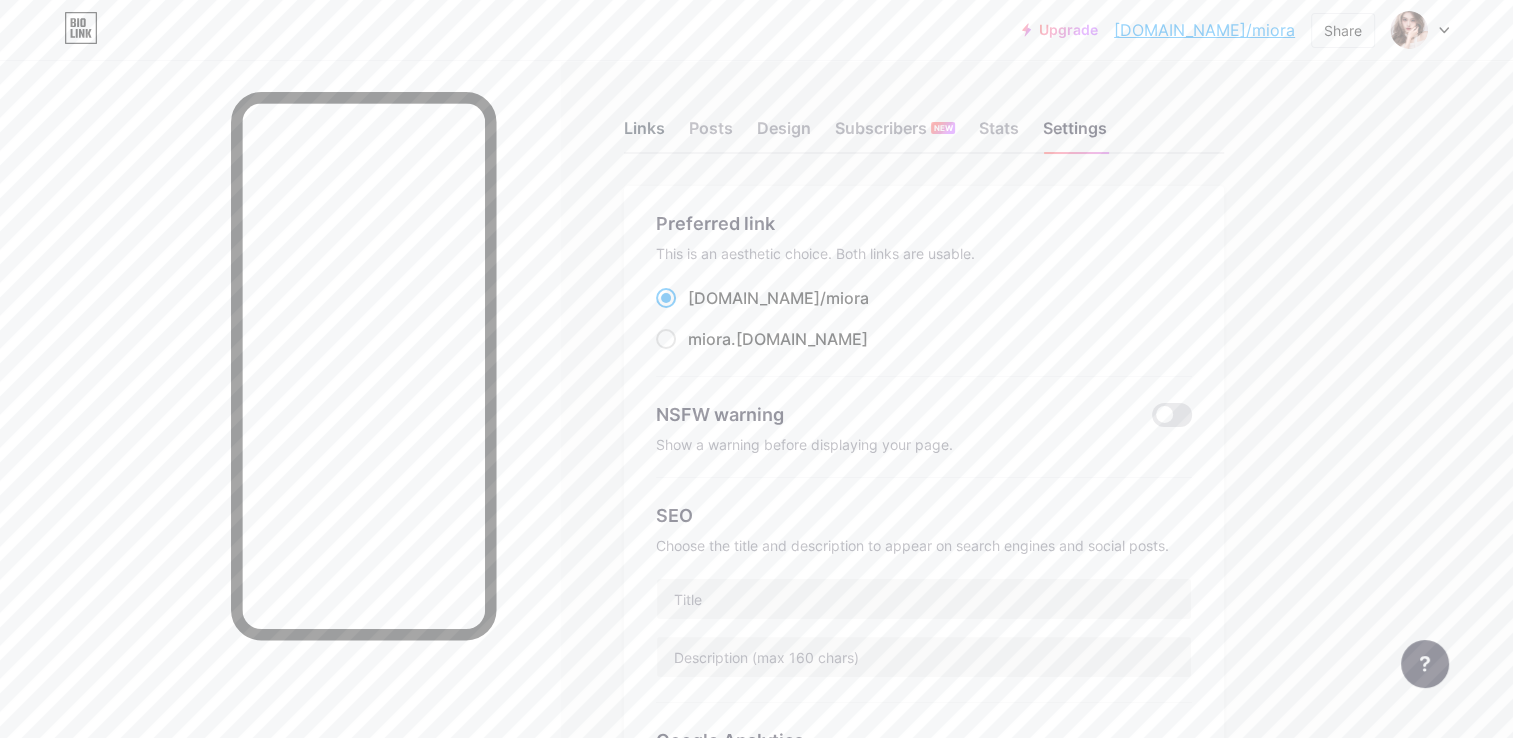 click on "Links" at bounding box center [644, 134] 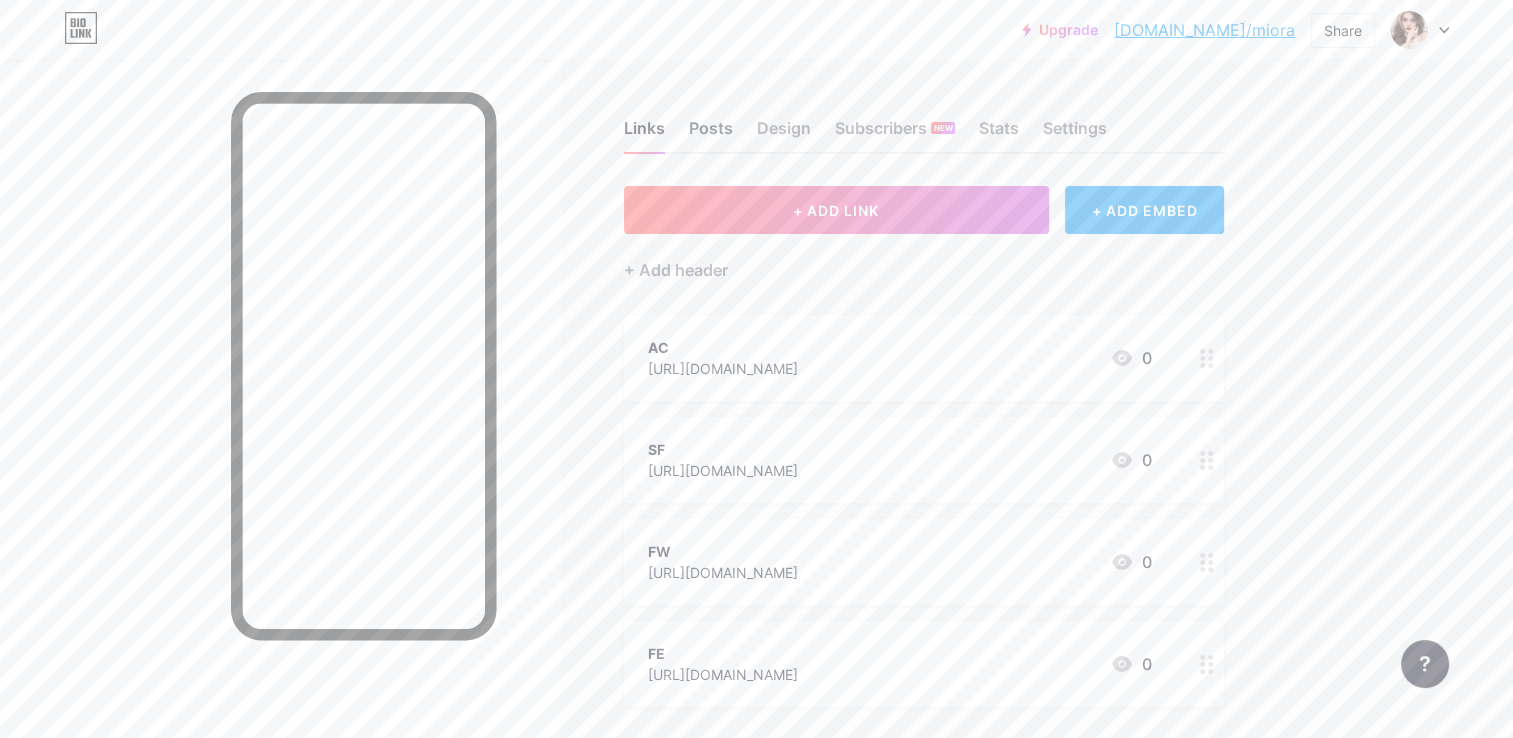 click on "Posts" at bounding box center (711, 134) 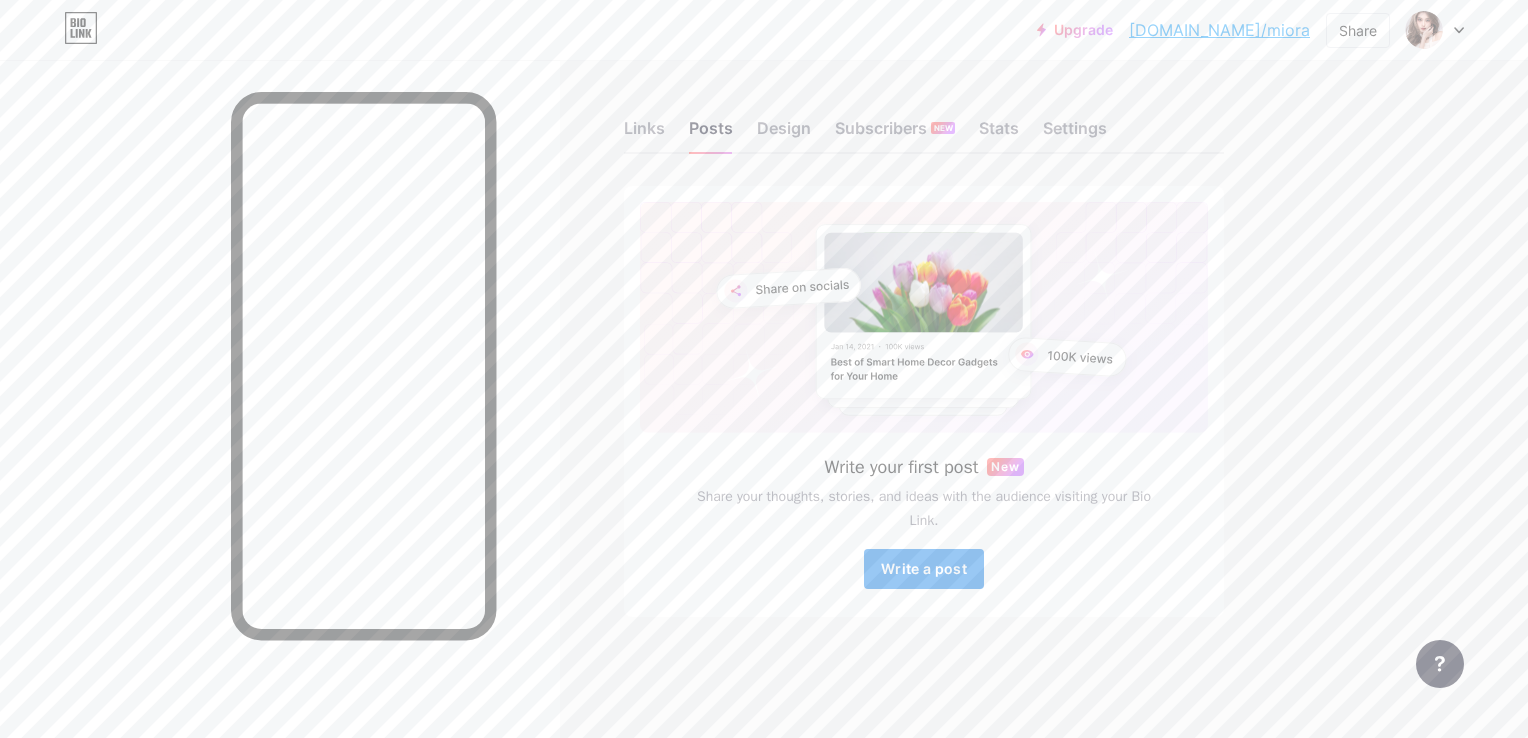 click on "Write a post" at bounding box center (924, 568) 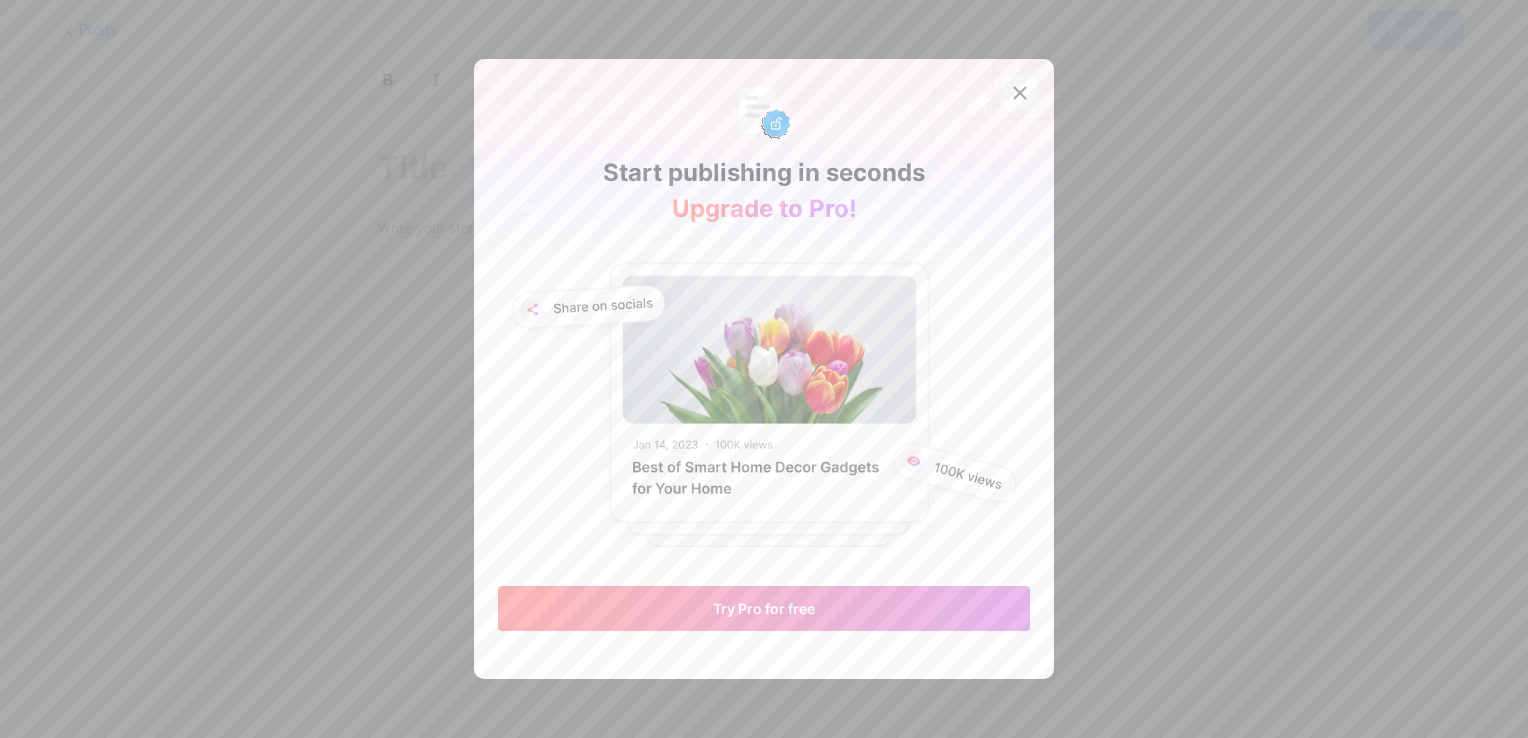 click 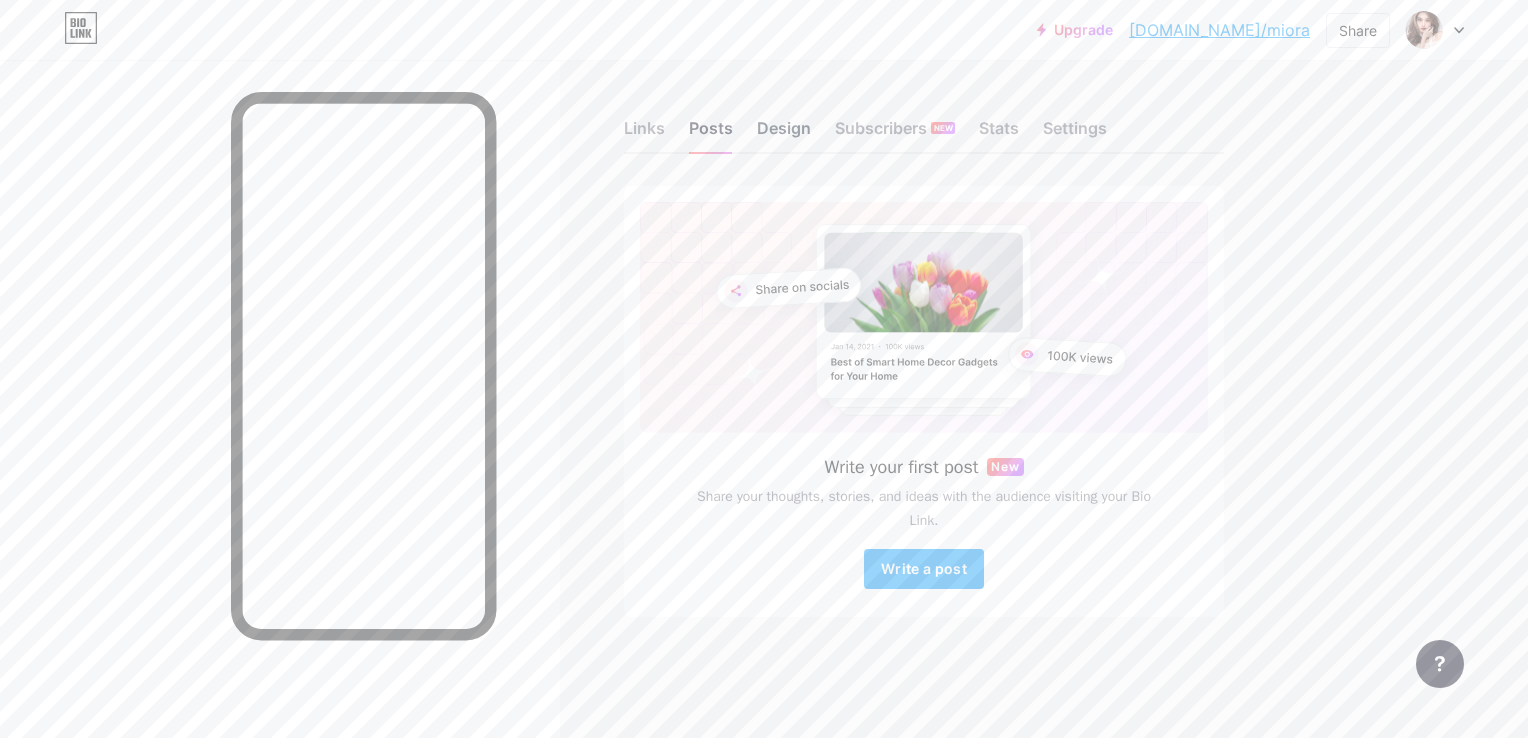 click on "Design" at bounding box center [784, 134] 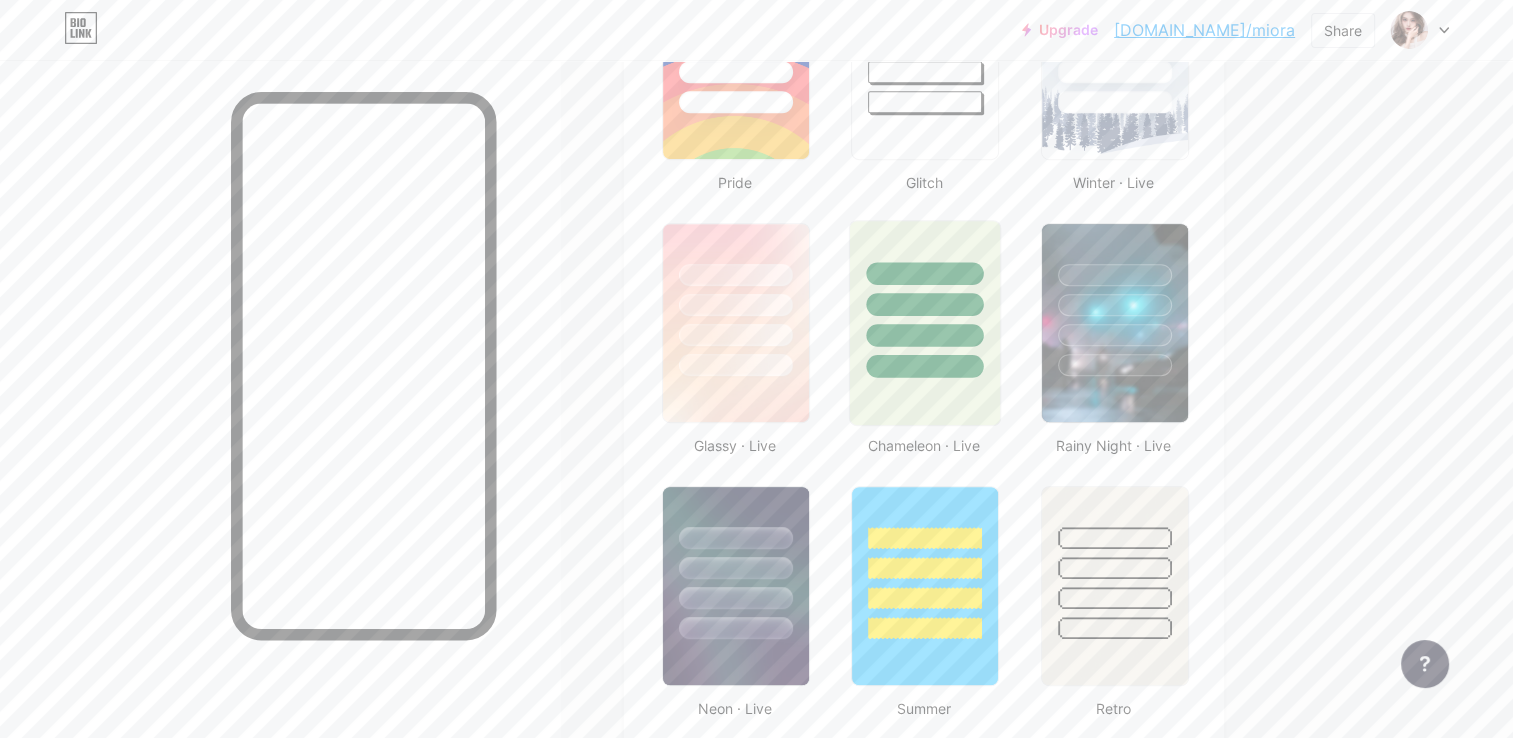 scroll, scrollTop: 800, scrollLeft: 0, axis: vertical 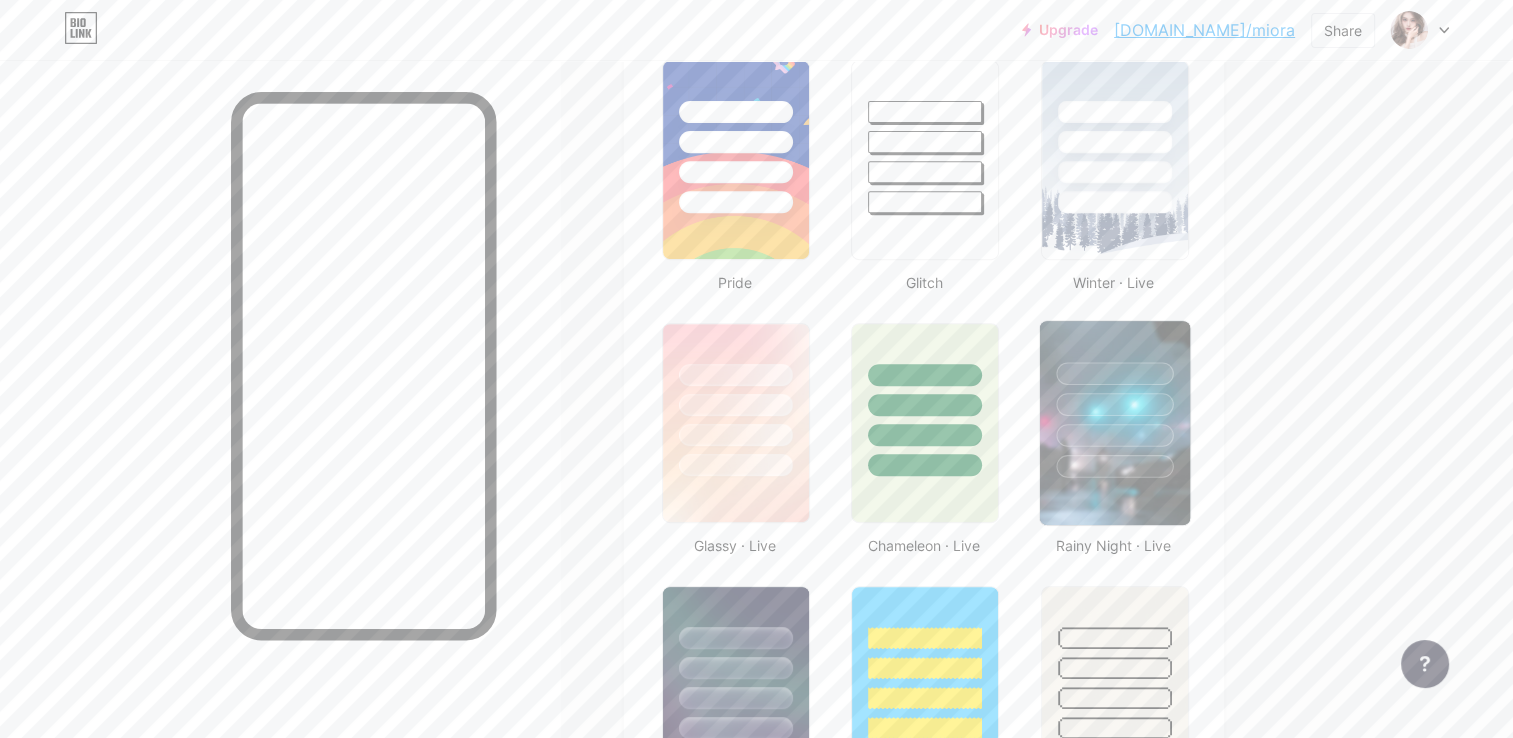 click at bounding box center [1114, 404] 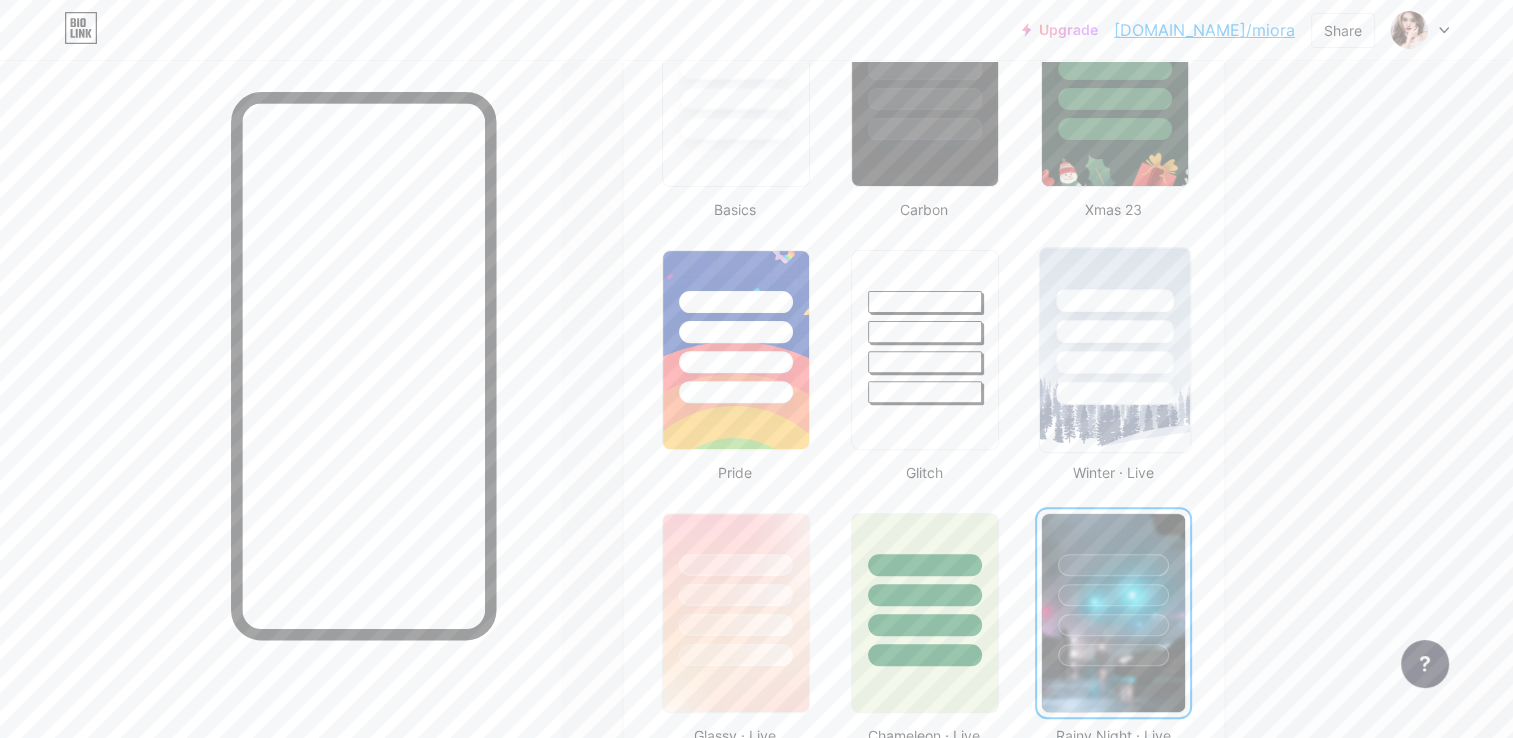 scroll, scrollTop: 600, scrollLeft: 0, axis: vertical 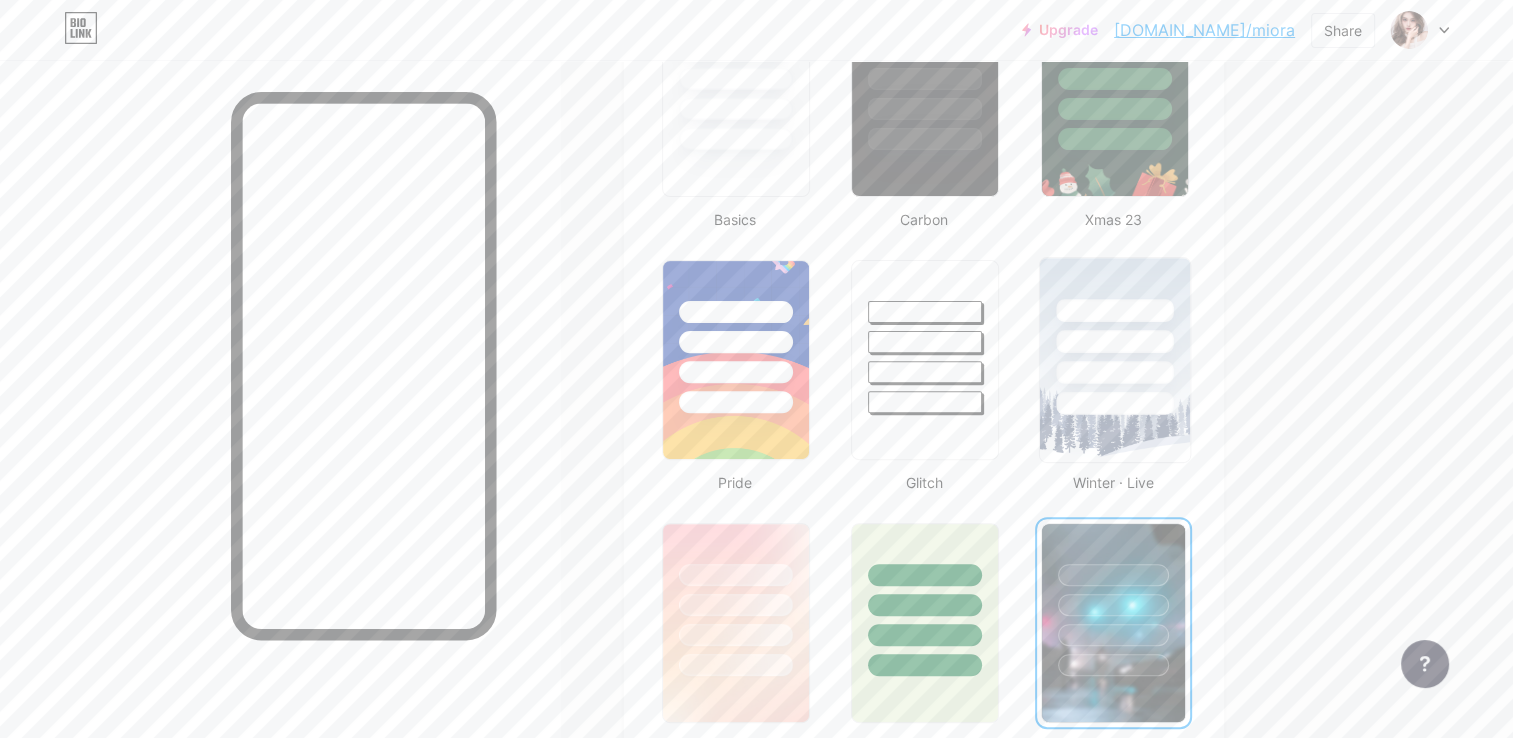click at bounding box center [1114, 310] 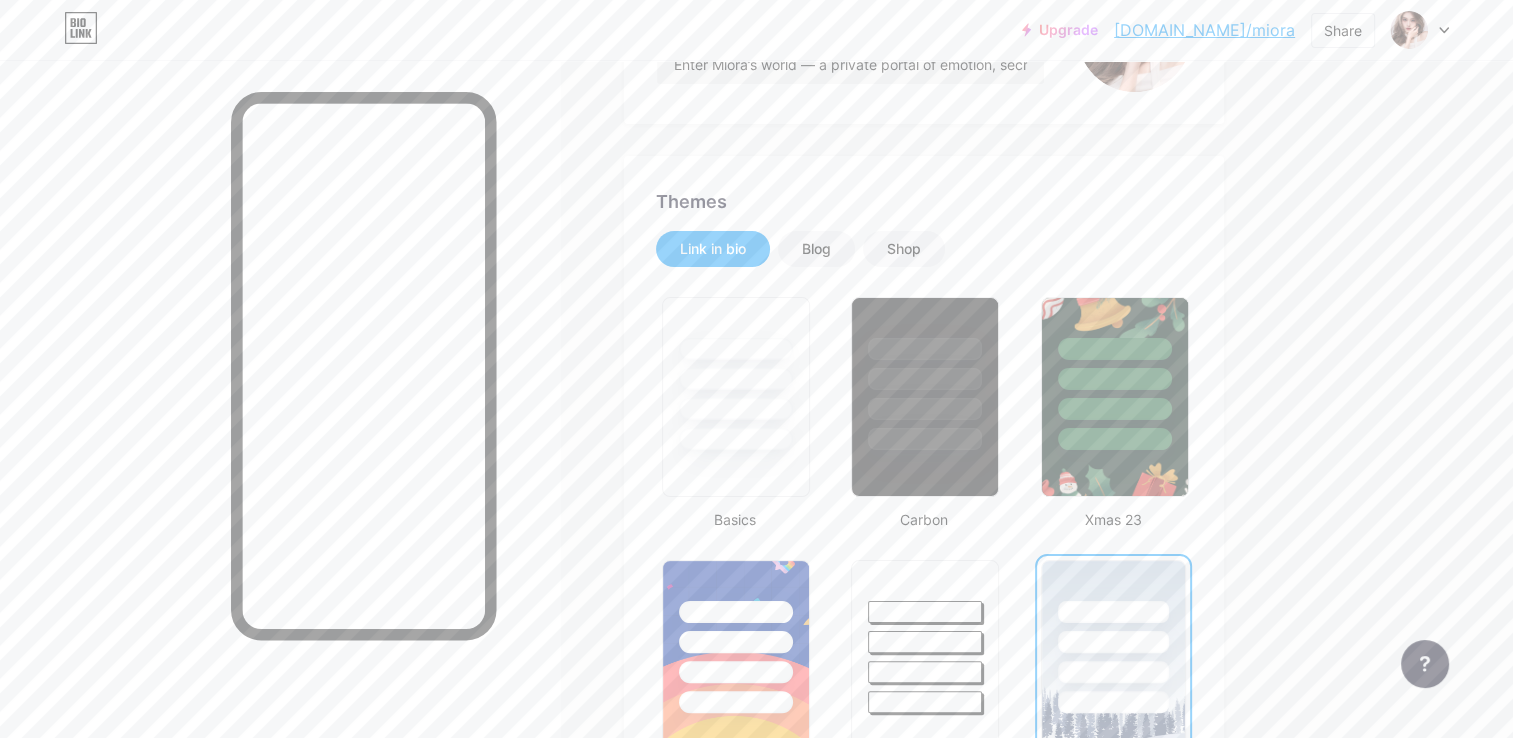 scroll, scrollTop: 200, scrollLeft: 0, axis: vertical 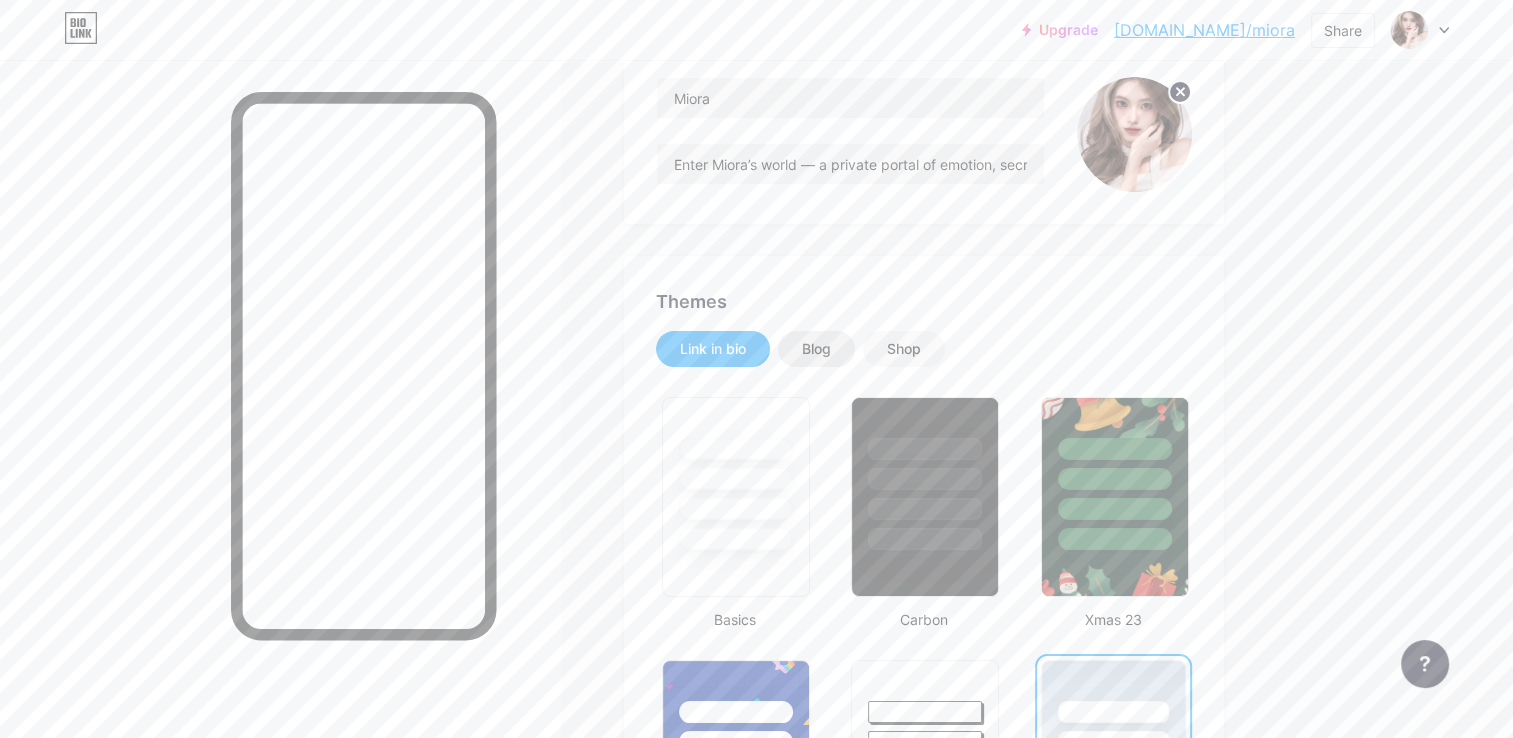 click on "Blog" at bounding box center (816, 349) 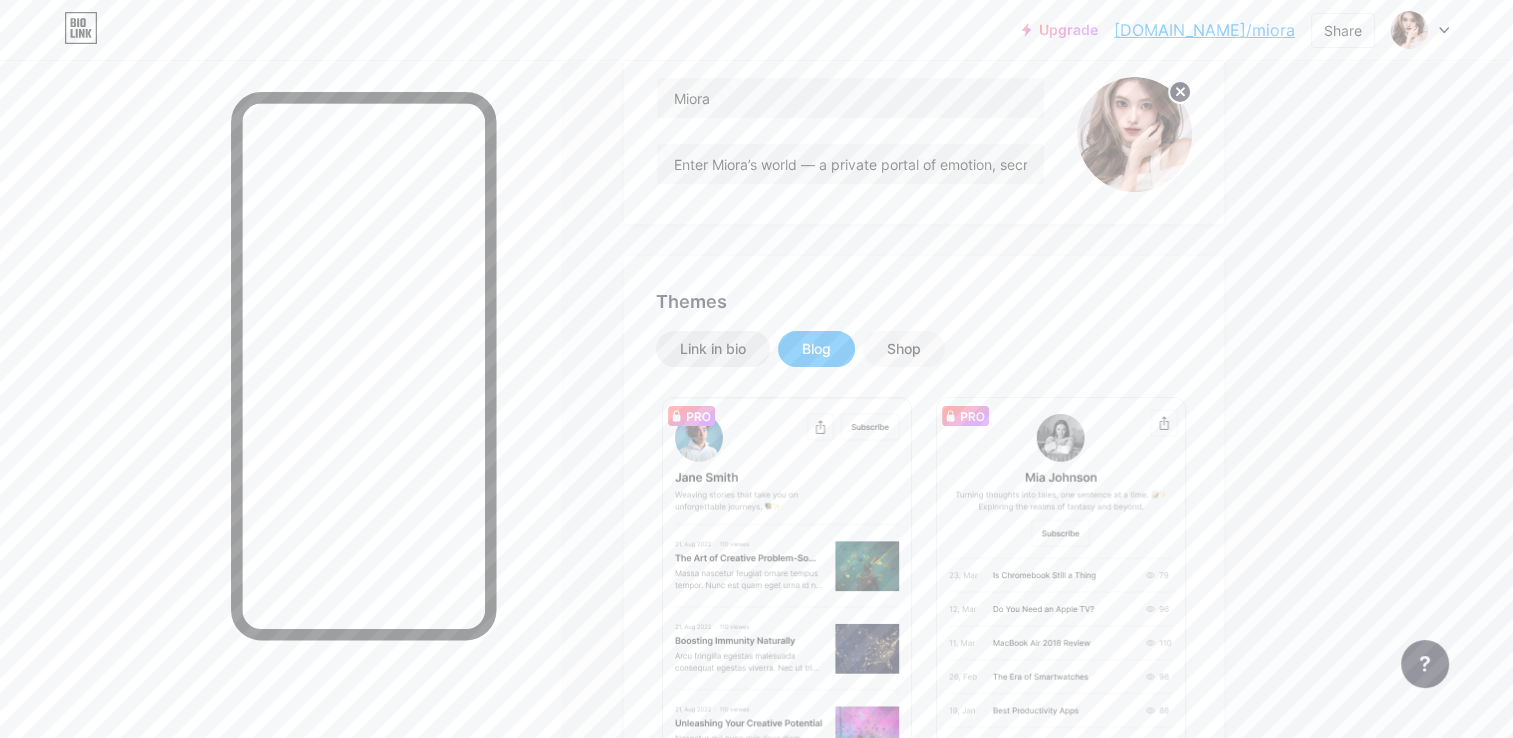 click on "Link in bio" at bounding box center (713, 349) 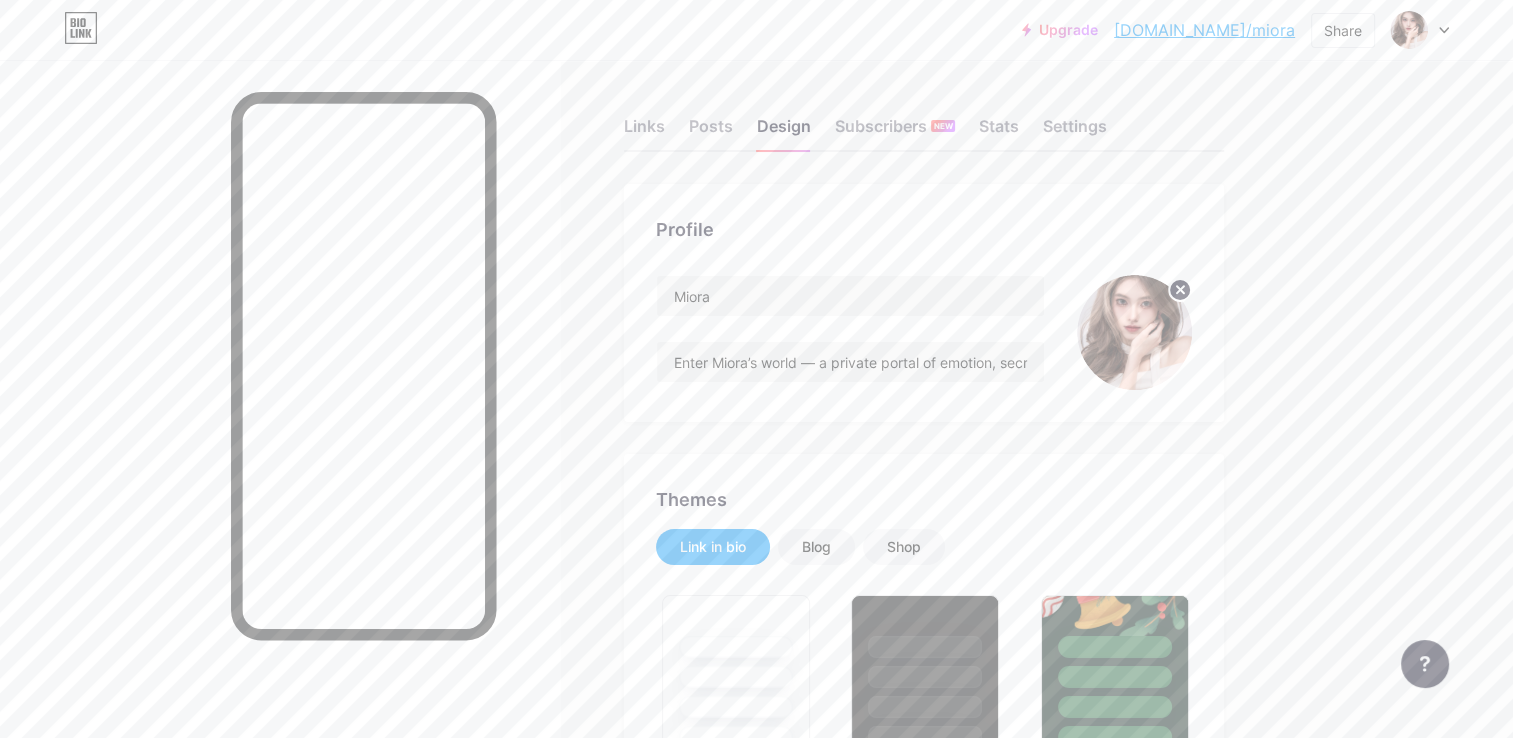 scroll, scrollTop: 0, scrollLeft: 0, axis: both 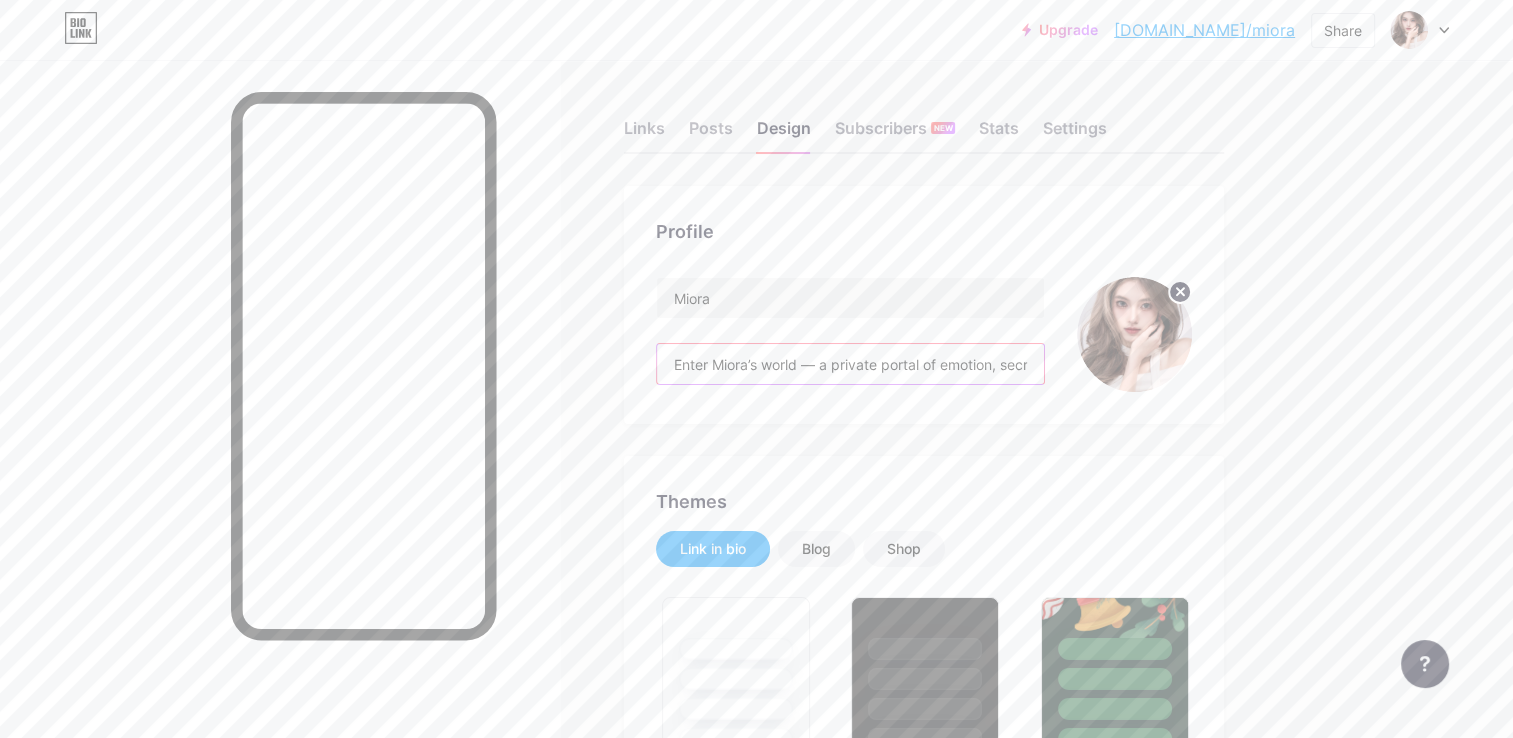 click on "Enter Miora’s world — a private portal of emotion, secrets, and whispered fantasies." at bounding box center (850, 364) 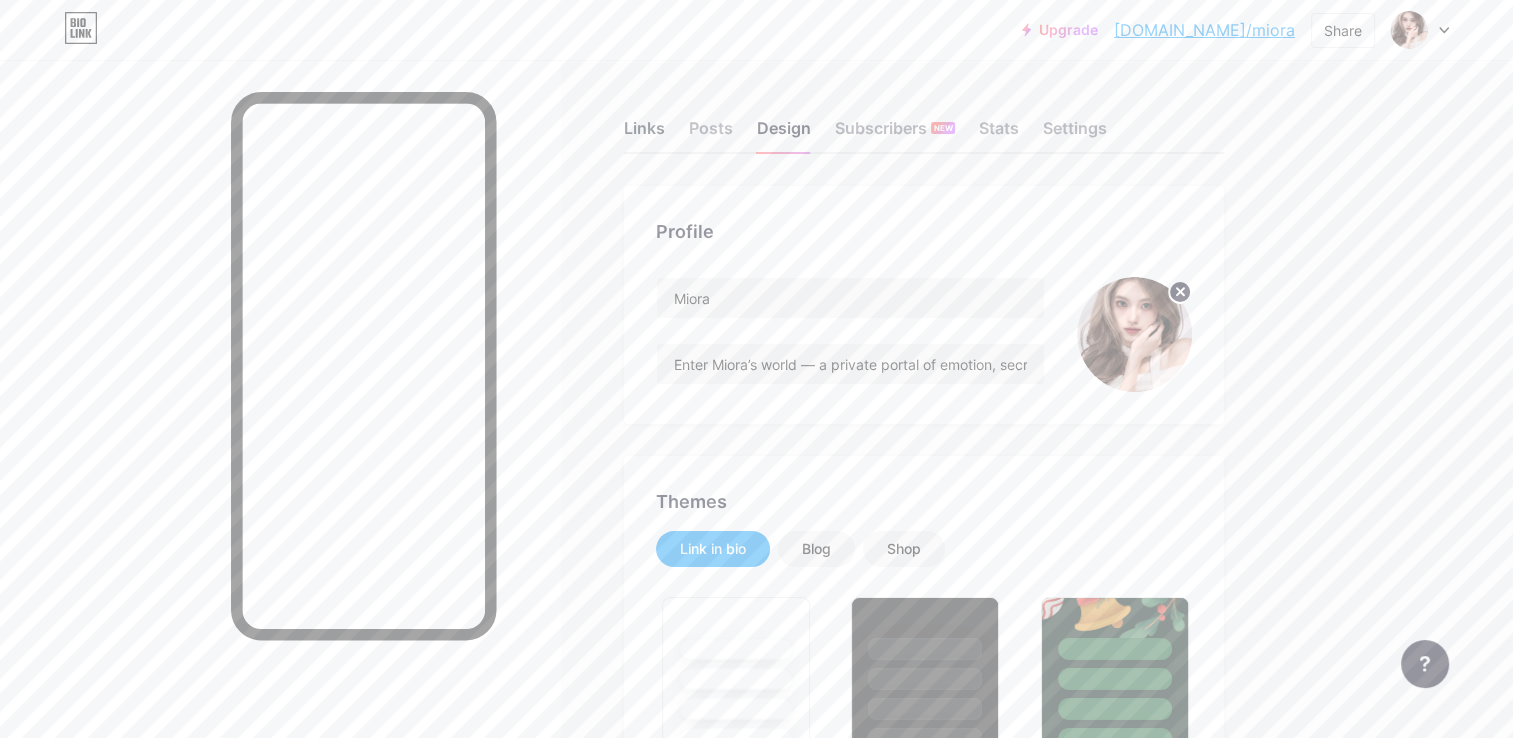 click on "Links" at bounding box center (644, 134) 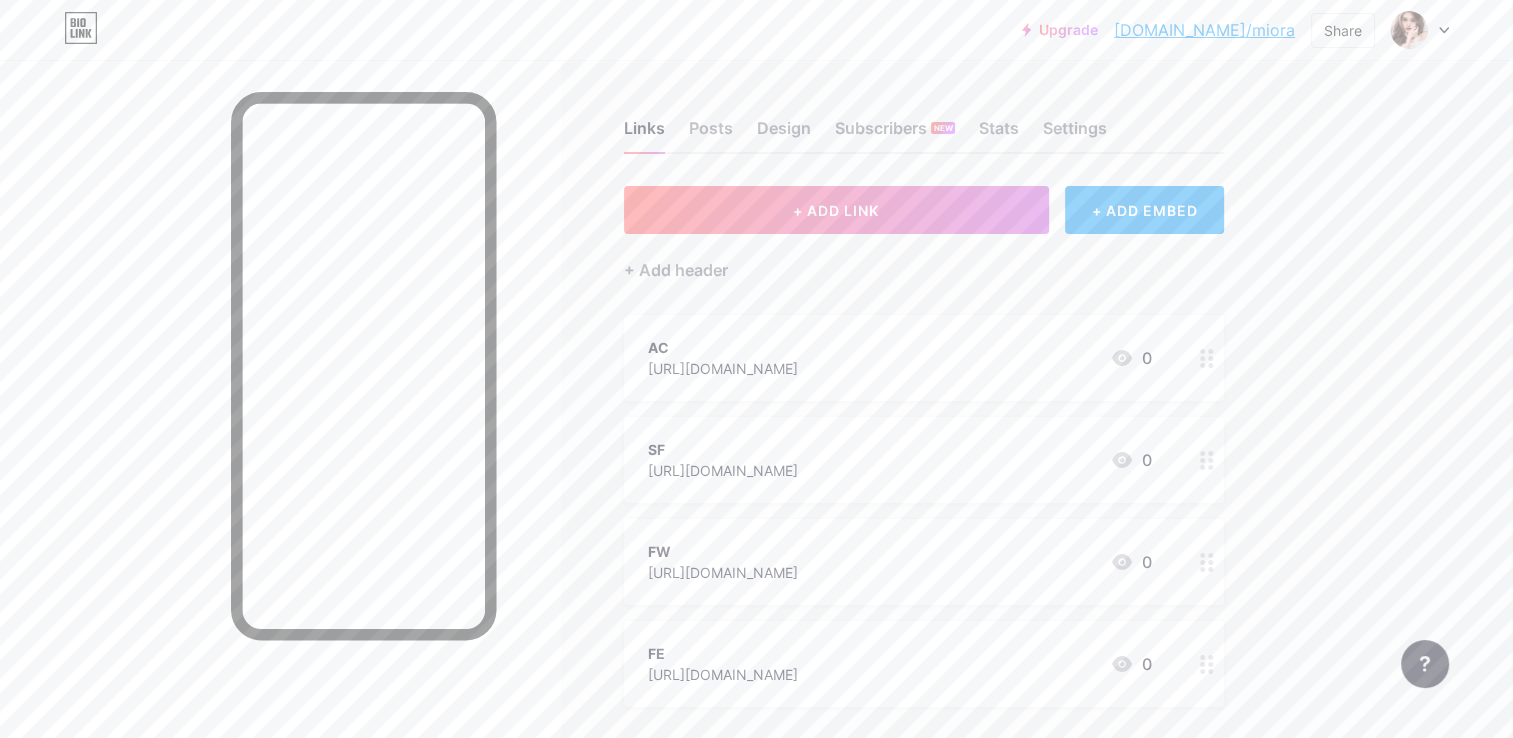 click 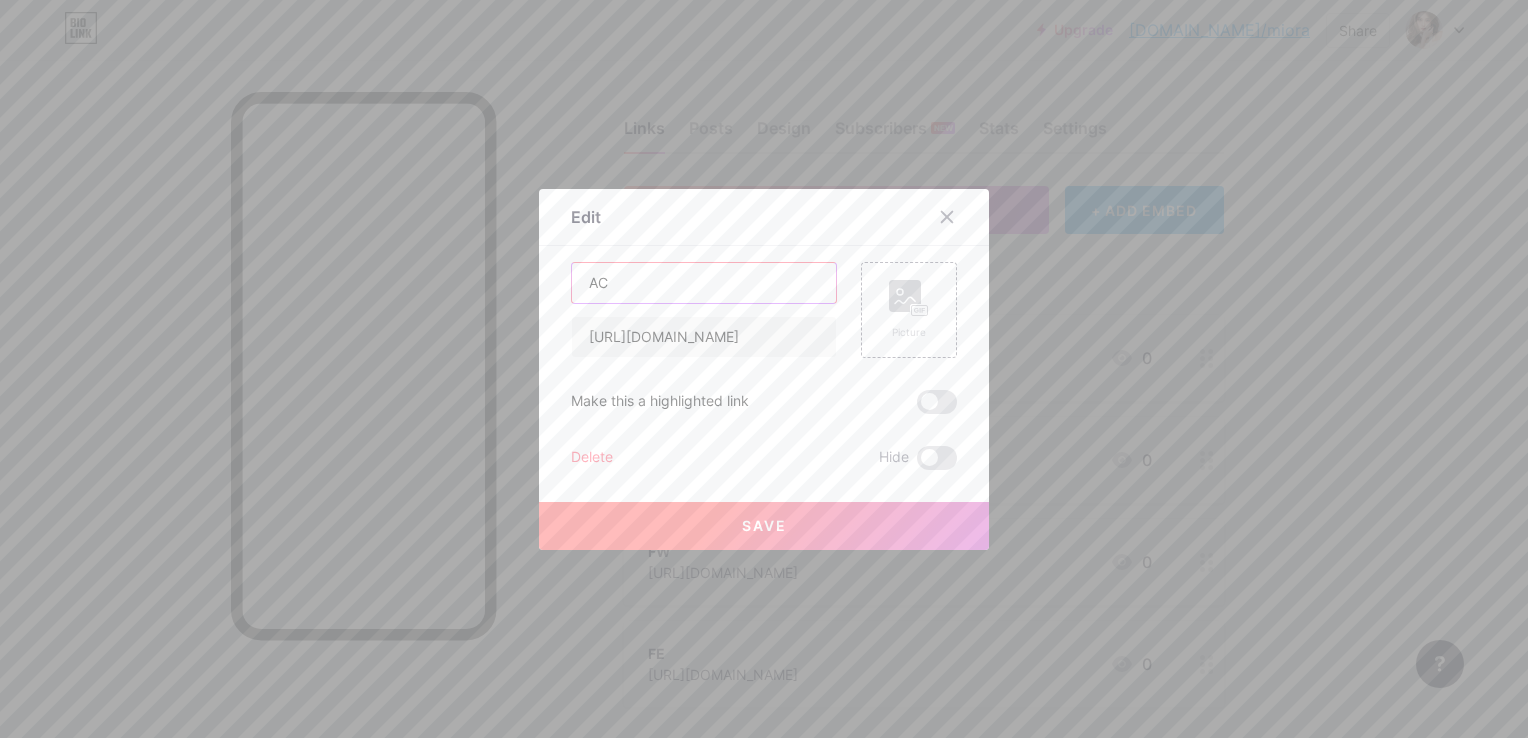 drag, startPoint x: 615, startPoint y: 274, endPoint x: 544, endPoint y: 274, distance: 71 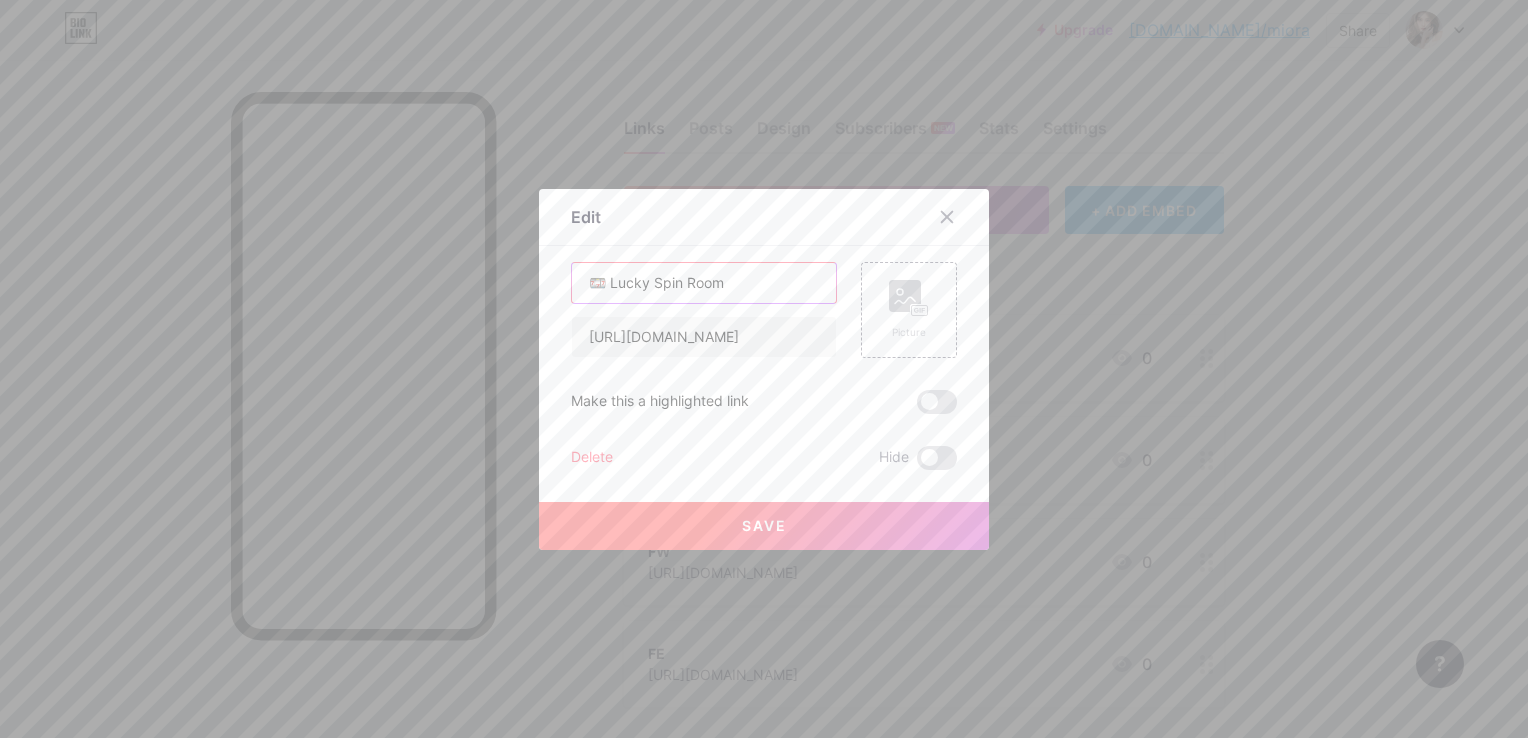 click on "🎰 Lucky Spin Room" at bounding box center [704, 283] 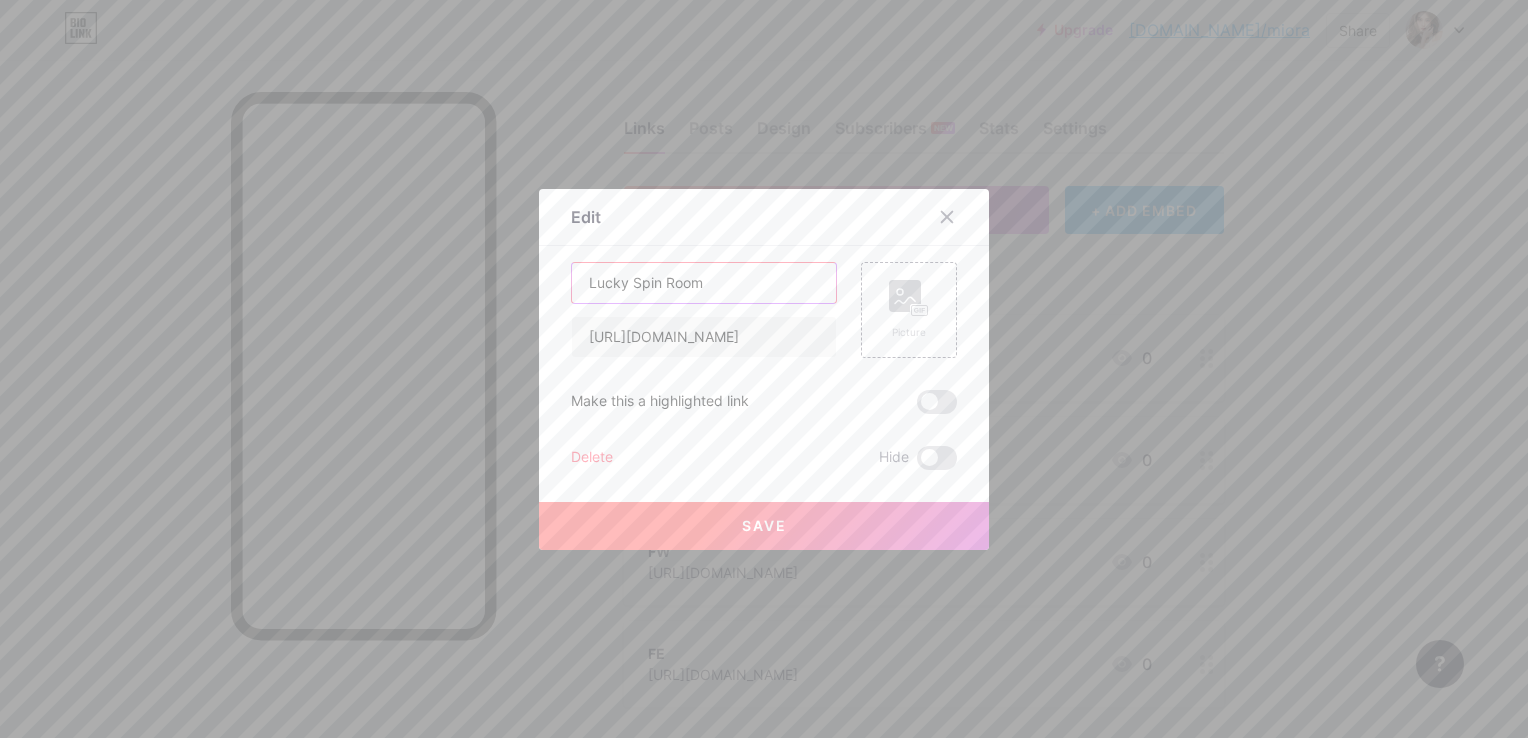 click on "Lucky Spin Room" at bounding box center [704, 283] 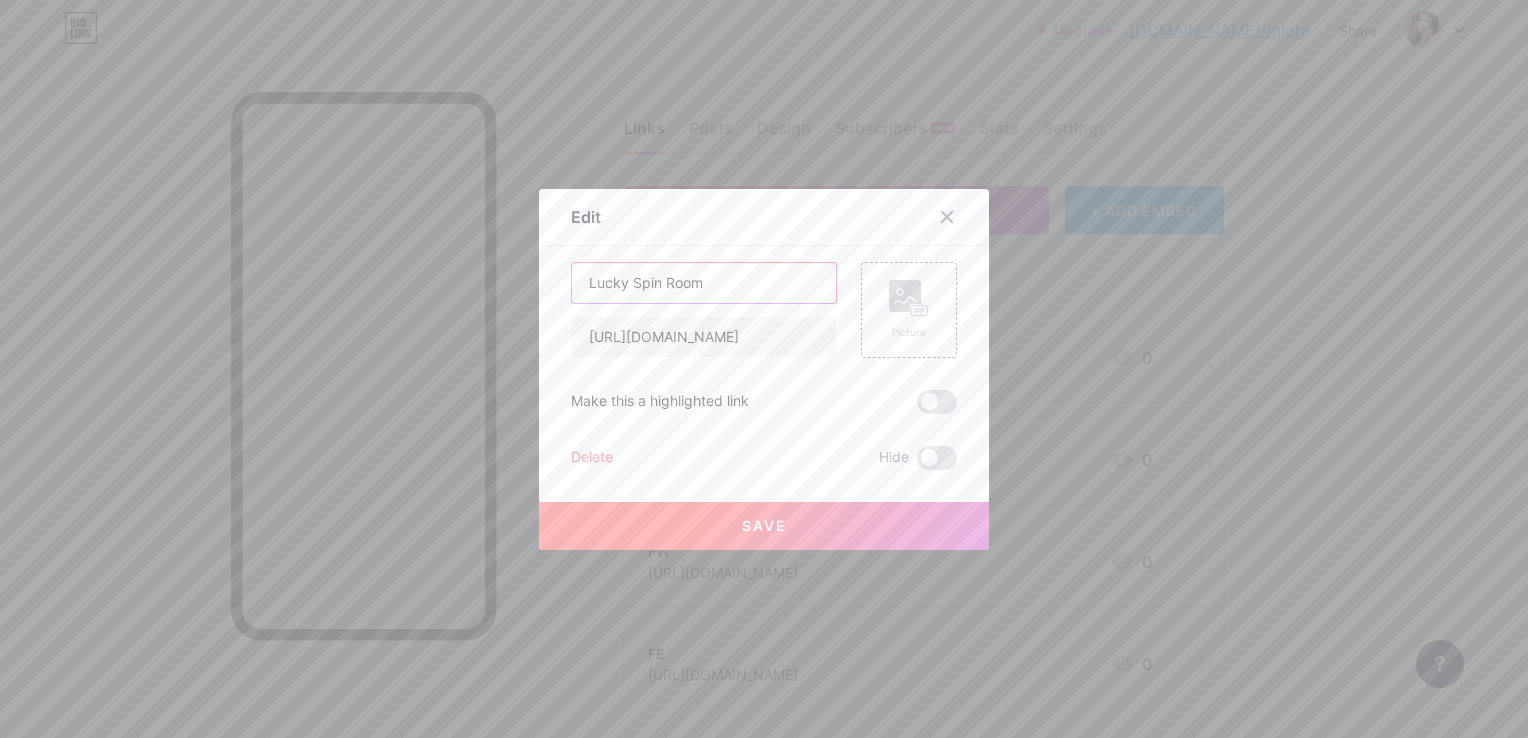 drag, startPoint x: 656, startPoint y: 271, endPoint x: 627, endPoint y: 275, distance: 29.274563 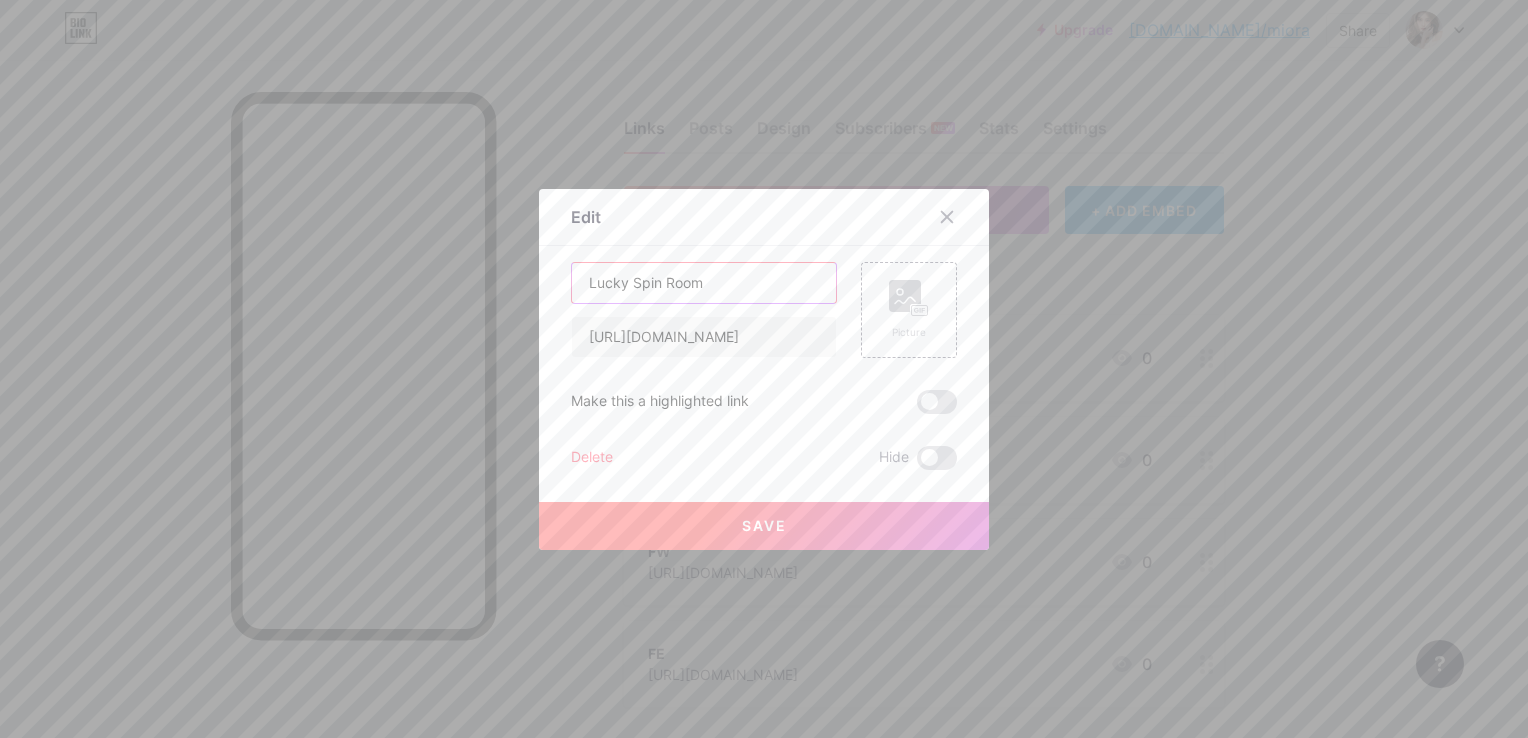 click on "Lucky Spin Room" at bounding box center [704, 283] 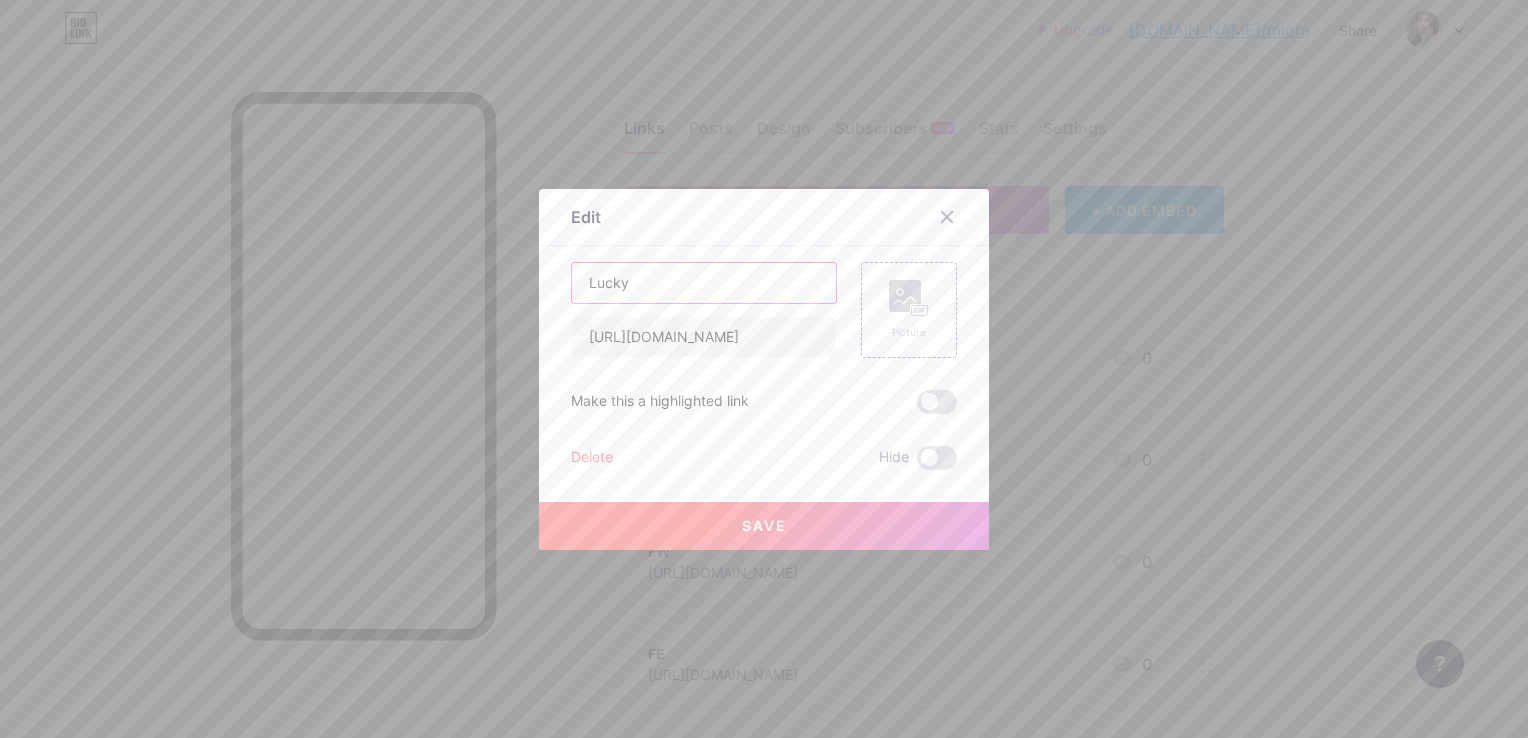 type on "Lucky" 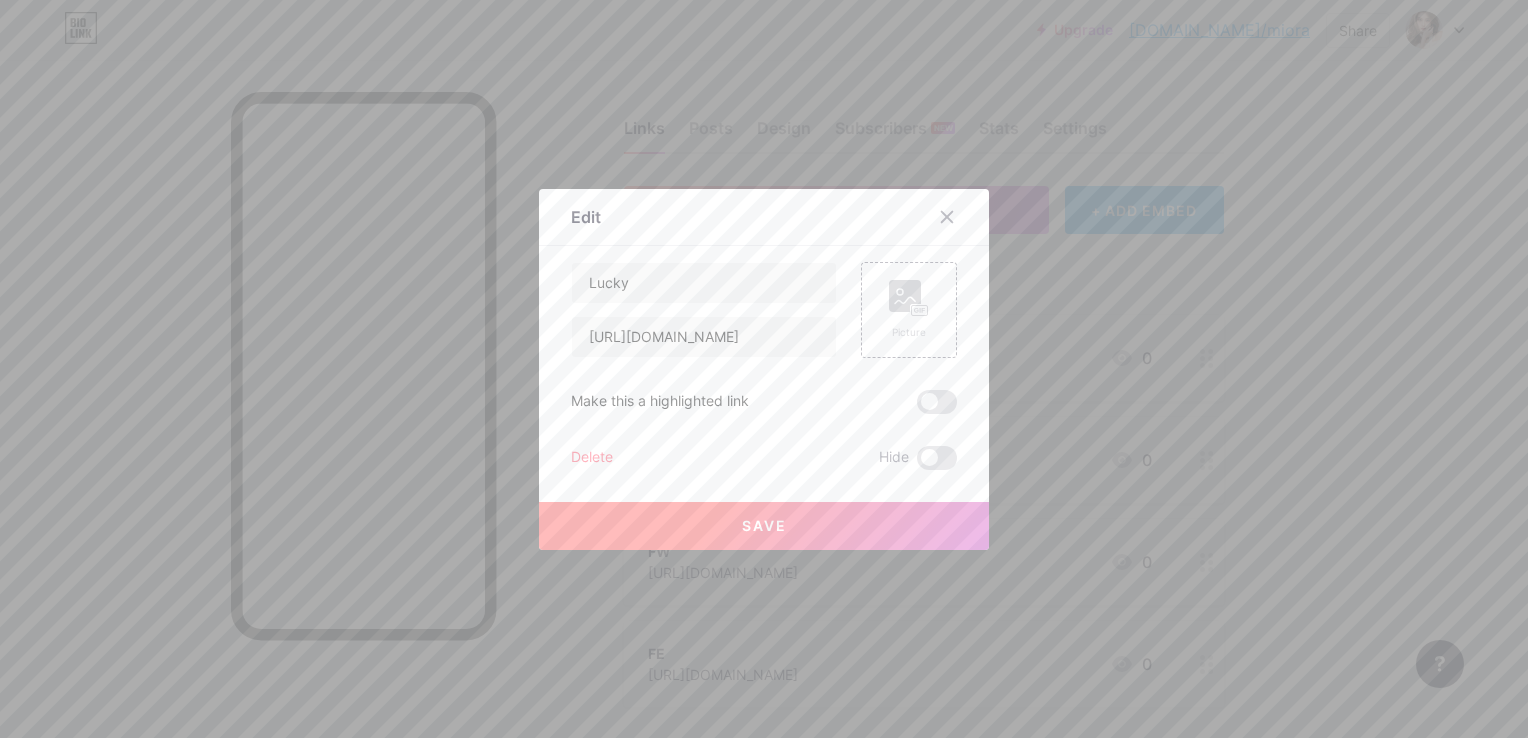 click on "Save" at bounding box center (764, 526) 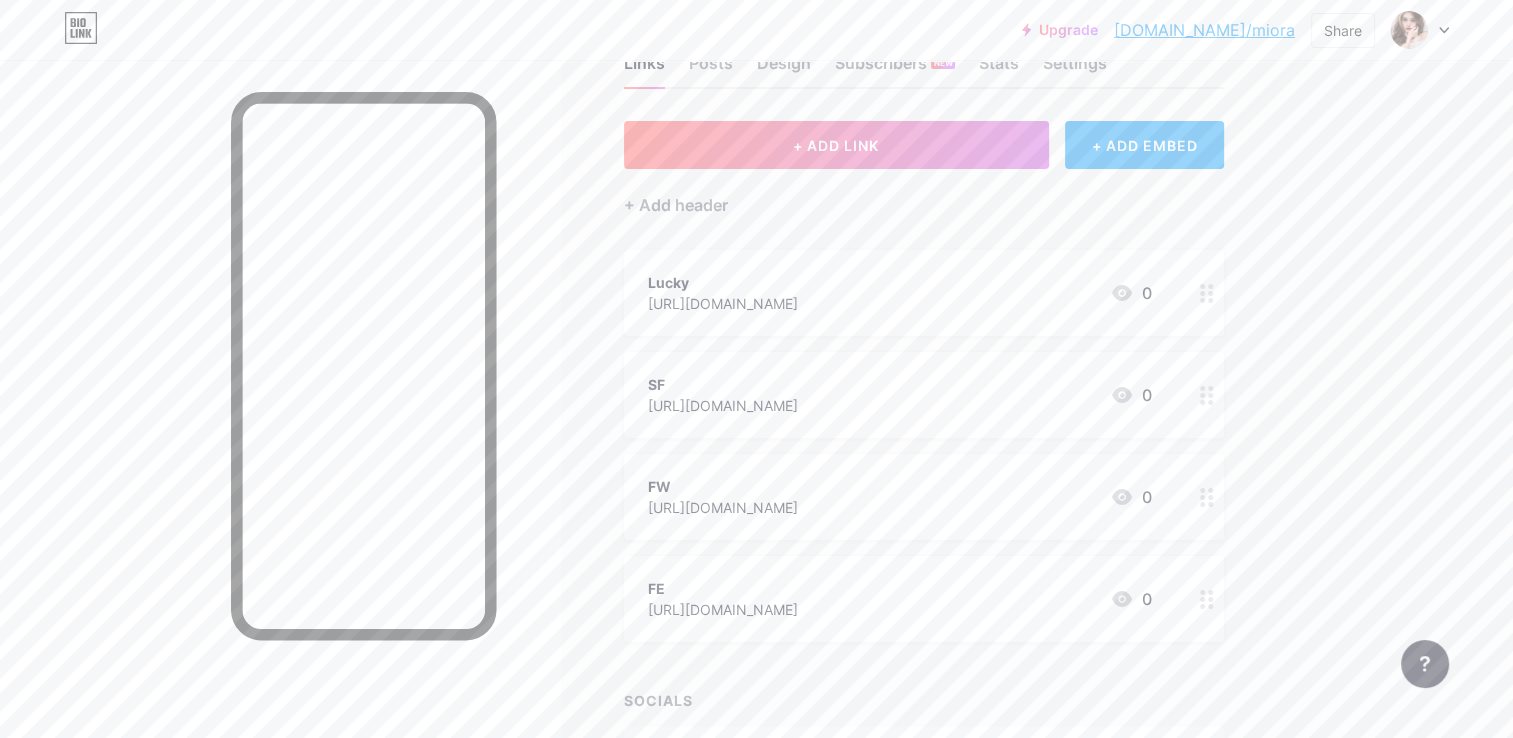 scroll, scrollTop: 100, scrollLeft: 0, axis: vertical 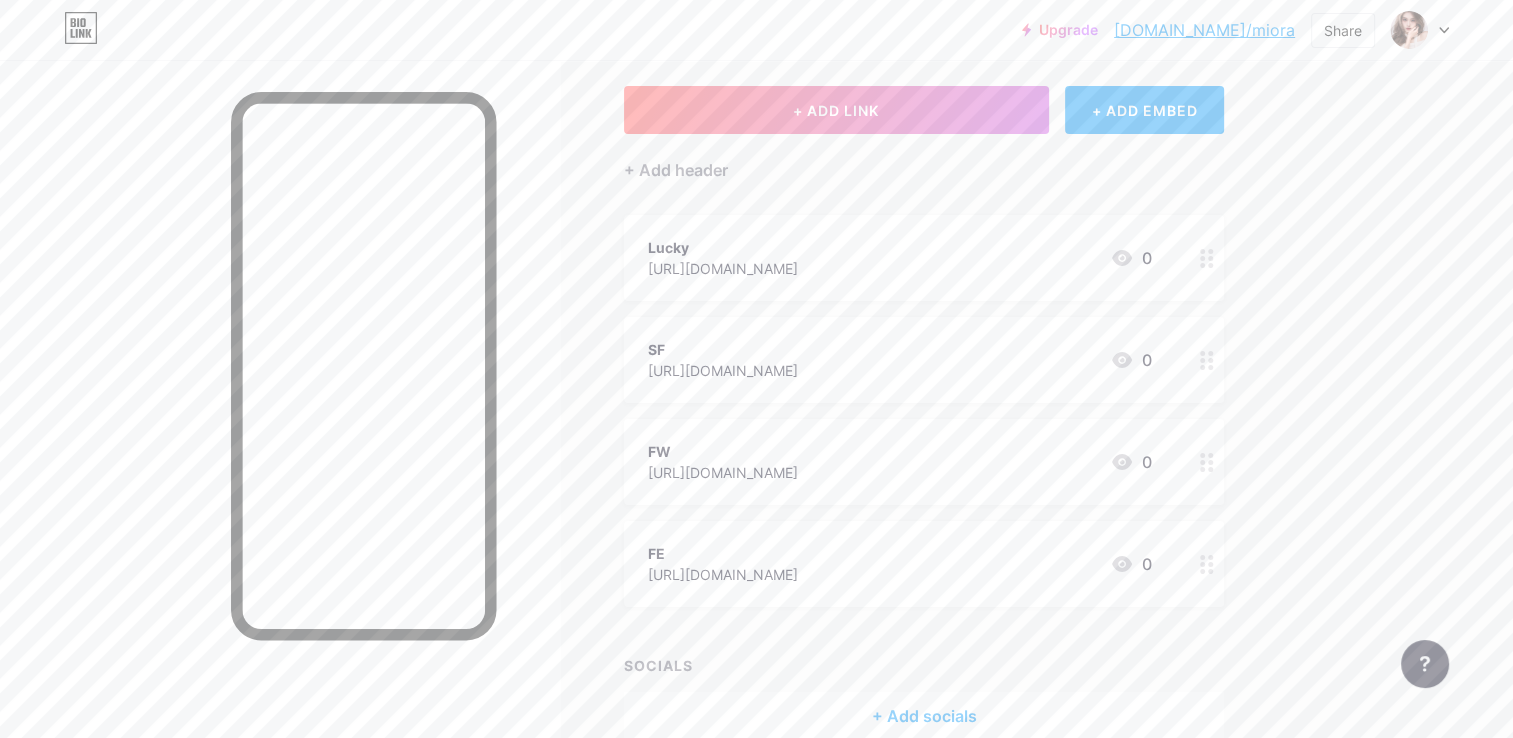 drag, startPoint x: 813, startPoint y: 425, endPoint x: 841, endPoint y: 444, distance: 33.83785 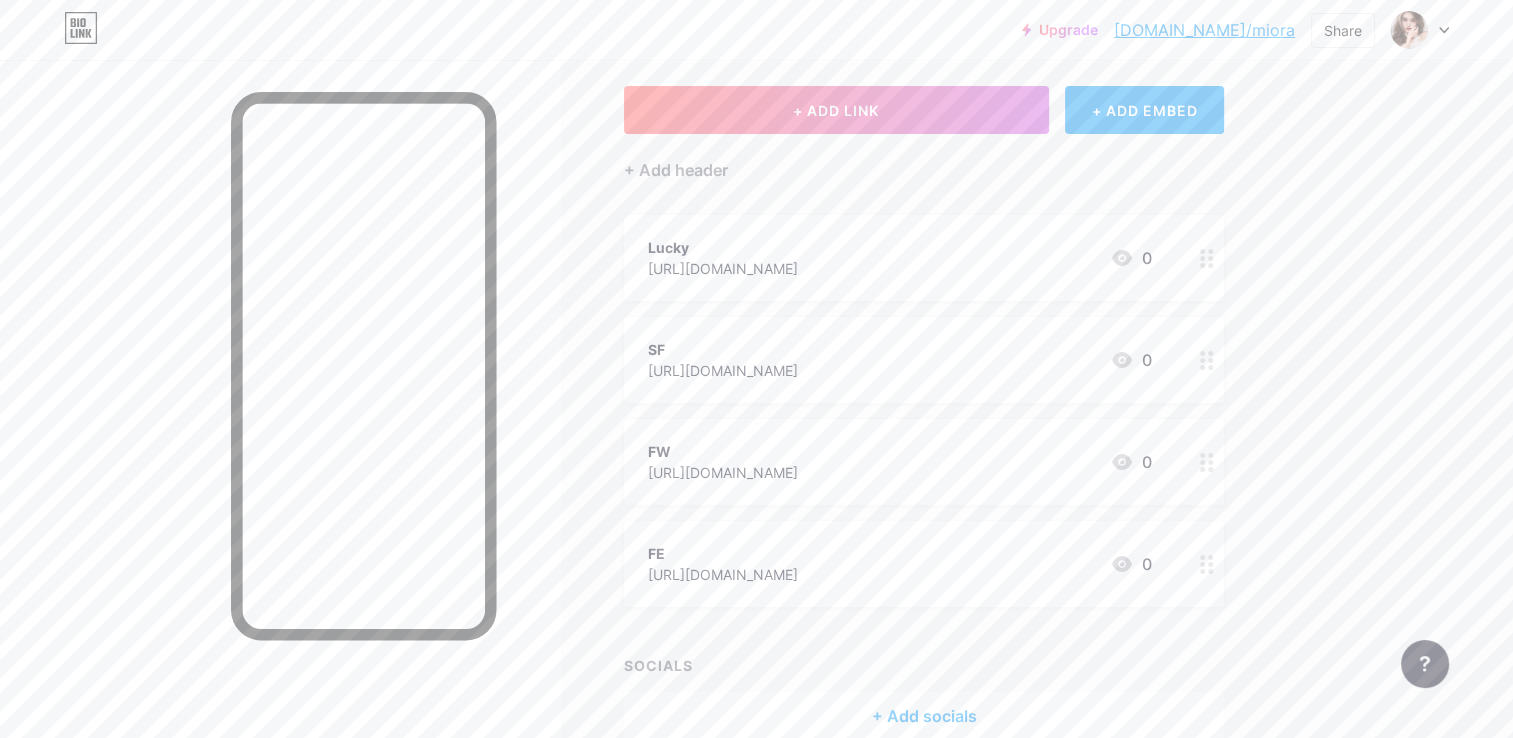 click on "Lucky
https://t.me/ExfunCity
0
SF
https://t.me/gslot16
0
FW
https://t.me/exfunav
0
FE
https://gslot16.com/w/register?ag=gslotexfun
0" at bounding box center (924, 411) 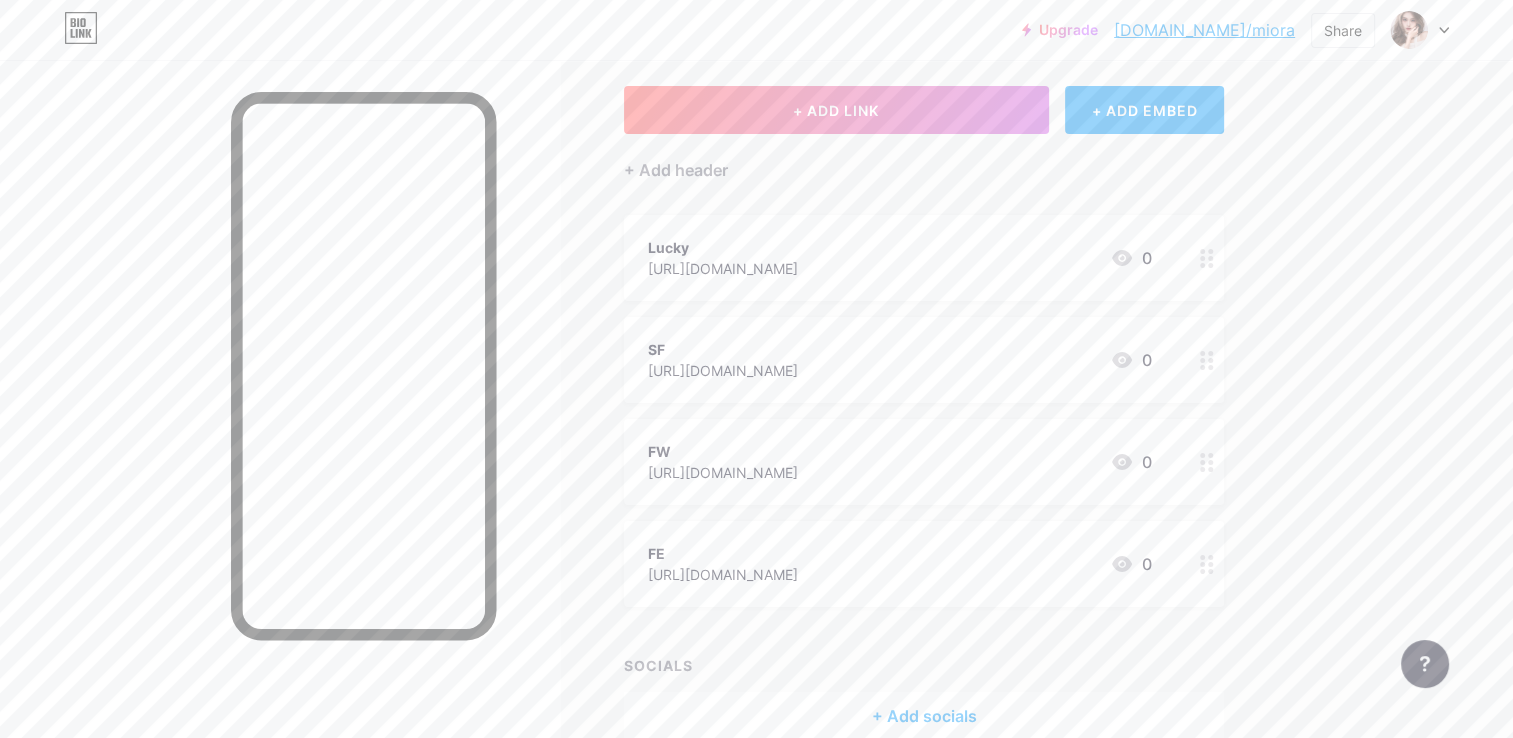 click on "Lucky
https://t.me/ExfunCity
0" at bounding box center [900, 258] 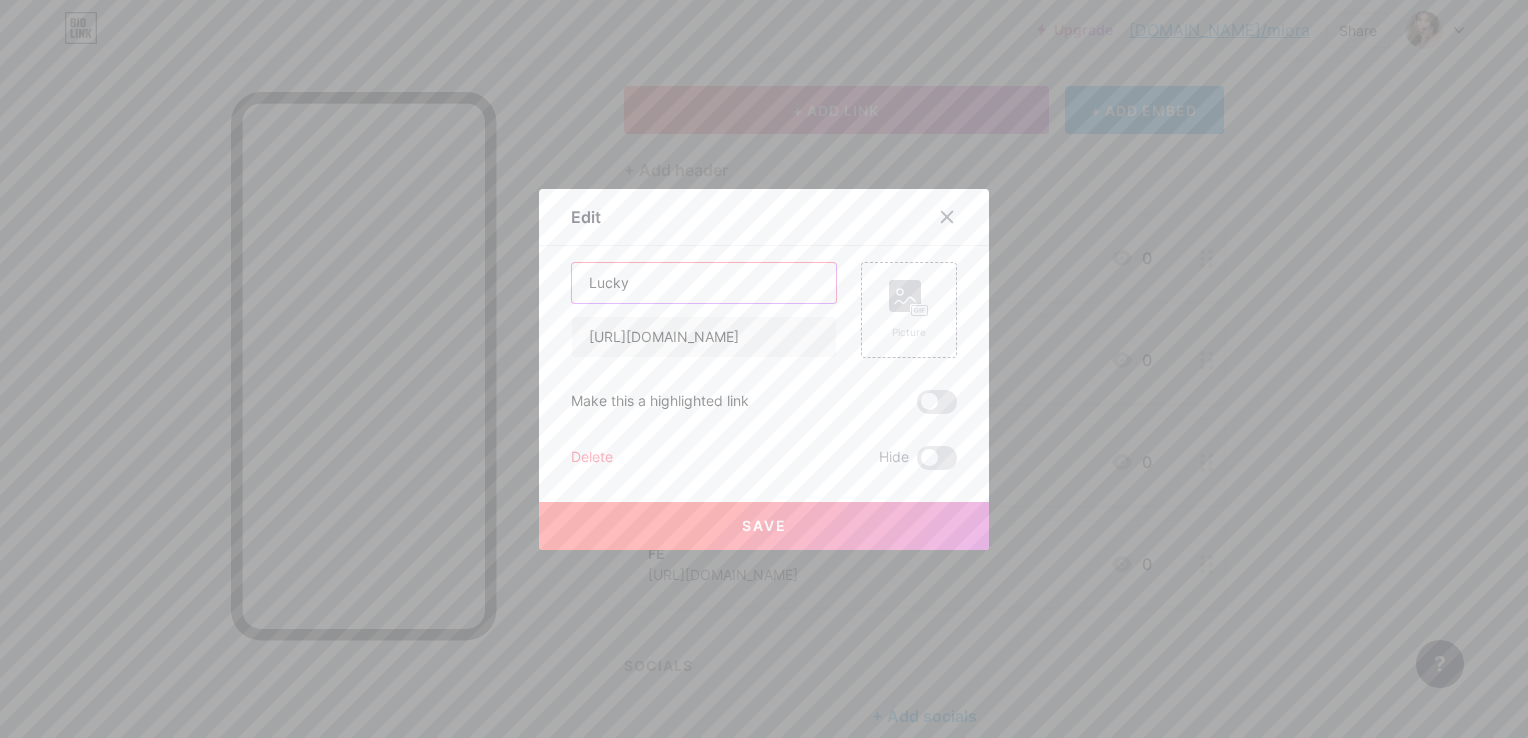 drag, startPoint x: 659, startPoint y: 282, endPoint x: 544, endPoint y: 282, distance: 115 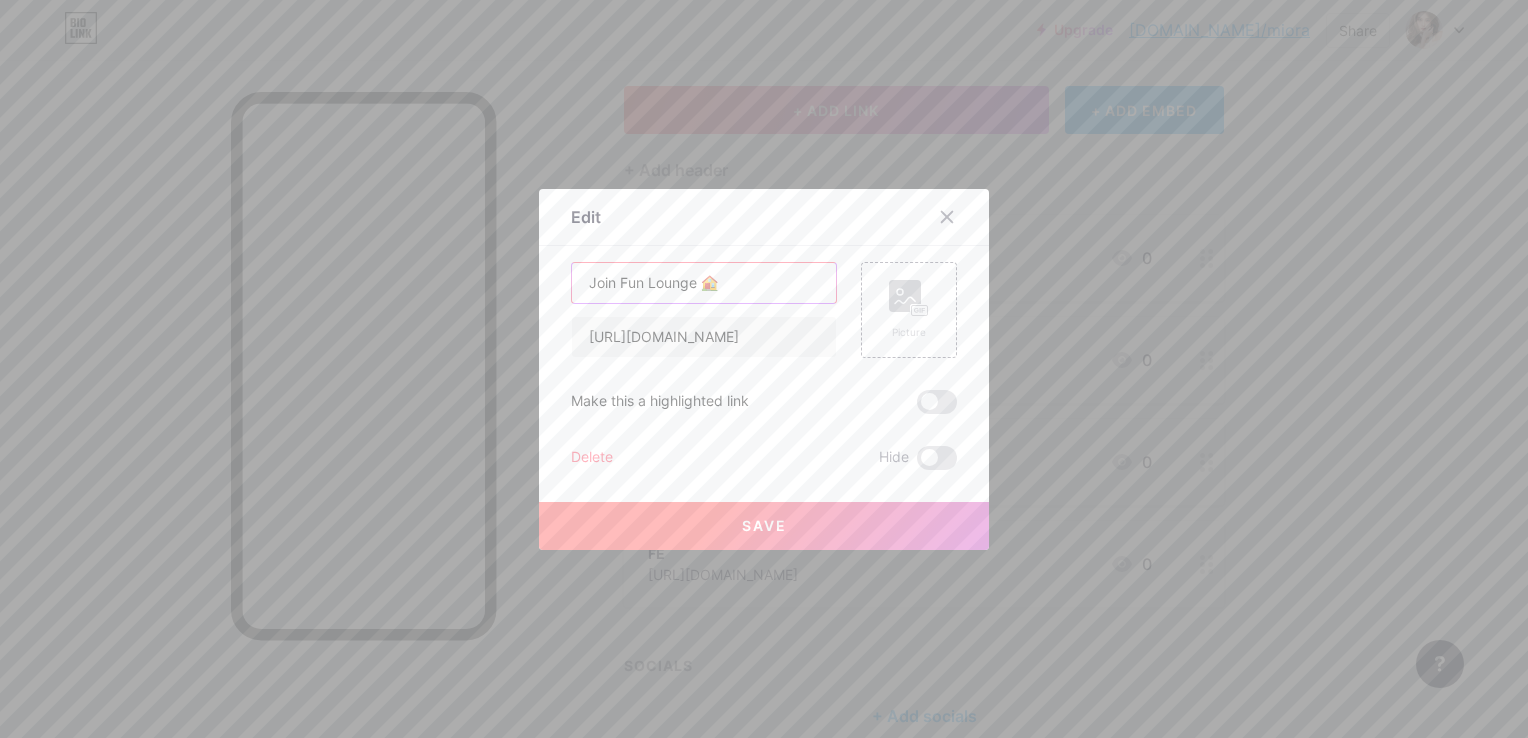 type on "Join Fun Lounge 🏠" 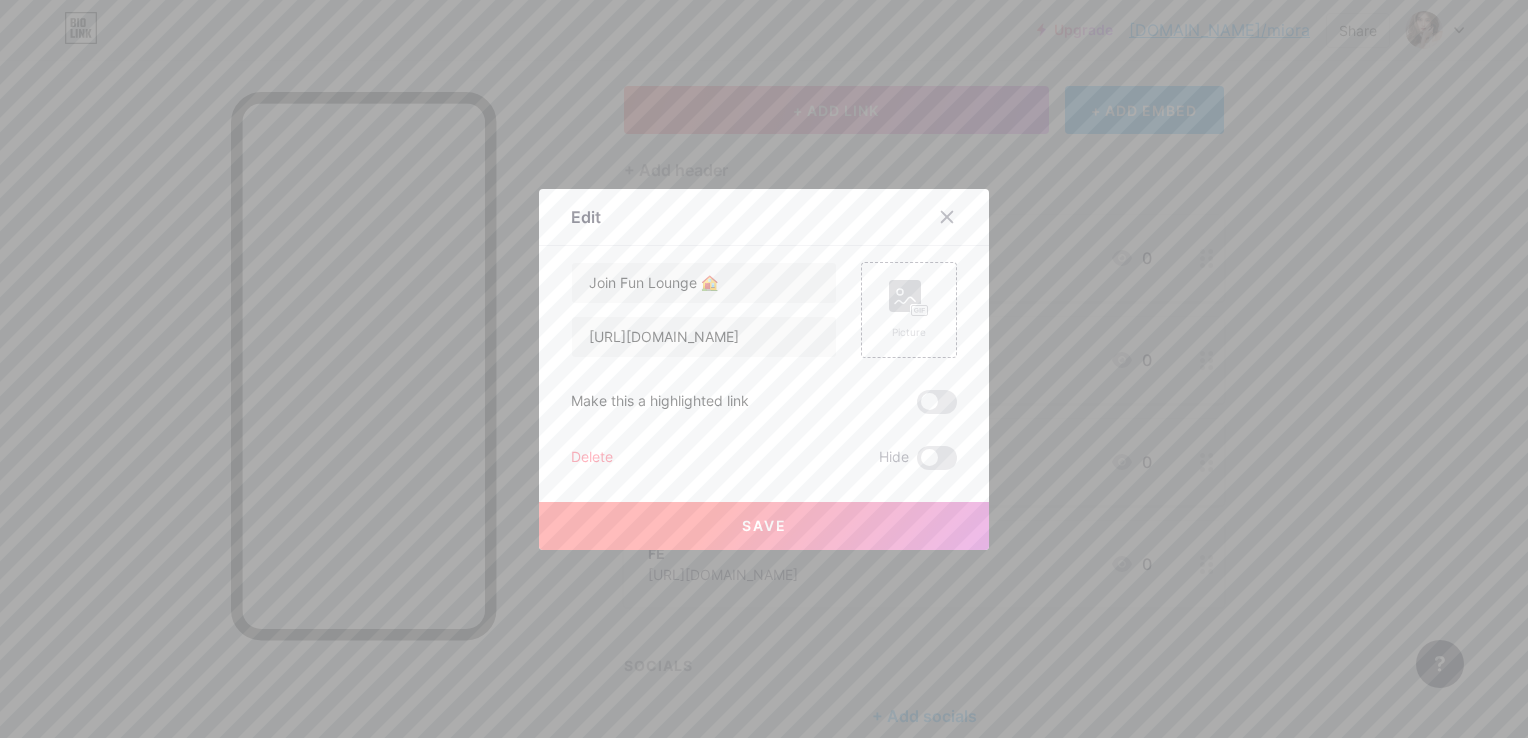 click on "Save" at bounding box center [764, 525] 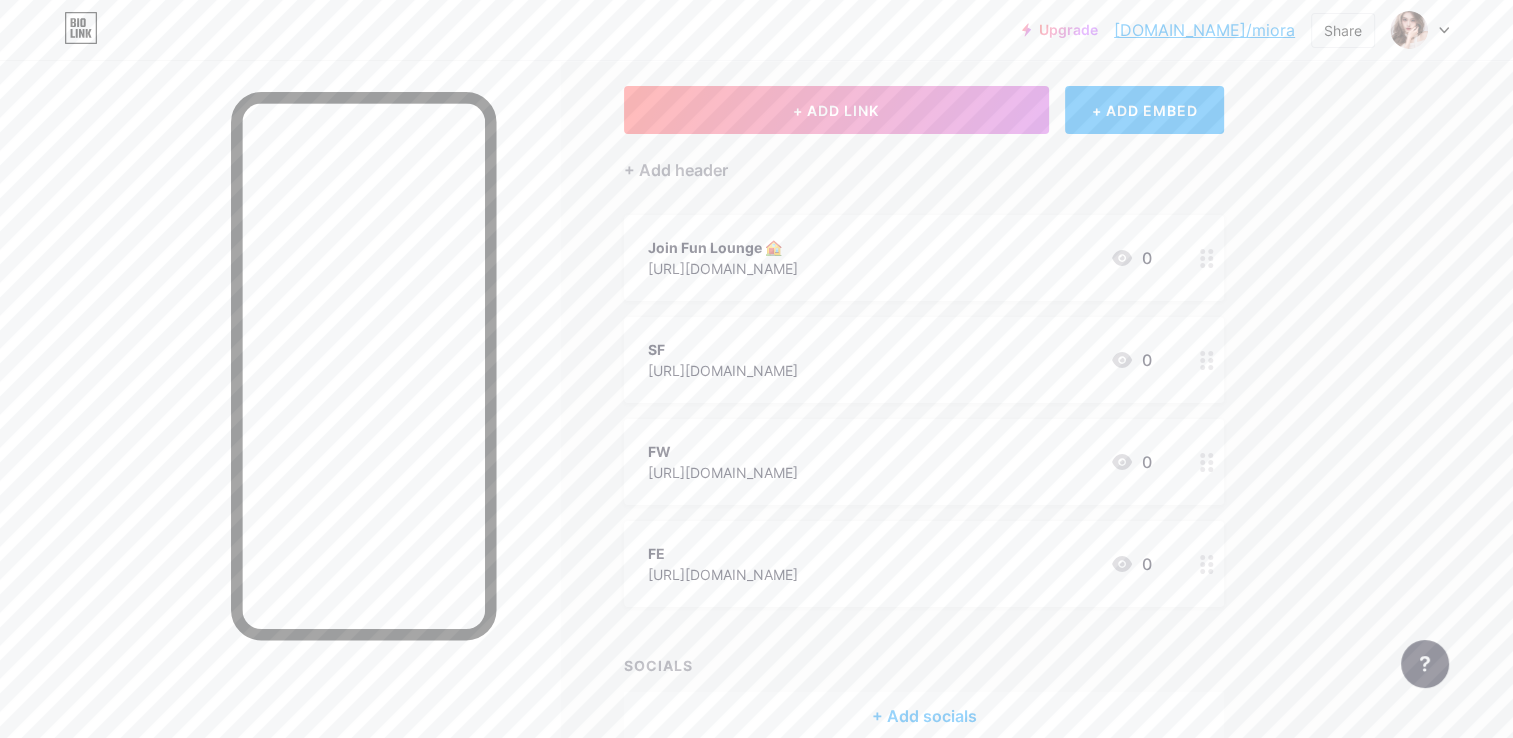 click on "Join Fun Lounge 🏠
https://t.me/ExfunCity
0" at bounding box center [900, 258] 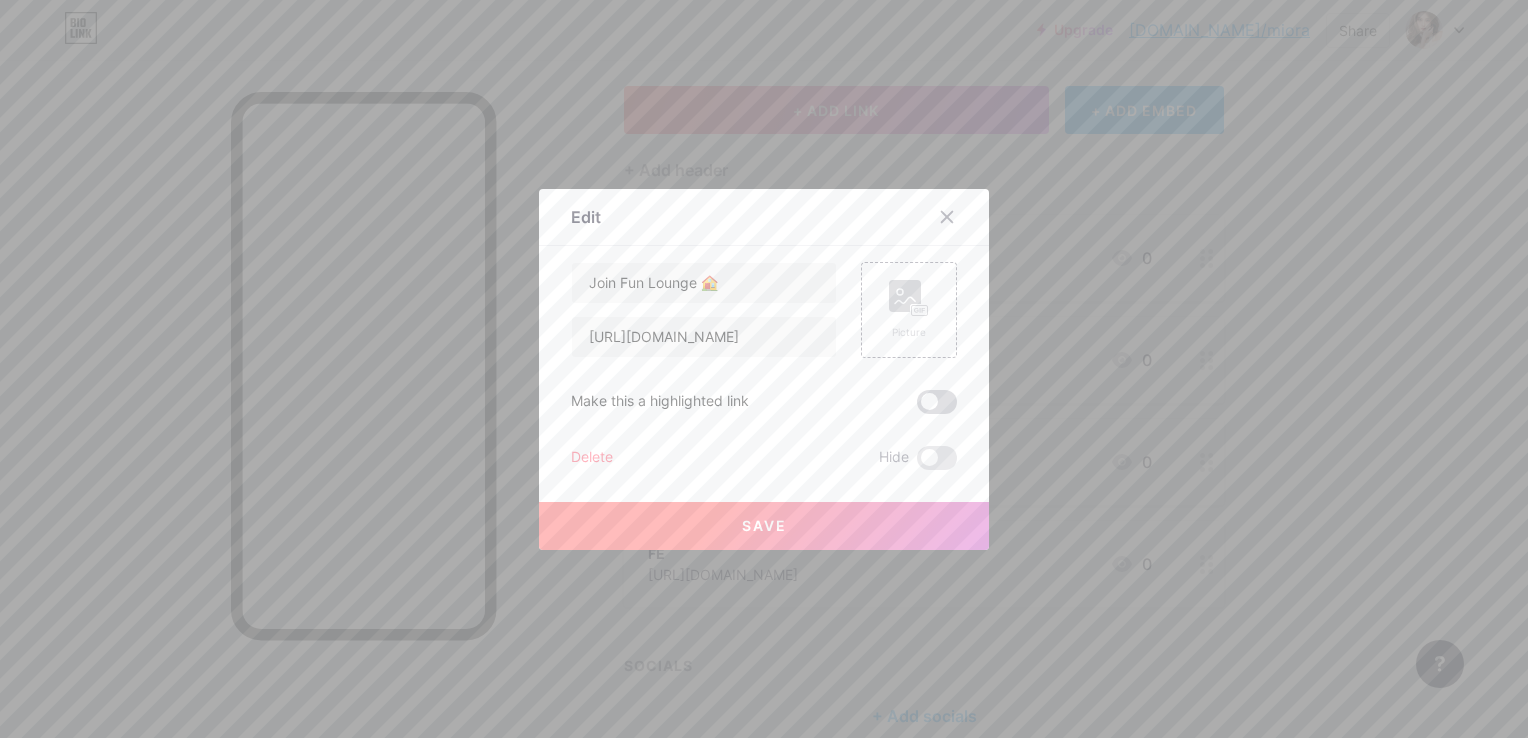 click at bounding box center [937, 402] 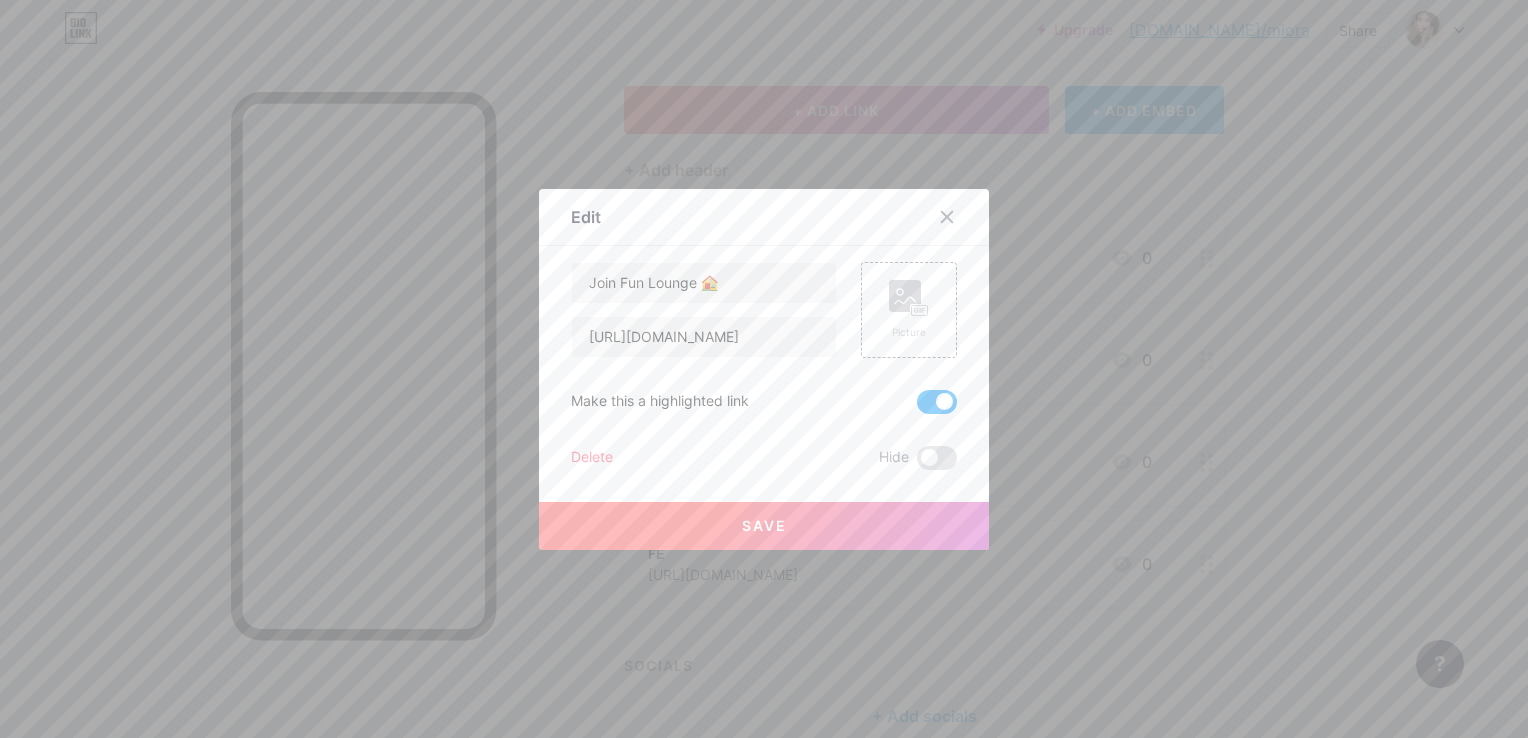 click on "Save" at bounding box center [764, 526] 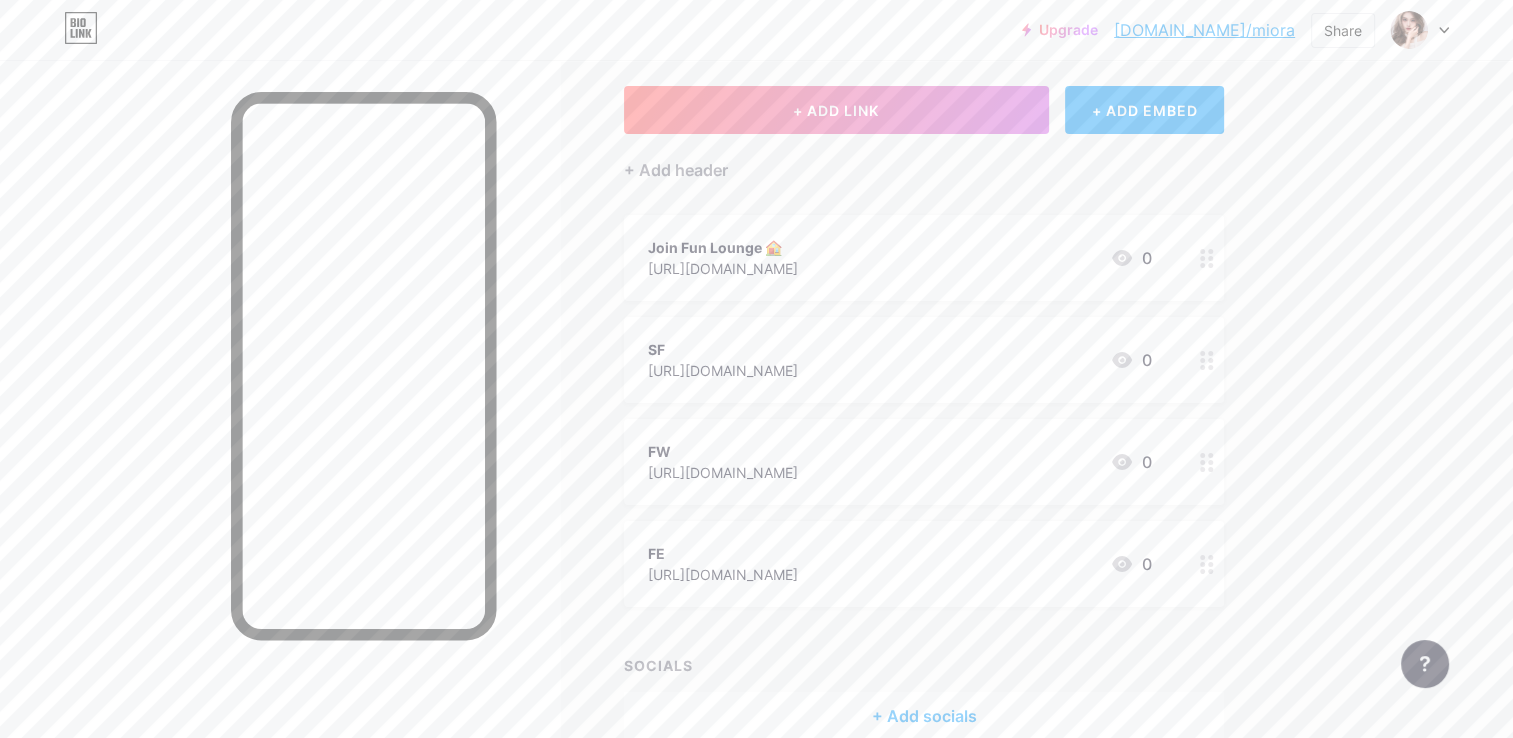 click on "Join Fun Lounge 🏠
https://t.me/ExfunCity
0" at bounding box center [900, 258] 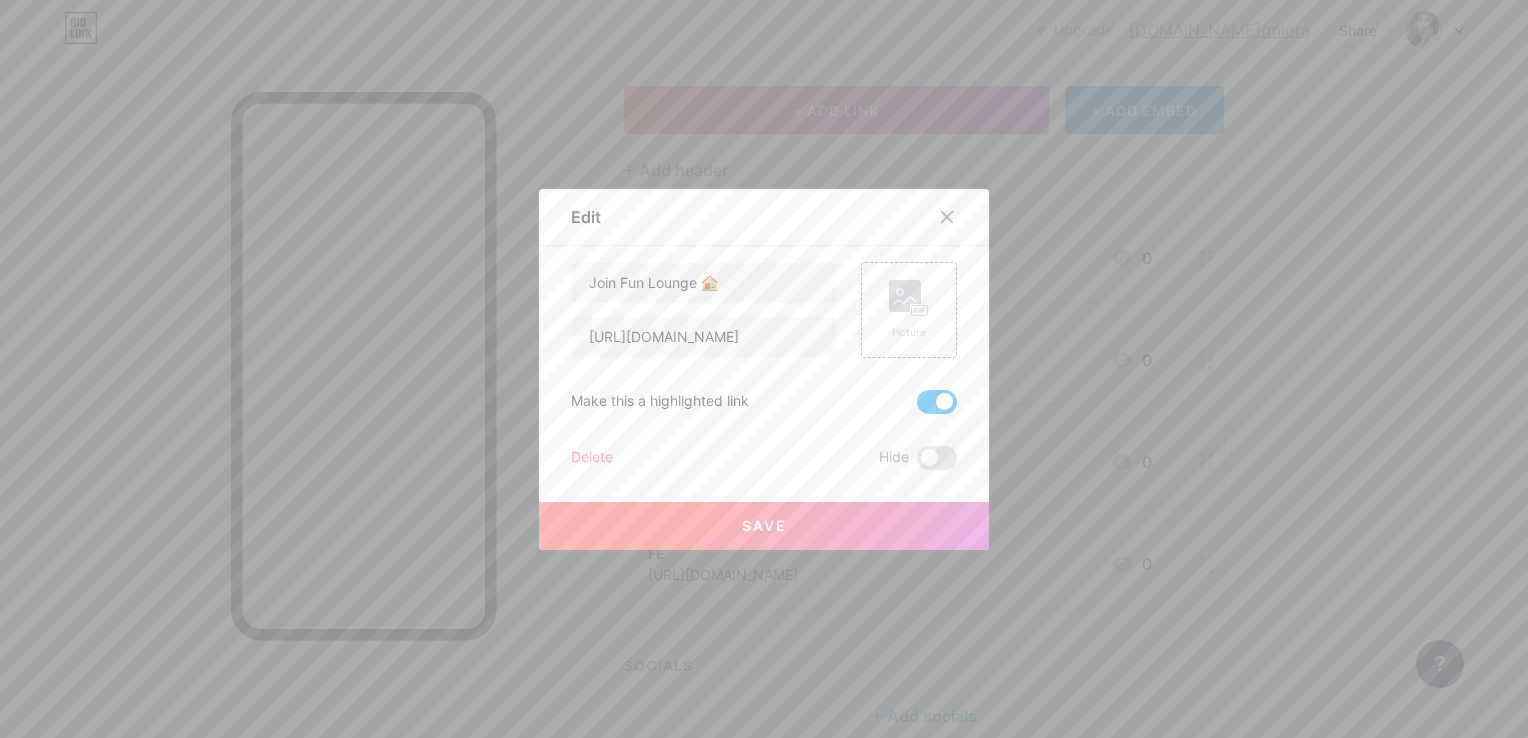 click at bounding box center [937, 402] 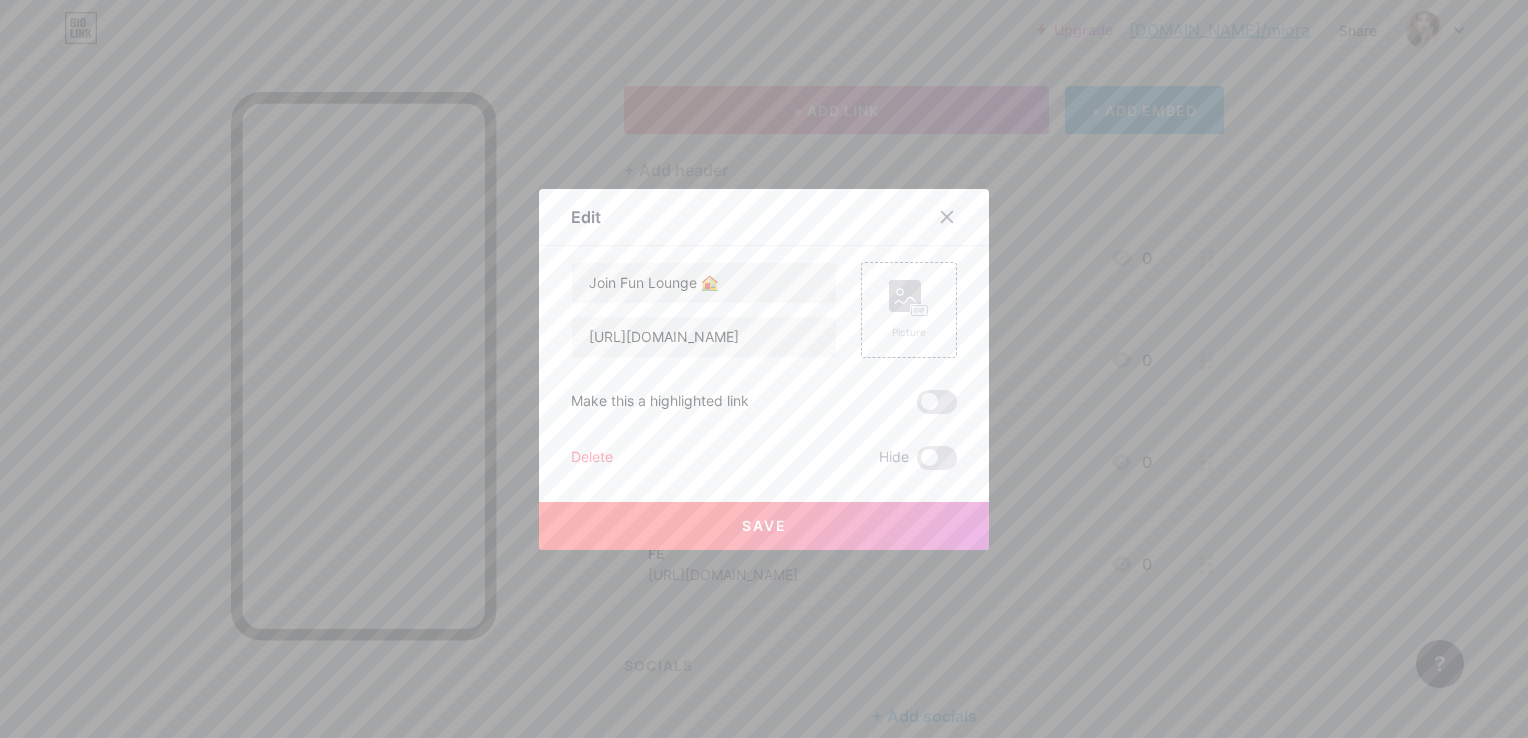 click on "Save" at bounding box center (764, 526) 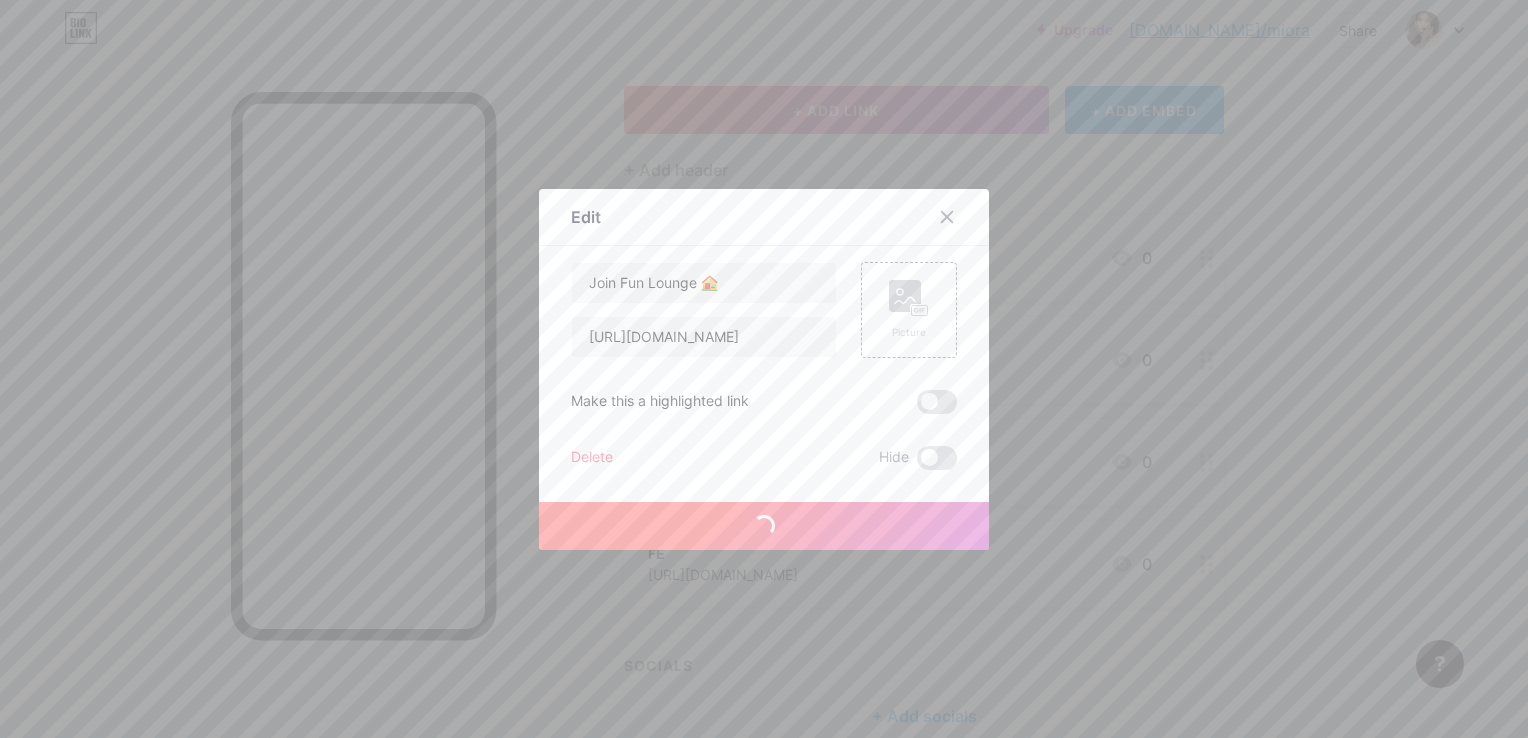 type 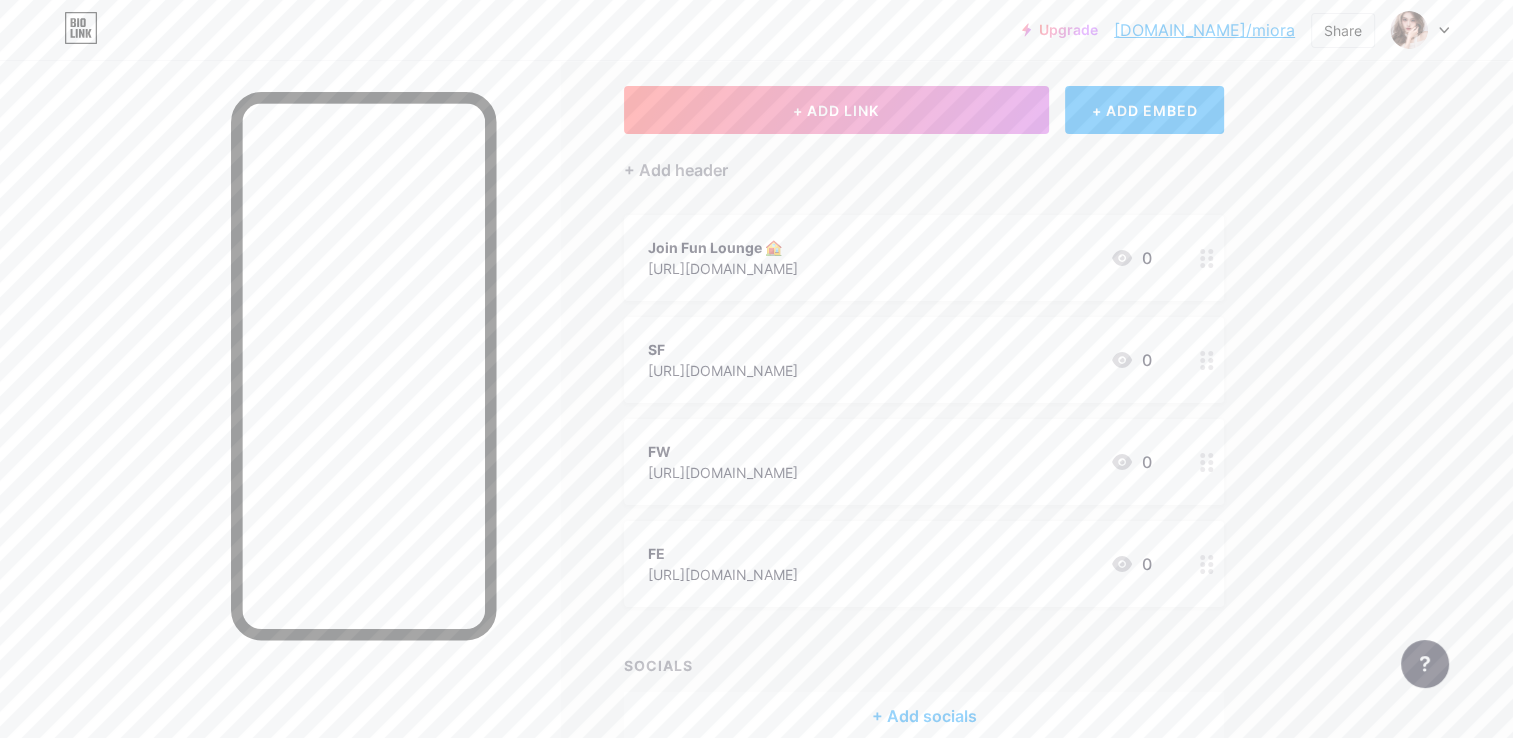 click on "SF
https://t.me/gslot16
0" at bounding box center (900, 360) 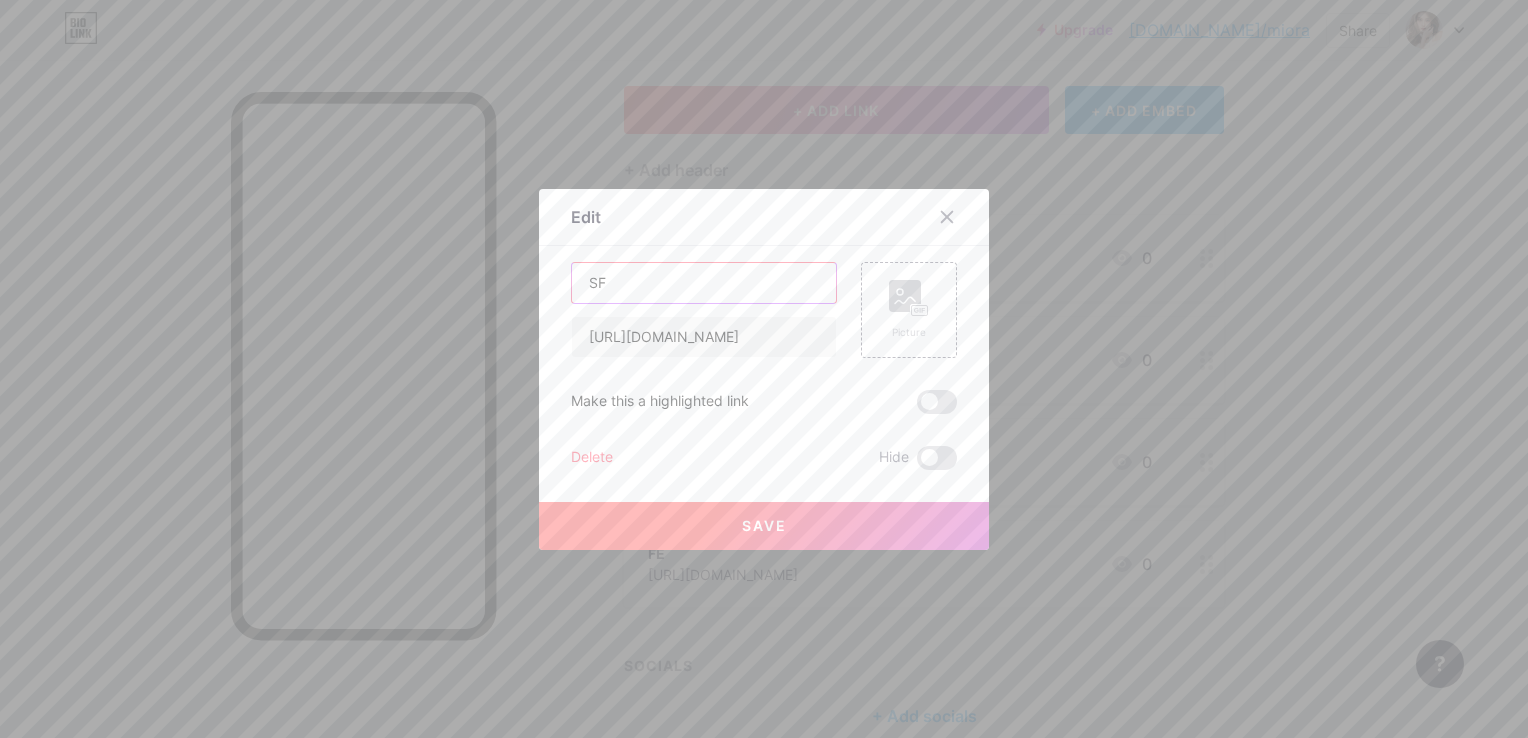 drag, startPoint x: 686, startPoint y: 273, endPoint x: 531, endPoint y: 273, distance: 155 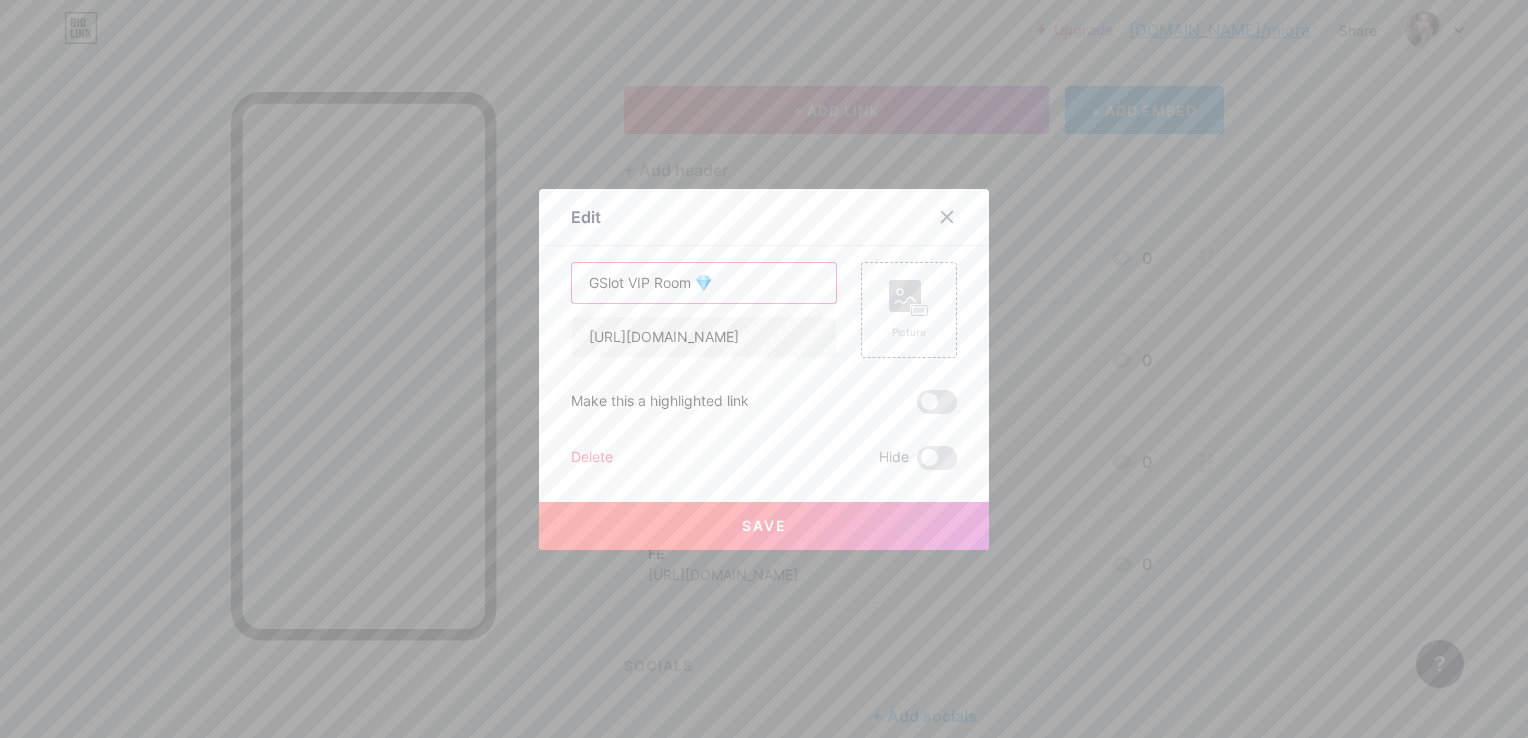 type on "GSlot VIP Room 💎" 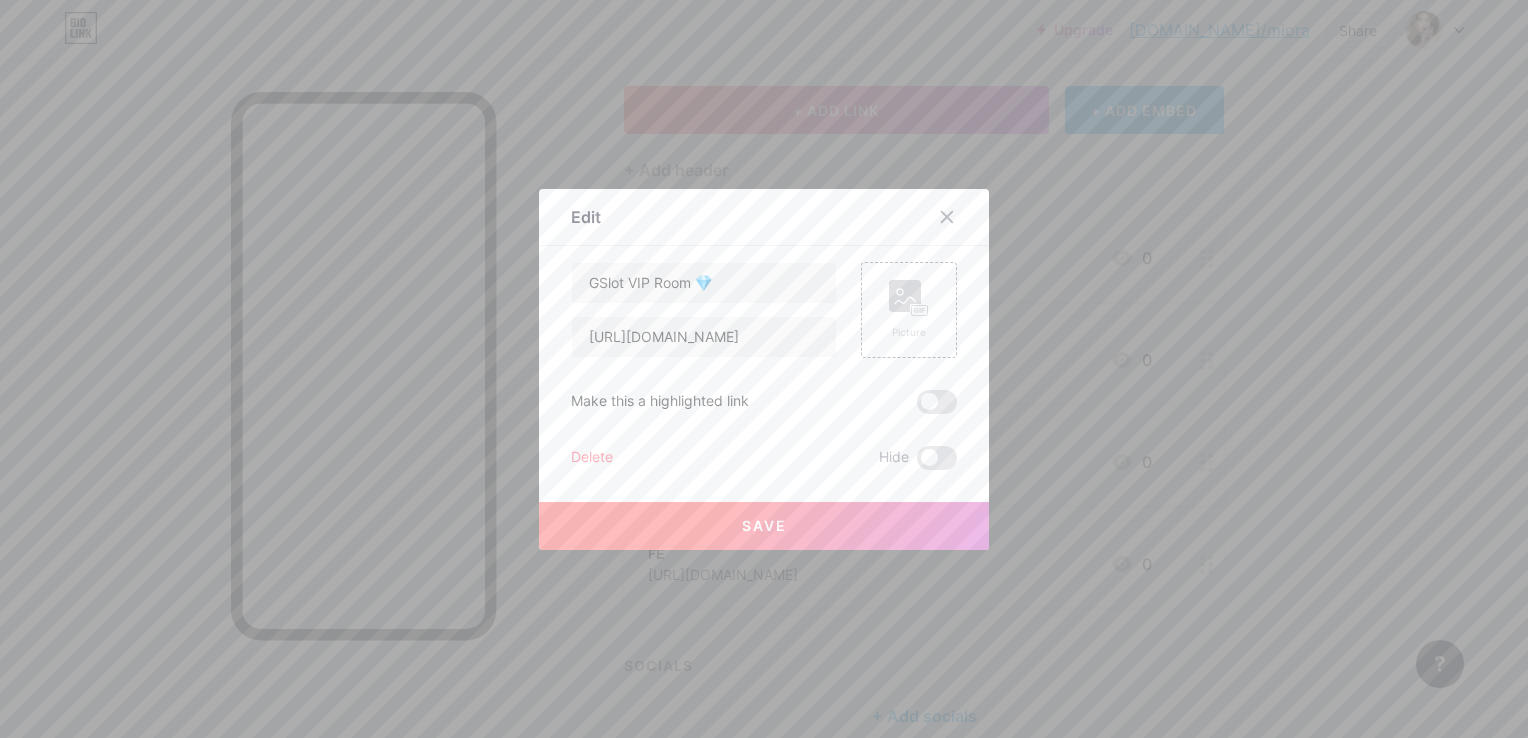 click on "Save" at bounding box center (764, 526) 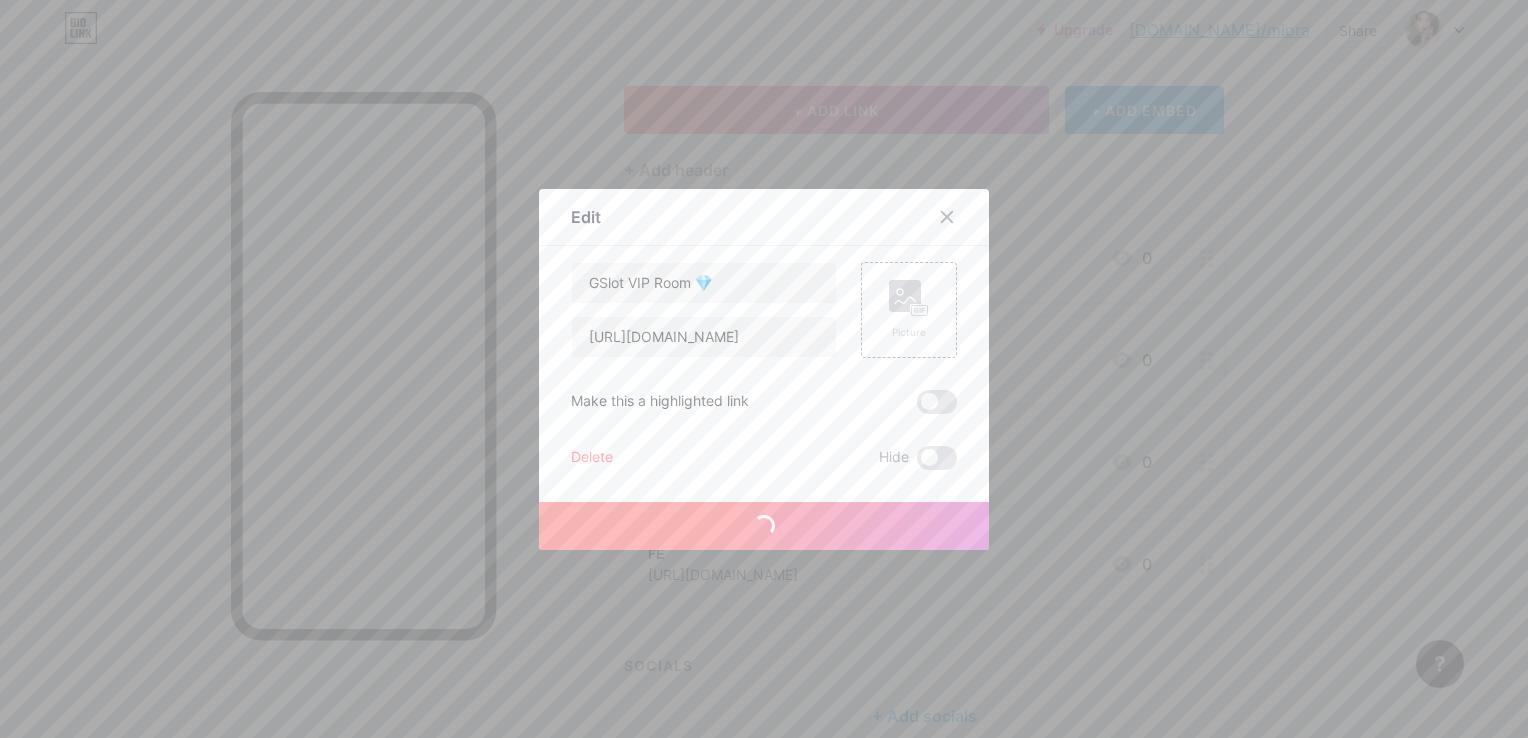 type 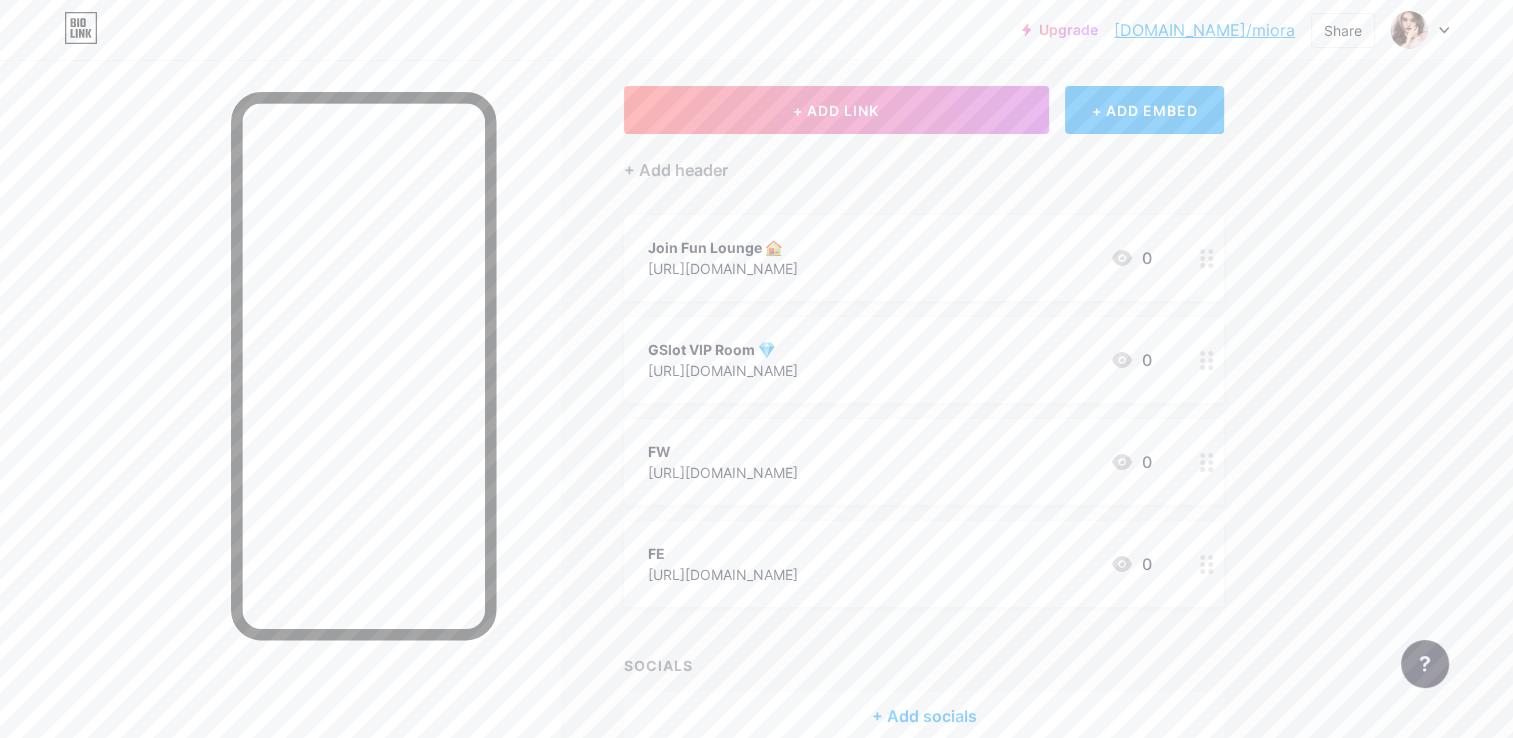 drag, startPoint x: 852, startPoint y: 464, endPoint x: 852, endPoint y: 451, distance: 13 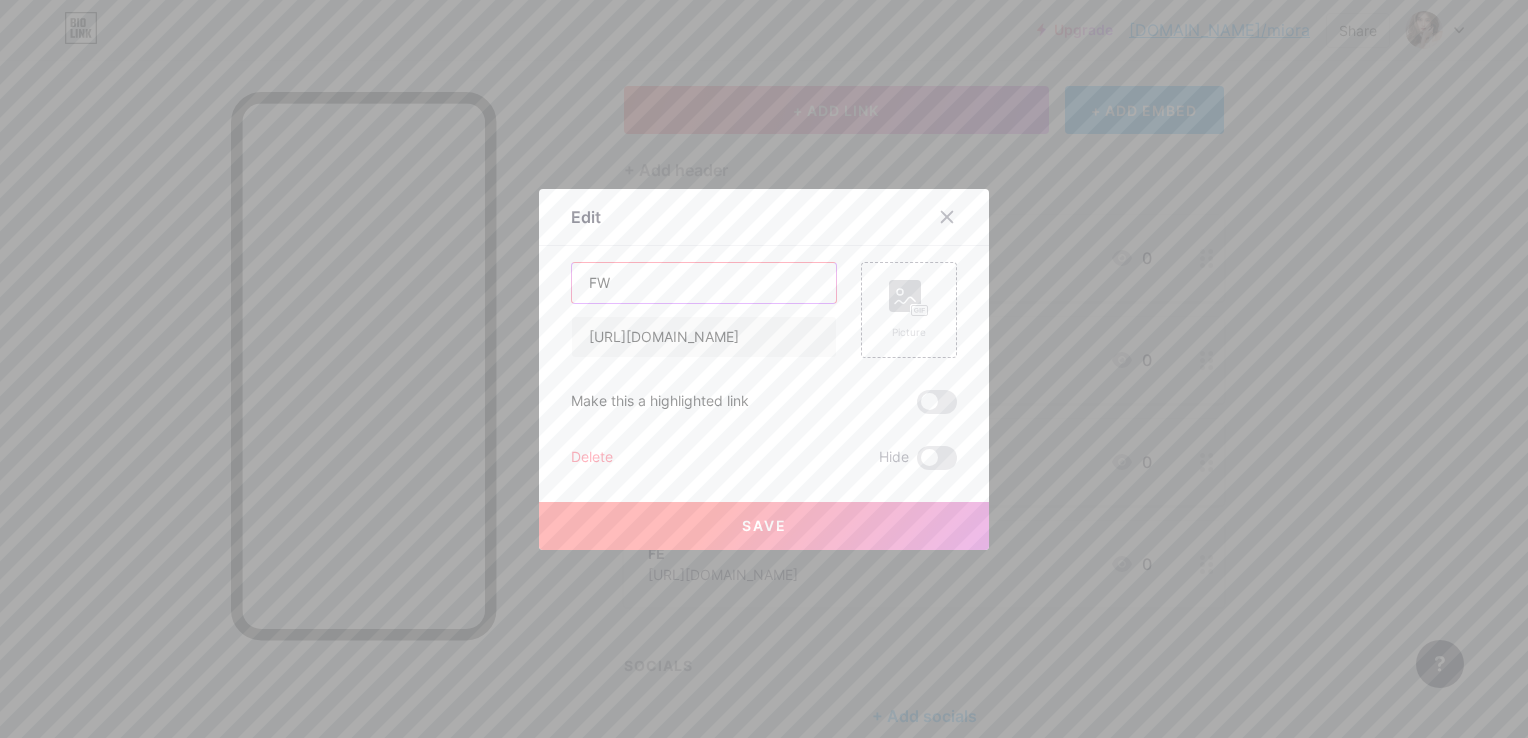 drag, startPoint x: 627, startPoint y: 269, endPoint x: 567, endPoint y: 280, distance: 61 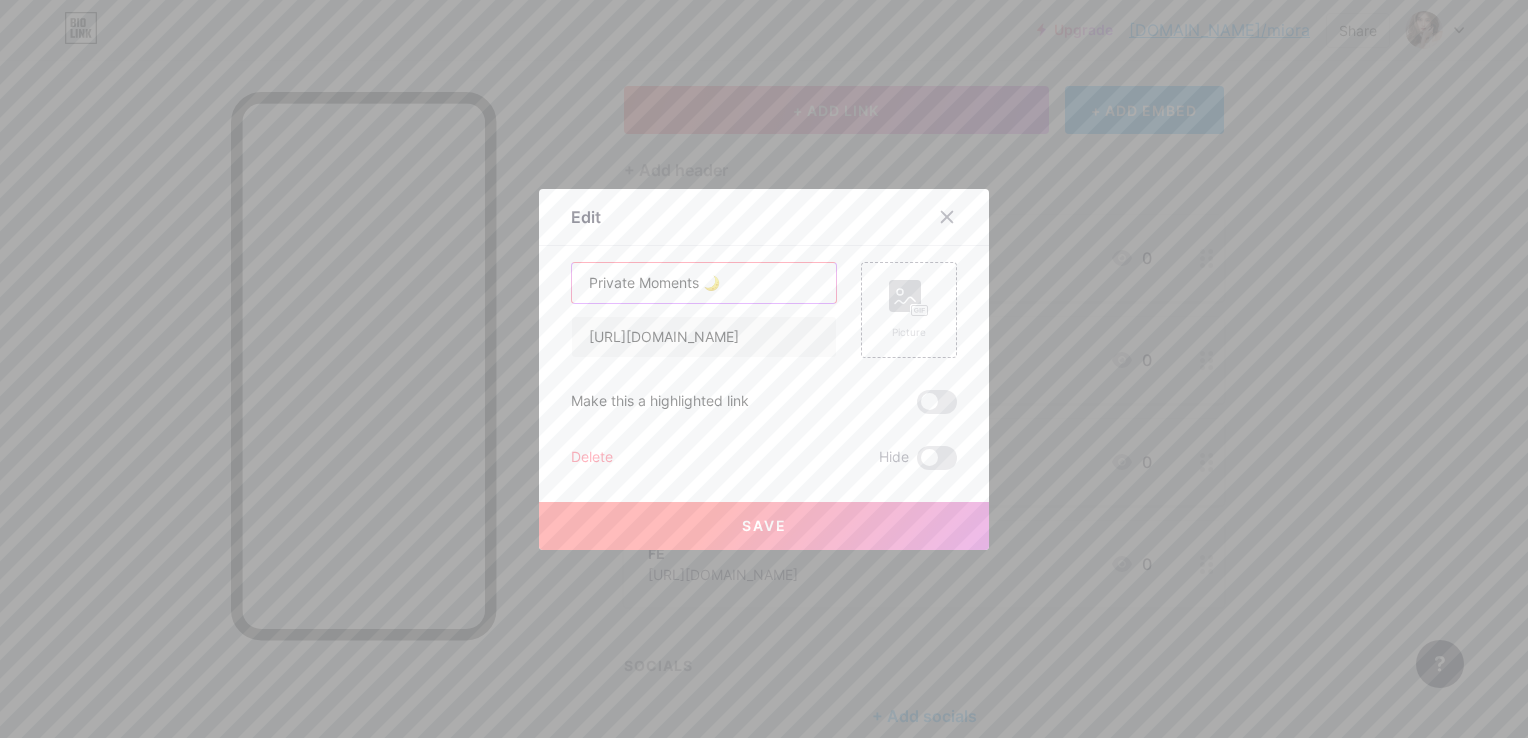 type on "Private Moments 🌙" 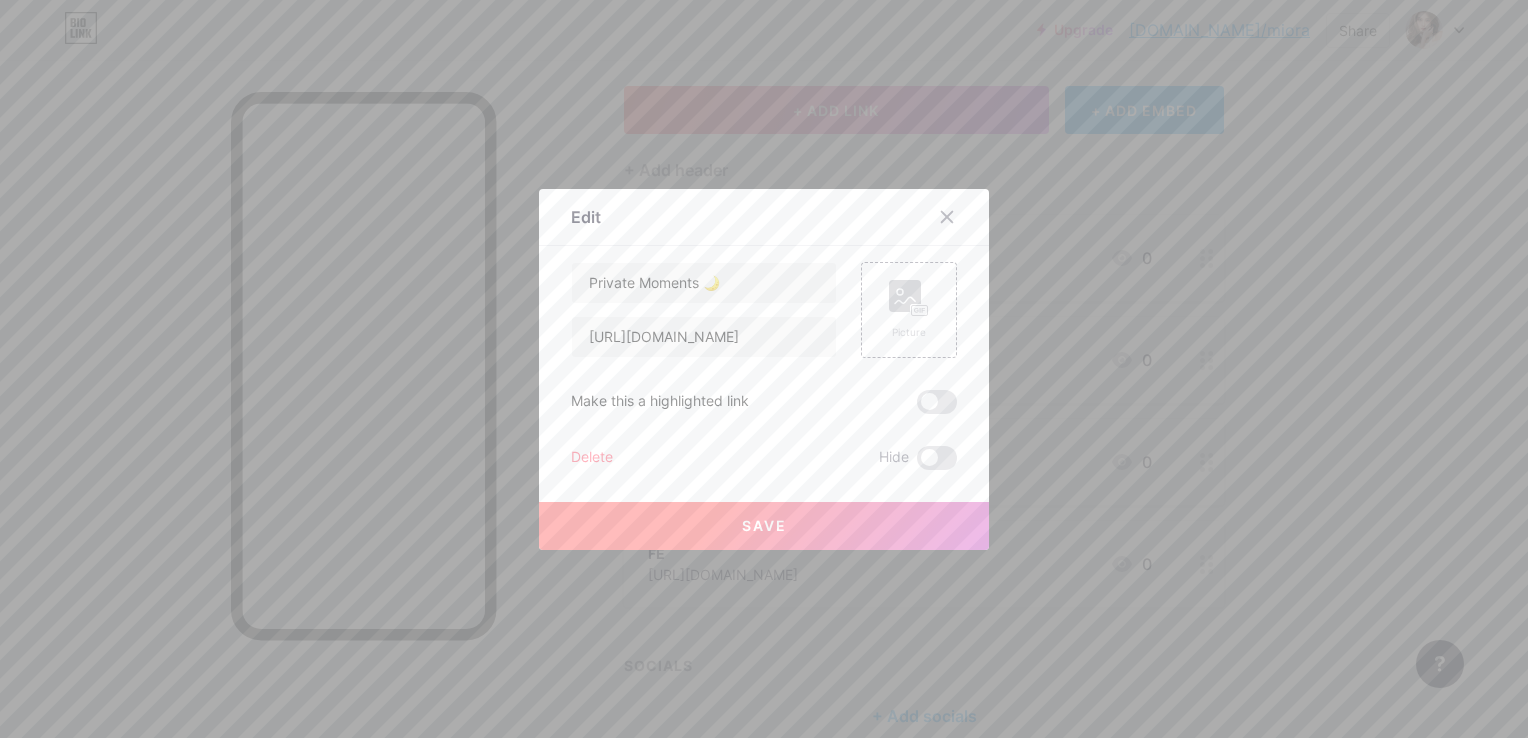 click on "Save" at bounding box center (764, 526) 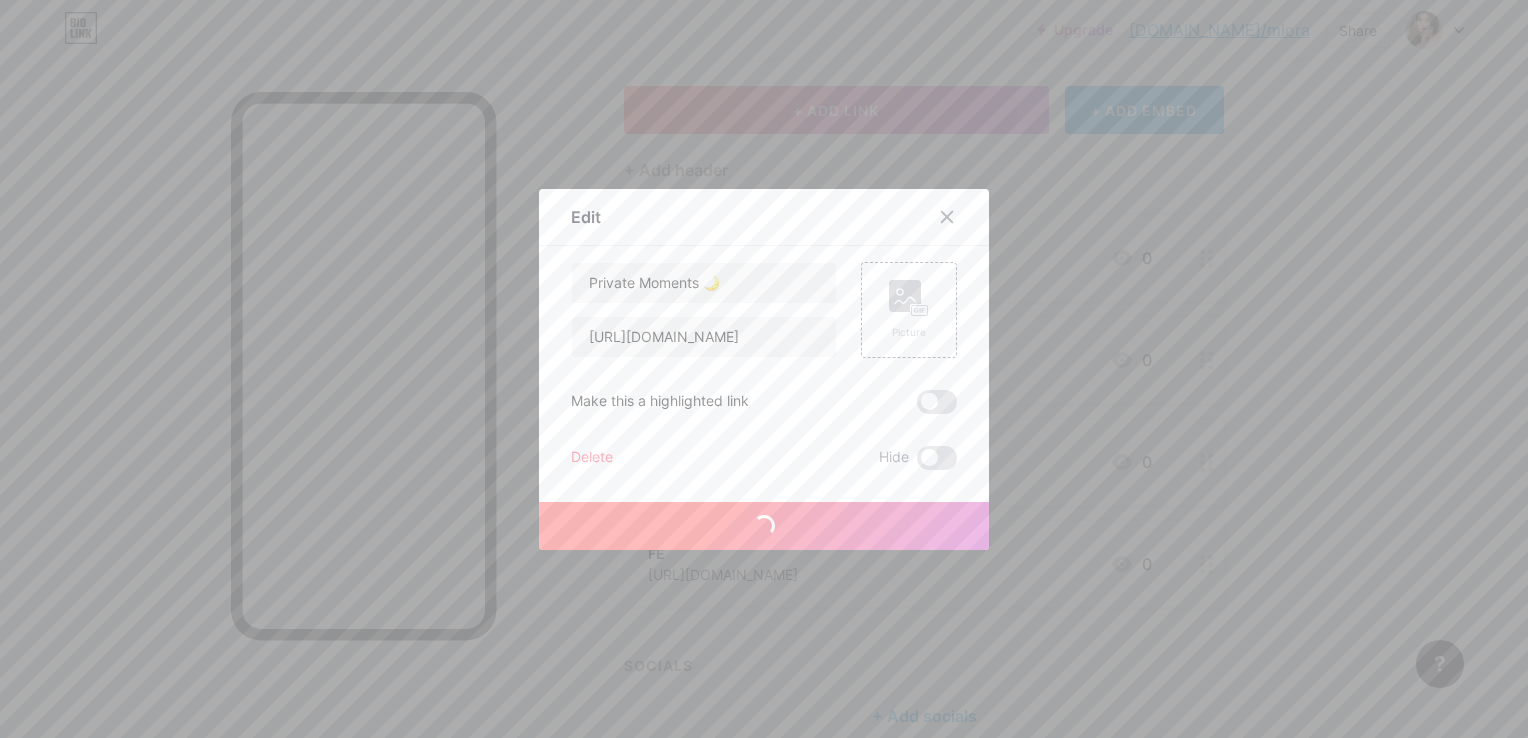 type 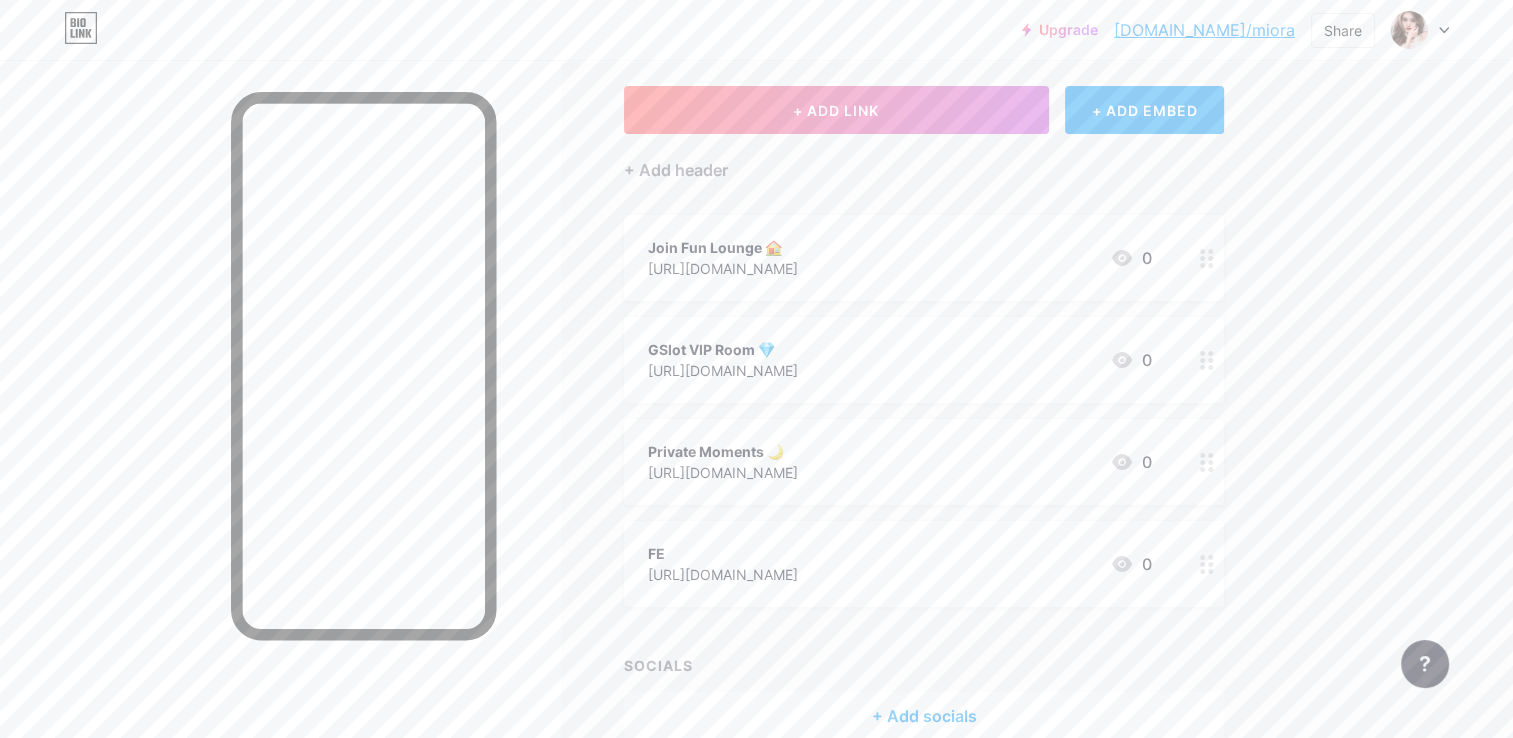 click on "FE" at bounding box center [723, 553] 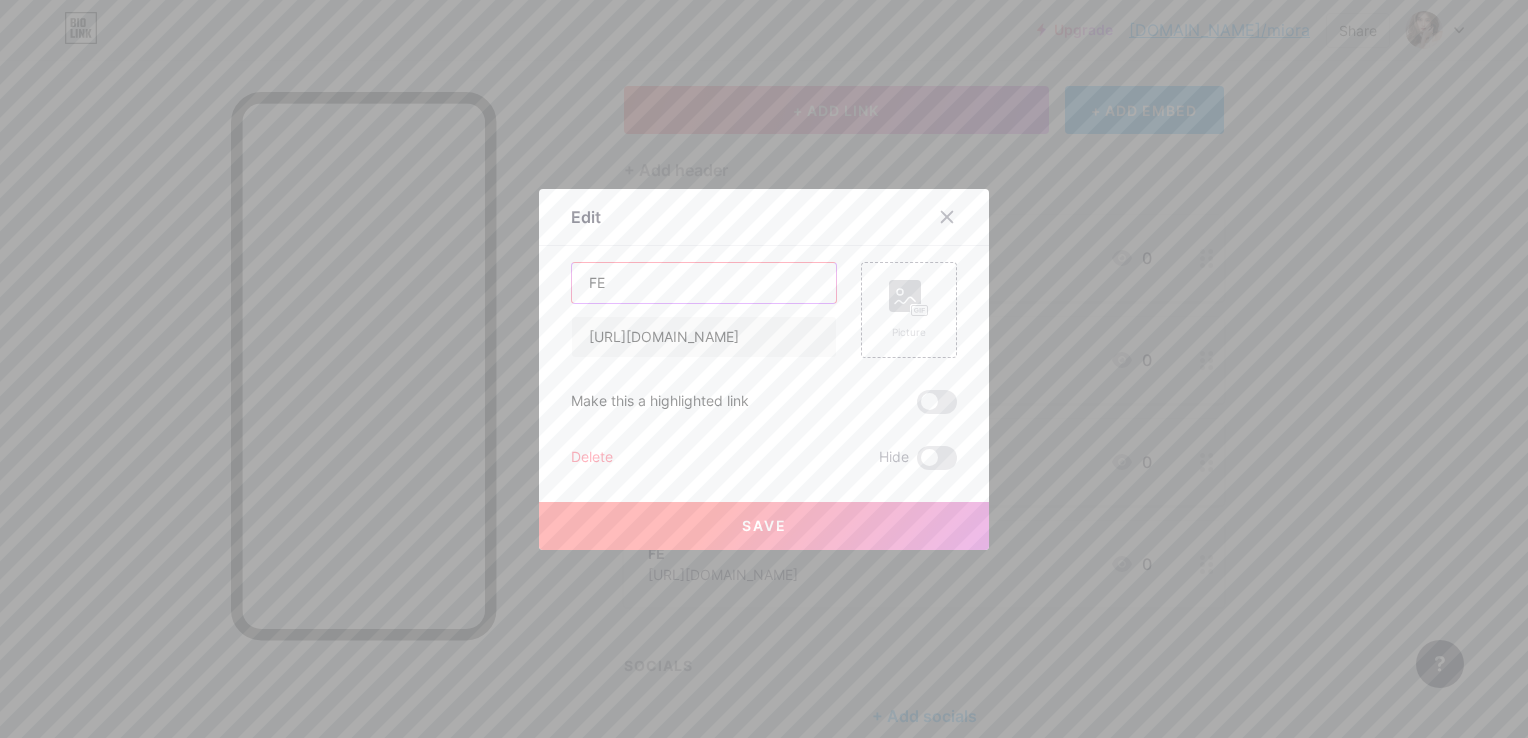 drag, startPoint x: 689, startPoint y: 271, endPoint x: 533, endPoint y: 254, distance: 156.92355 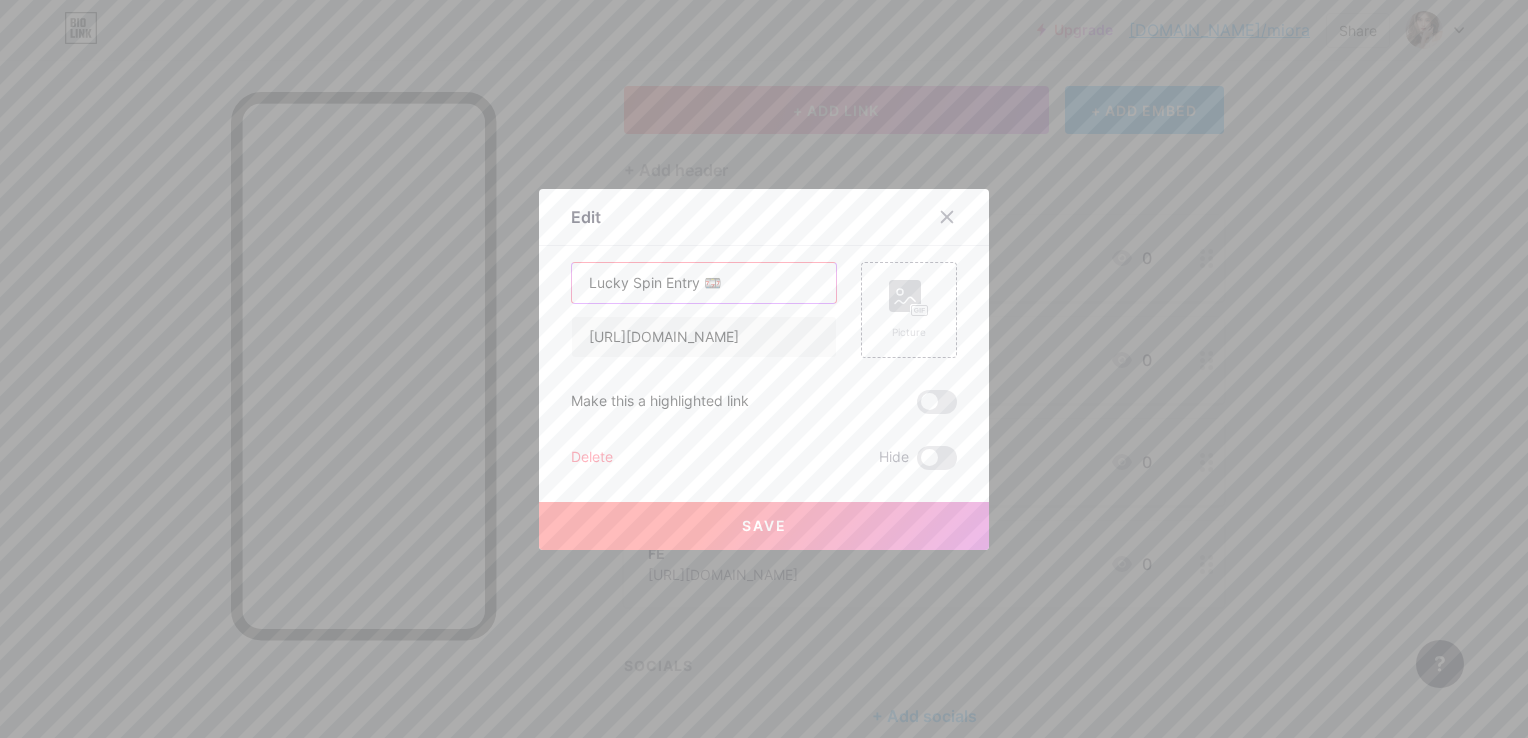 drag, startPoint x: 746, startPoint y: 273, endPoint x: 455, endPoint y: 273, distance: 291 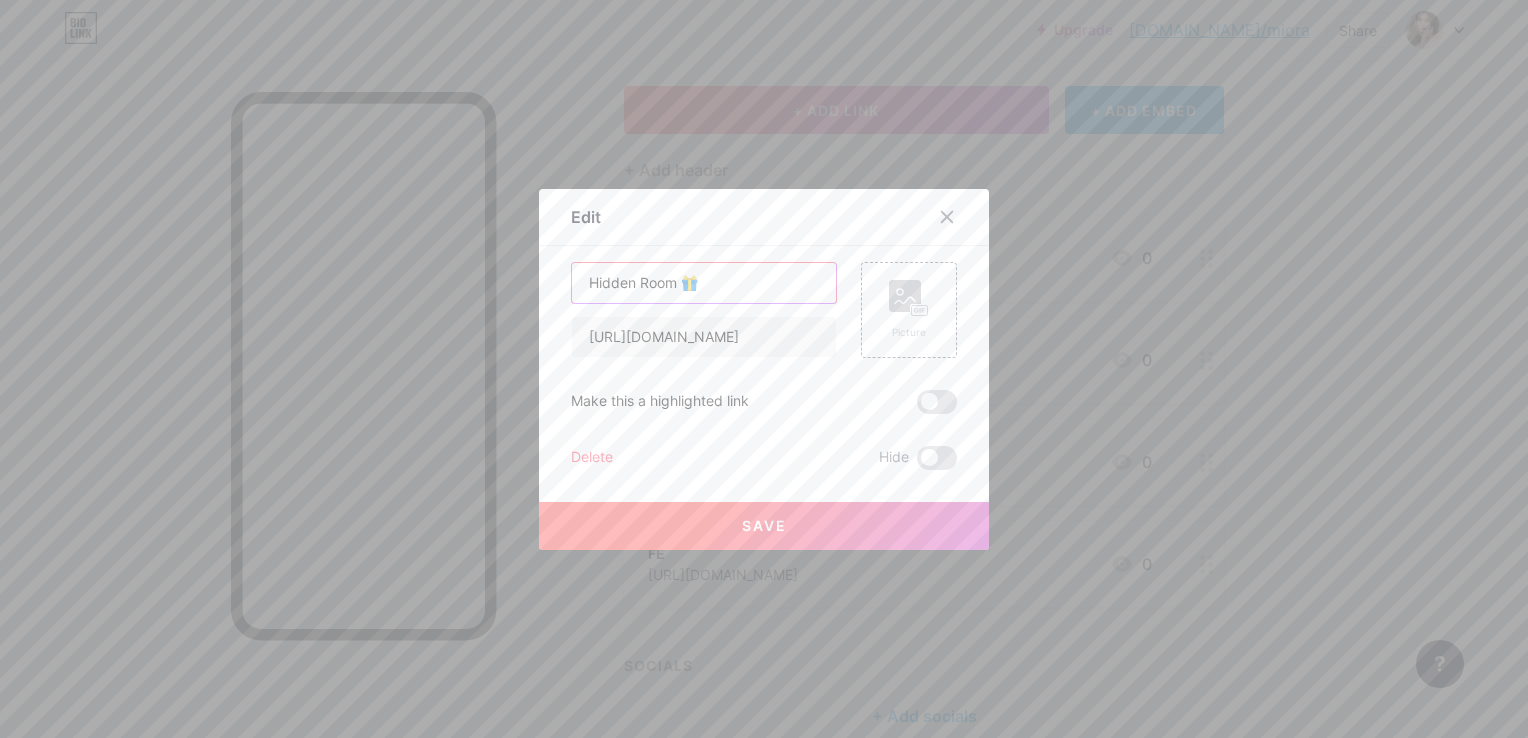 type on "Hidden Room 🎁" 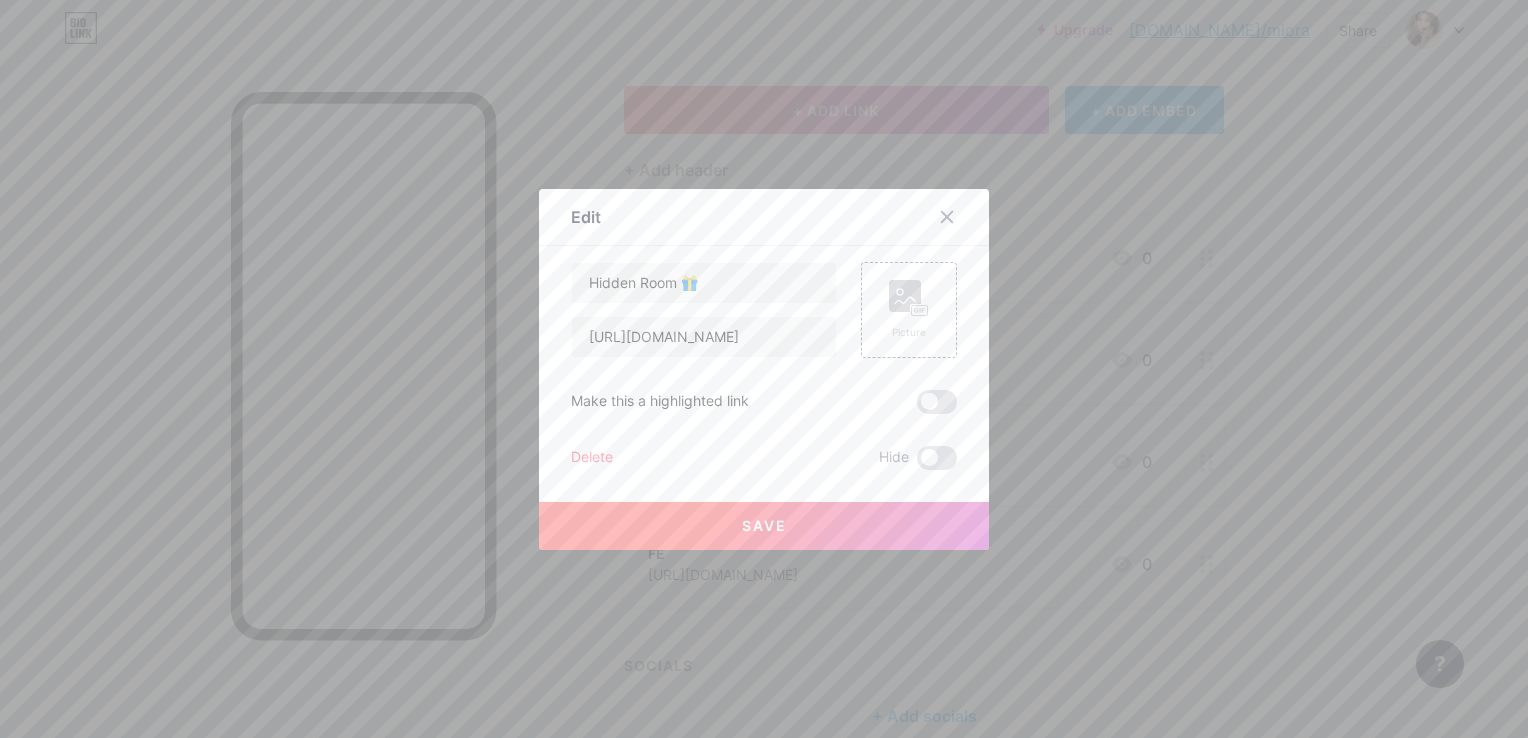 click on "Save" at bounding box center (764, 525) 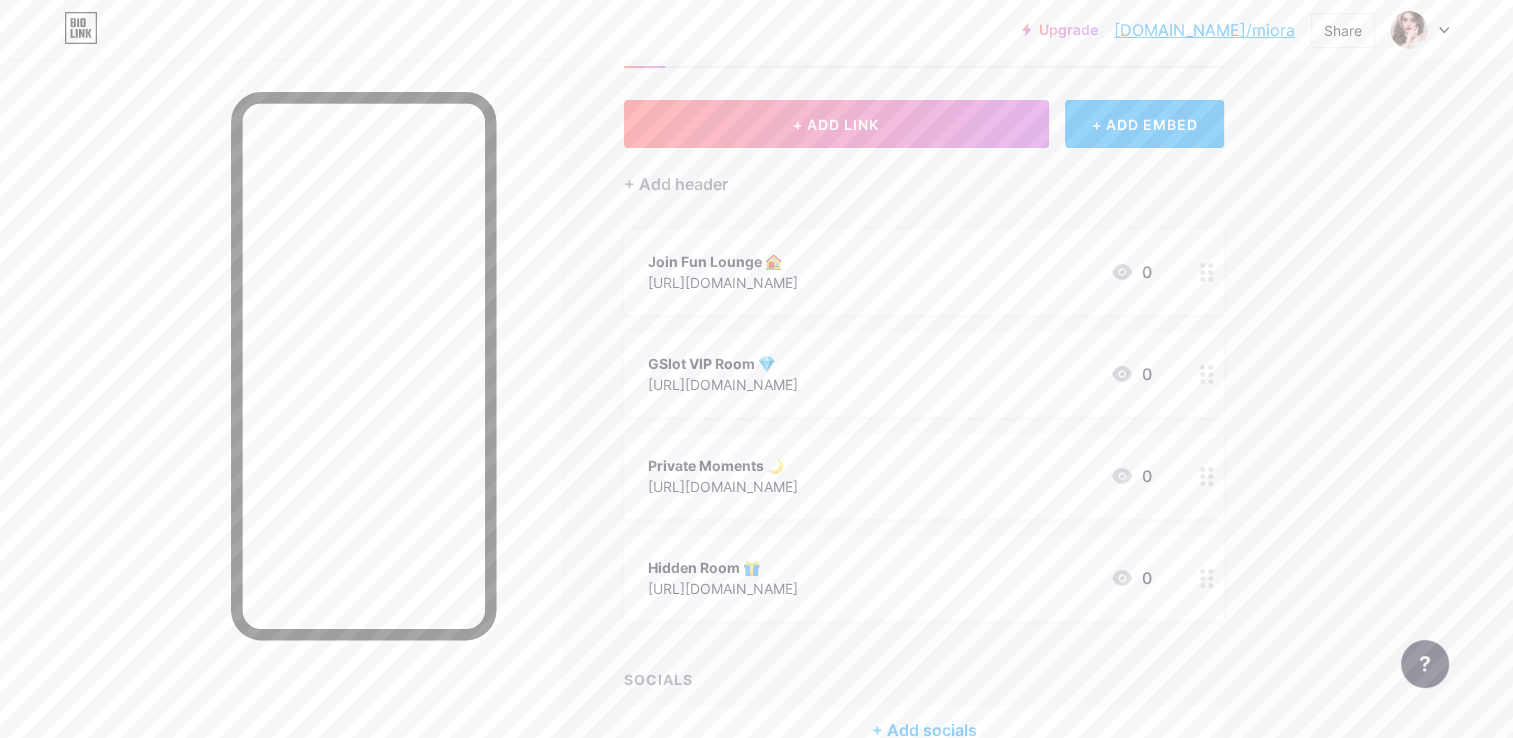 scroll, scrollTop: 0, scrollLeft: 0, axis: both 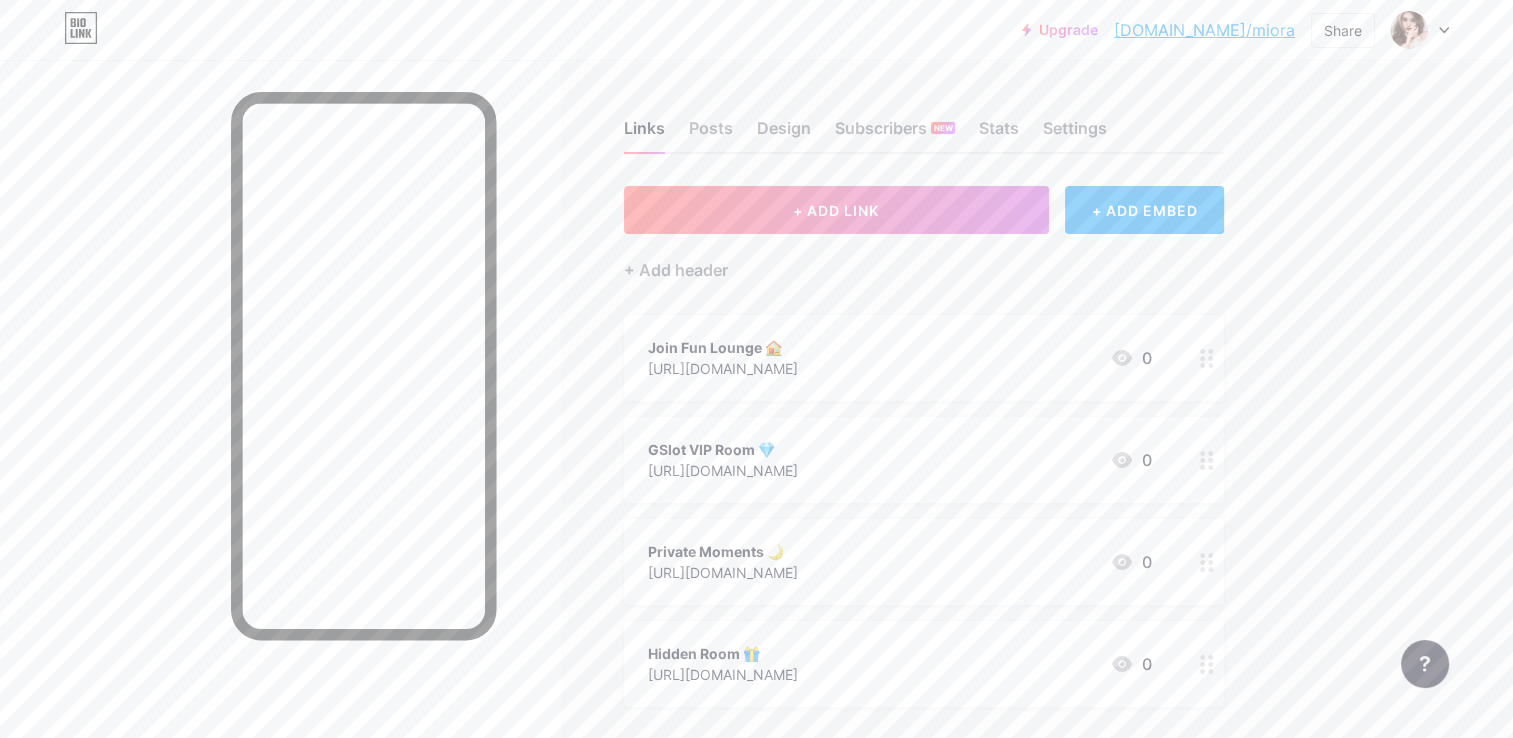 click 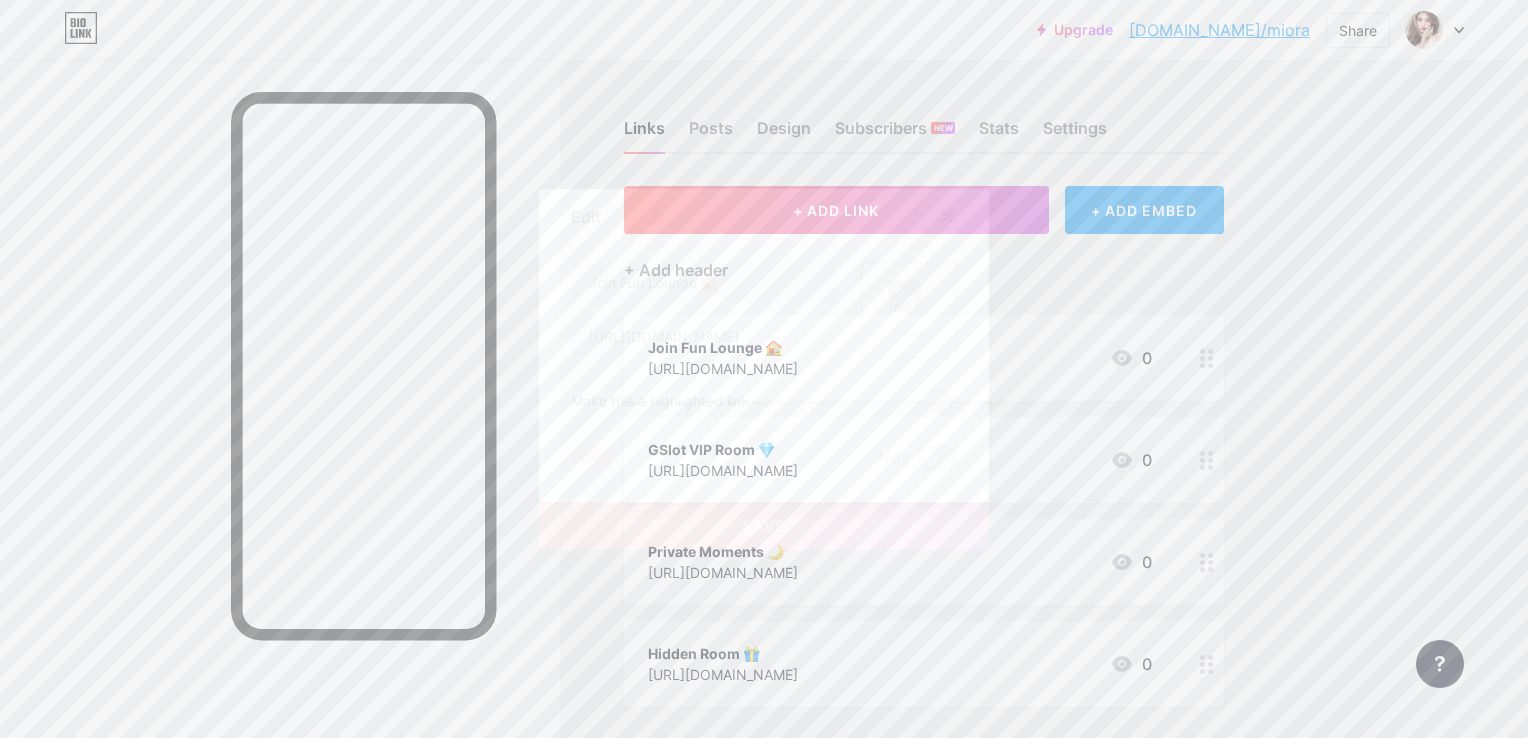 click 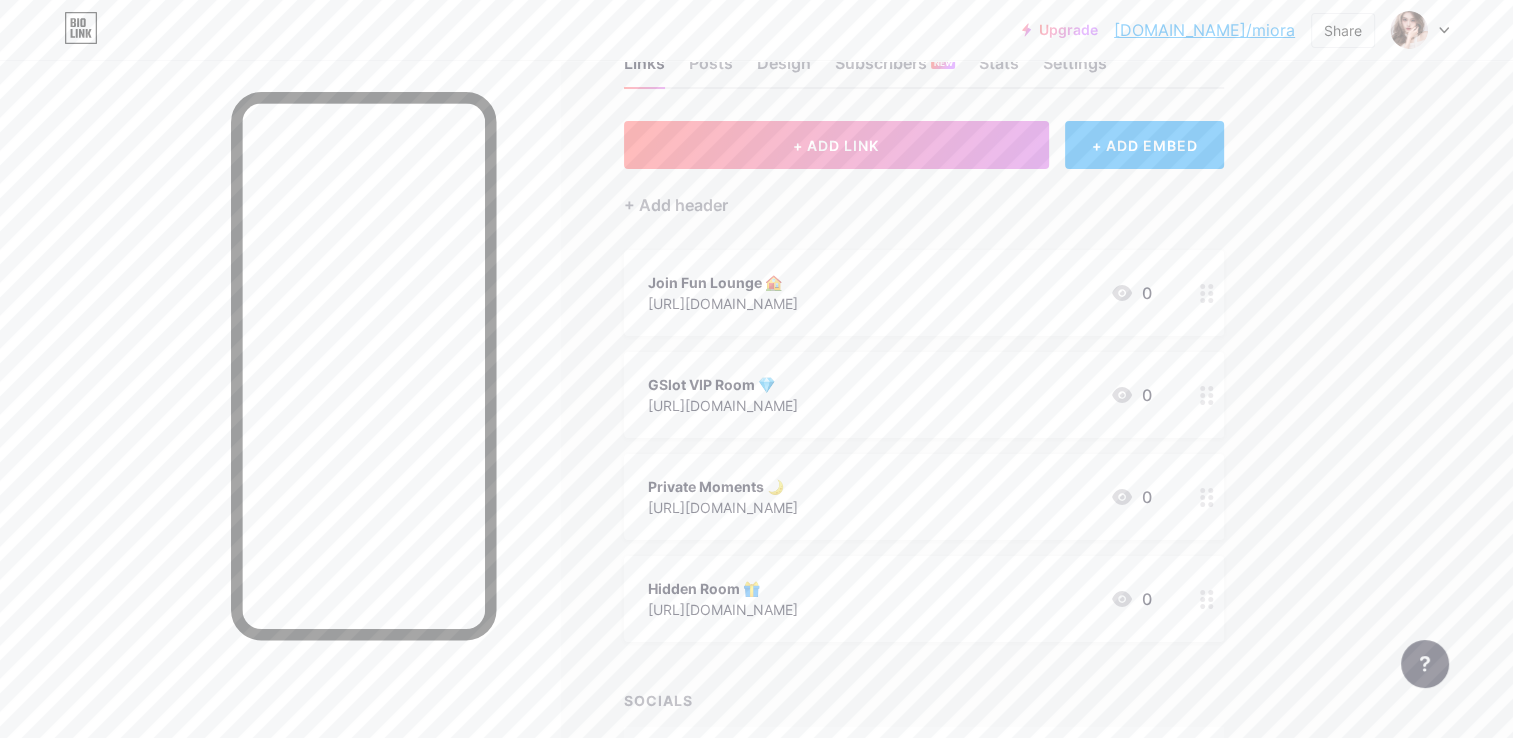 scroll, scrollTop: 100, scrollLeft: 0, axis: vertical 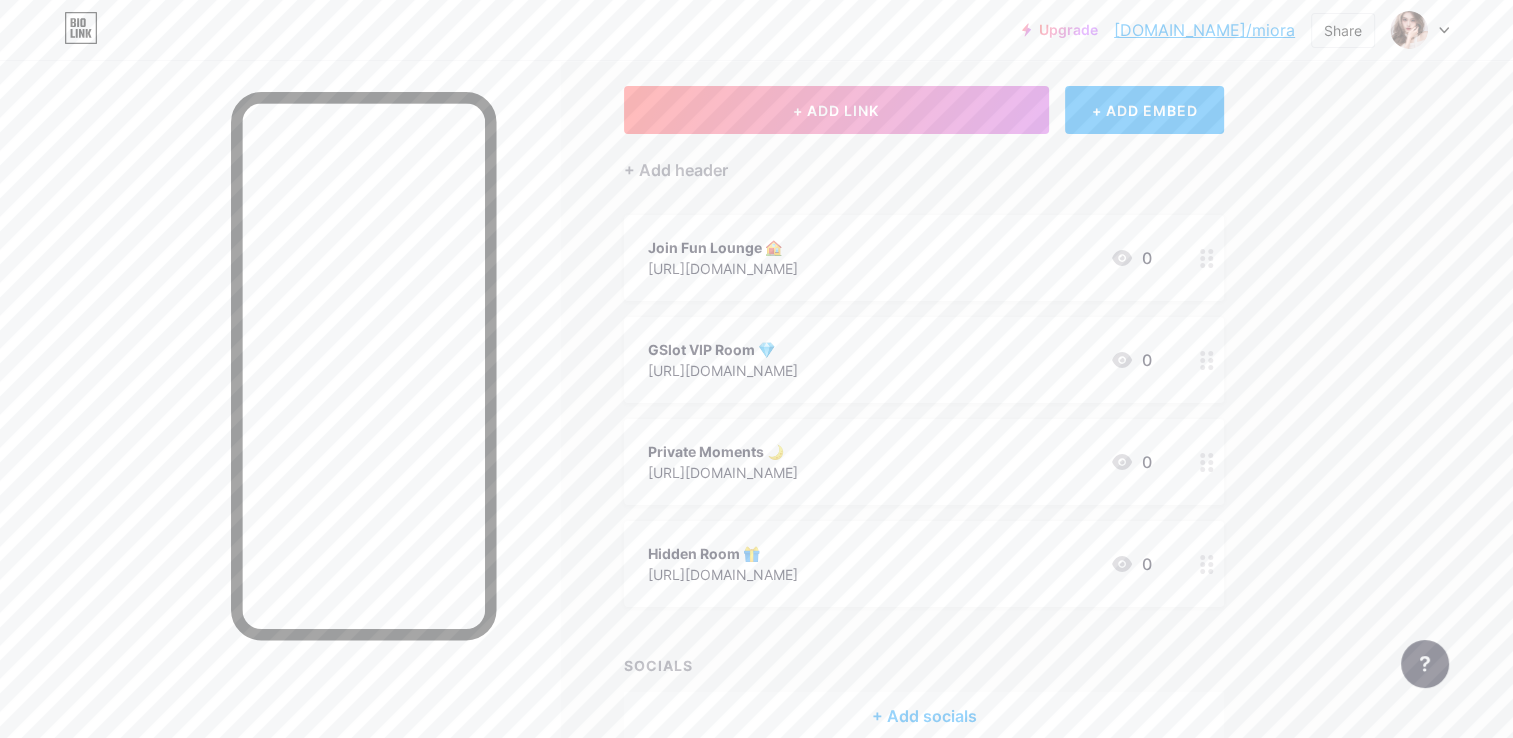 click 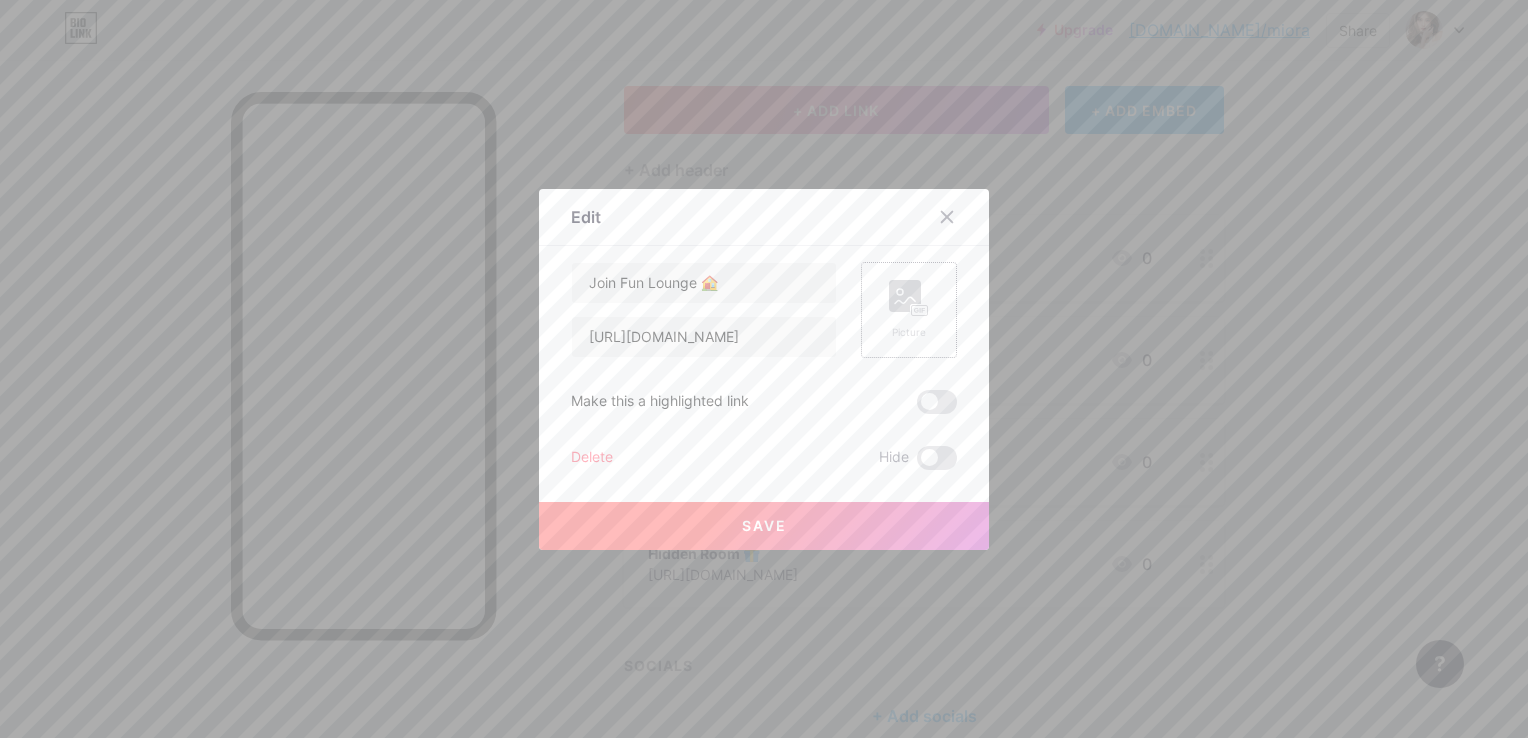 click 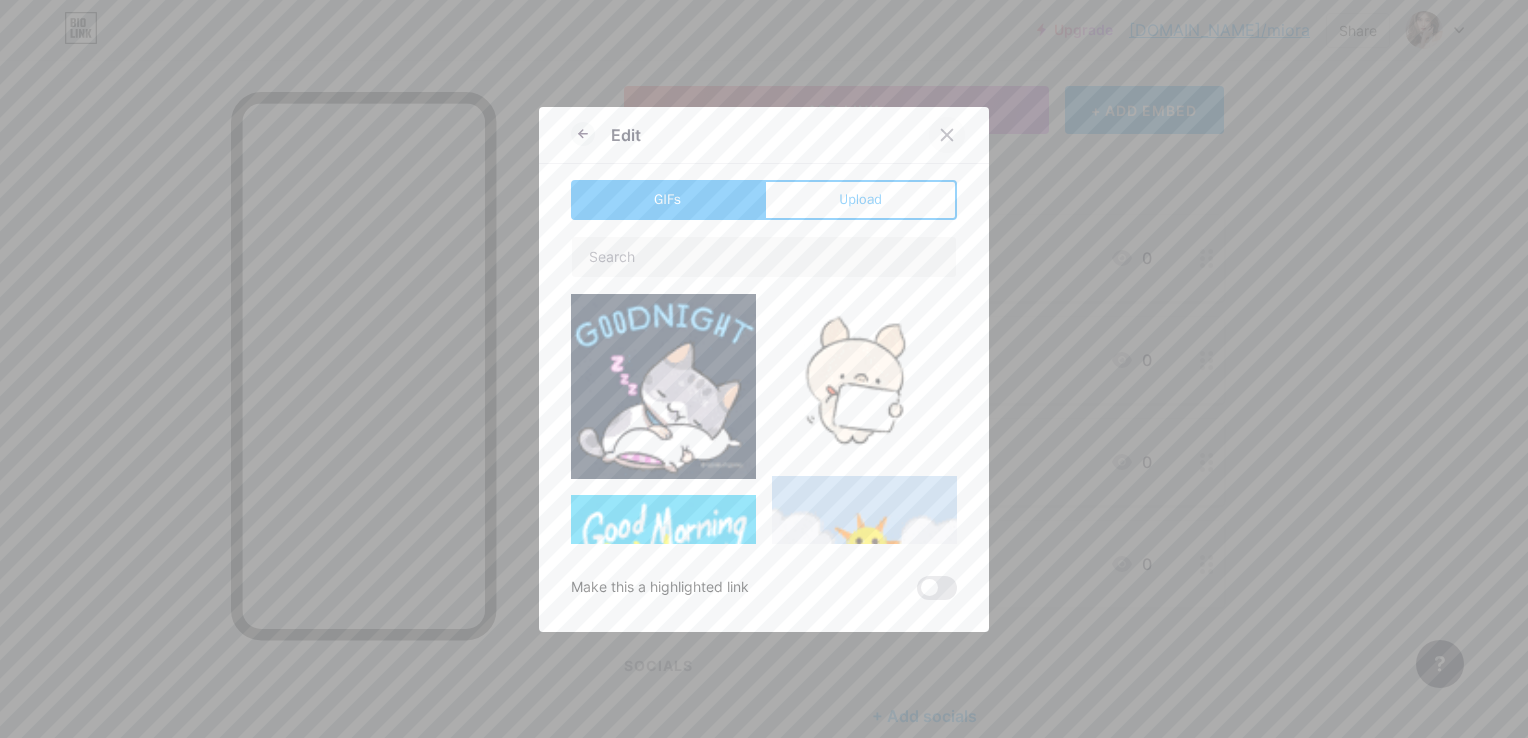 click at bounding box center (947, 135) 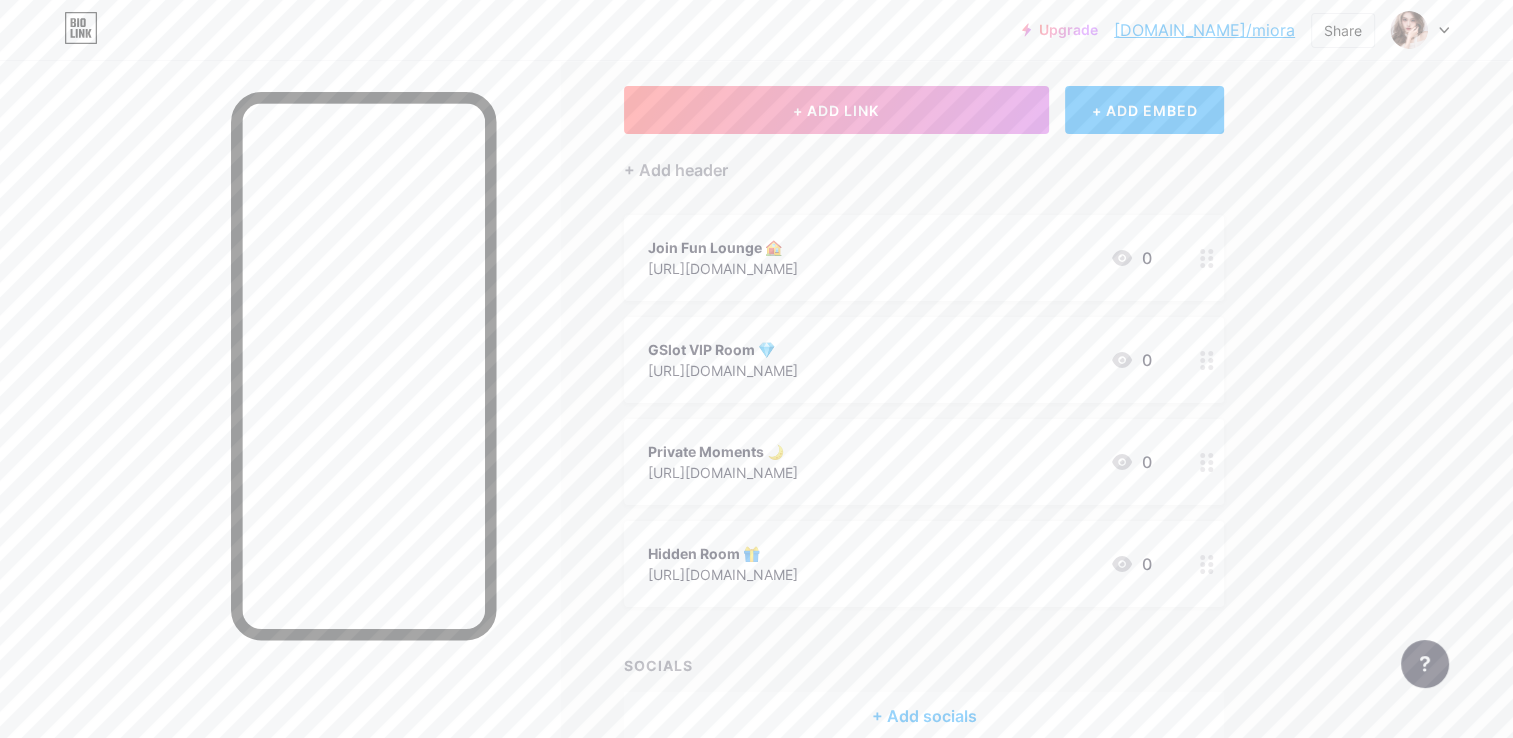 click 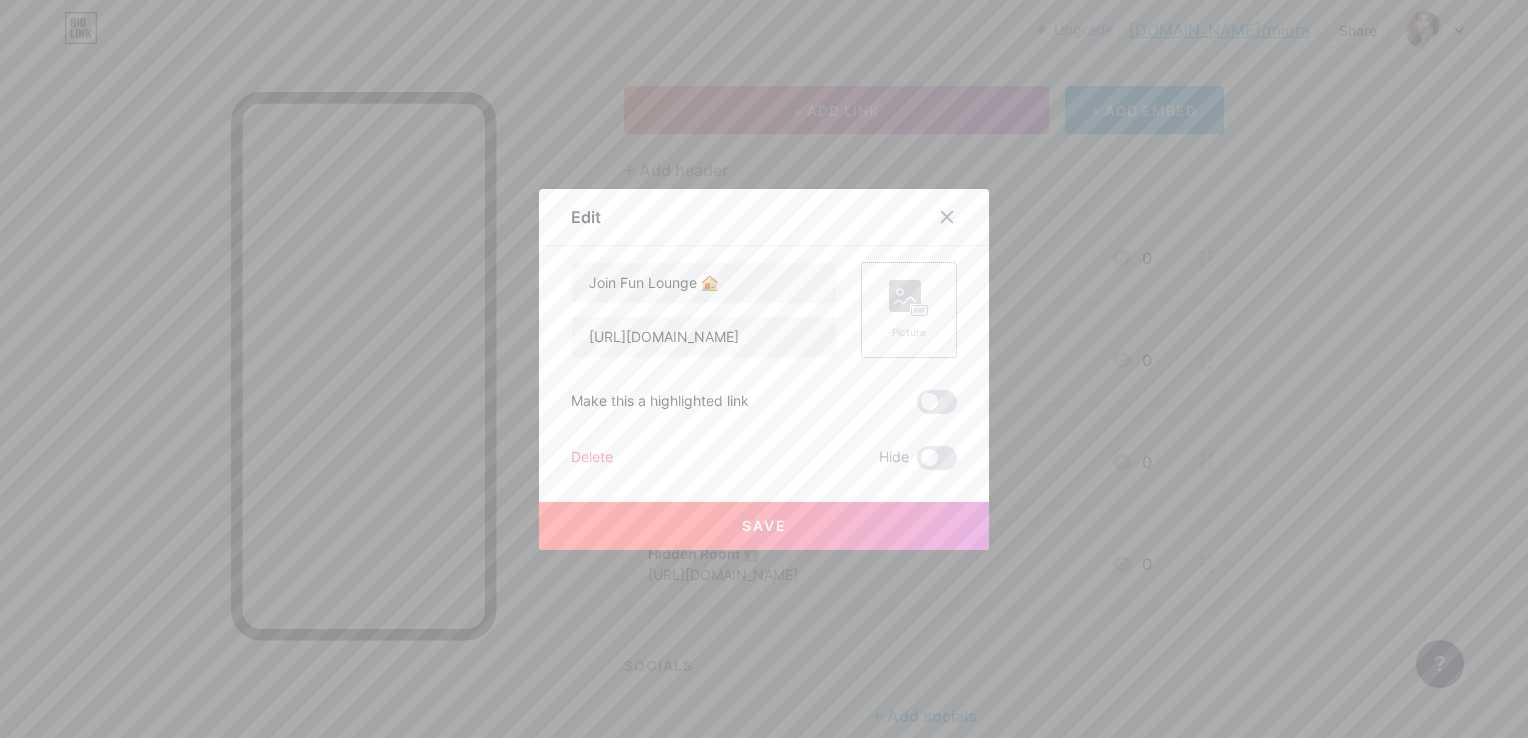 click 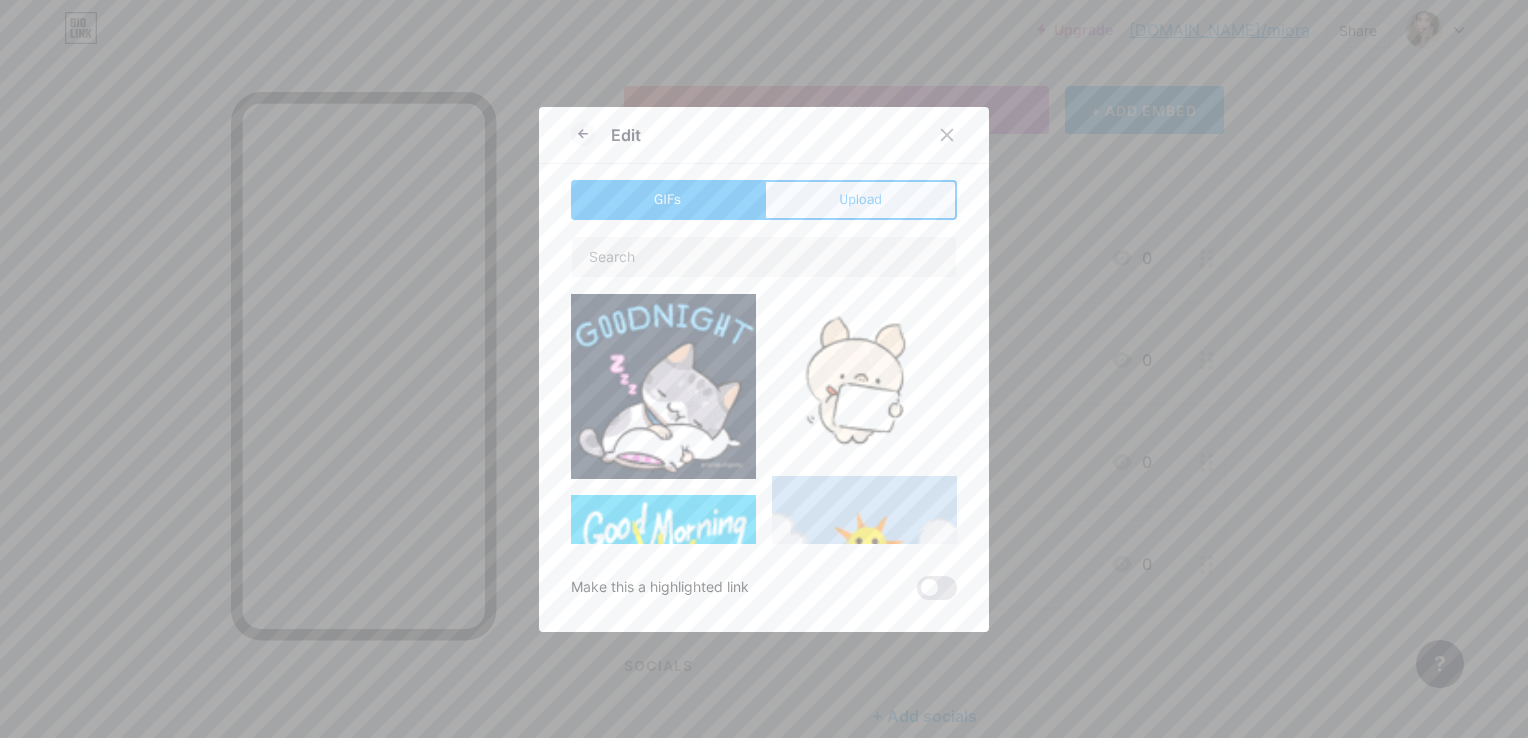 click on "Upload" at bounding box center (860, 199) 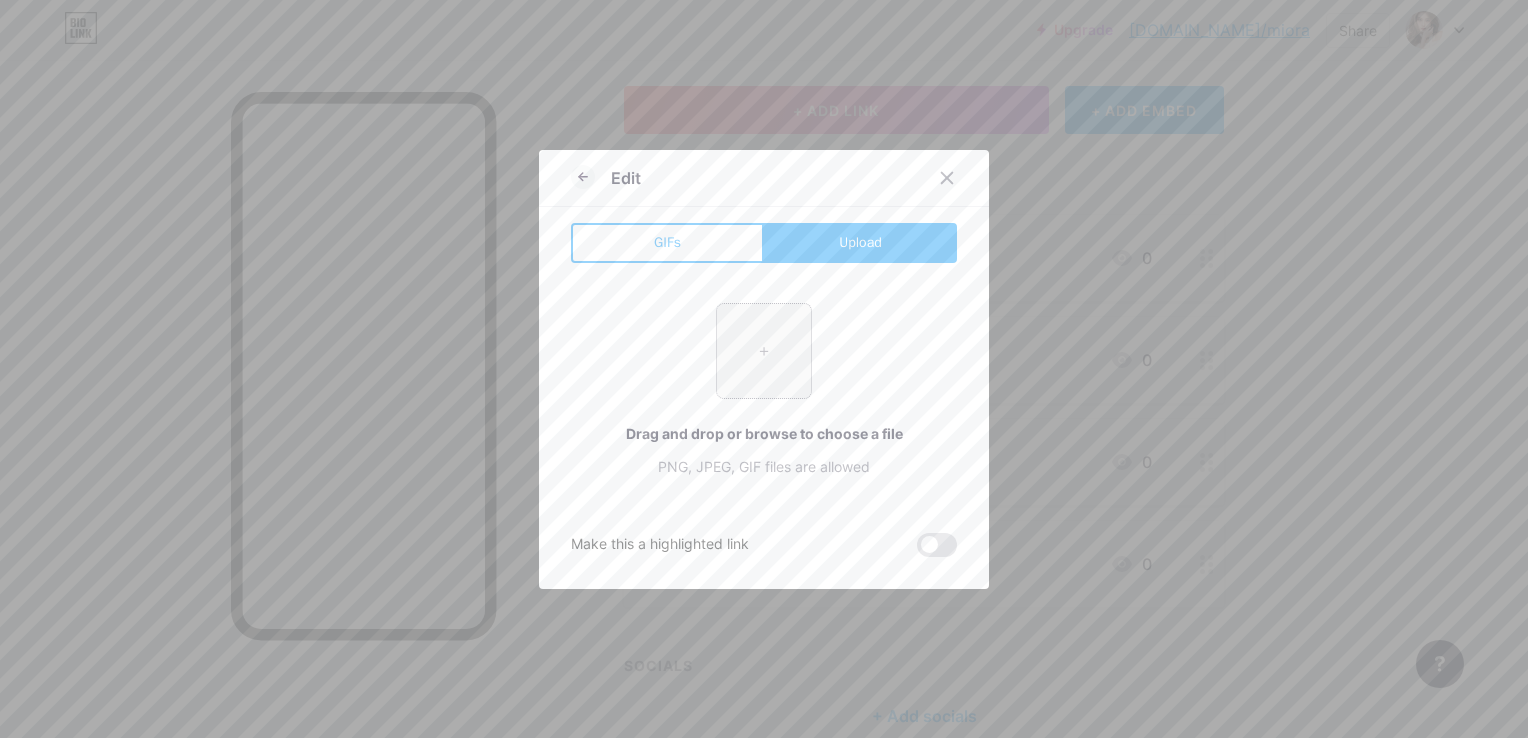 click at bounding box center (764, 351) 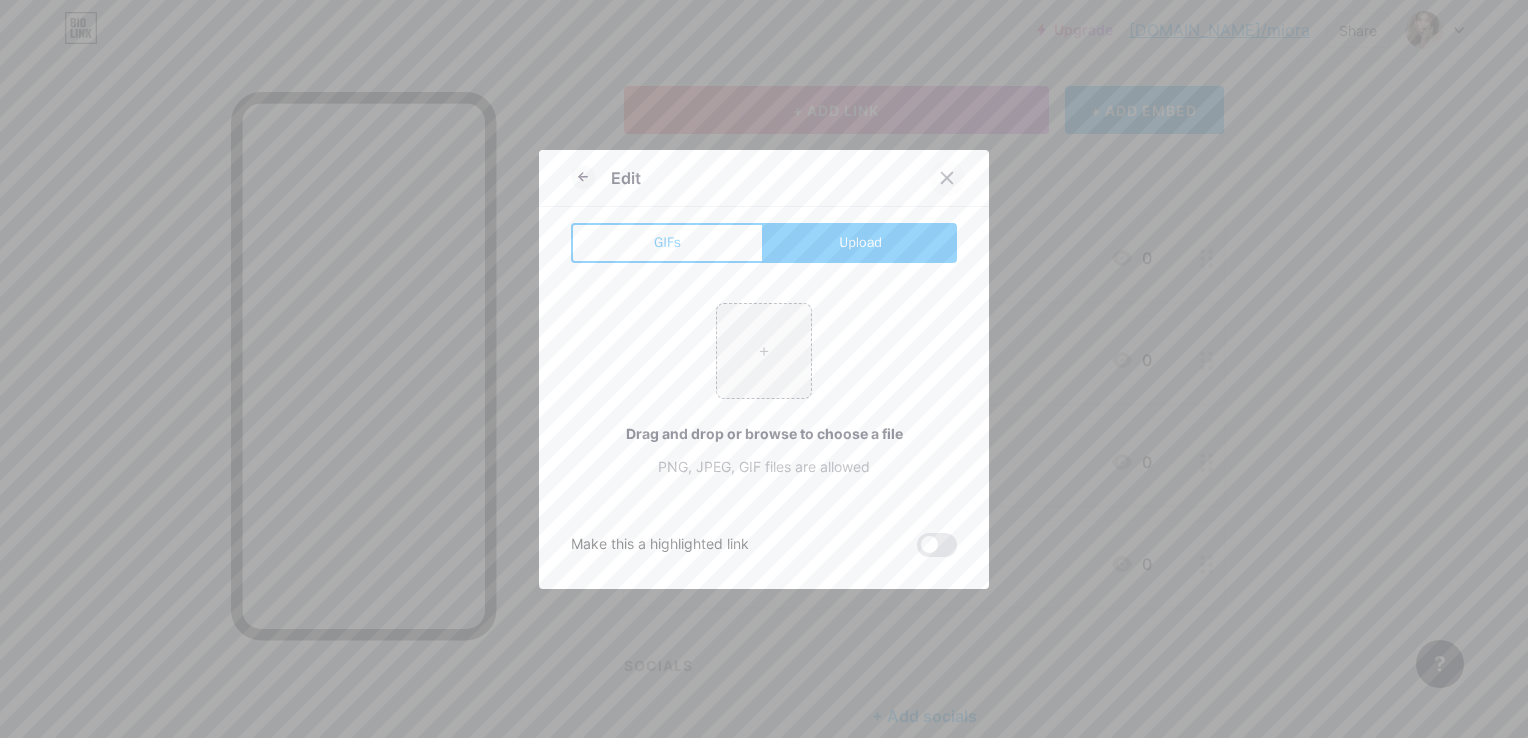 click 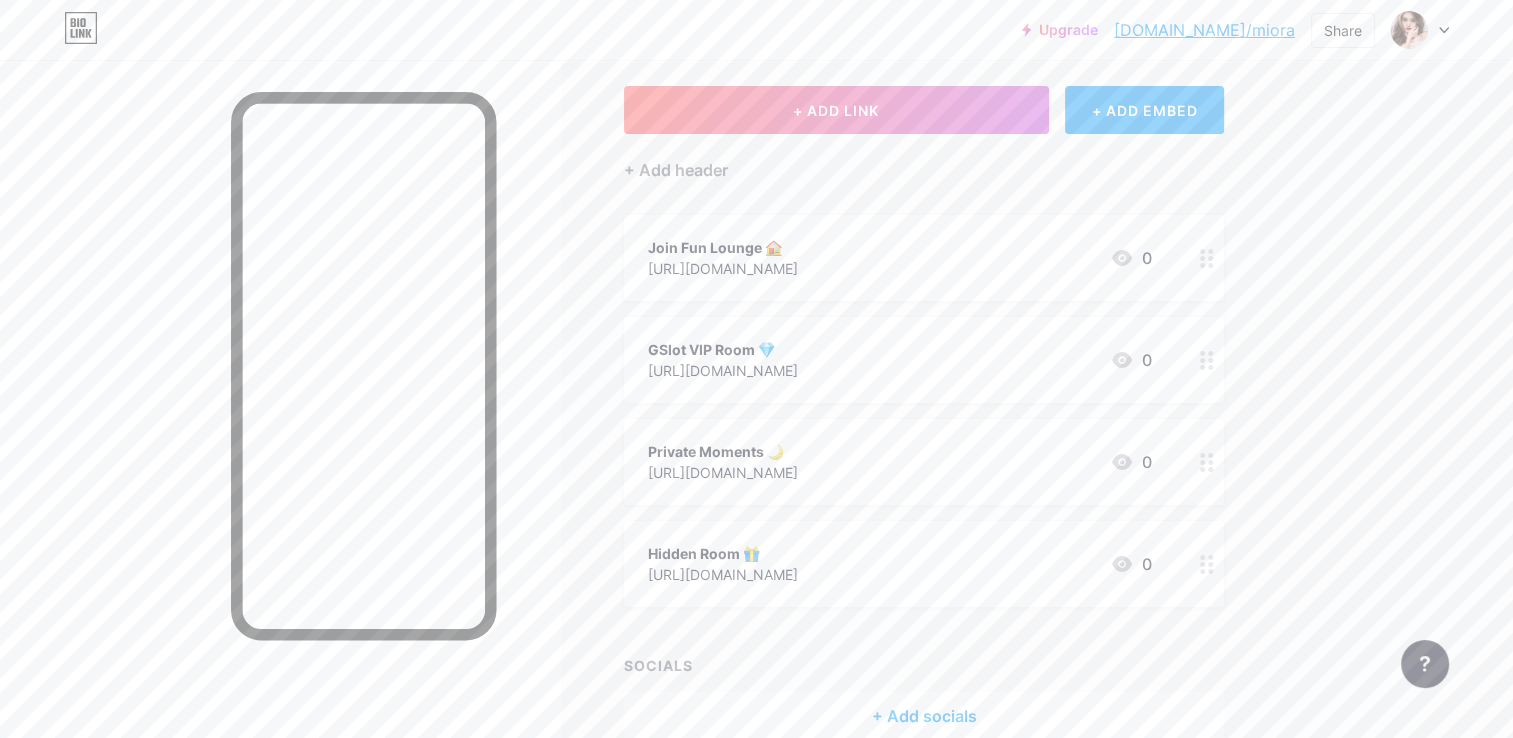 click on "Private Moments 🌙
https://t.me/exfunav
0" at bounding box center [900, 462] 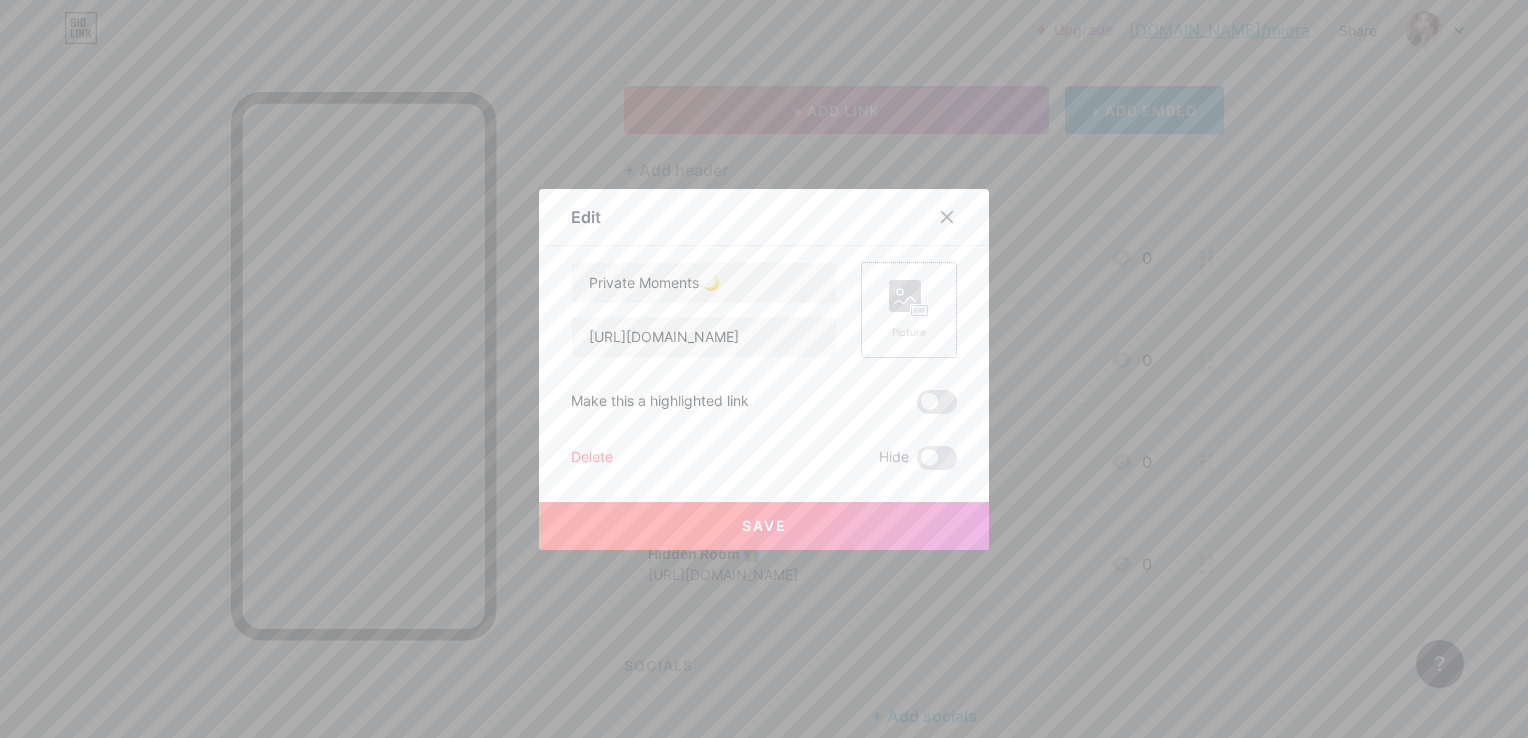 click 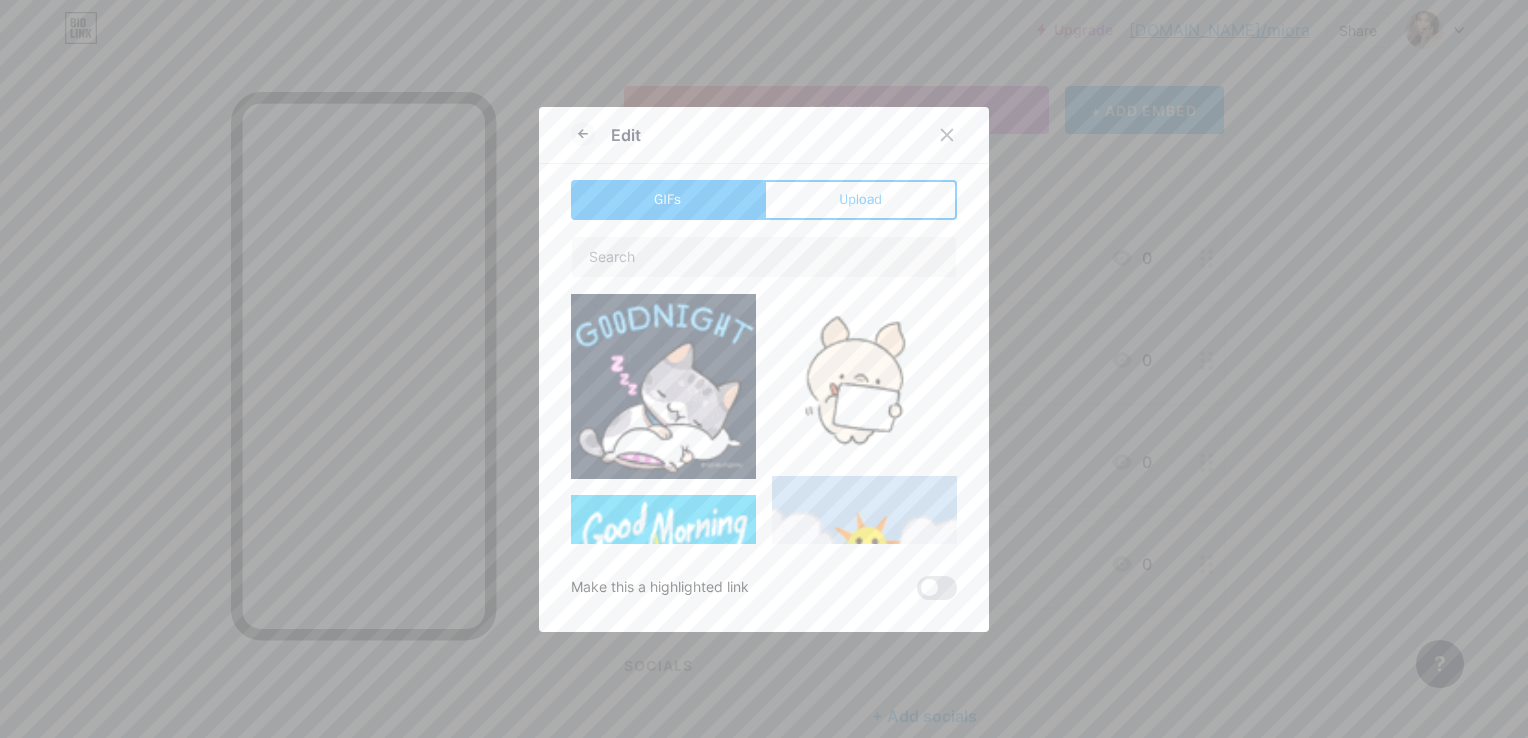 click on "Edit       GIFs     Upload       Content
YouTube
Play YouTube video without leaving your page.
ADD
Vimeo
Play Vimeo video without leaving your page.
ADD
Tiktok
Grow your TikTok following
ADD
Tweet
Embed a tweet.
ADD
Reddit
Showcase your Reddit profile
ADD
Spotify
Embed Spotify to play the preview of a track.
ADD
Twitch
Play Twitch video without leaving your page.
ADD
ADD" at bounding box center (764, 369) 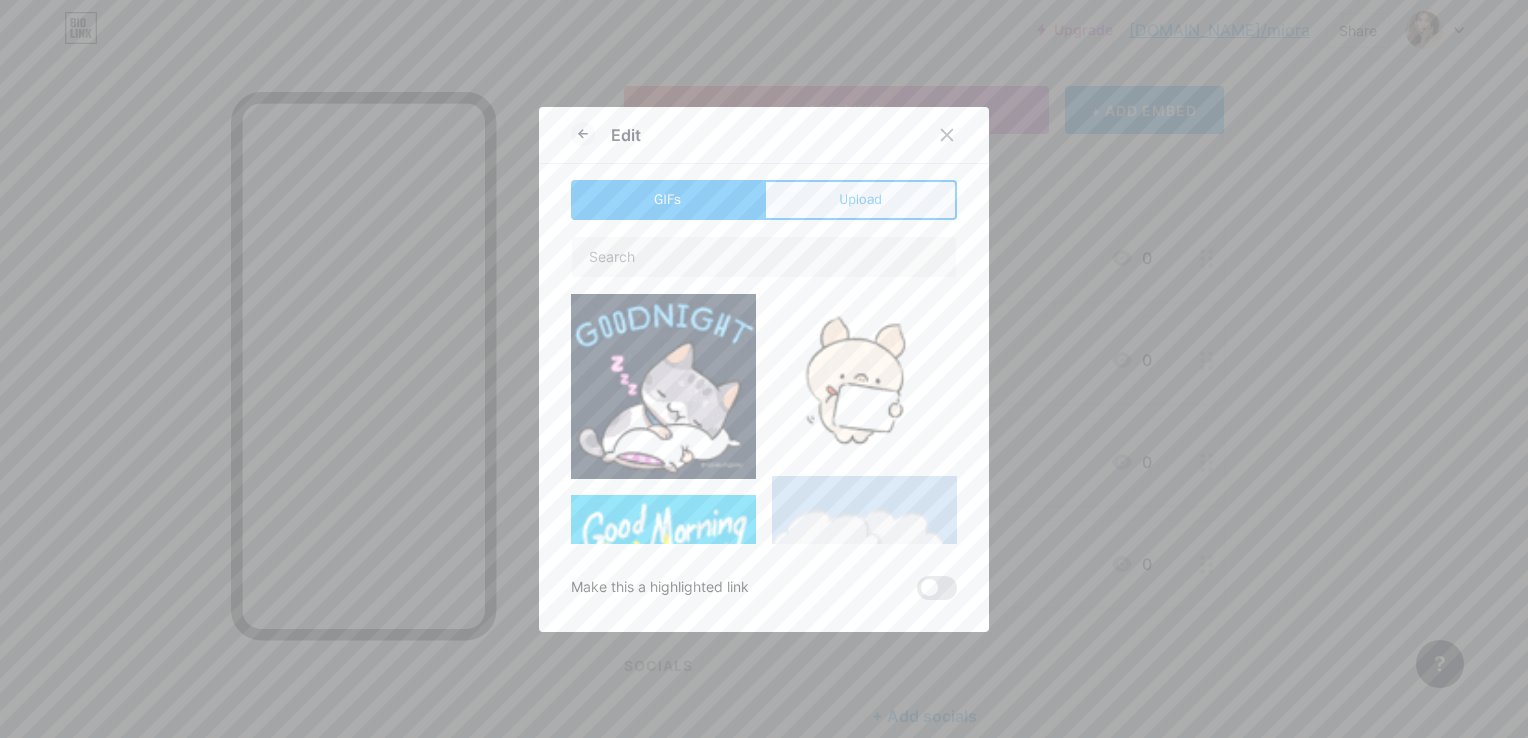 click on "Upload" at bounding box center [860, 200] 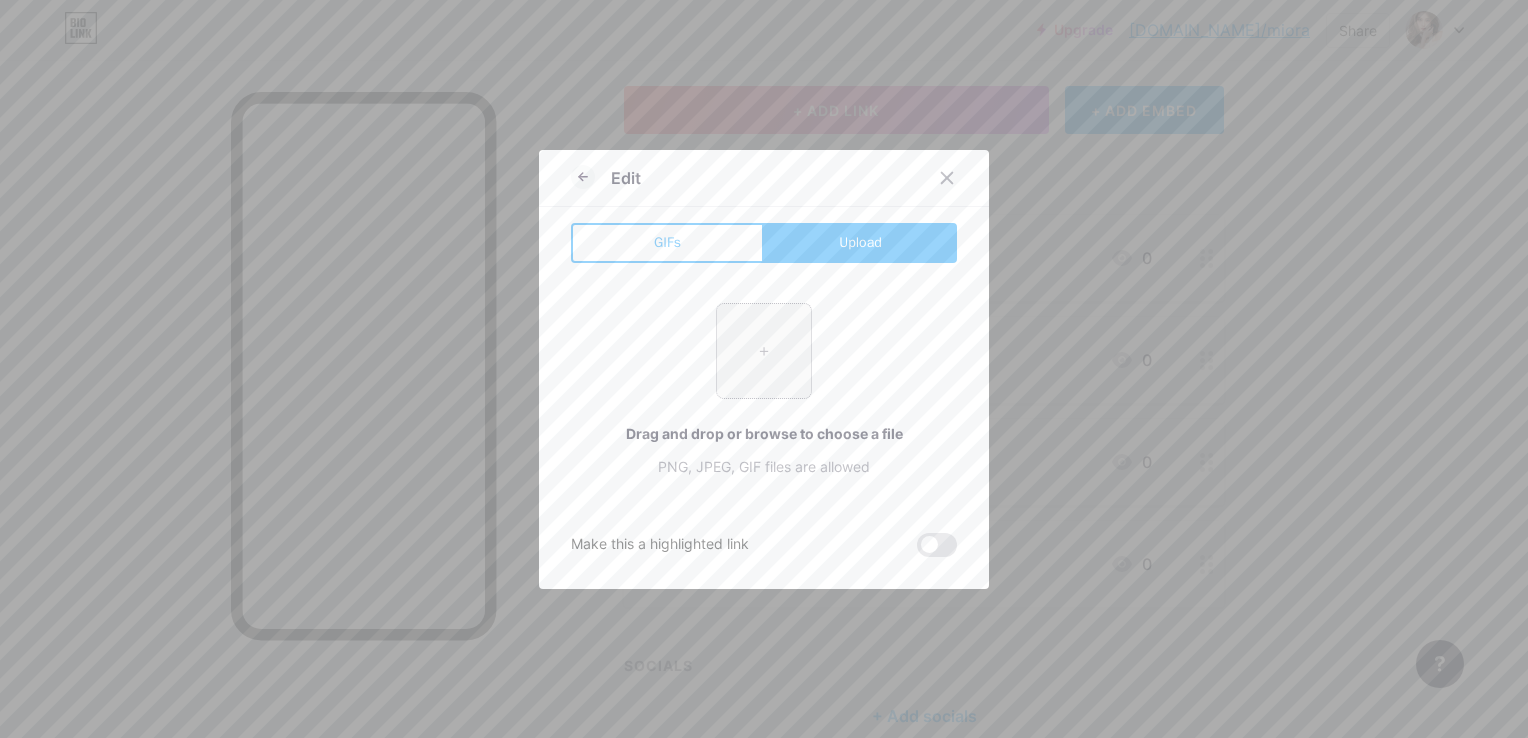 click at bounding box center [764, 351] 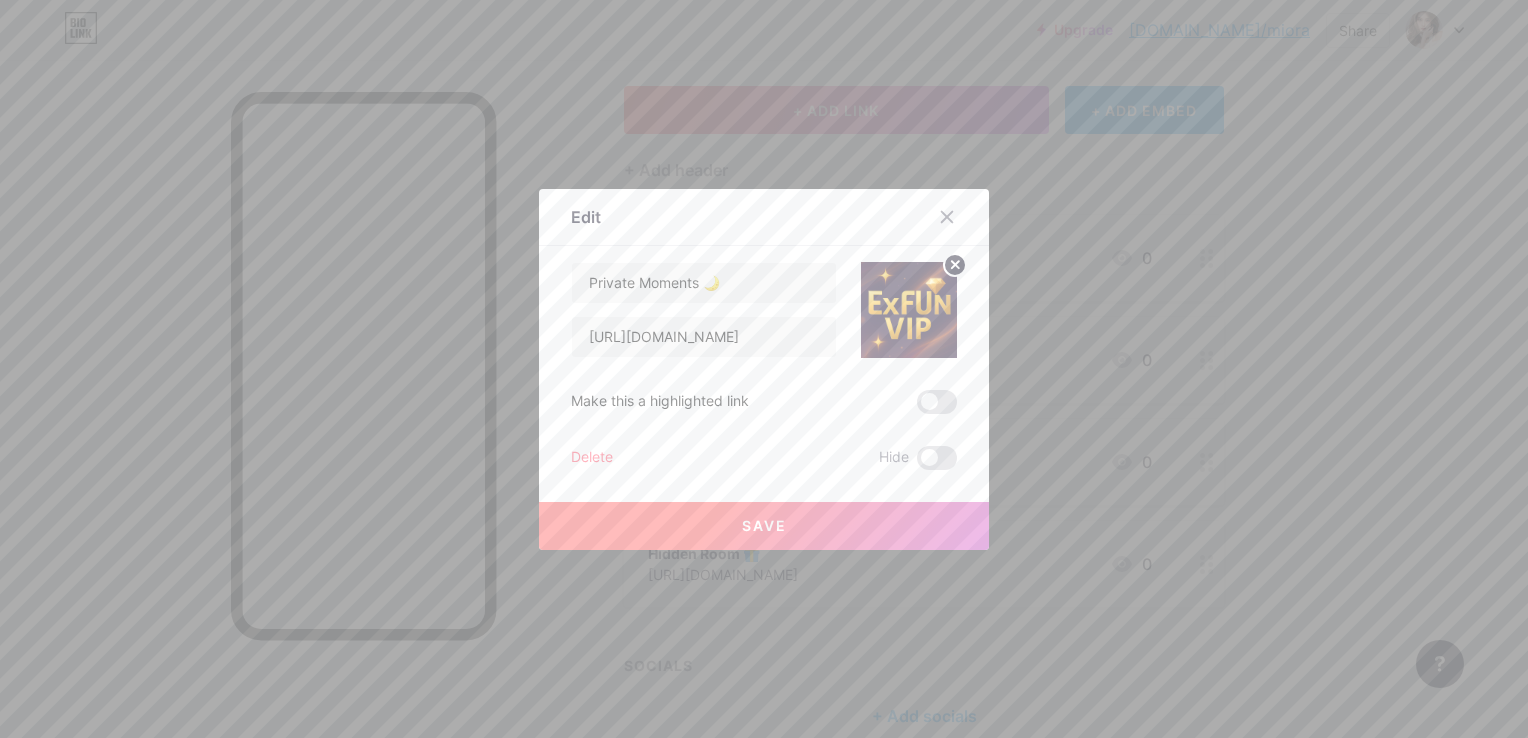click on "Save" at bounding box center (764, 526) 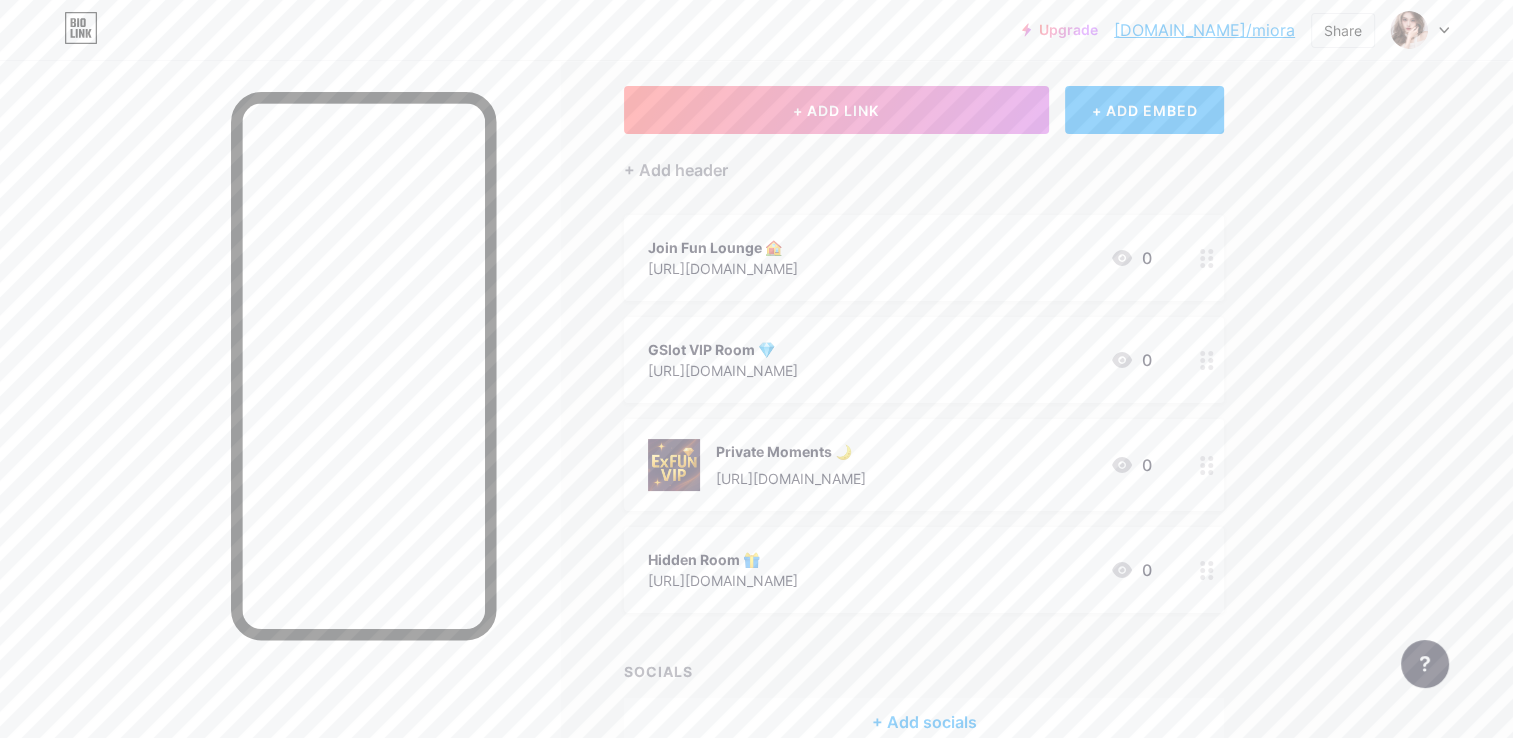 click on "Join Fun Lounge 🏠
https://t.me/ExfunCity
0" at bounding box center [900, 258] 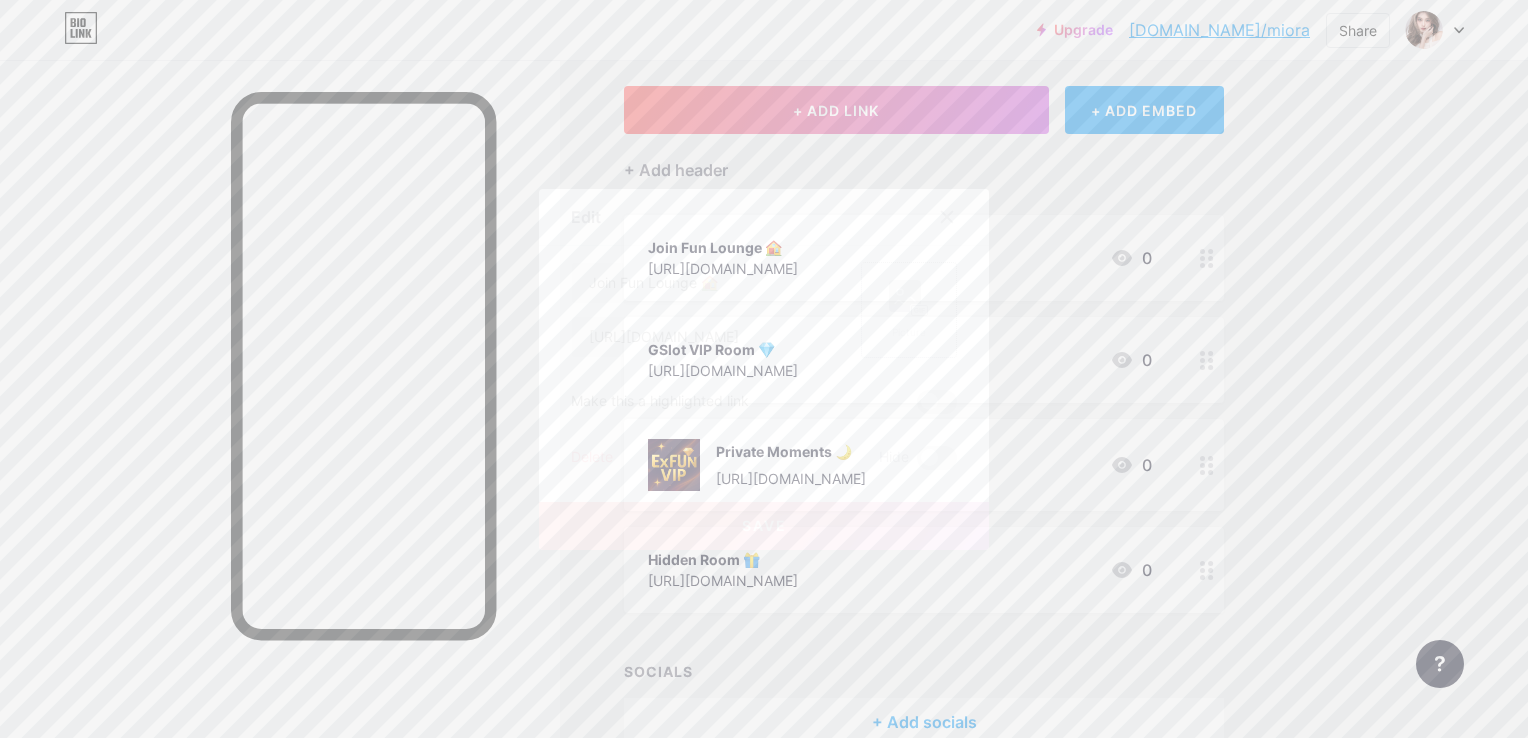 click 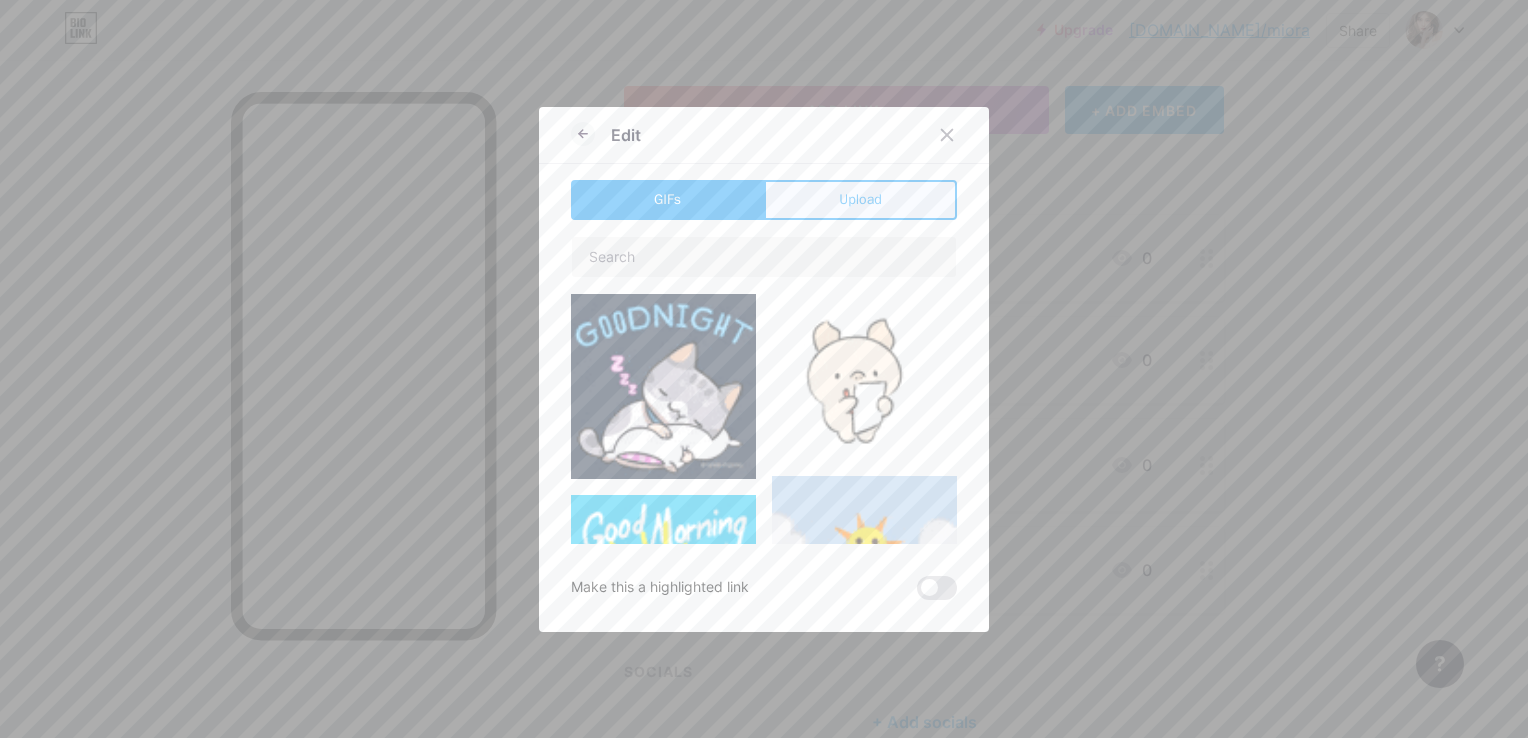 click on "Upload" at bounding box center [860, 199] 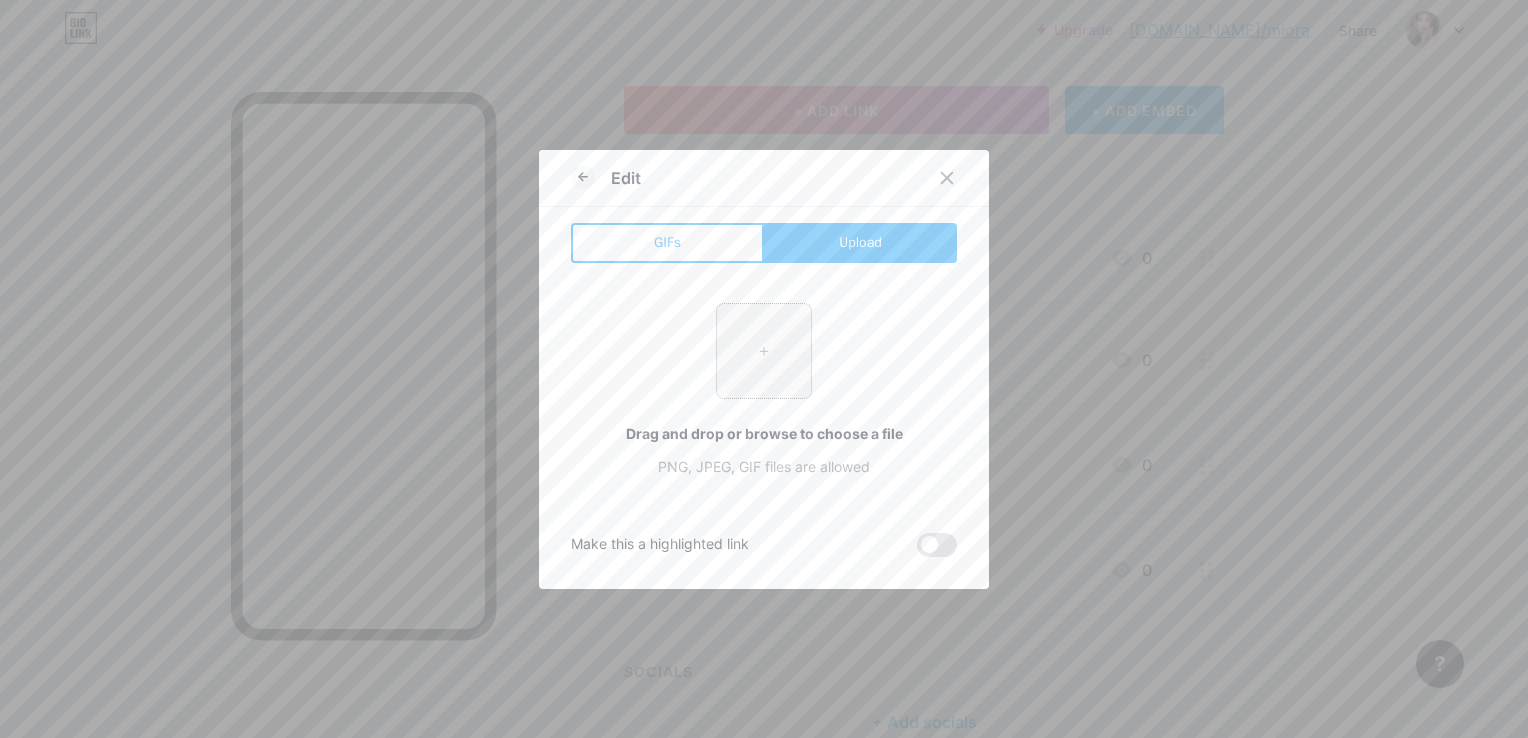 click at bounding box center [764, 351] 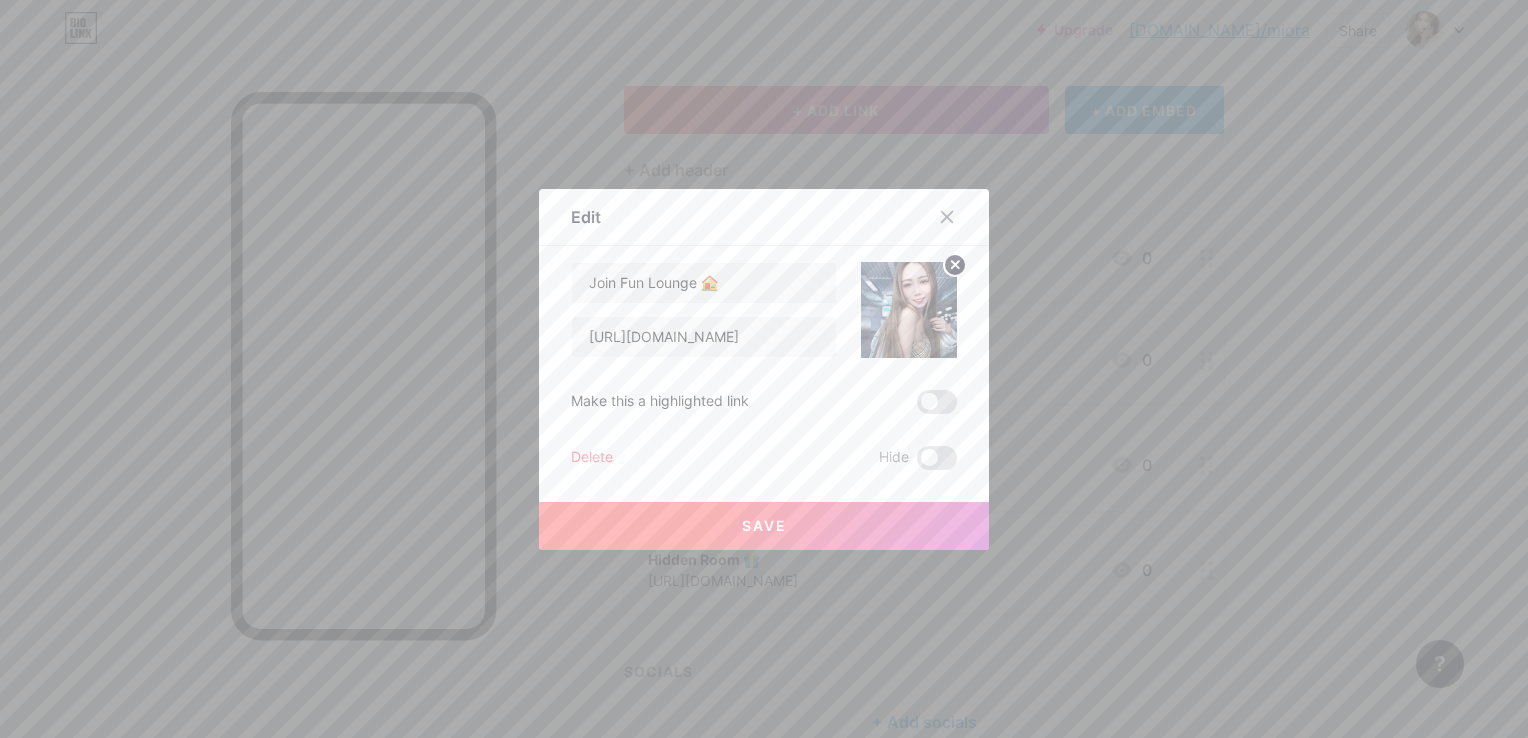 click on "Save" at bounding box center (764, 526) 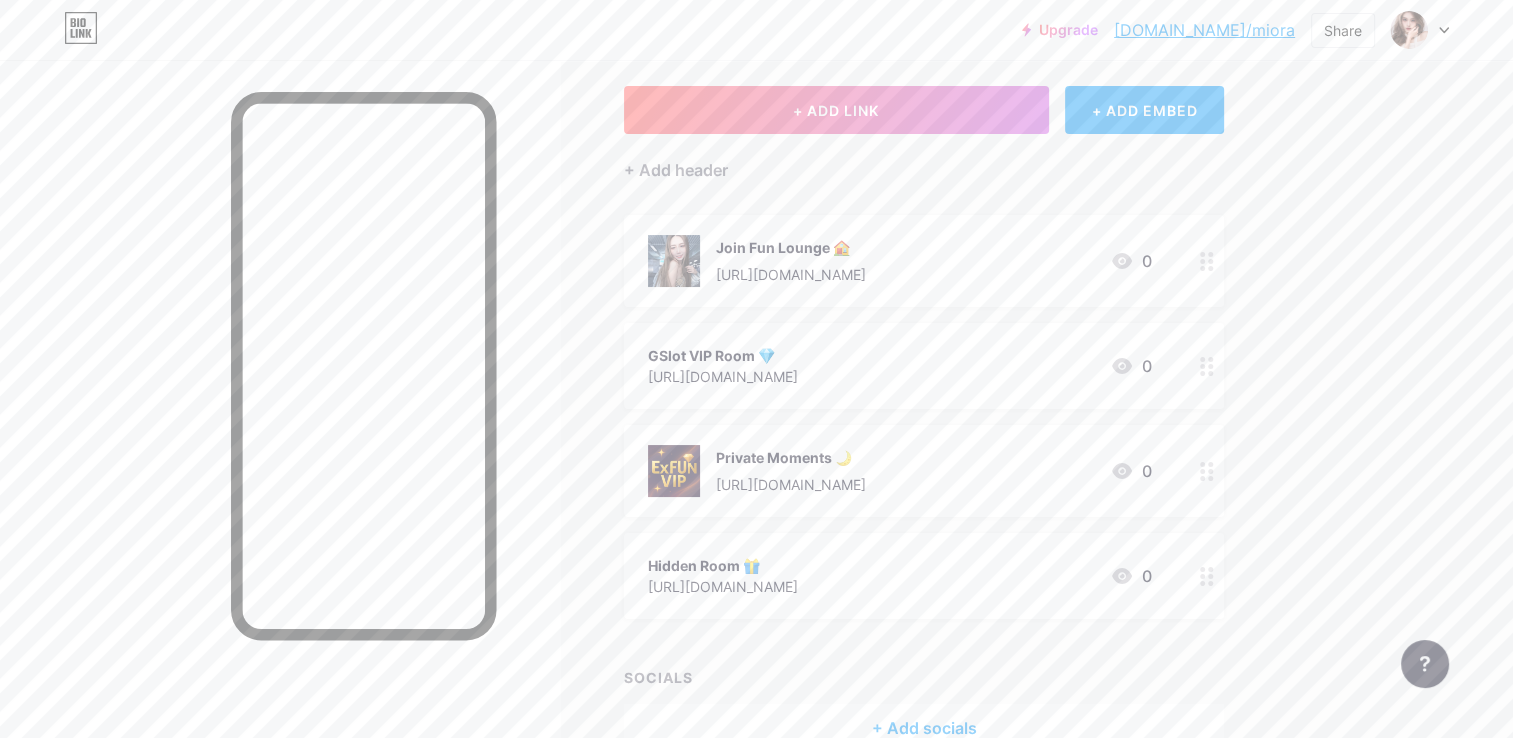click at bounding box center (1207, 366) 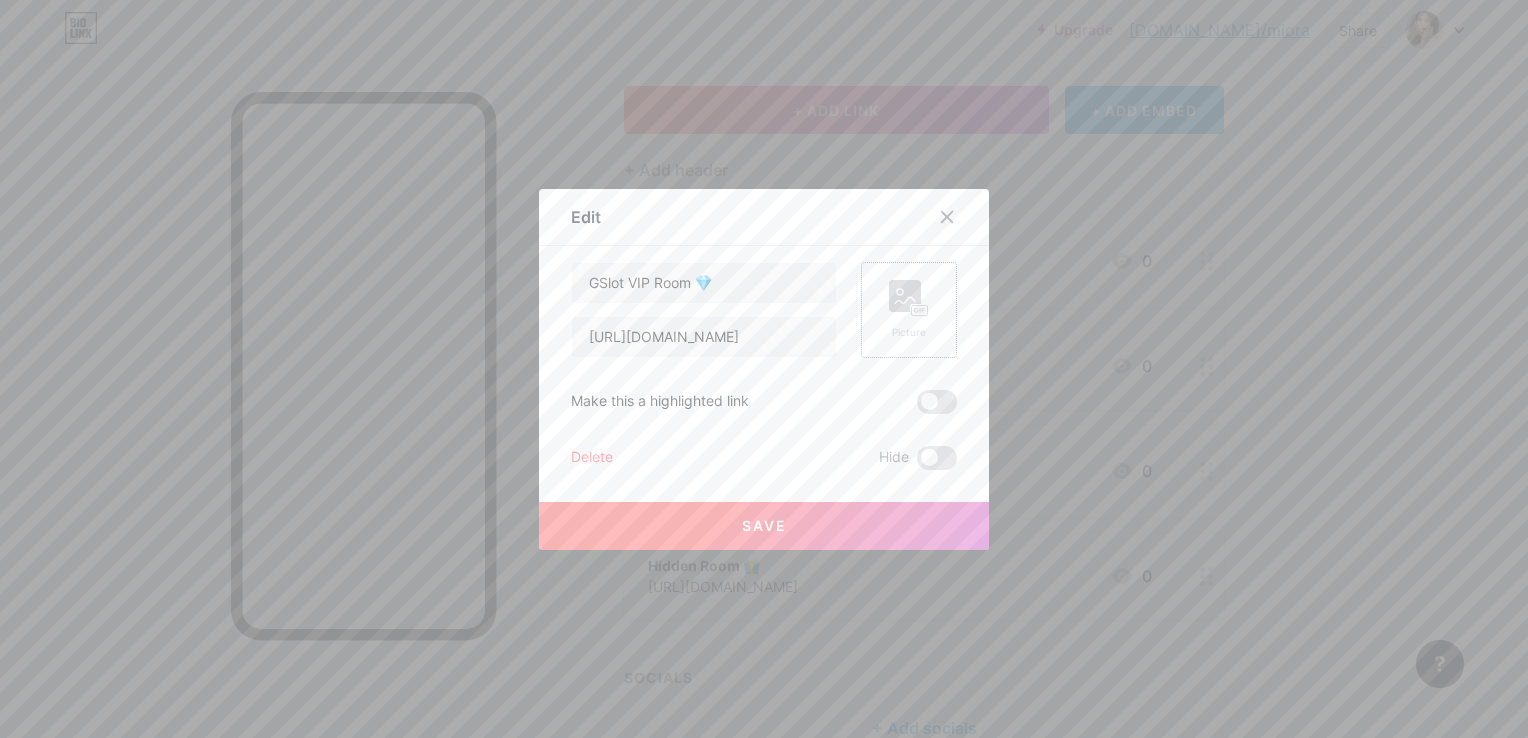 click 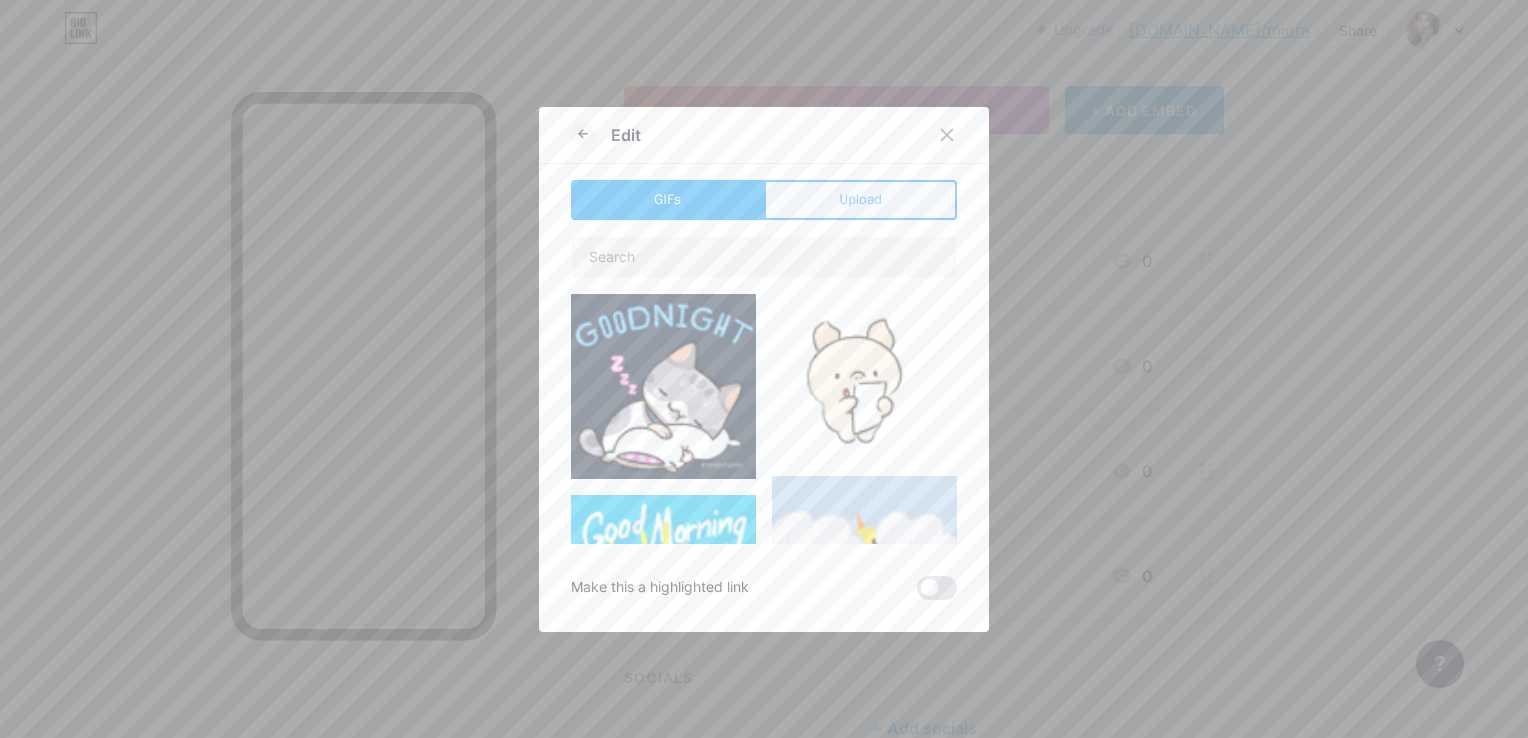 click on "Upload" at bounding box center [860, 199] 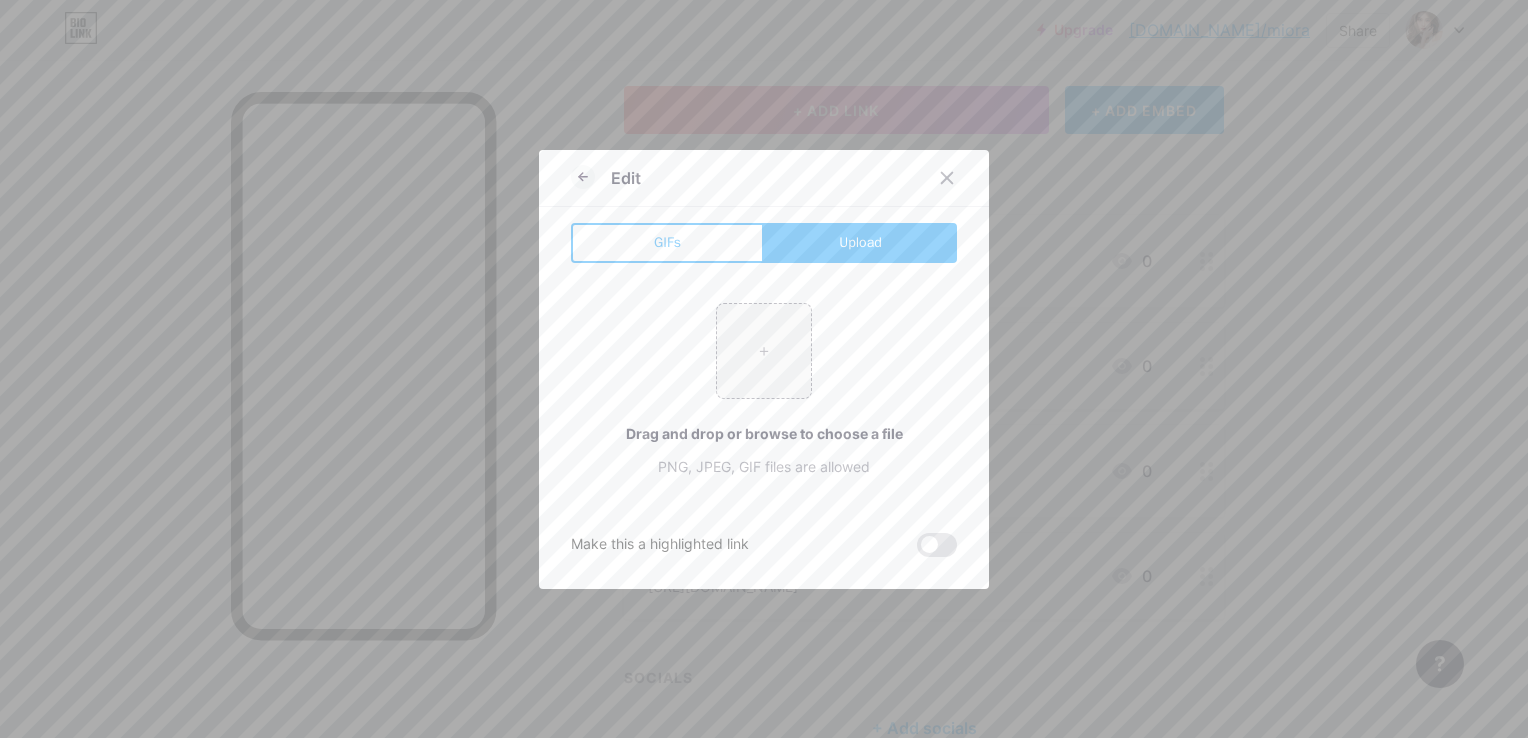 click on "Upload" at bounding box center (860, 243) 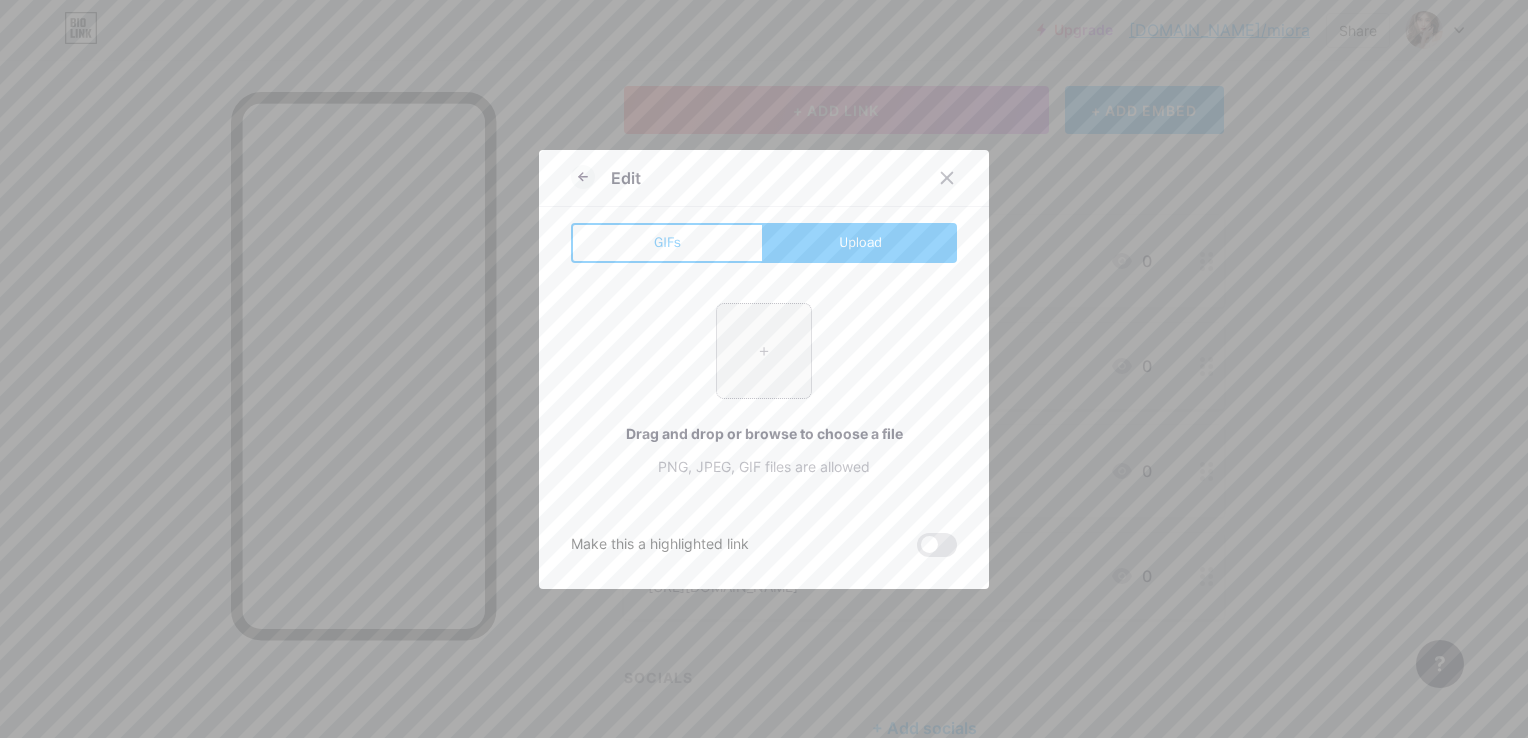 click at bounding box center (764, 351) 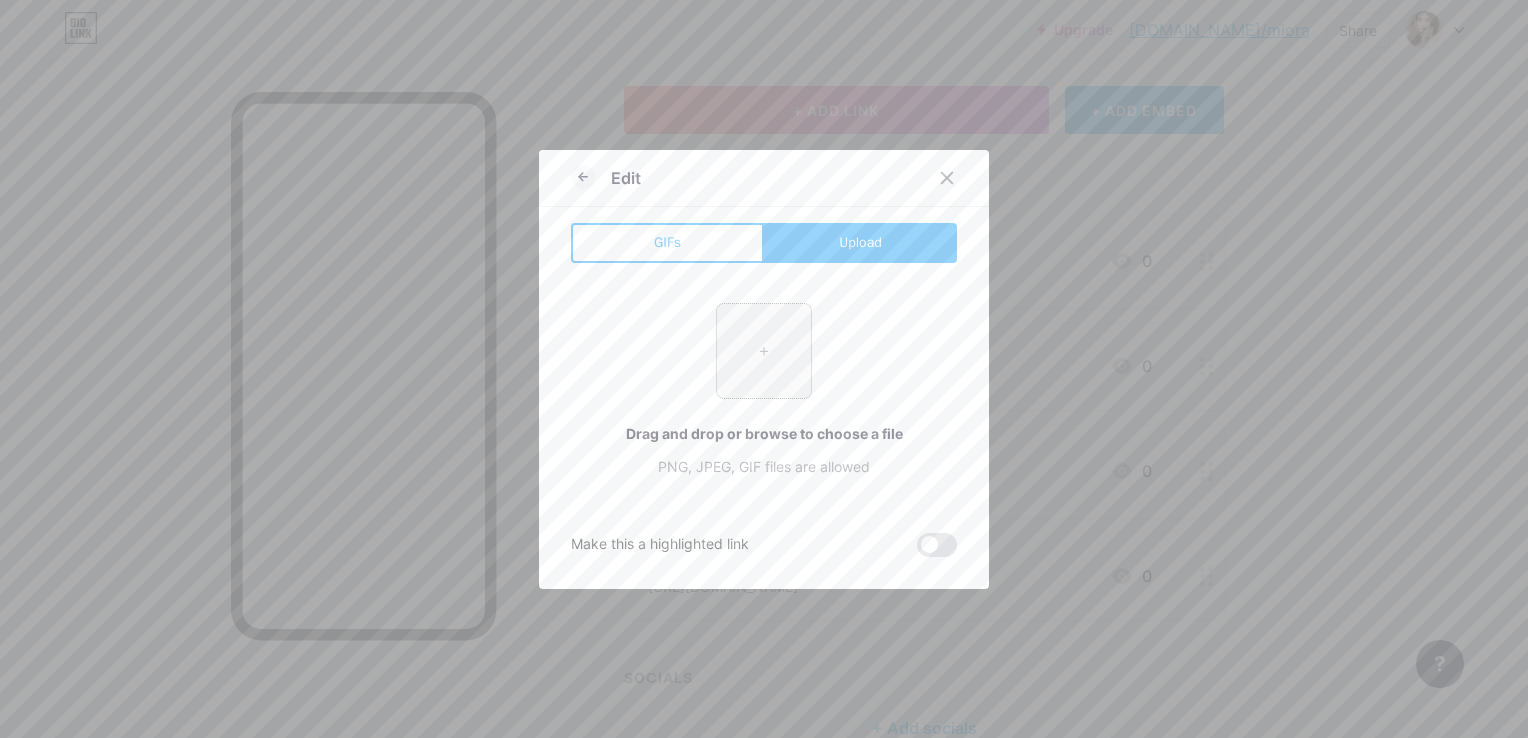 type on "C:\fakepath\erisa_kusunoki_368696155_1286363031983644_5102051202186784698_n.jpg" 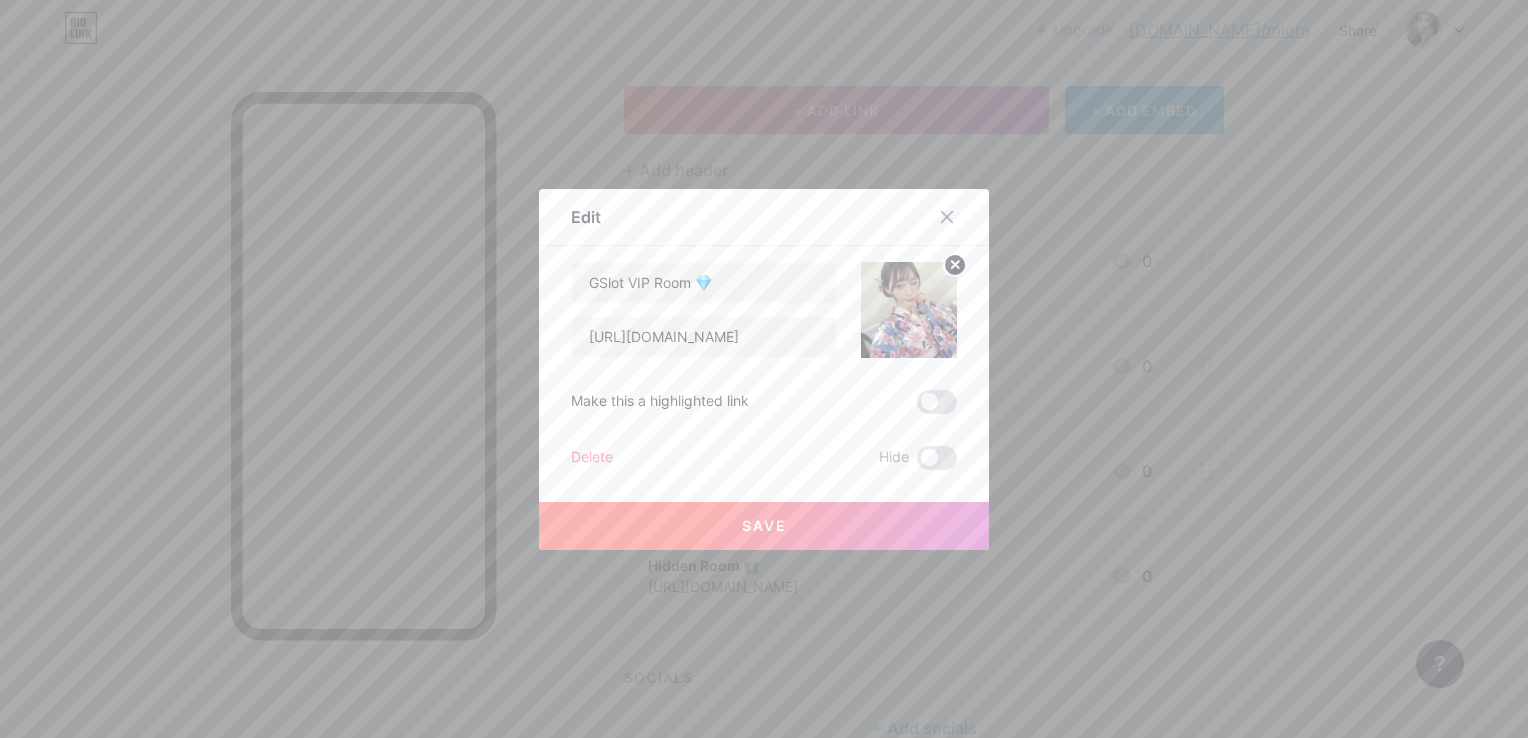 click on "Save" at bounding box center [764, 525] 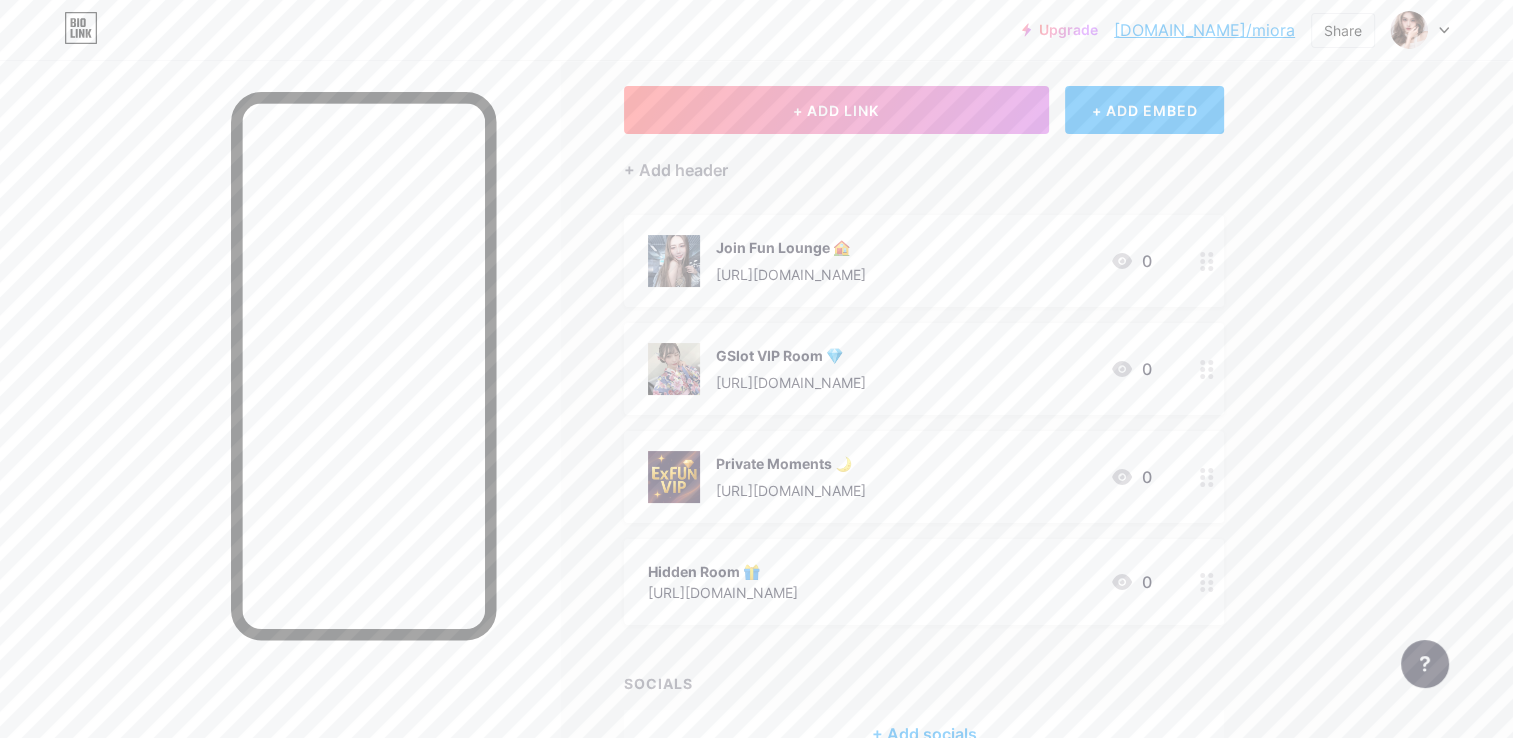 click 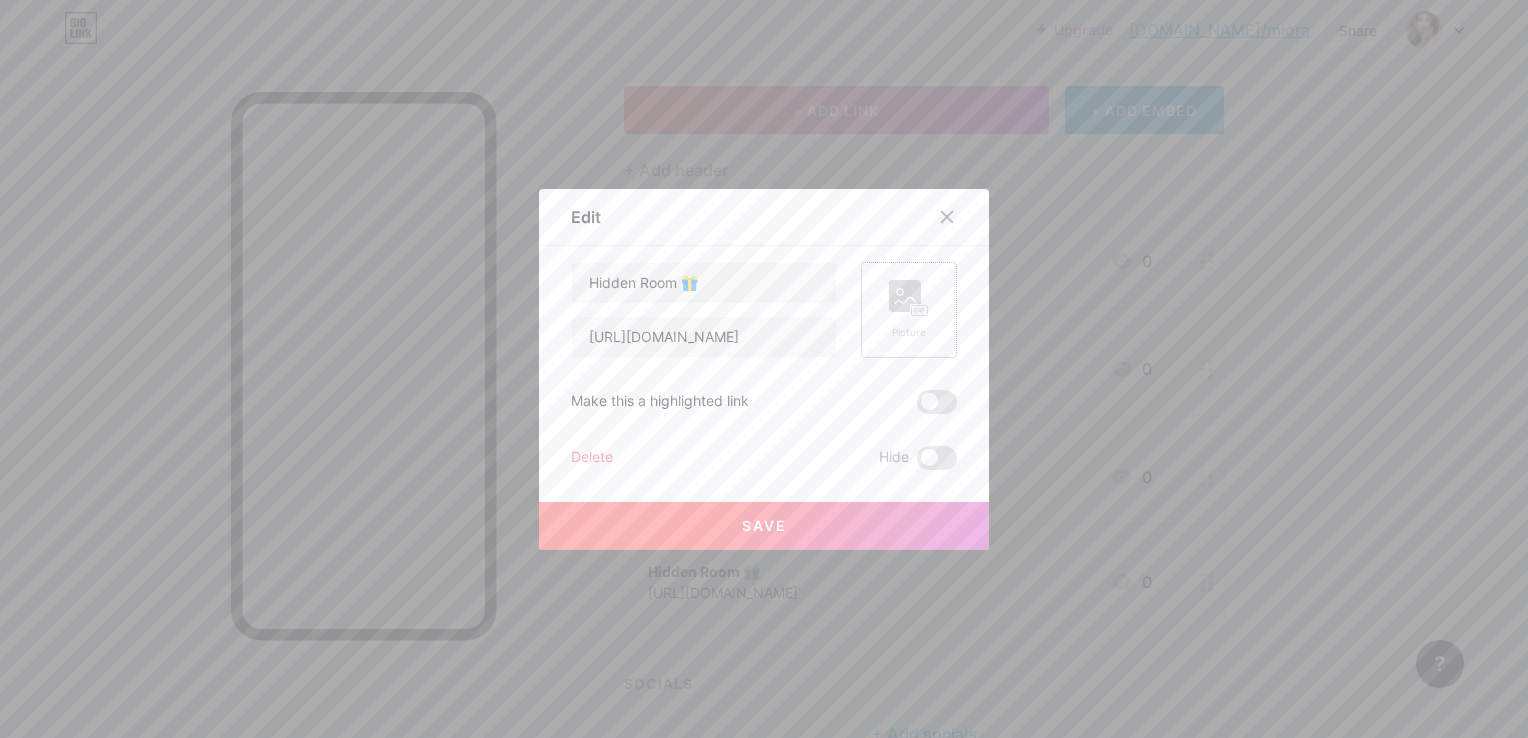 click 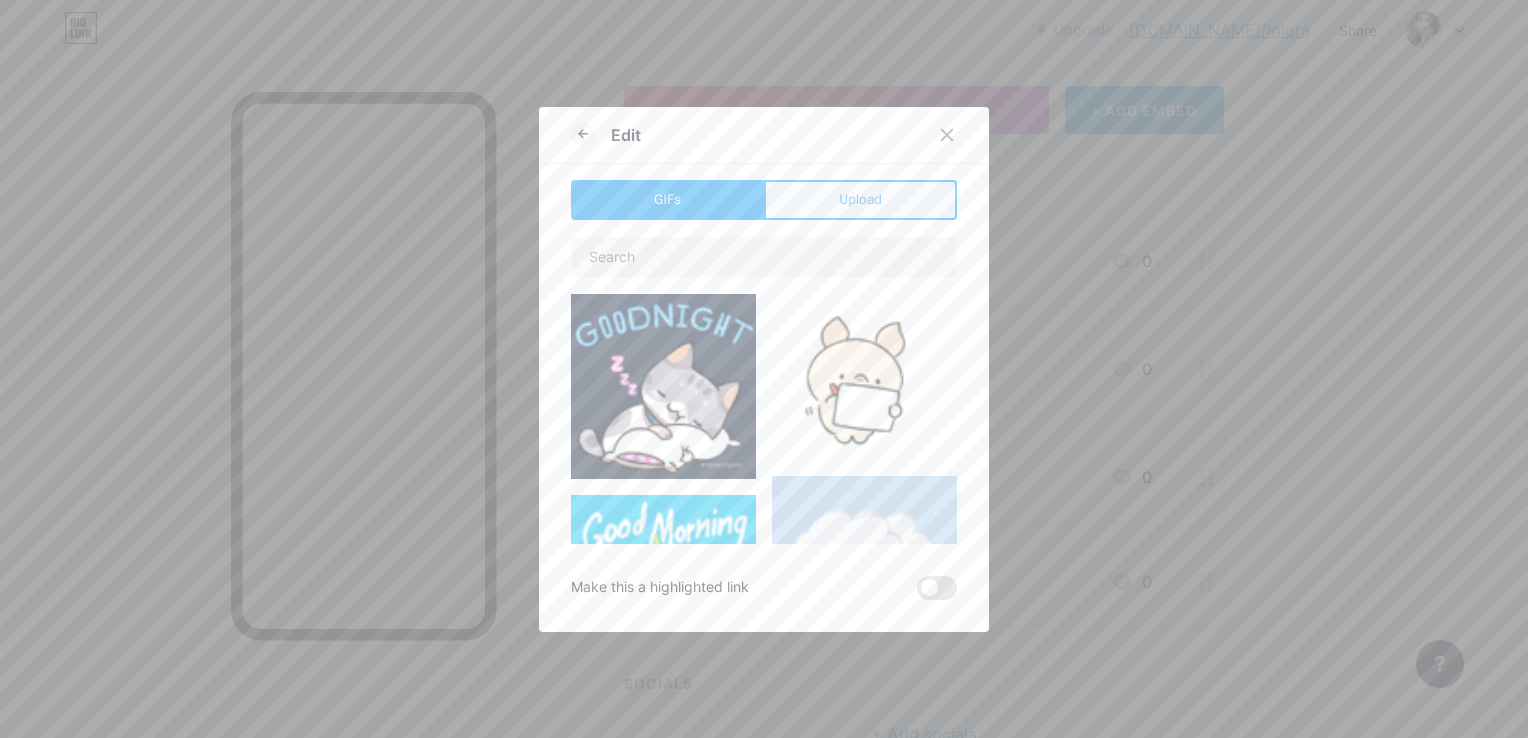 click on "Upload" at bounding box center (860, 199) 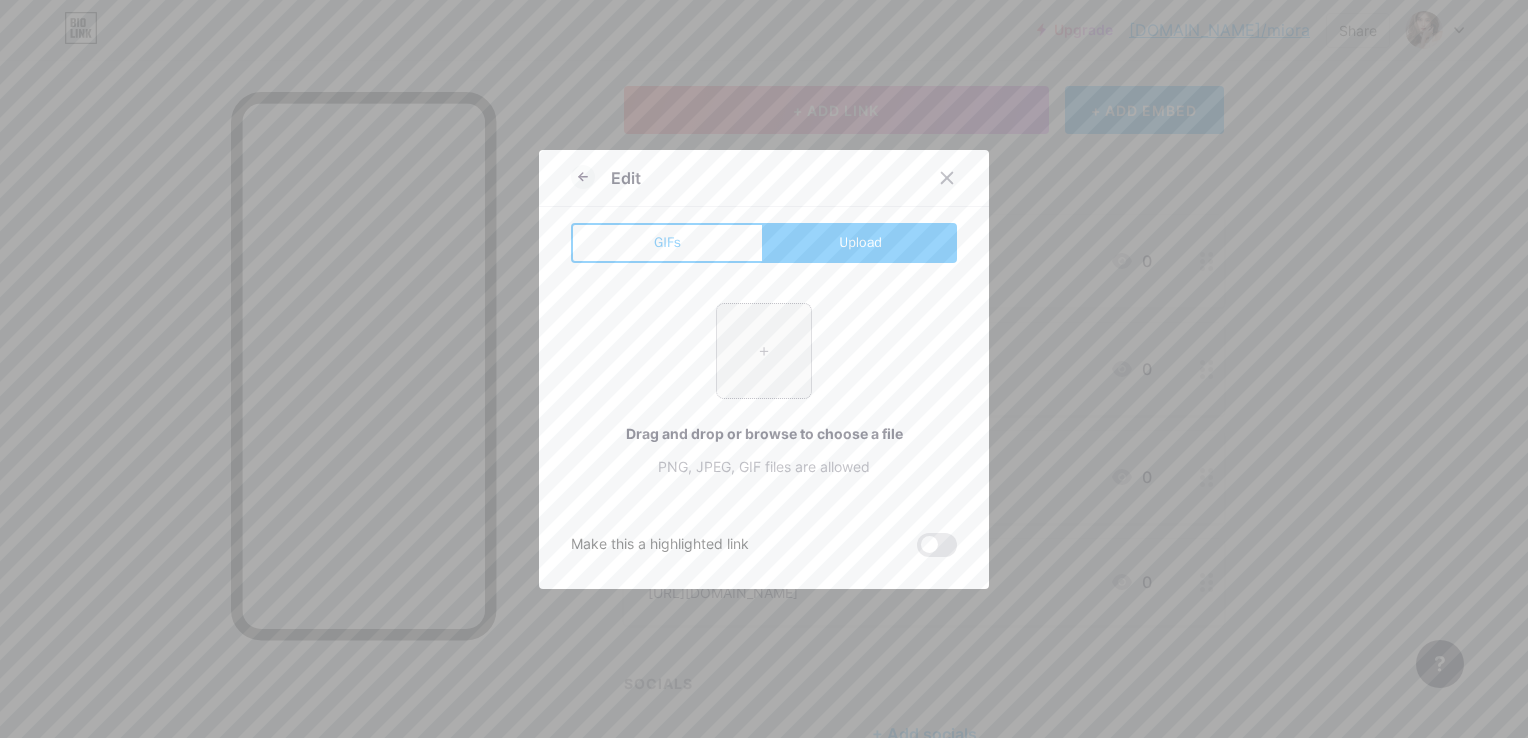 click at bounding box center [764, 351] 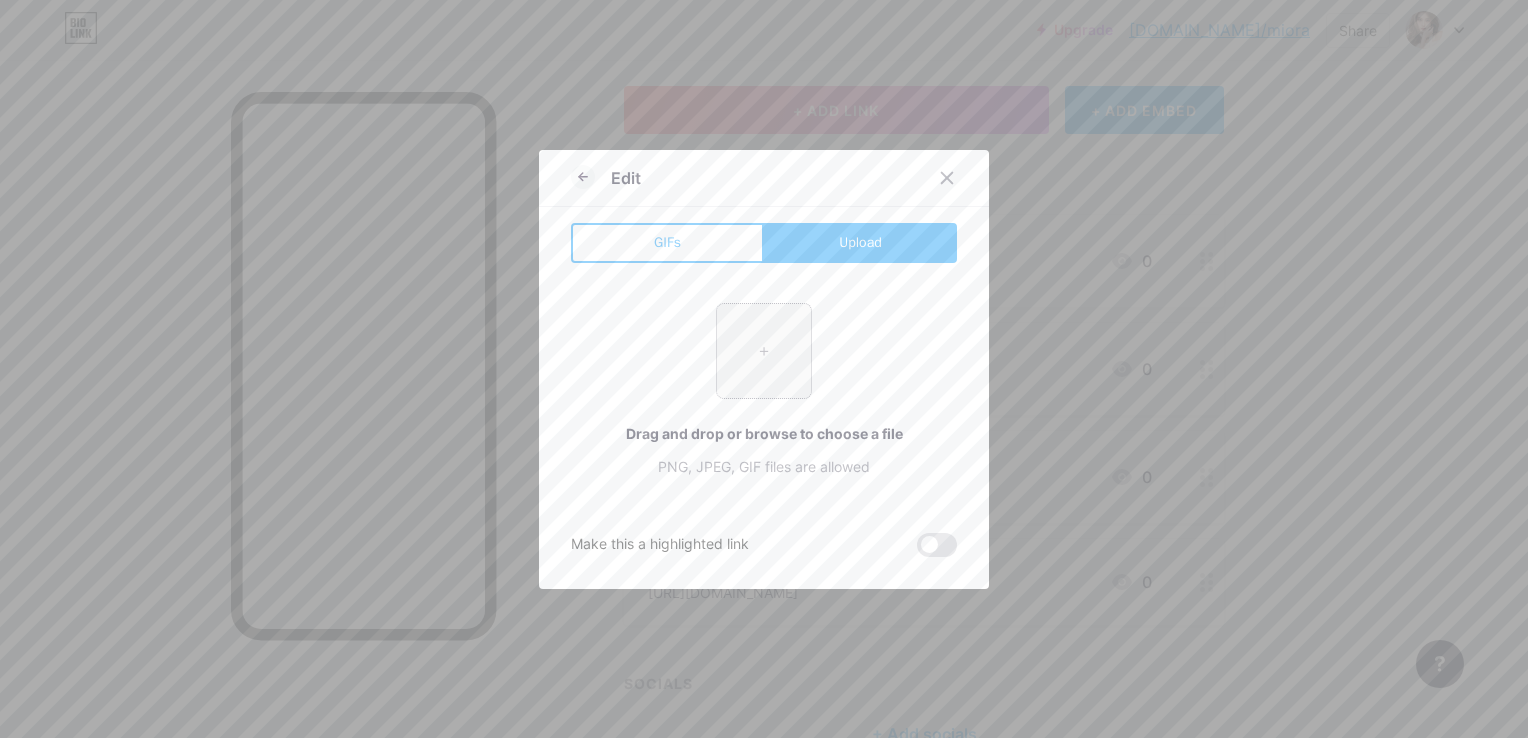 type on "C:\fakepath\remu19971203_300570062_618609742940319_3829531565128587368_n.jpg" 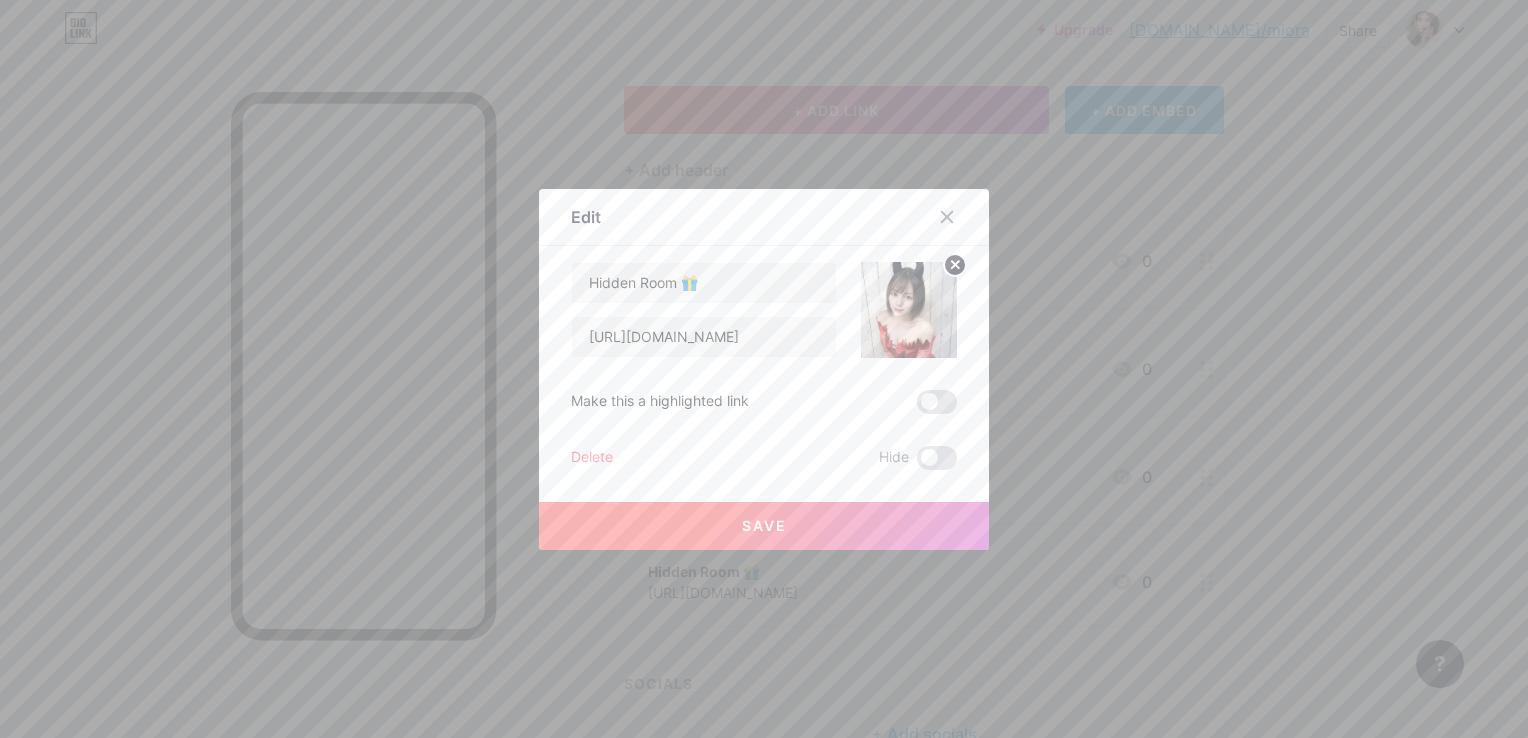 click on "Save" at bounding box center [764, 526] 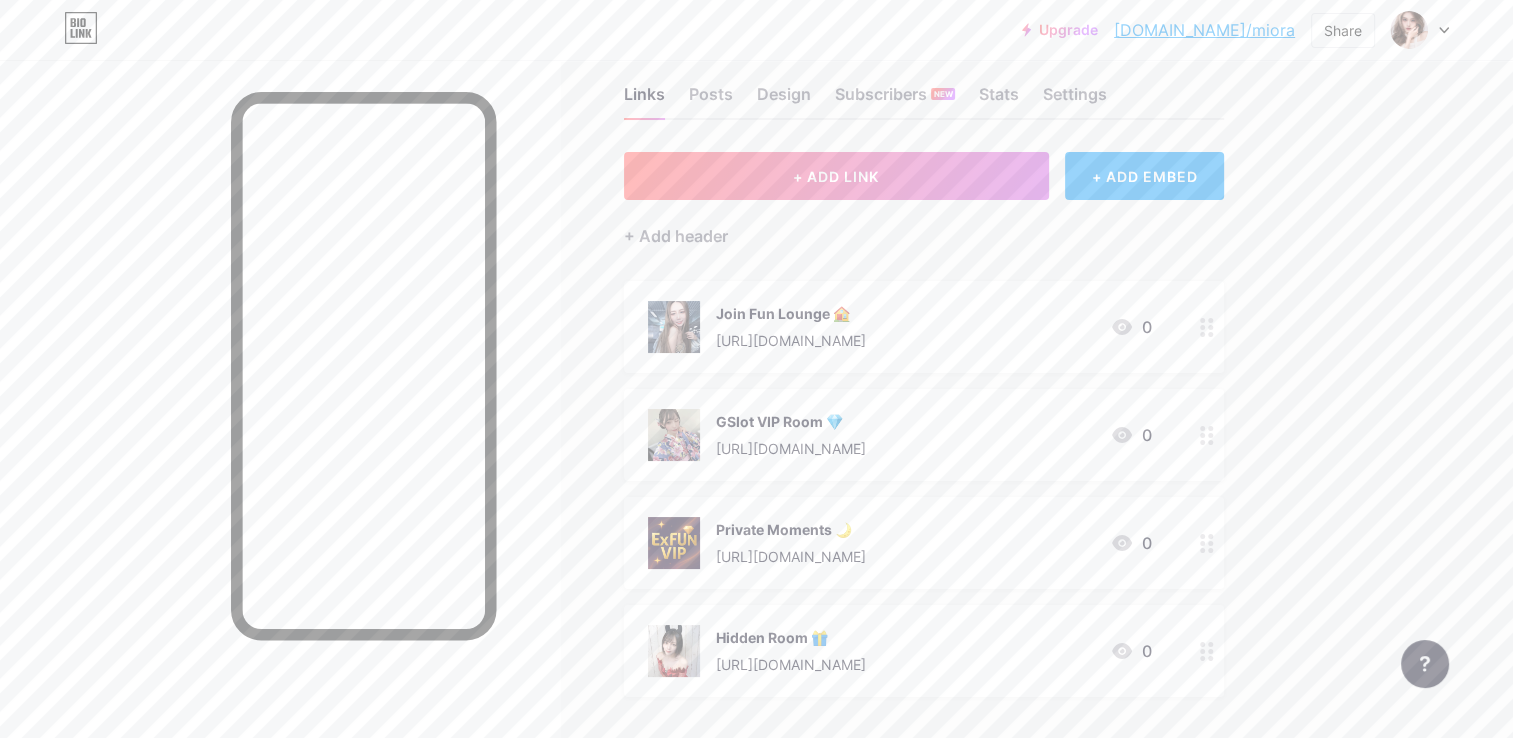scroll, scrollTop: 0, scrollLeft: 0, axis: both 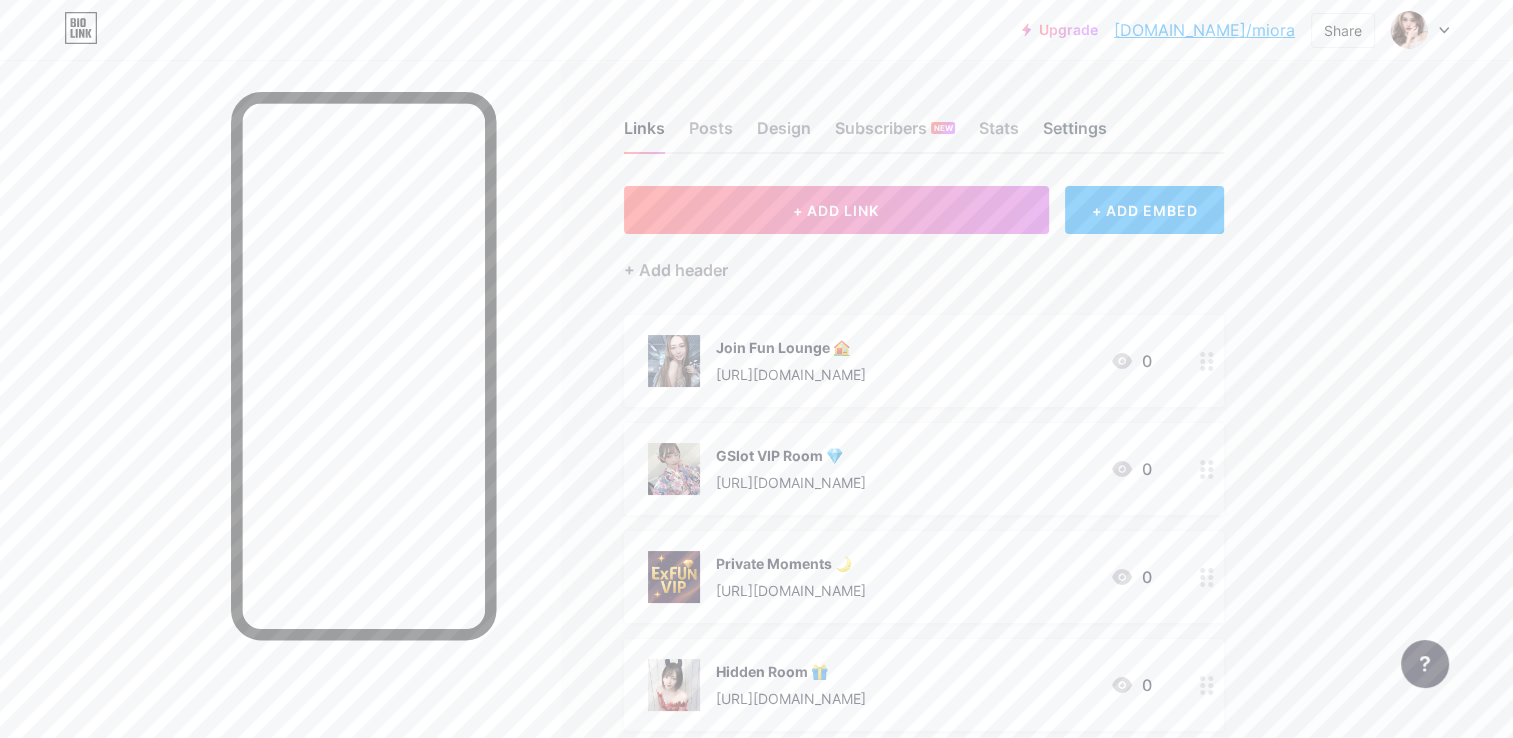 click on "Settings" at bounding box center (1075, 134) 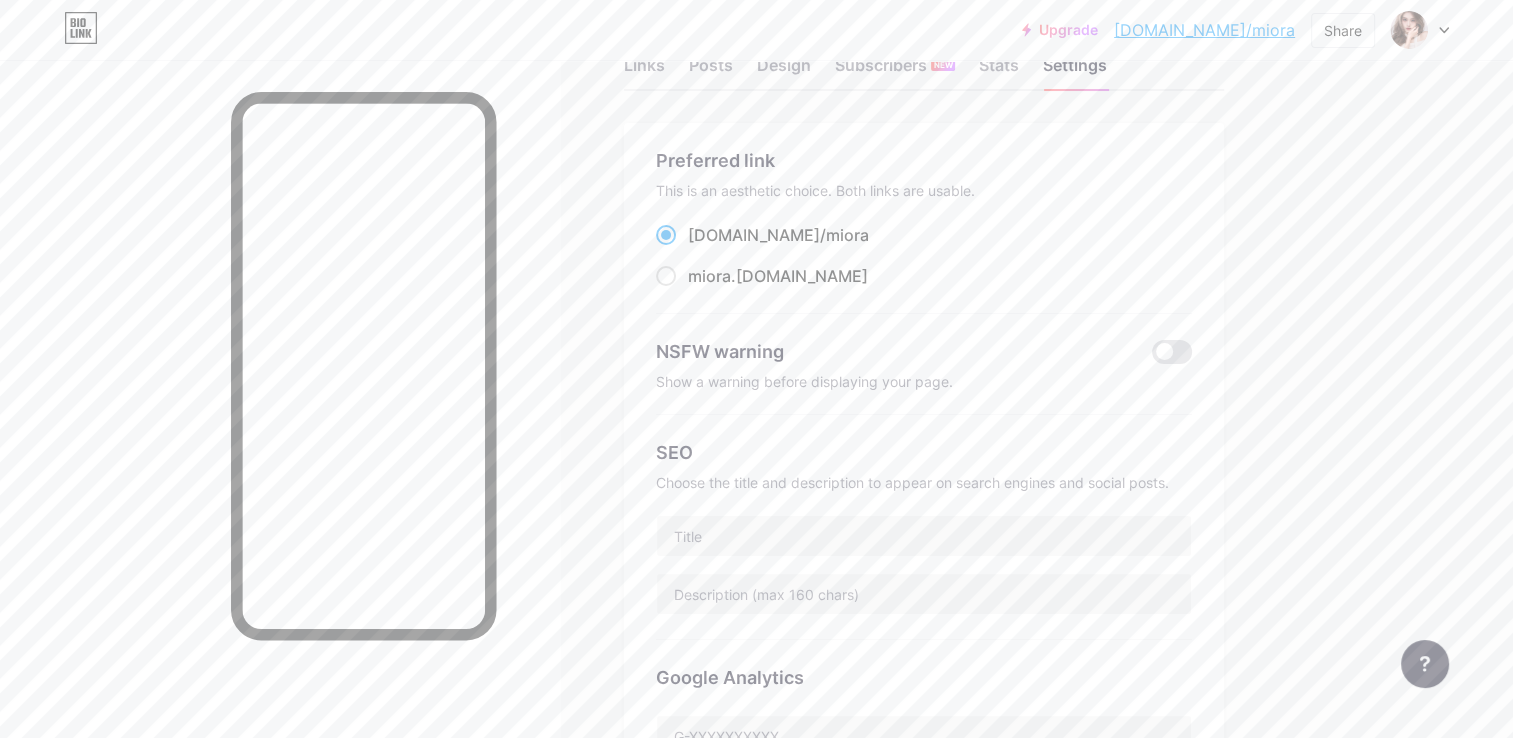 scroll, scrollTop: 0, scrollLeft: 0, axis: both 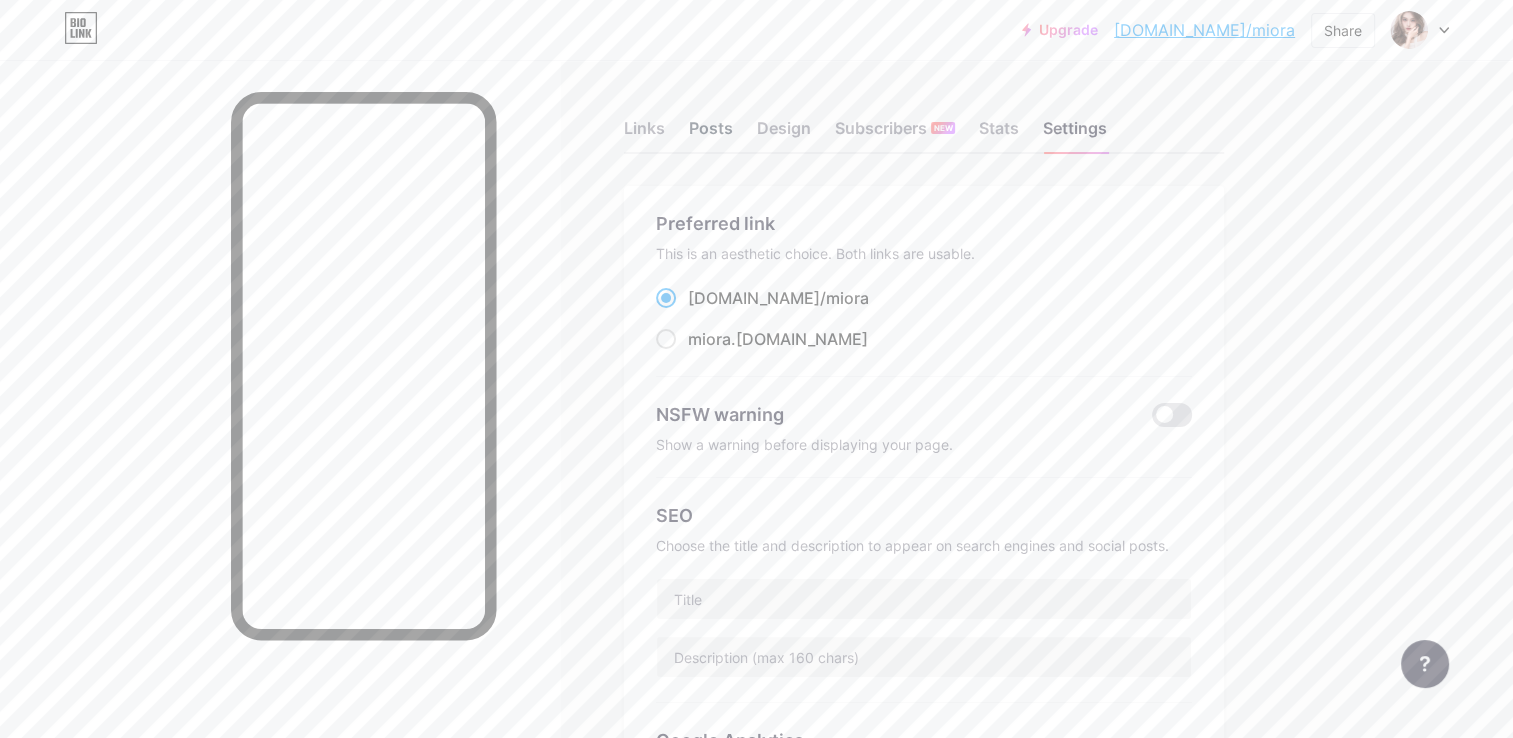 click on "Posts" at bounding box center [711, 134] 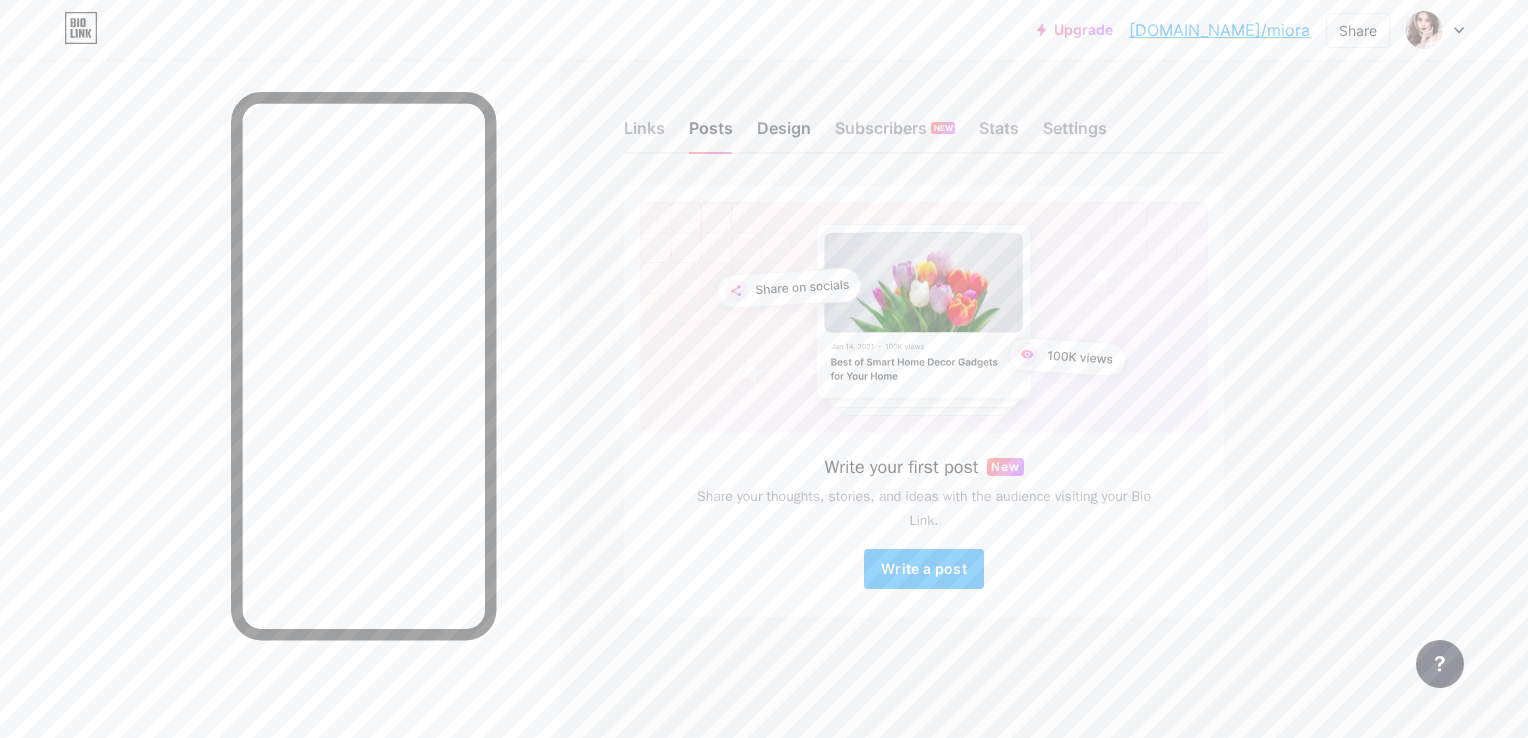 click on "Design" at bounding box center (784, 134) 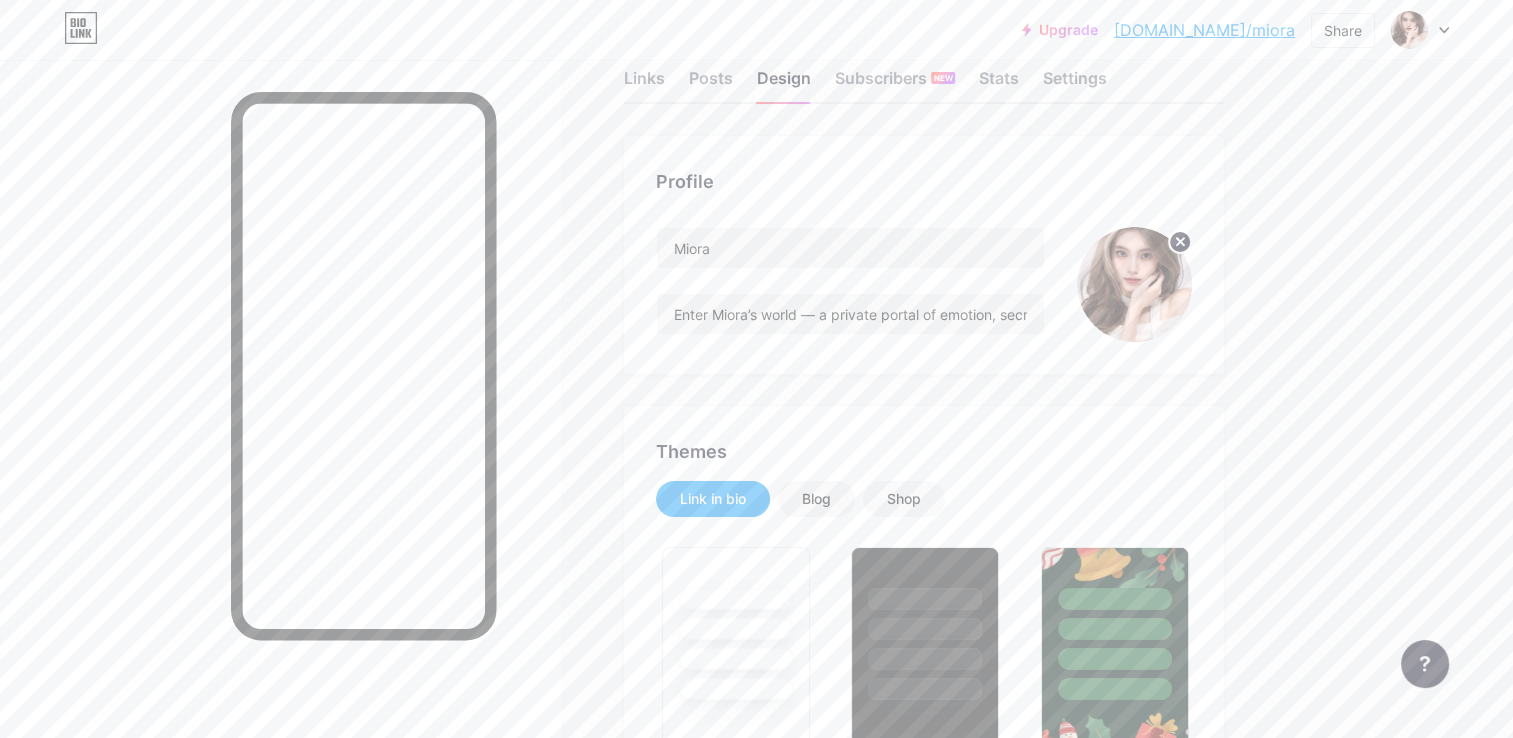 scroll, scrollTop: 0, scrollLeft: 0, axis: both 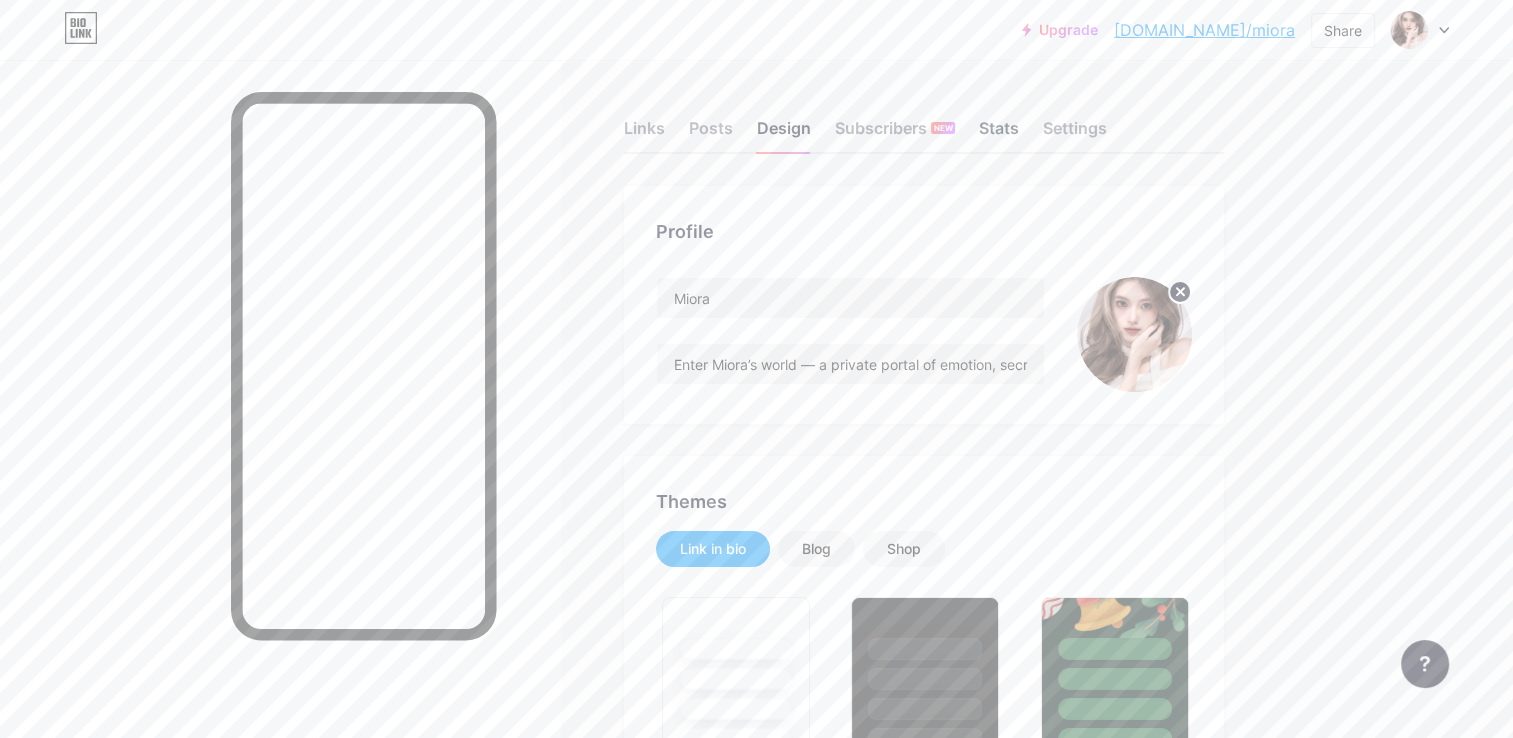 click on "Stats" at bounding box center [999, 134] 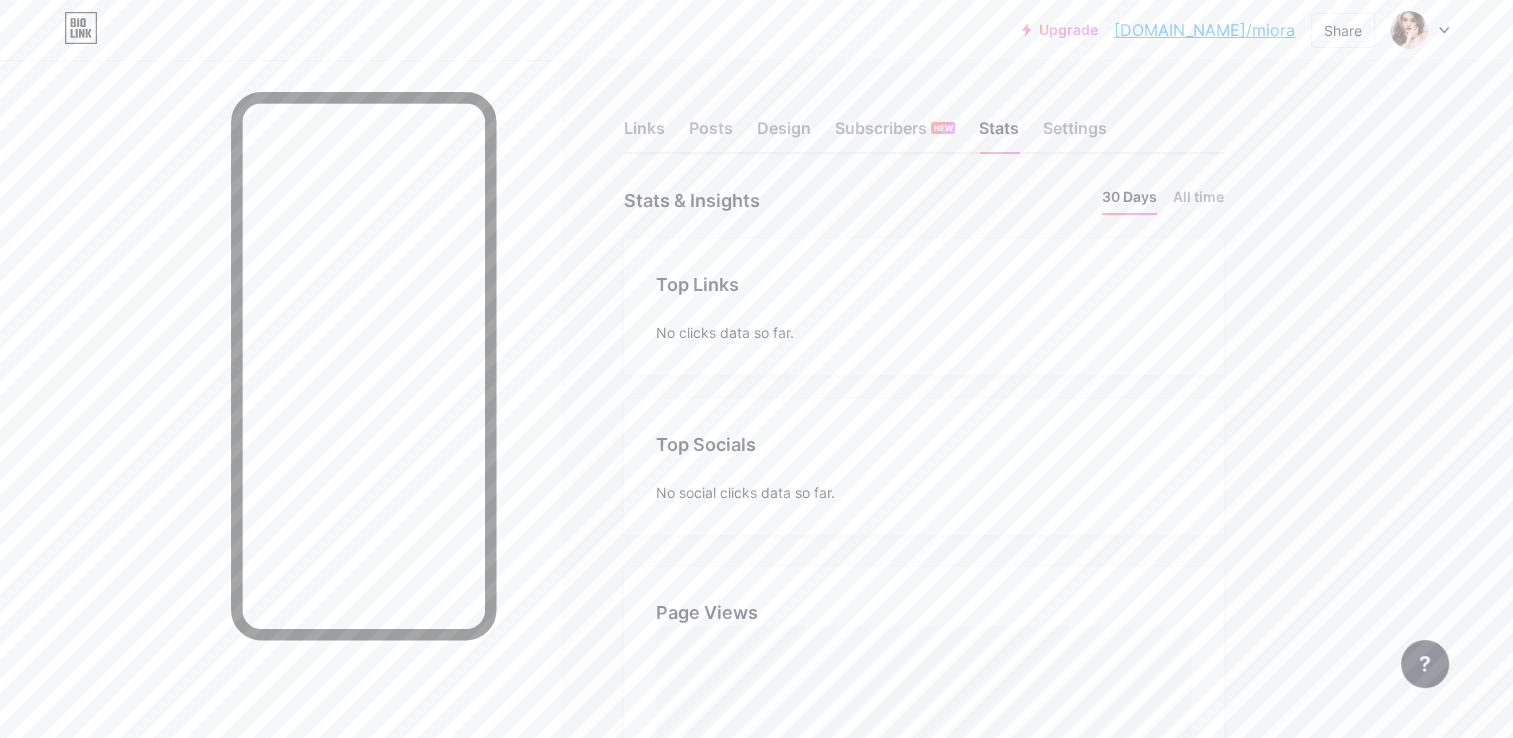 scroll, scrollTop: 999261, scrollLeft: 998487, axis: both 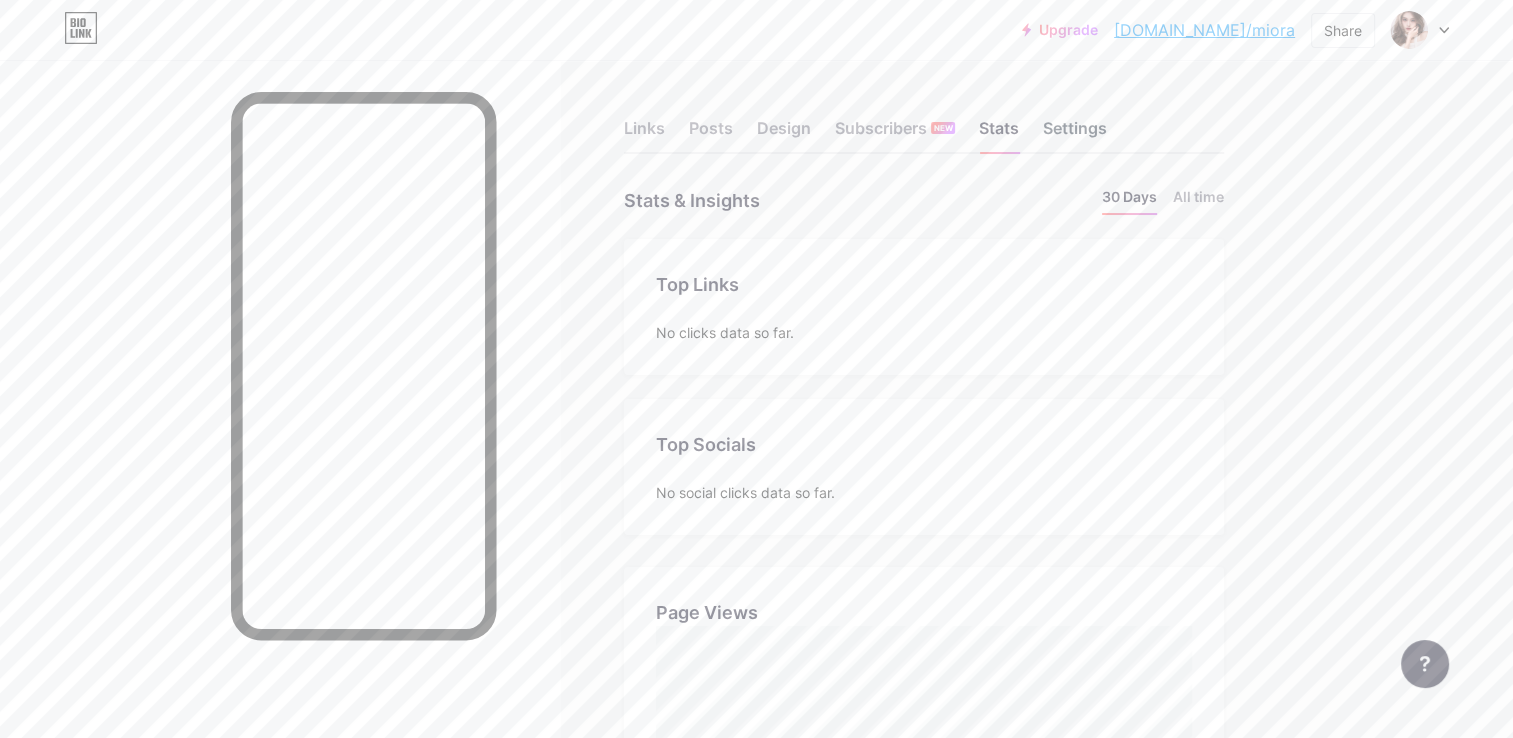 click on "Settings" at bounding box center (1075, 134) 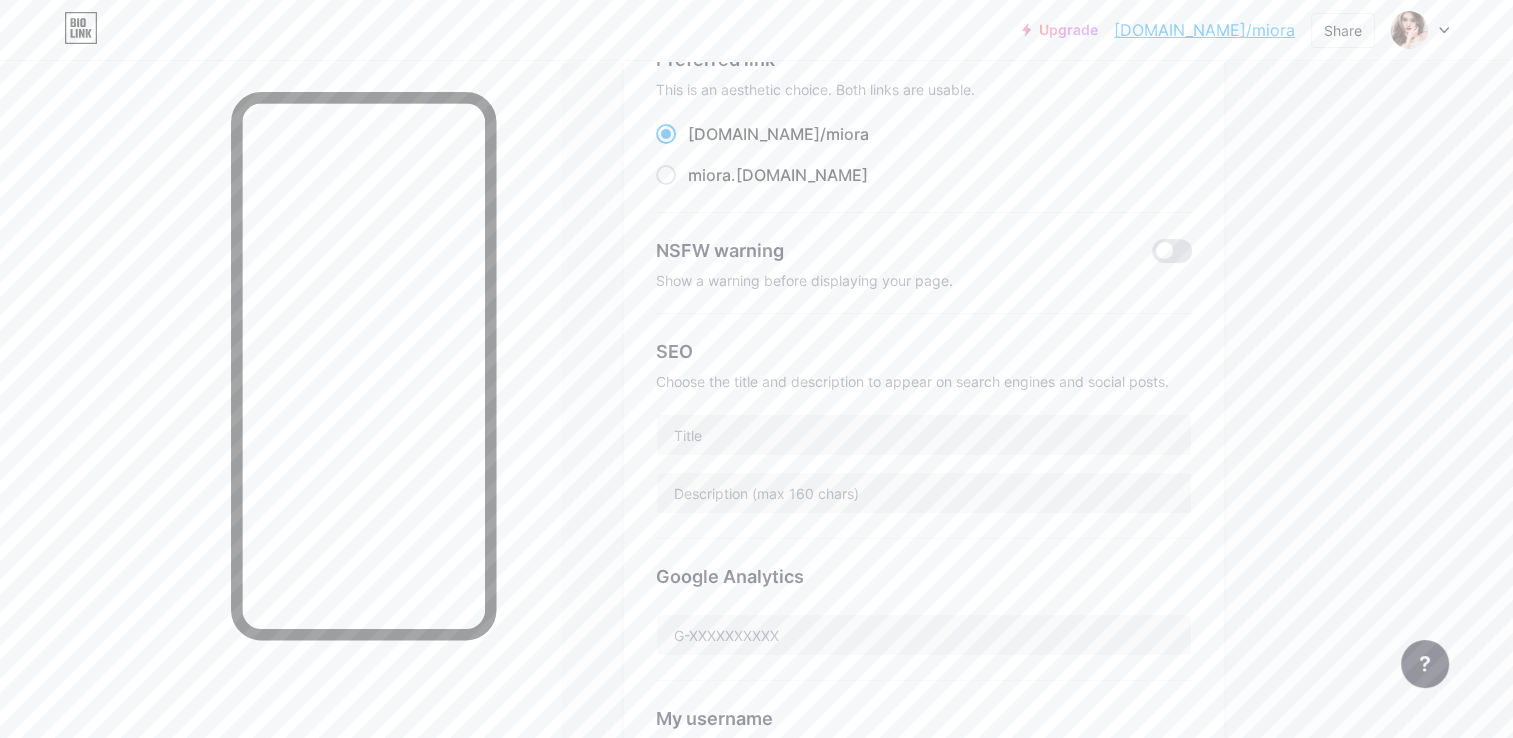 scroll, scrollTop: 200, scrollLeft: 0, axis: vertical 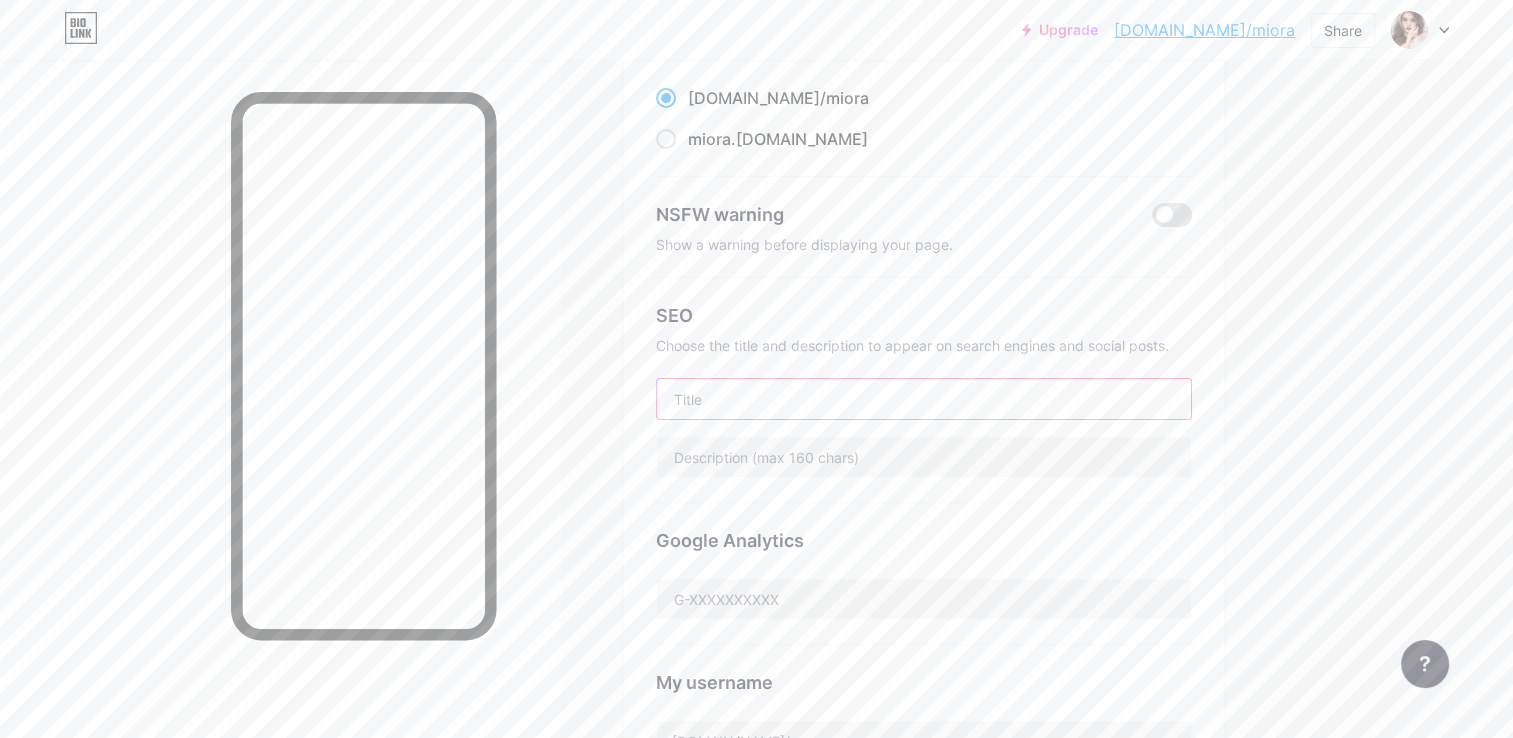 click at bounding box center (924, 399) 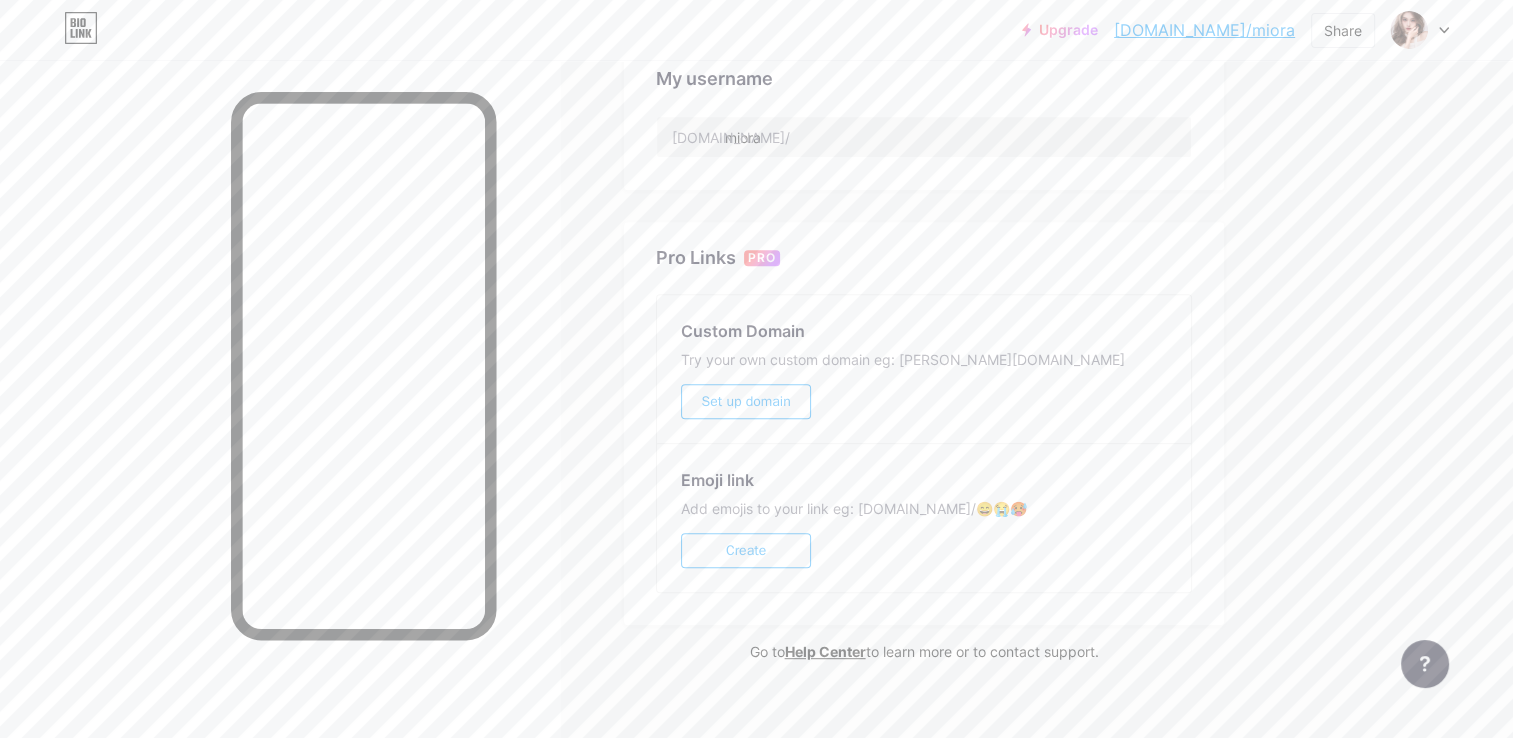 scroll, scrollTop: 823, scrollLeft: 0, axis: vertical 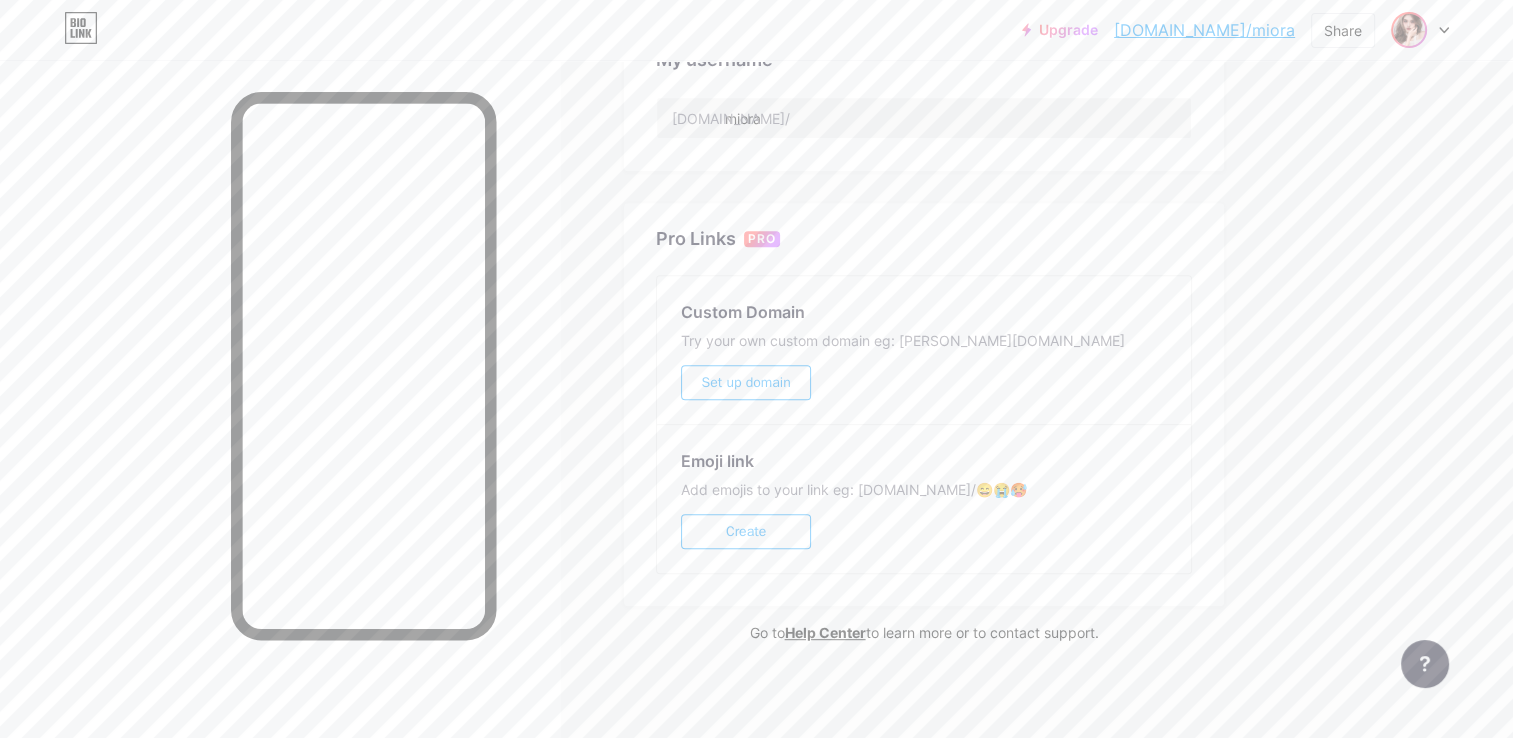 click at bounding box center [1409, 30] 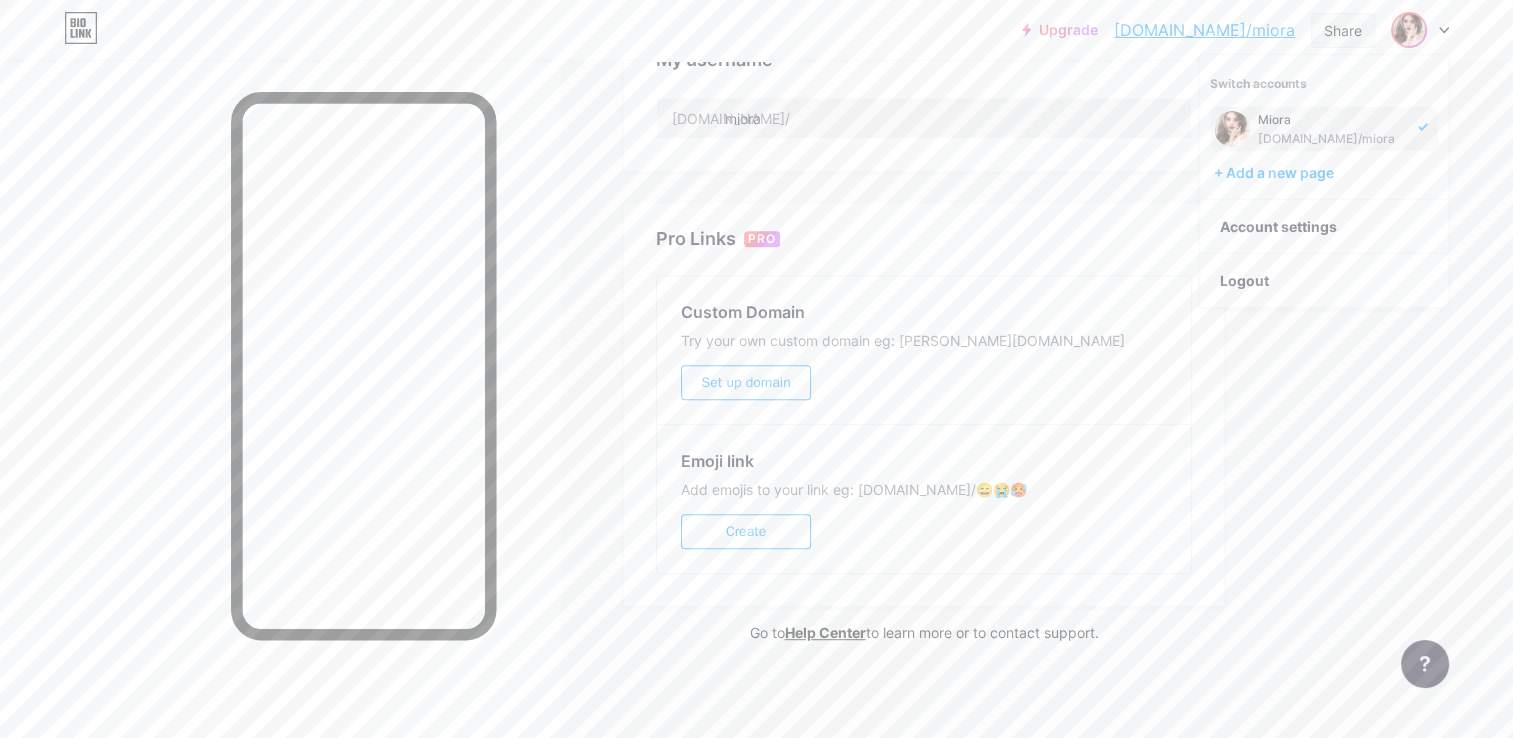 click on "Share" at bounding box center [1343, 30] 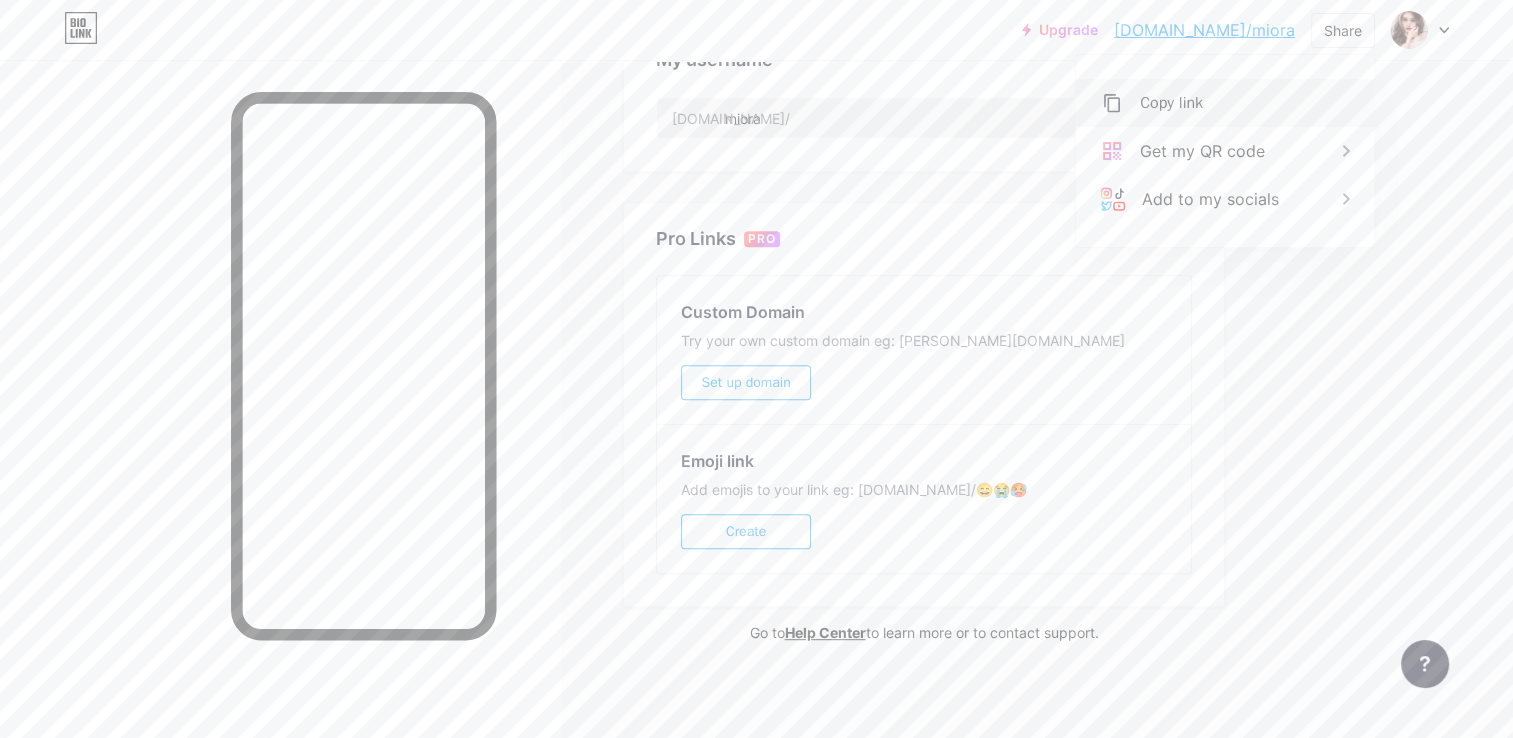 click on "Copy link" at bounding box center [1225, 103] 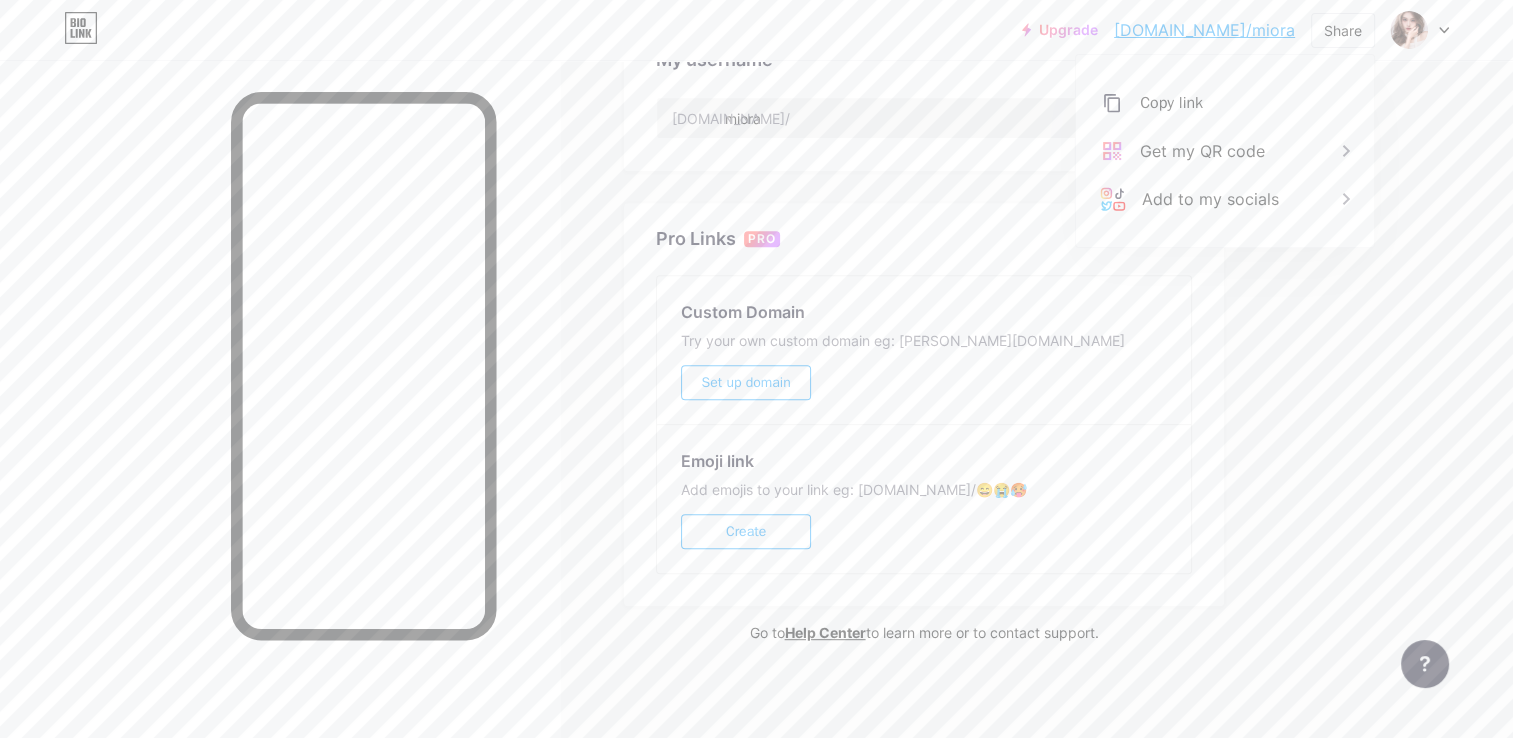 drag, startPoint x: 1217, startPoint y: 102, endPoint x: 1420, endPoint y: 167, distance: 213.15253 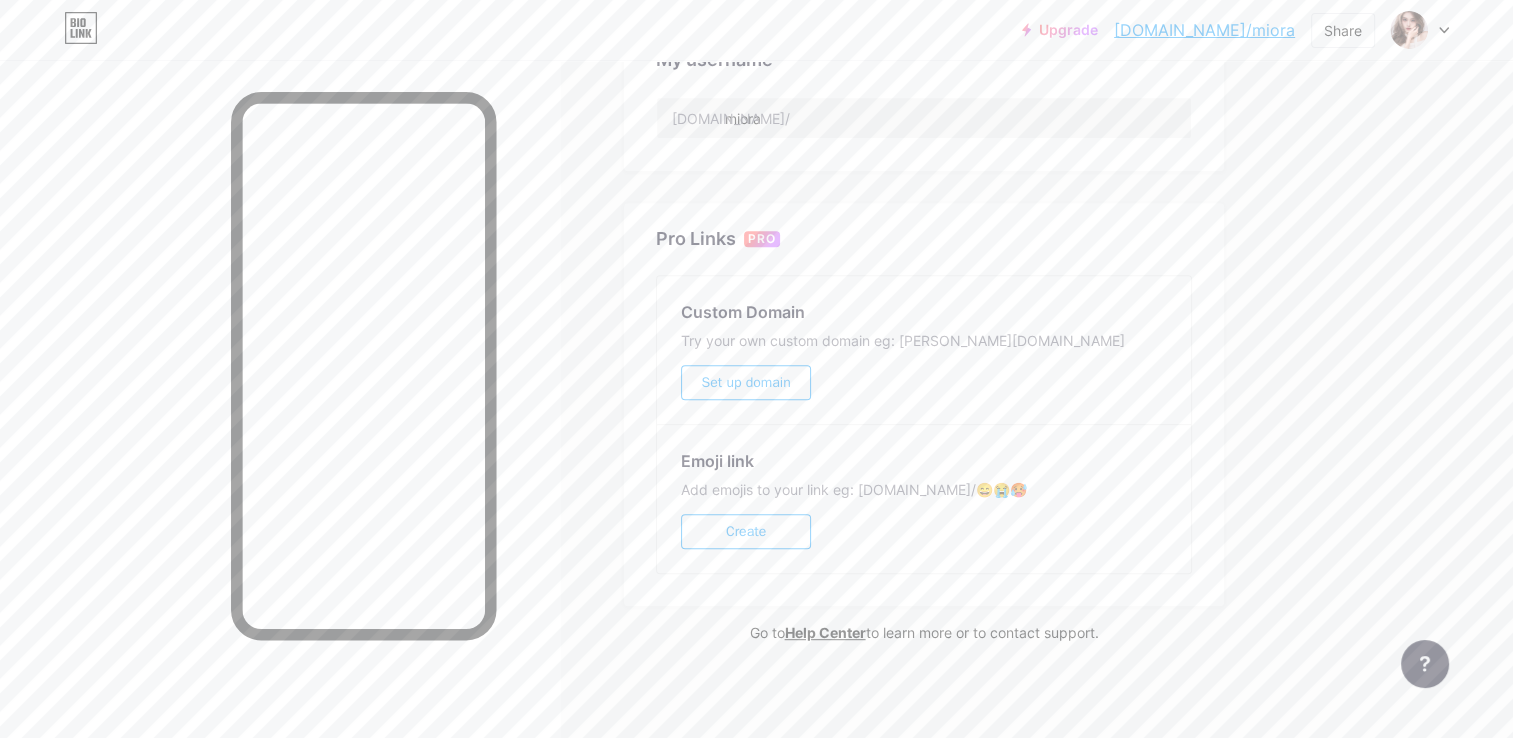 click on "Upgrade   bio.link/miora   bio.link/miora   Share               Switch accounts     Miora   bio.link/miora       + Add a new page        Account settings   Logout" at bounding box center (756, 30) 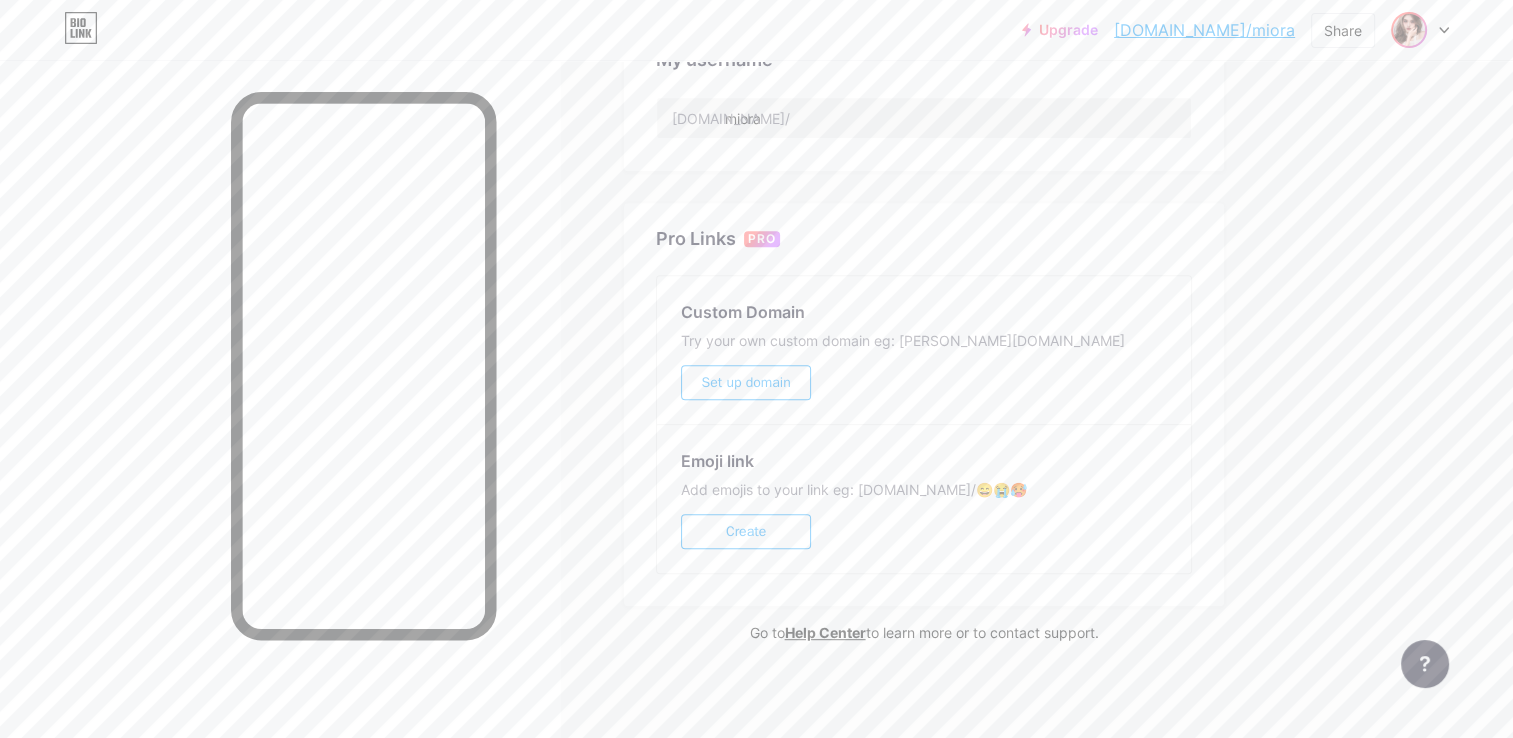 click at bounding box center (1409, 30) 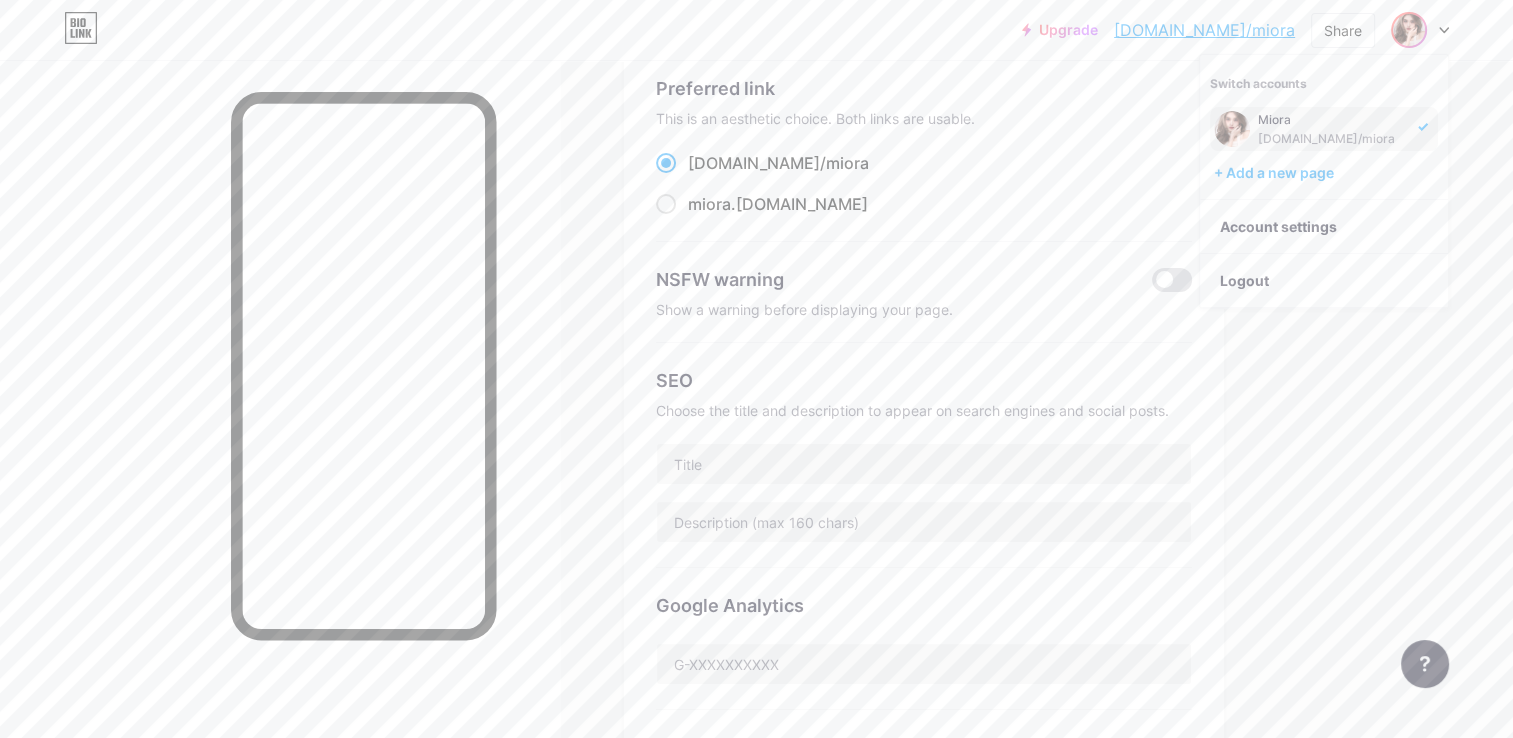 scroll, scrollTop: 23, scrollLeft: 0, axis: vertical 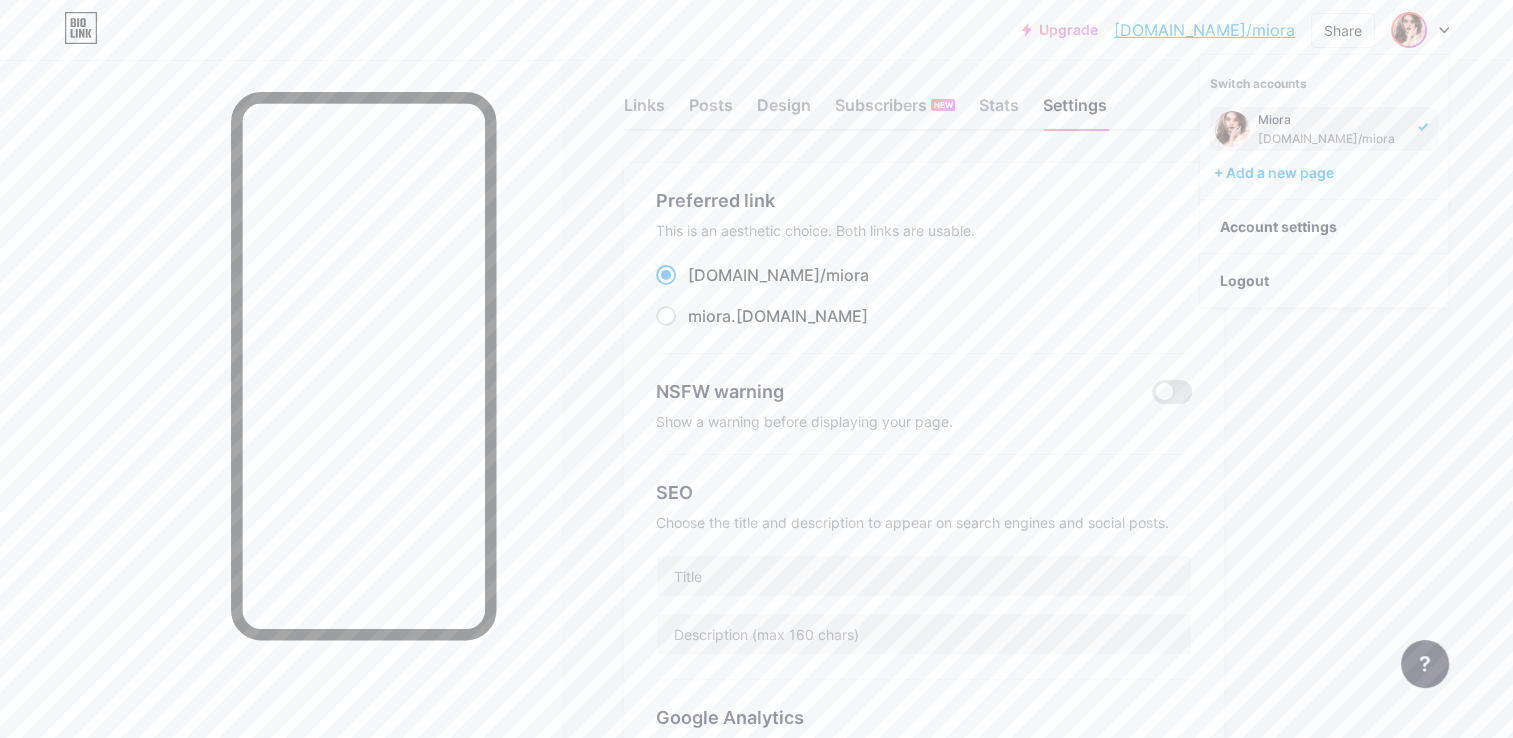 click on "Links
Posts
Design
Subscribers
NEW
Stats
Settings" at bounding box center [924, 96] 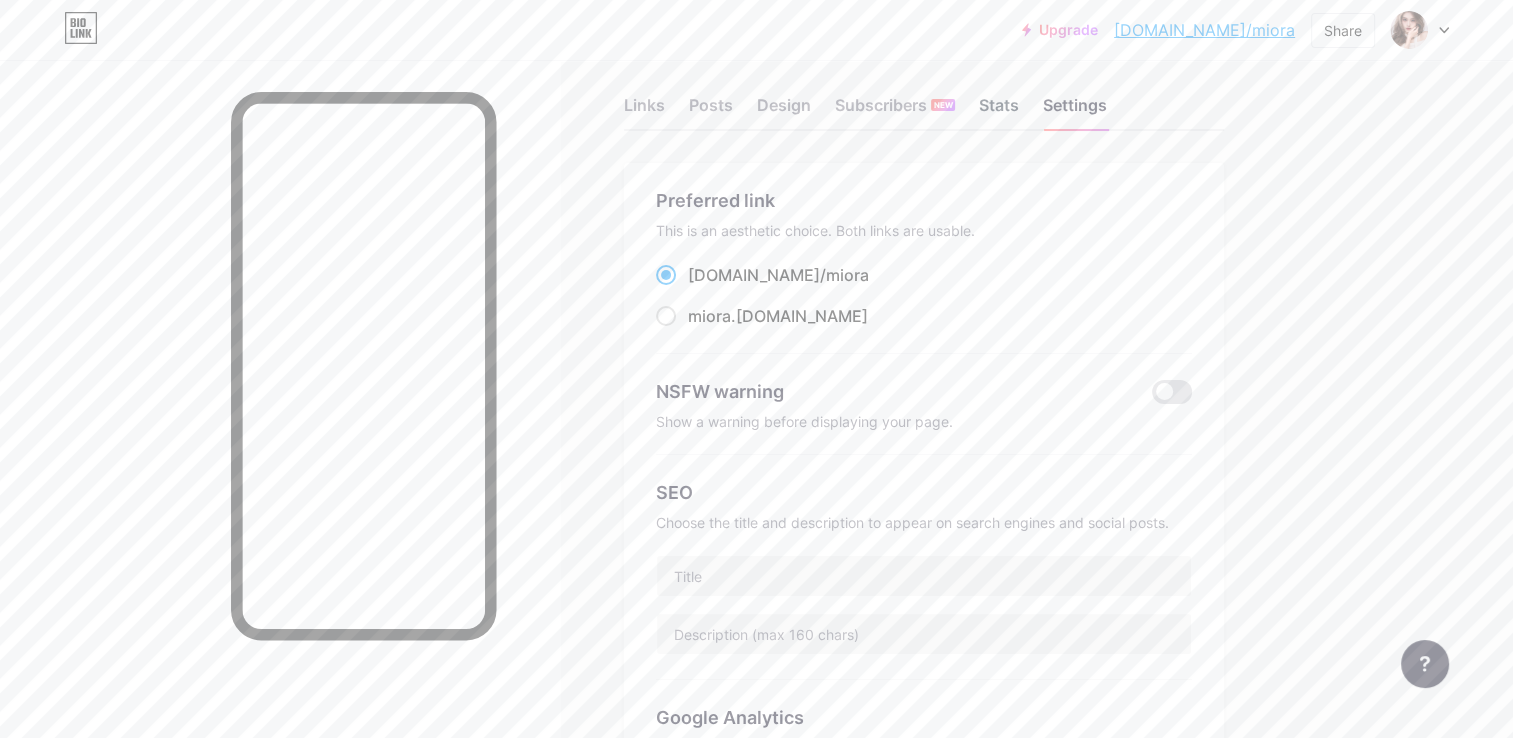 click on "Stats" at bounding box center (999, 111) 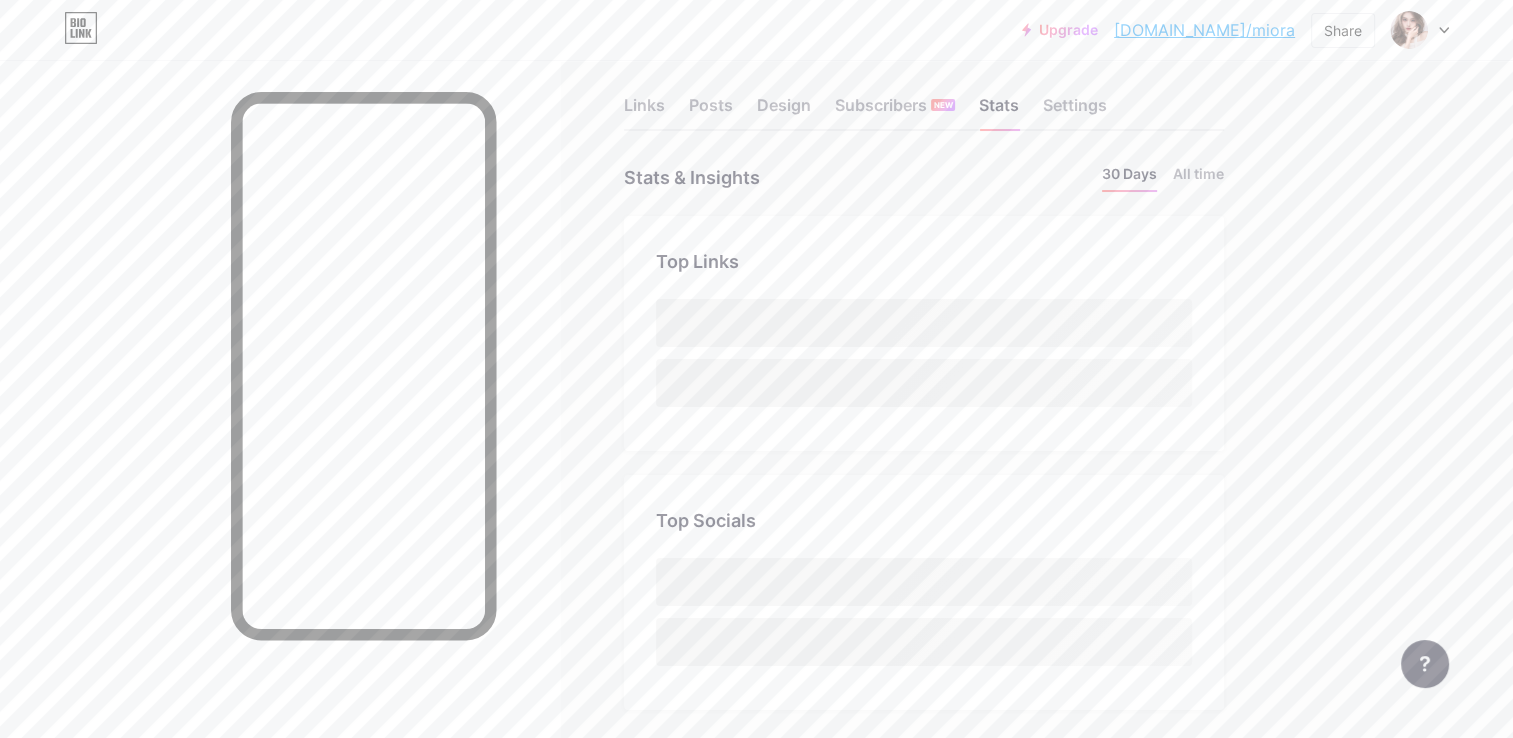 scroll, scrollTop: 0, scrollLeft: 0, axis: both 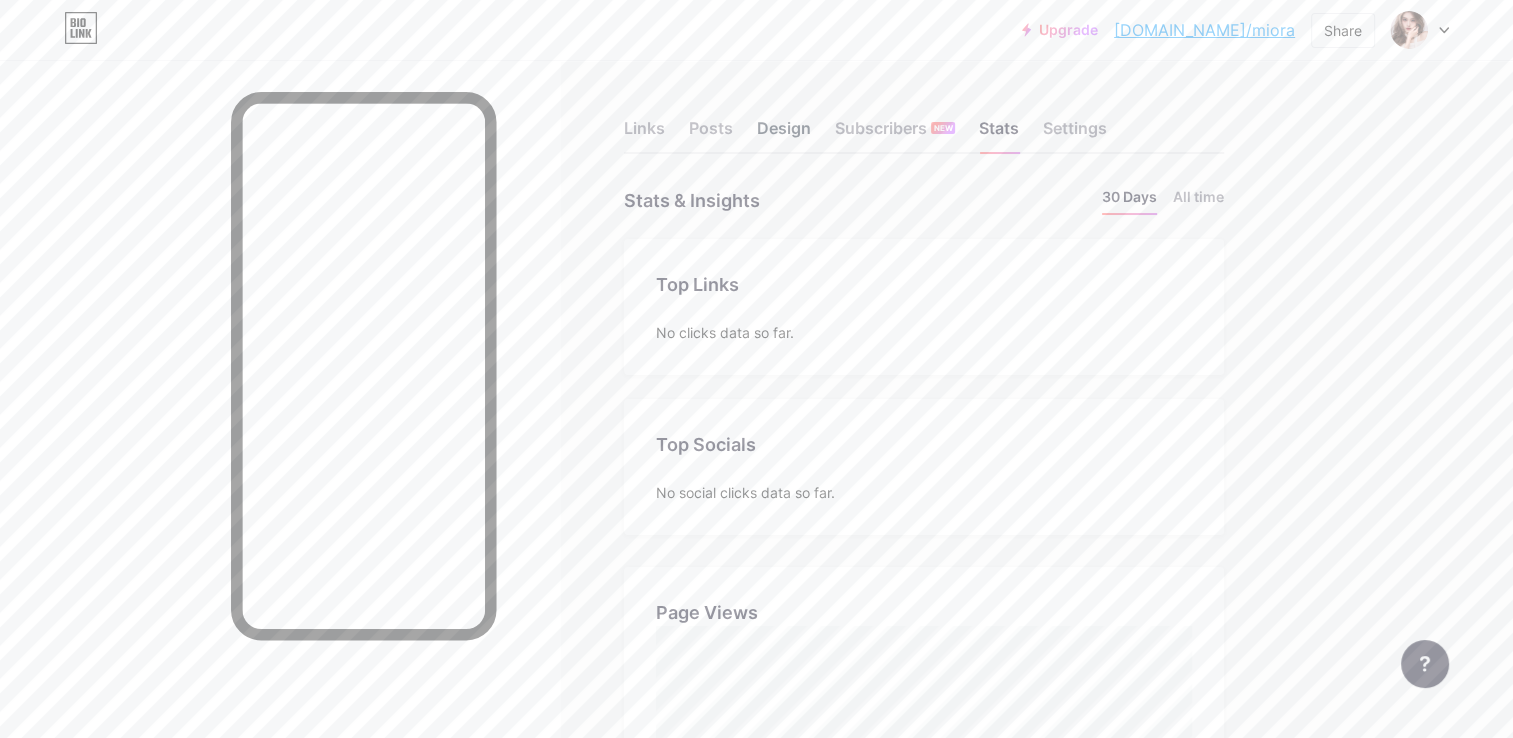 click on "Design" at bounding box center [784, 134] 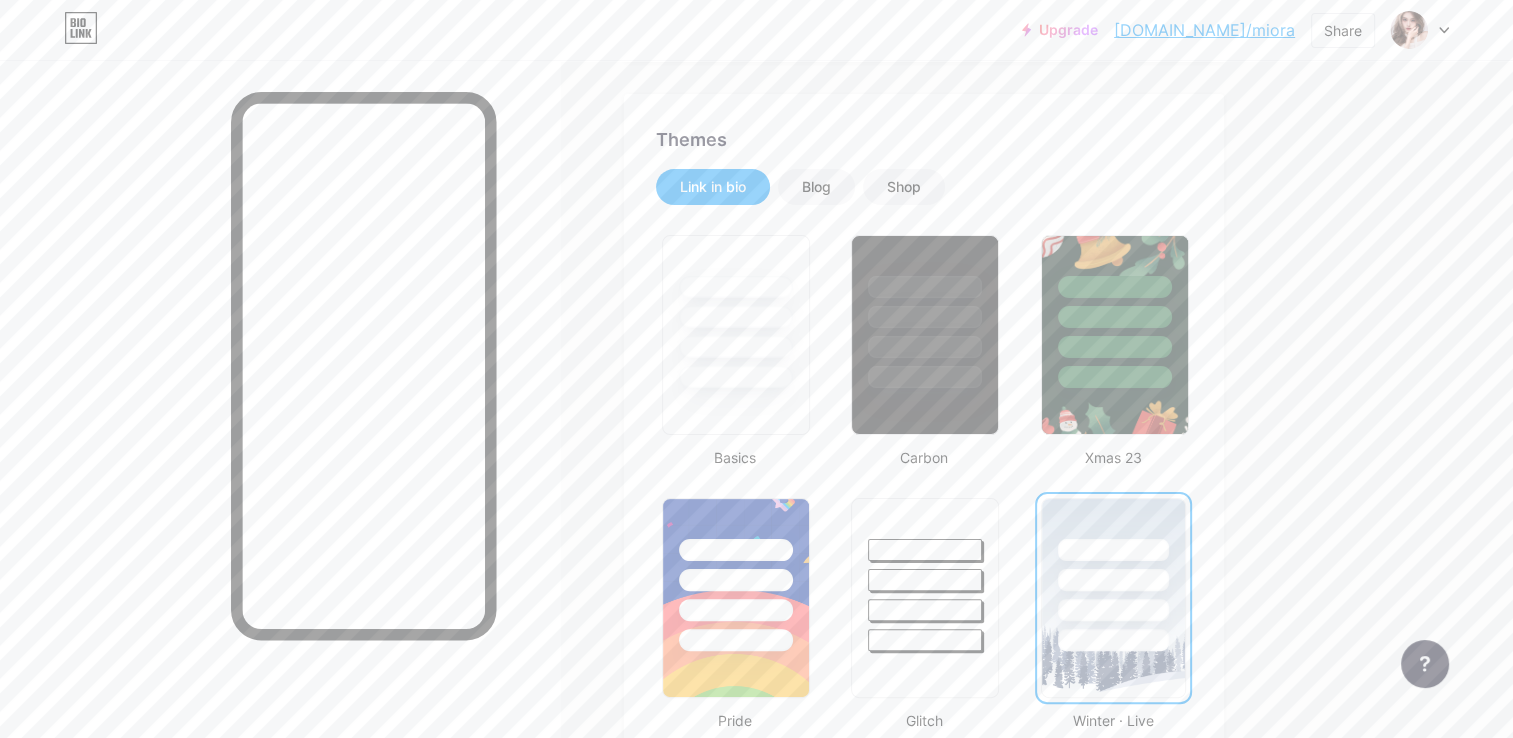 scroll, scrollTop: 0, scrollLeft: 0, axis: both 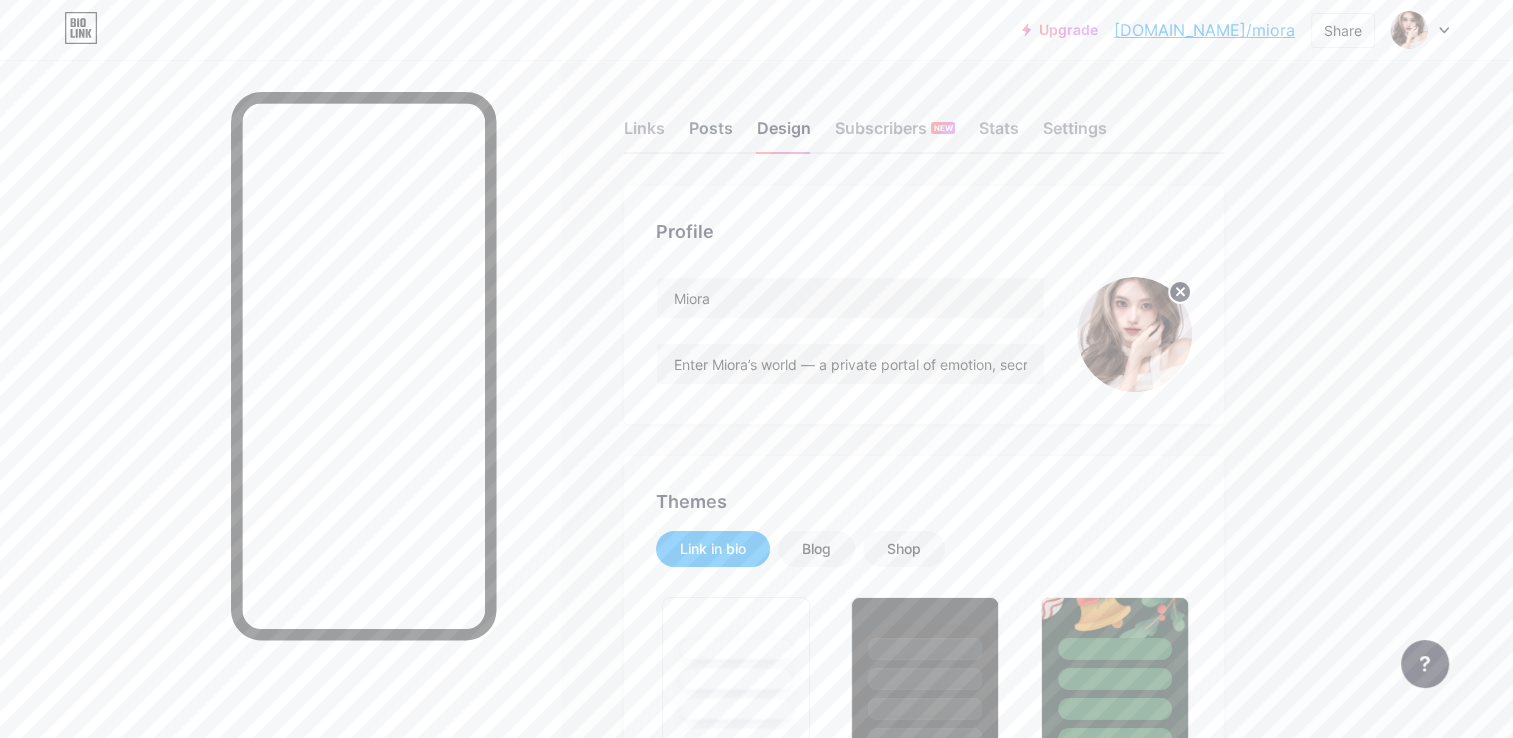 click on "Posts" at bounding box center [711, 134] 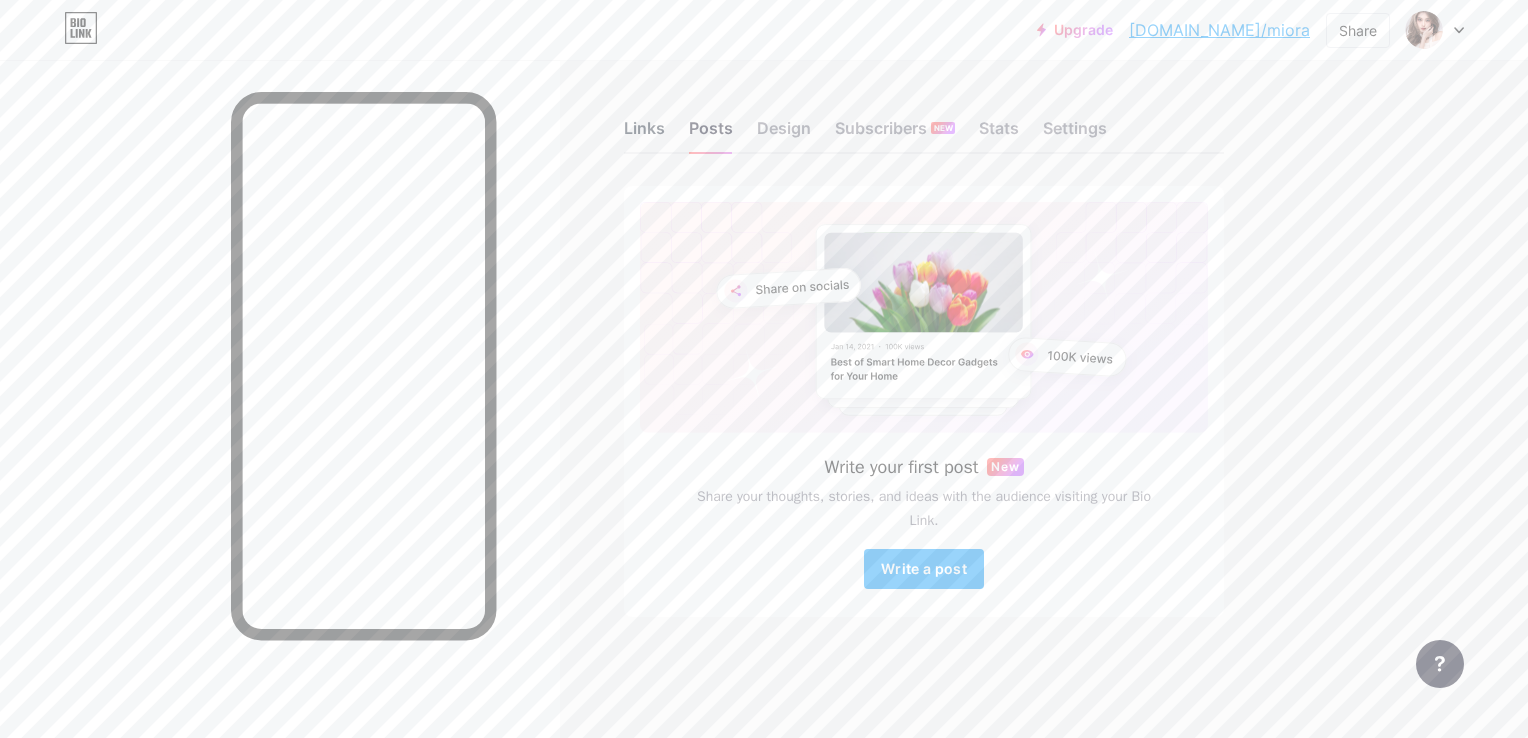 click on "Links" at bounding box center [644, 134] 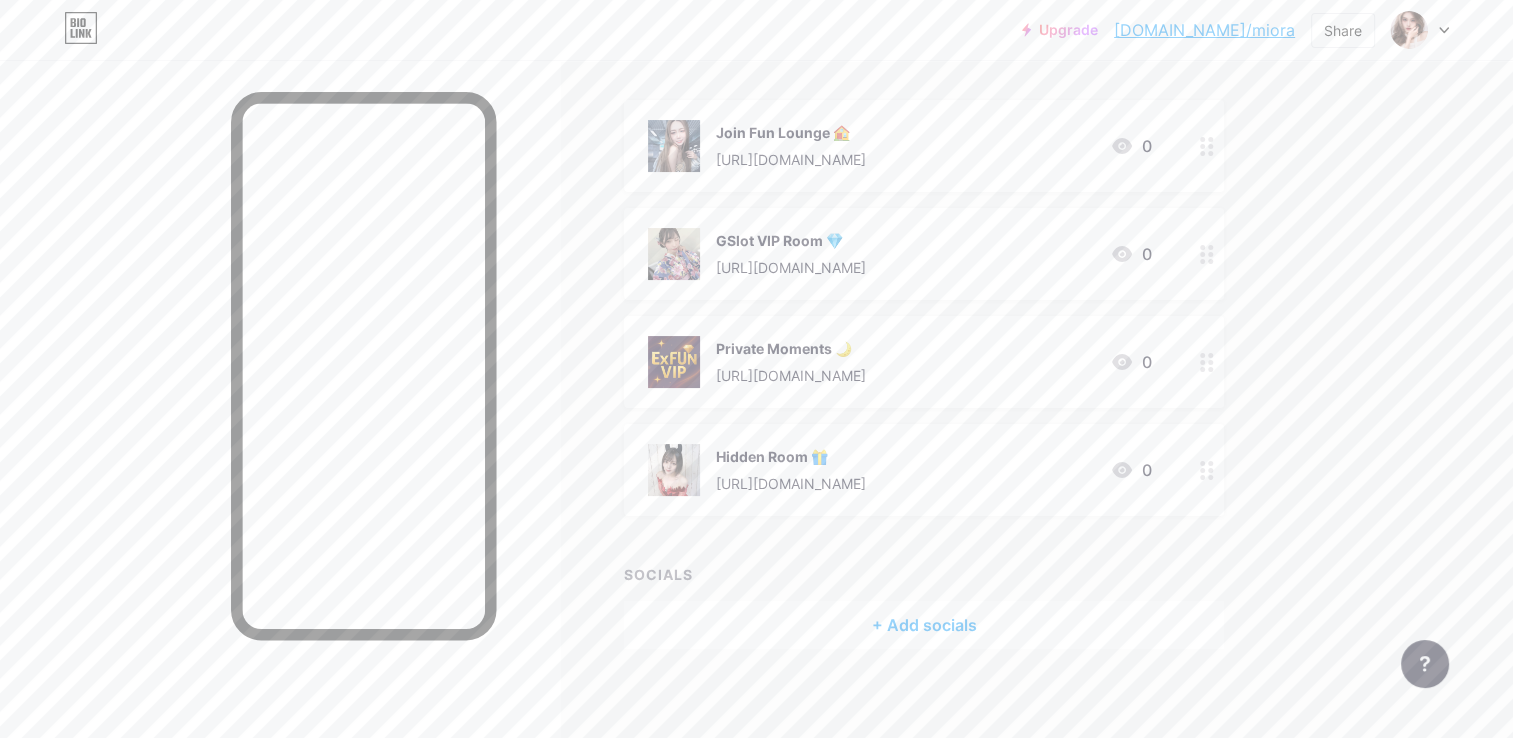 scroll, scrollTop: 224, scrollLeft: 0, axis: vertical 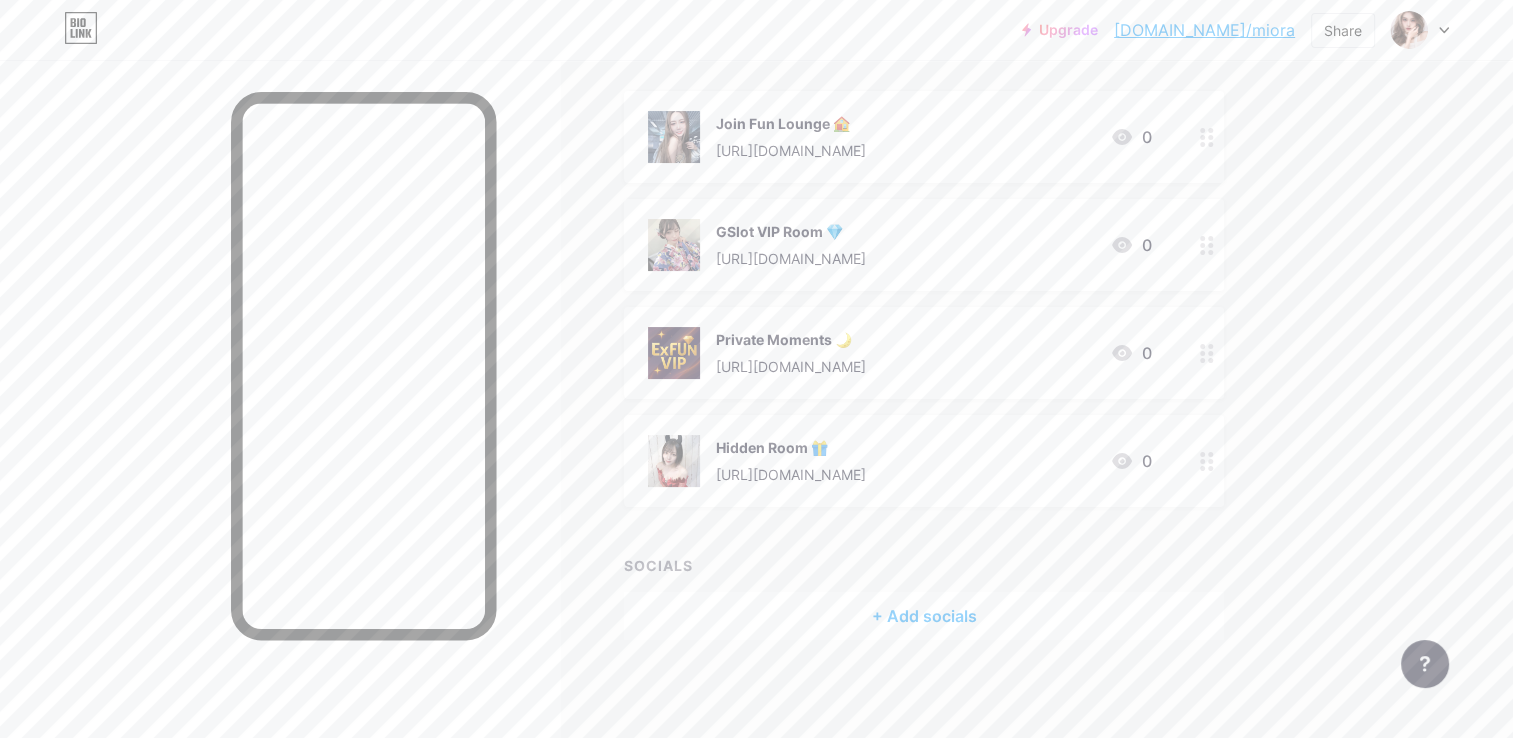 click at bounding box center [1420, 30] 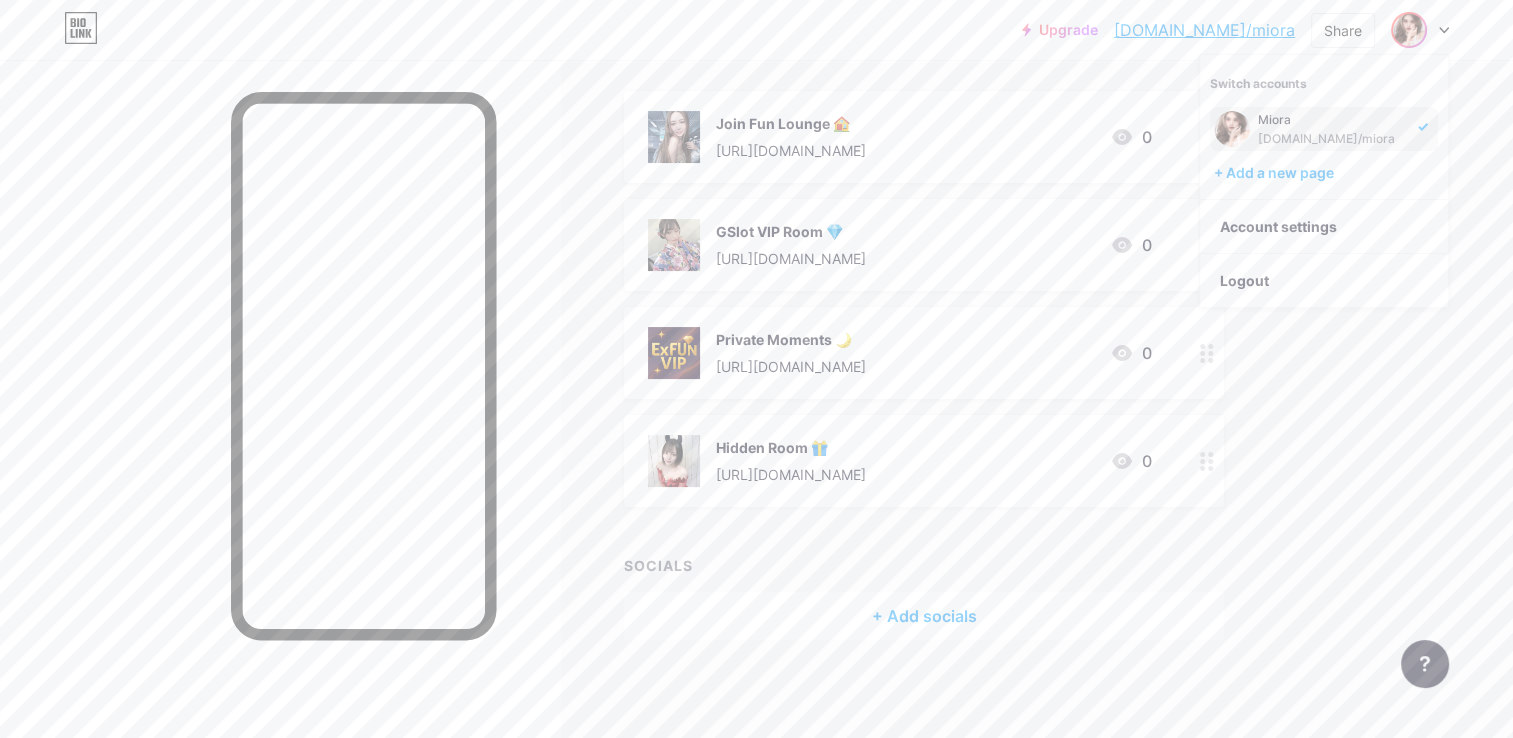 click on "+ ADD LINK     + ADD EMBED
+ Add header
Join Fun Lounge 🏠
https://t.me/ExfunCity
0
GSlot VIP Room 💎
https://t.me/gslot16
0
Private Moments 🌙
https://t.me/exfunav
0
Hidden Room 🎁
https://gslot16.com/w/register?ag=gslotexfun
0
SOCIALS     + Add socials" at bounding box center [924, 301] 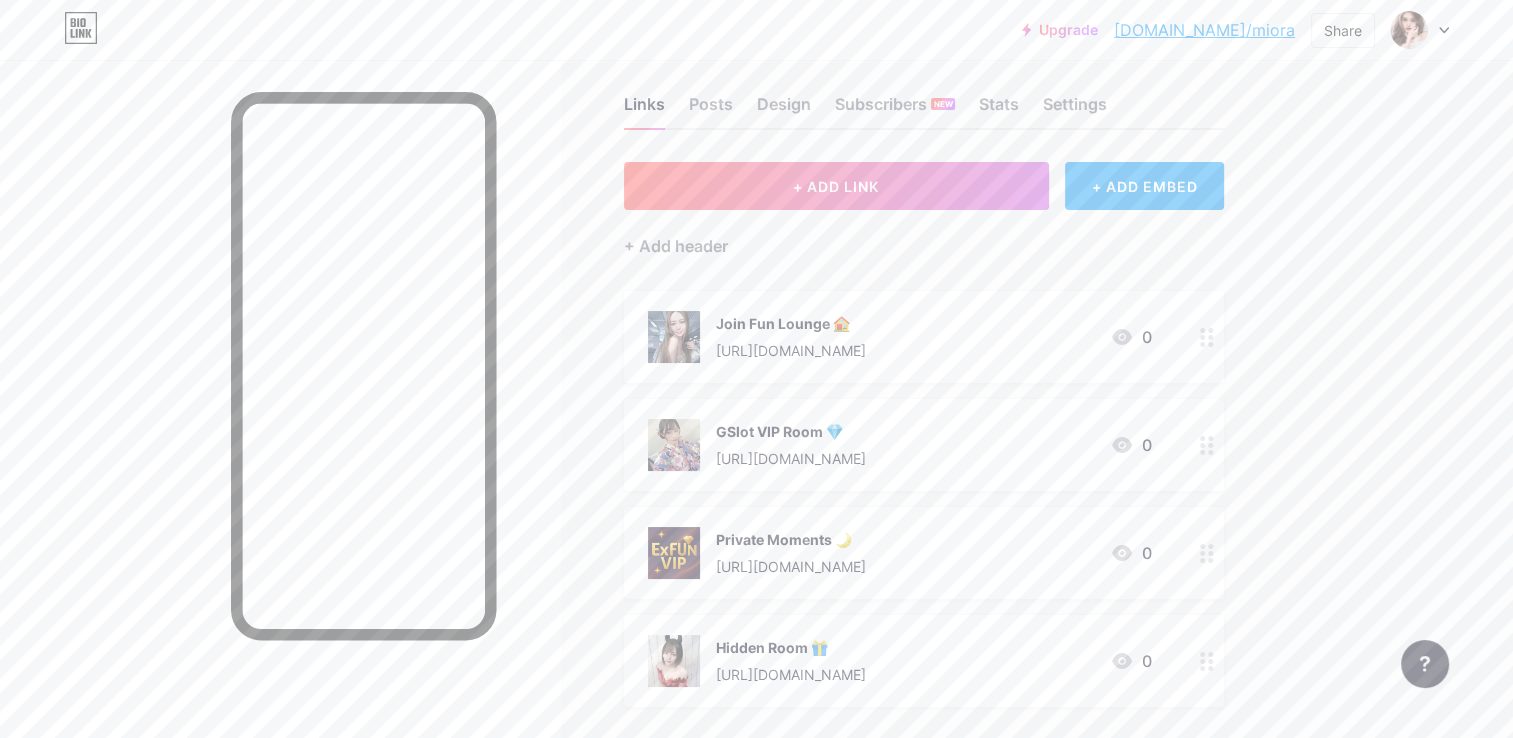 scroll, scrollTop: 0, scrollLeft: 0, axis: both 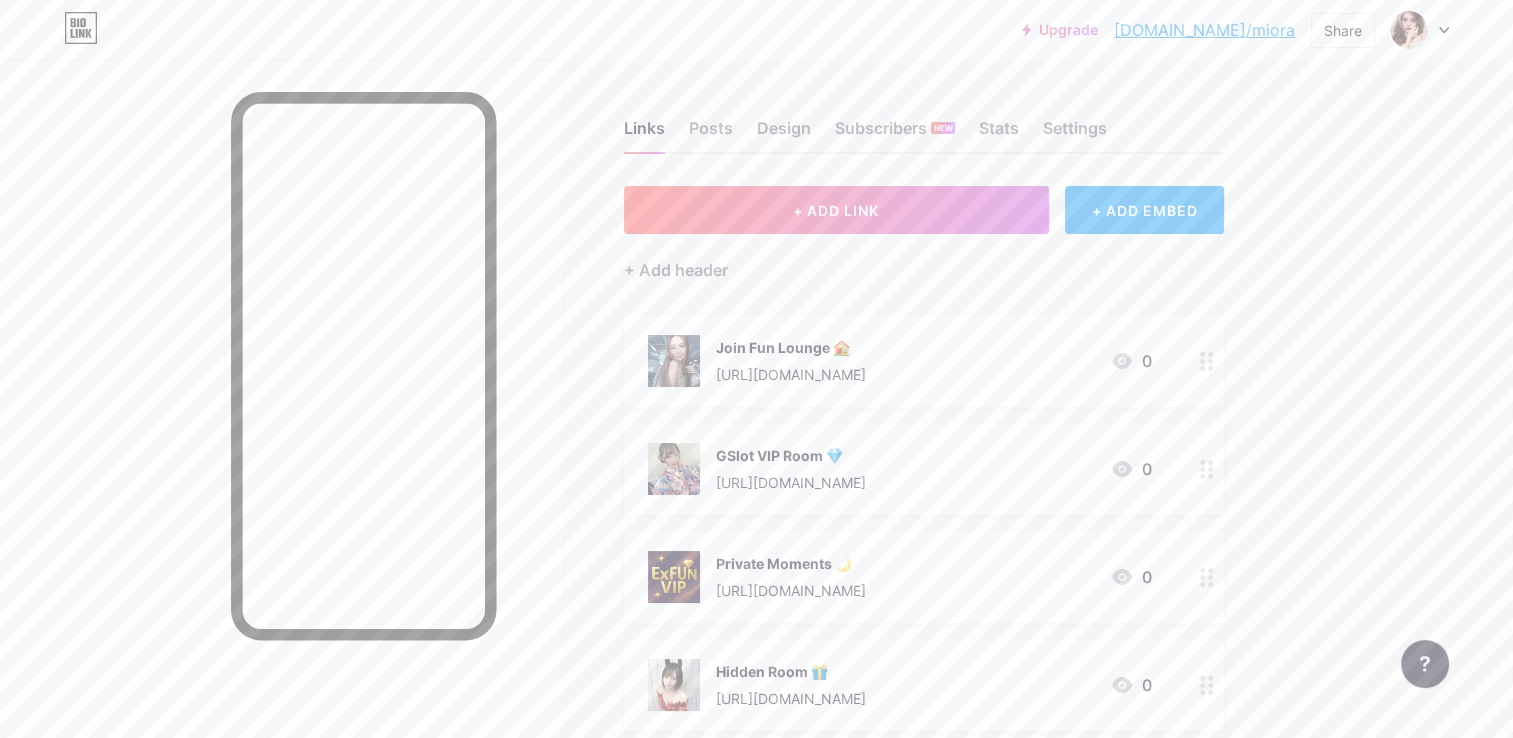 click on "[DOMAIN_NAME]/miora" at bounding box center [1204, 30] 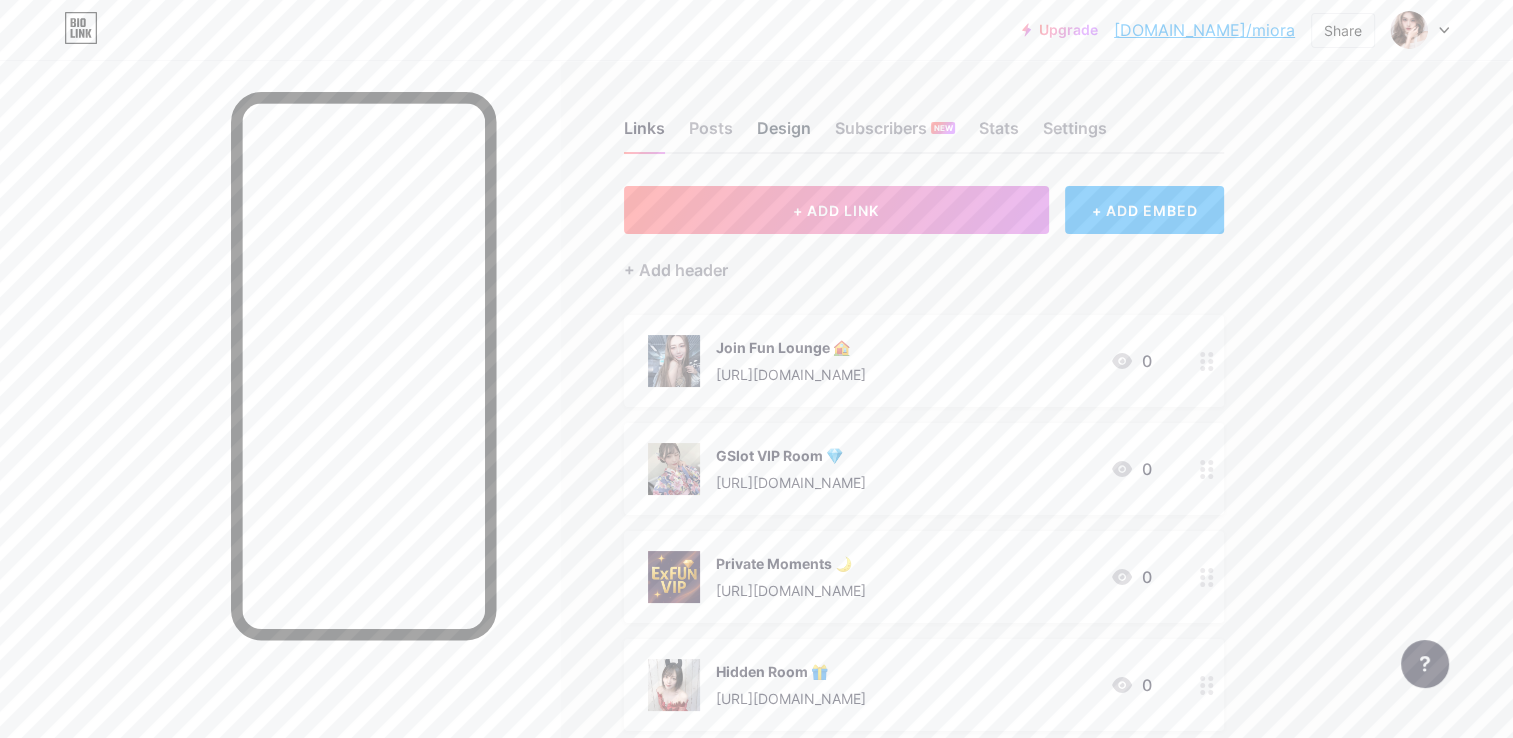 click on "Design" at bounding box center [784, 134] 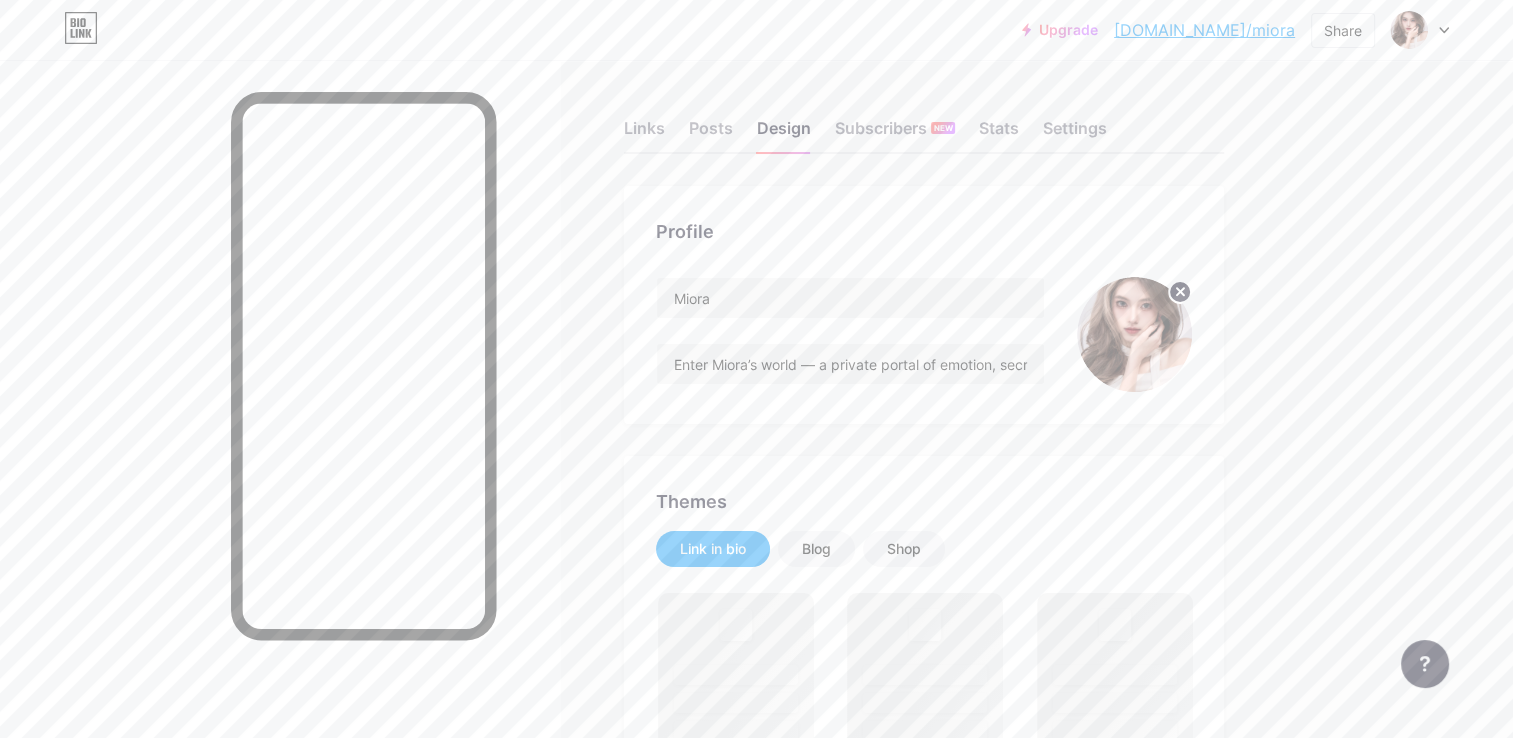 click on "Links
Posts
Design
Subscribers
NEW
Stats
Settings" at bounding box center (924, 119) 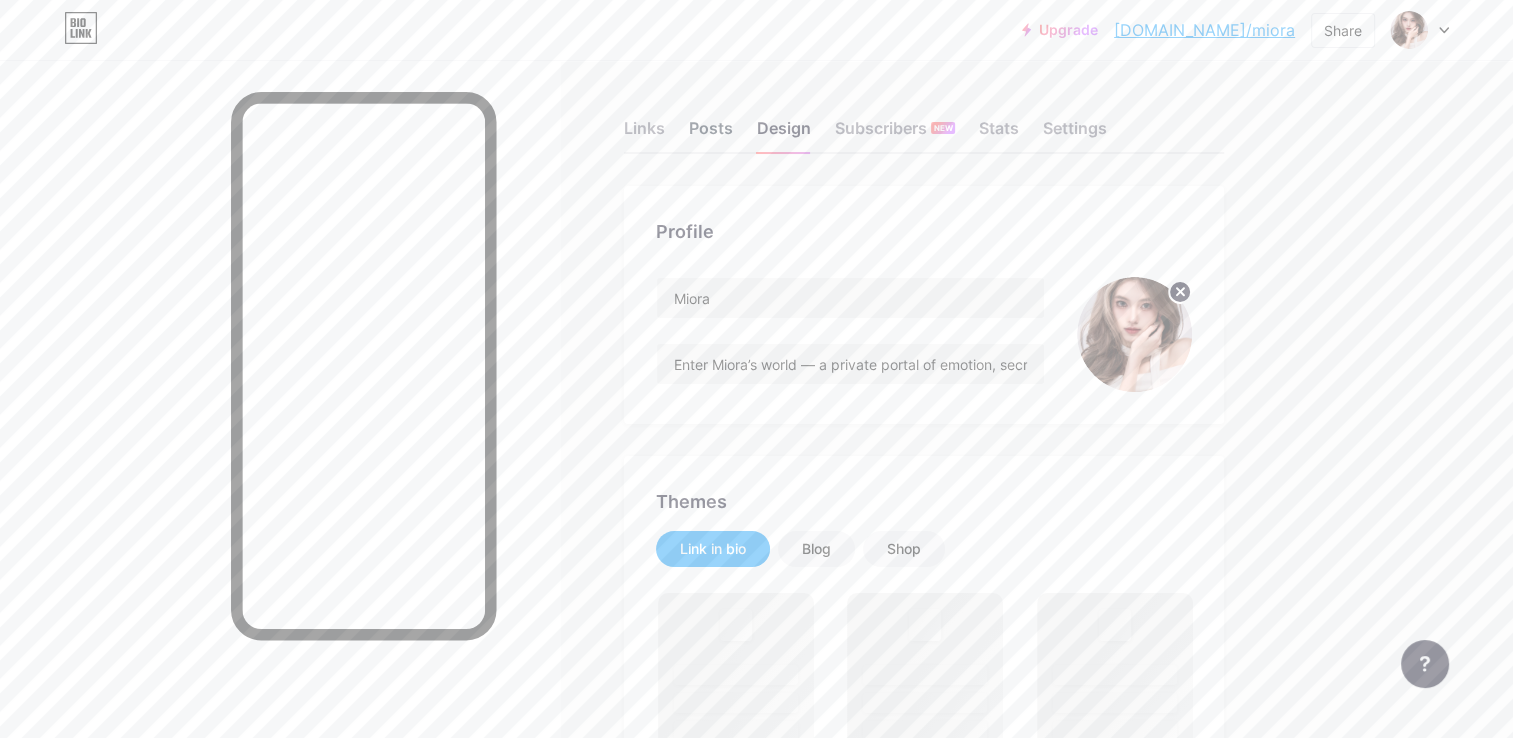 click on "Posts" at bounding box center [711, 134] 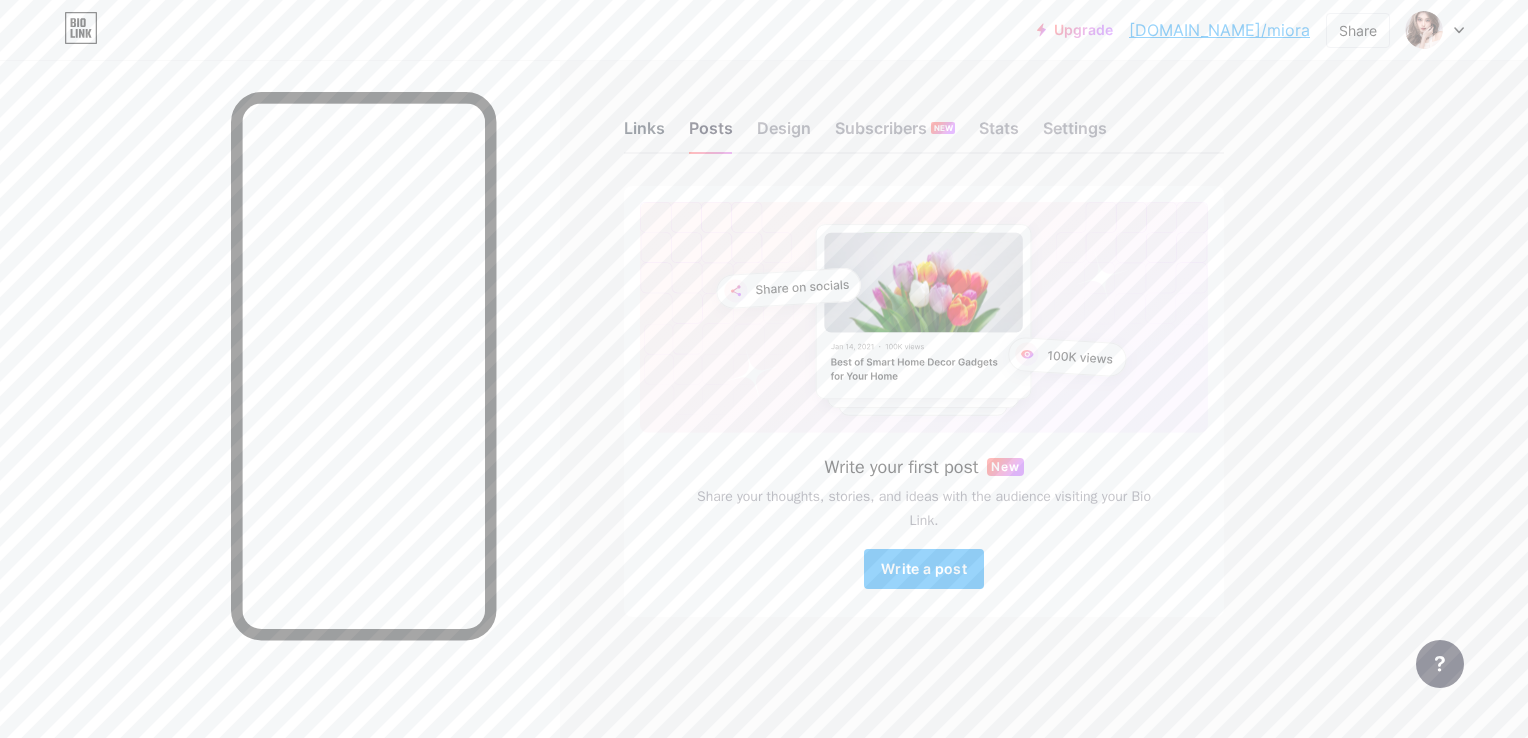 click on "Links" at bounding box center [644, 134] 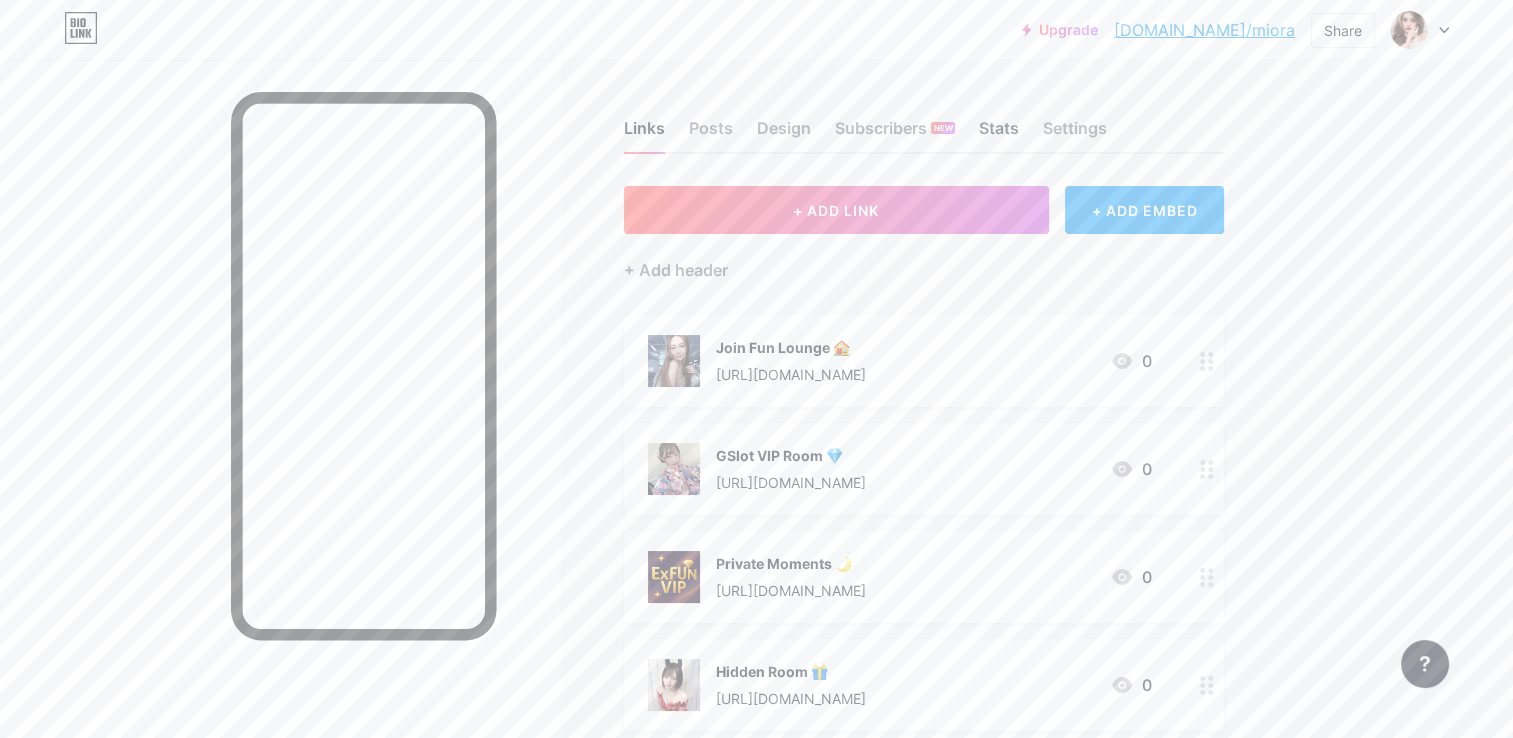 click on "Stats" at bounding box center [999, 134] 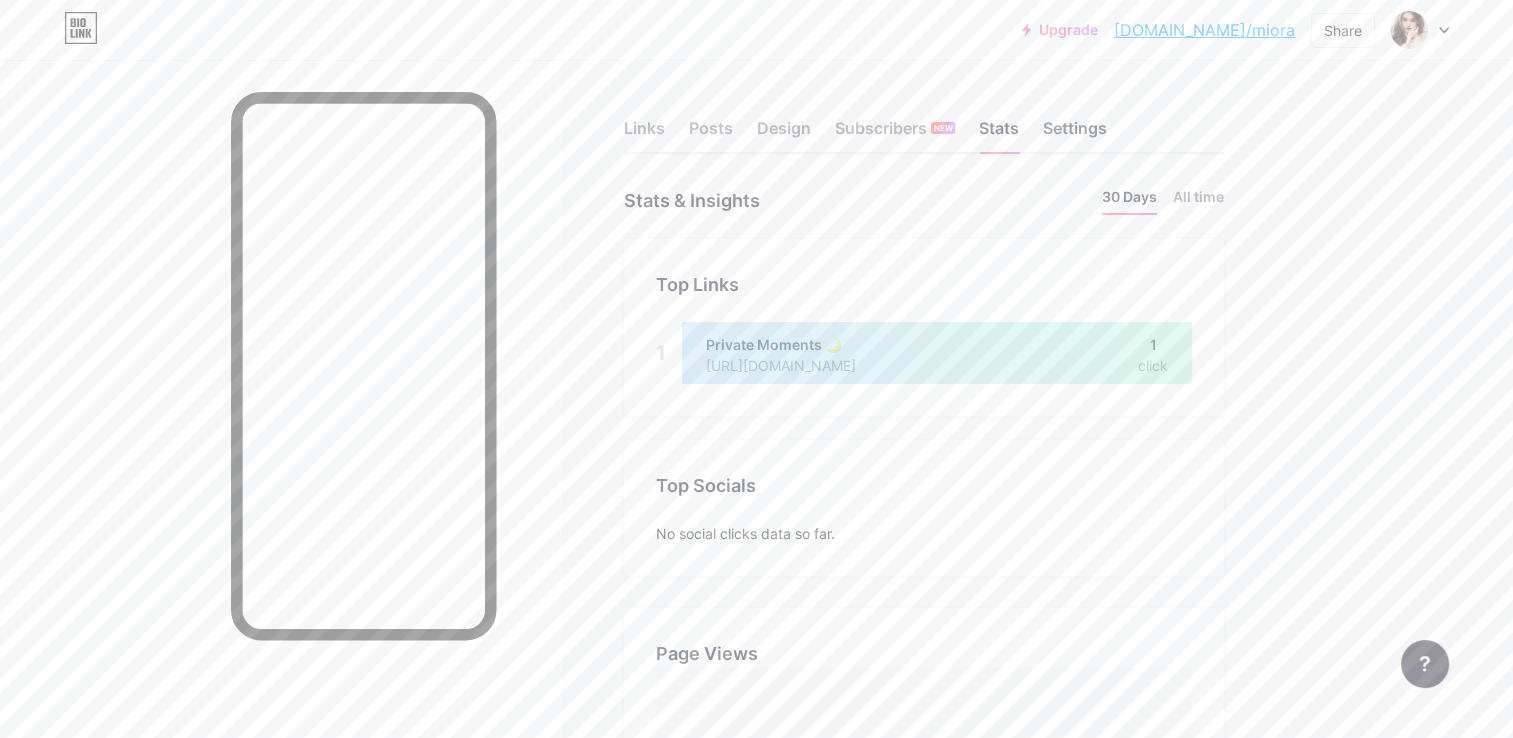scroll, scrollTop: 999261, scrollLeft: 998487, axis: both 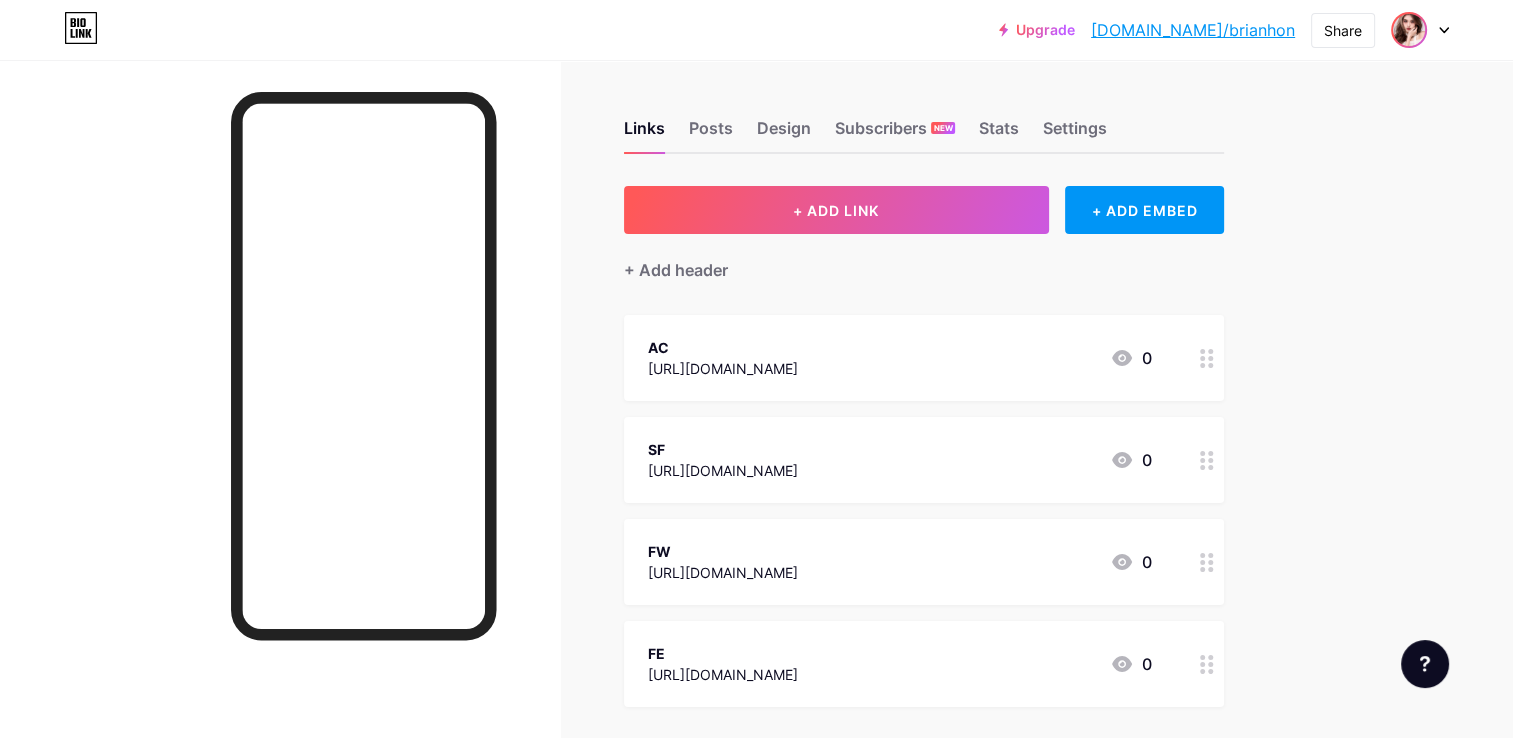 click at bounding box center (1409, 30) 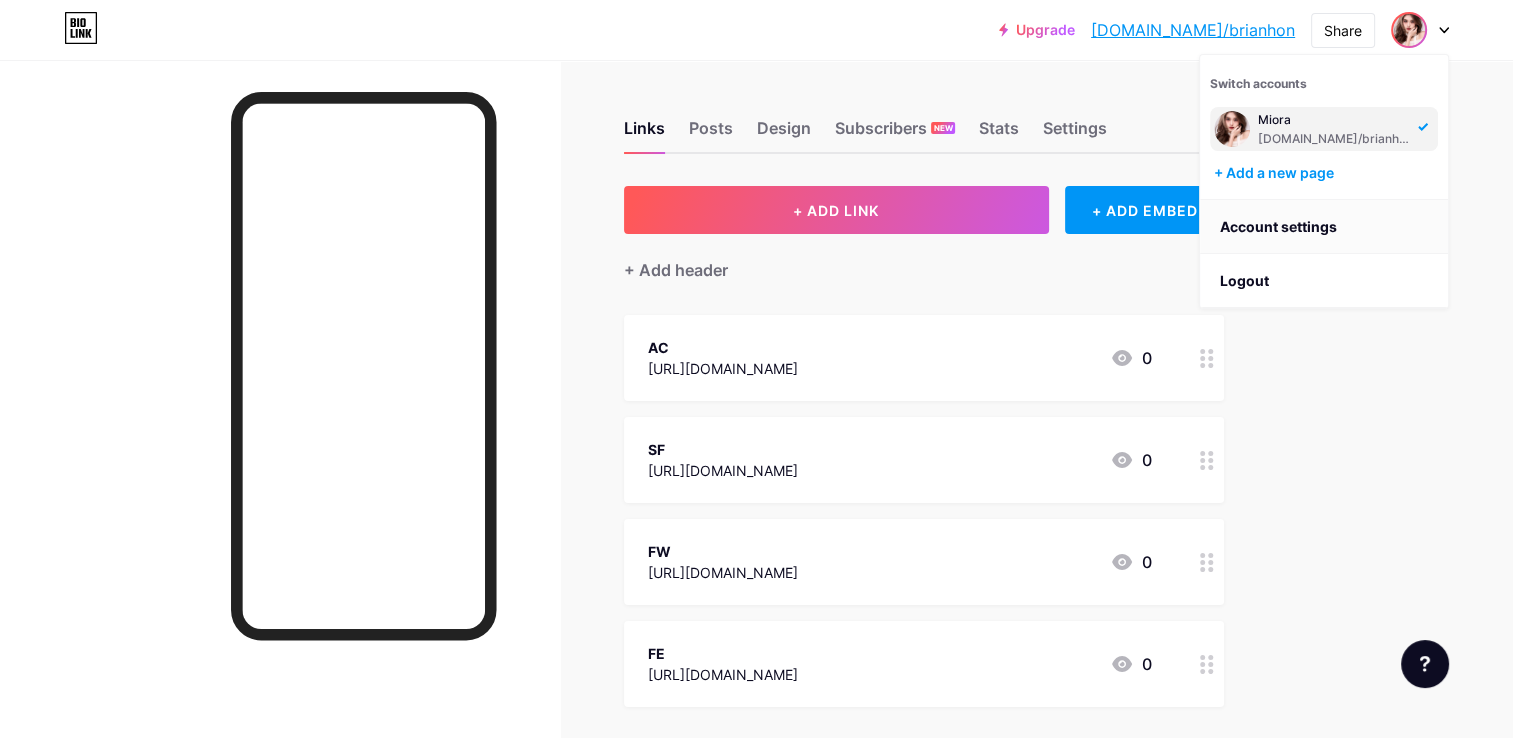click on "Account settings" at bounding box center [1324, 227] 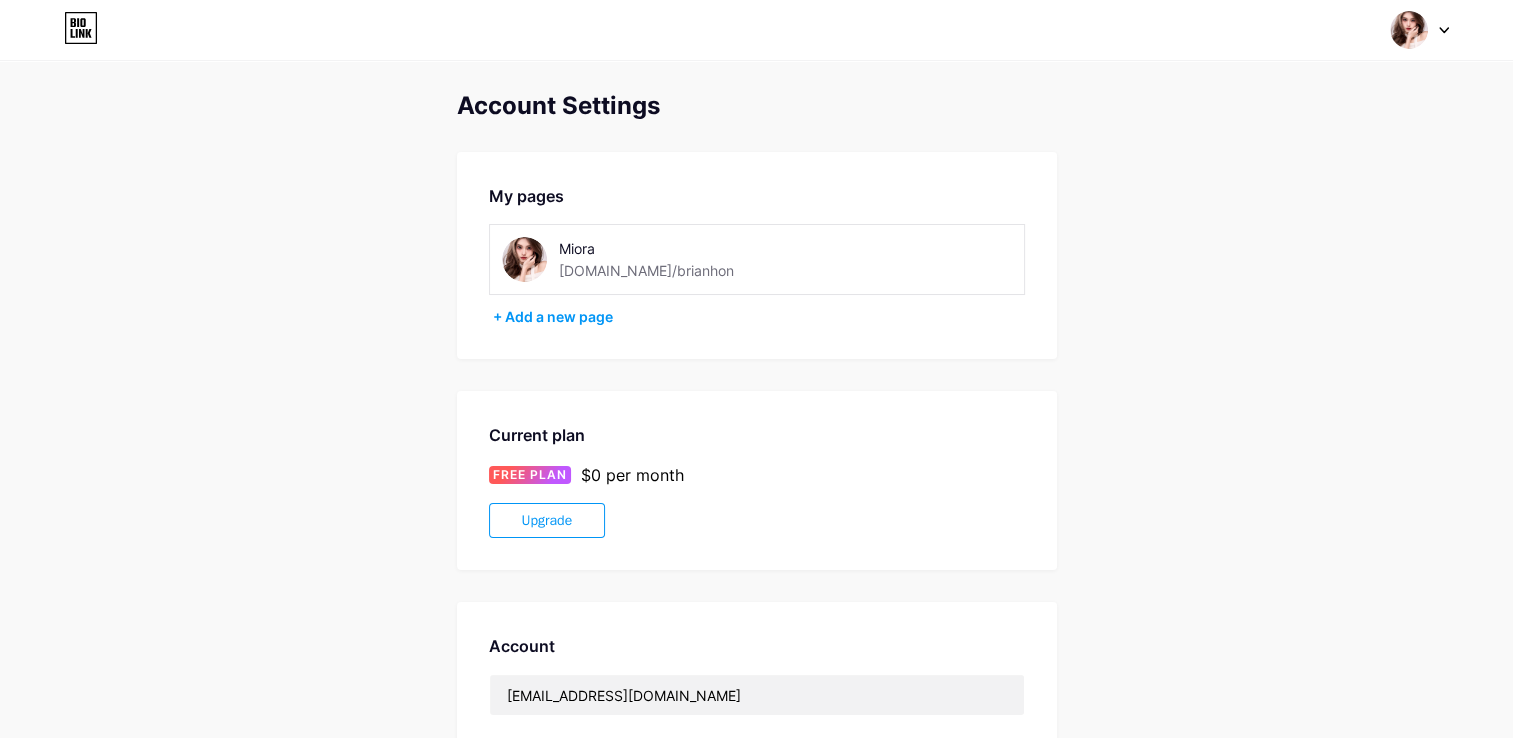click on "bio.link/brianhon" at bounding box center (646, 270) 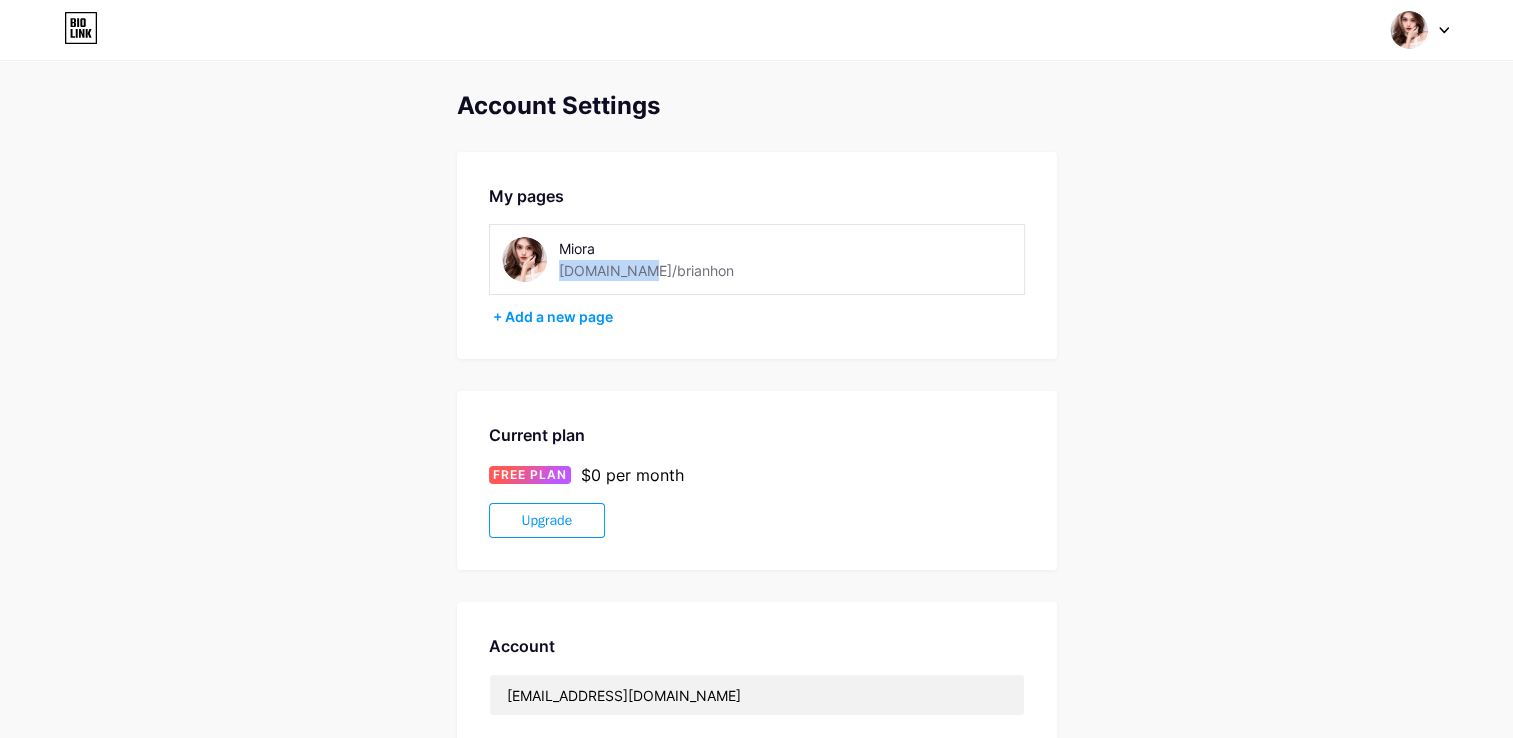 drag, startPoint x: 636, startPoint y: 277, endPoint x: 703, endPoint y: 287, distance: 67.74216 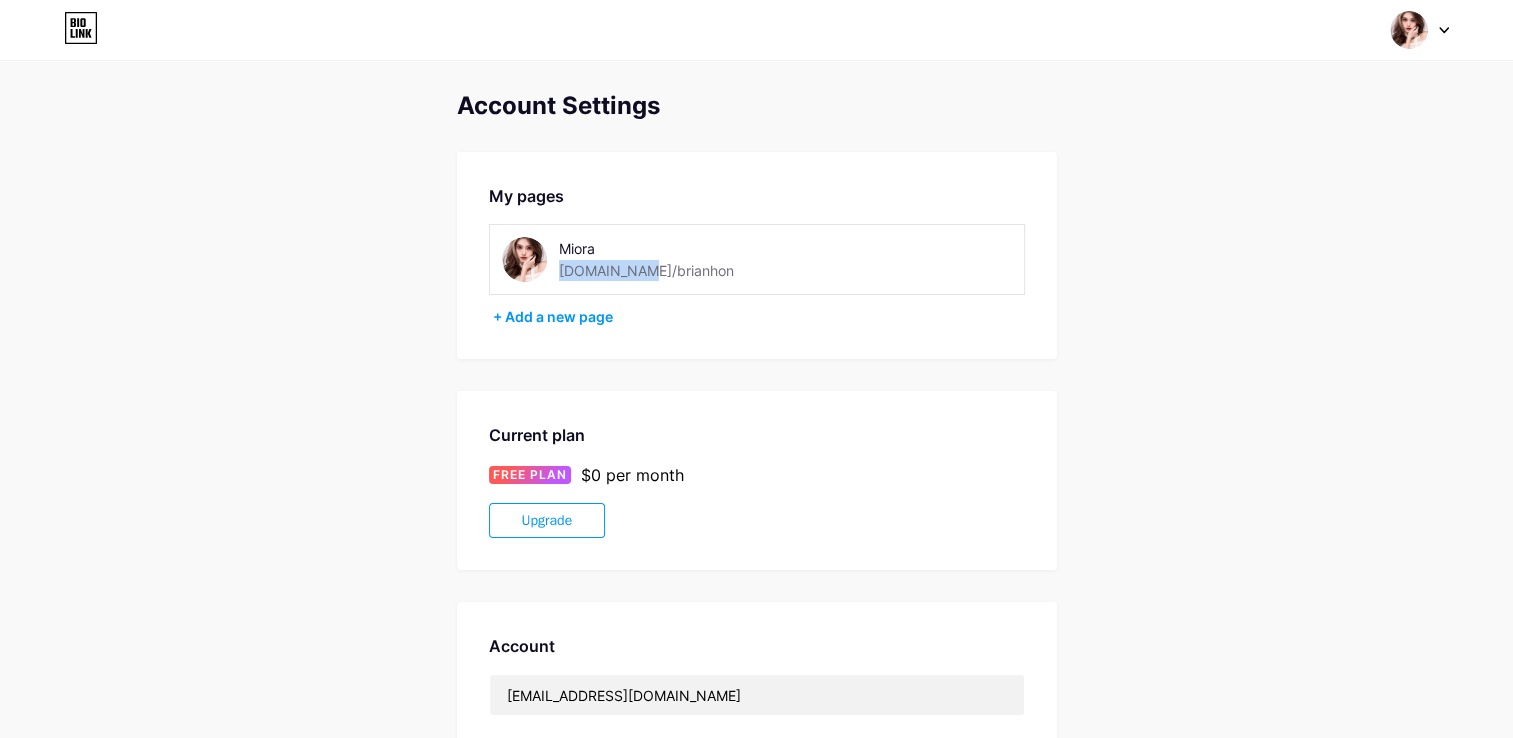 click on "Miora   bio.link/brianhon" at bounding box center [664, 259] 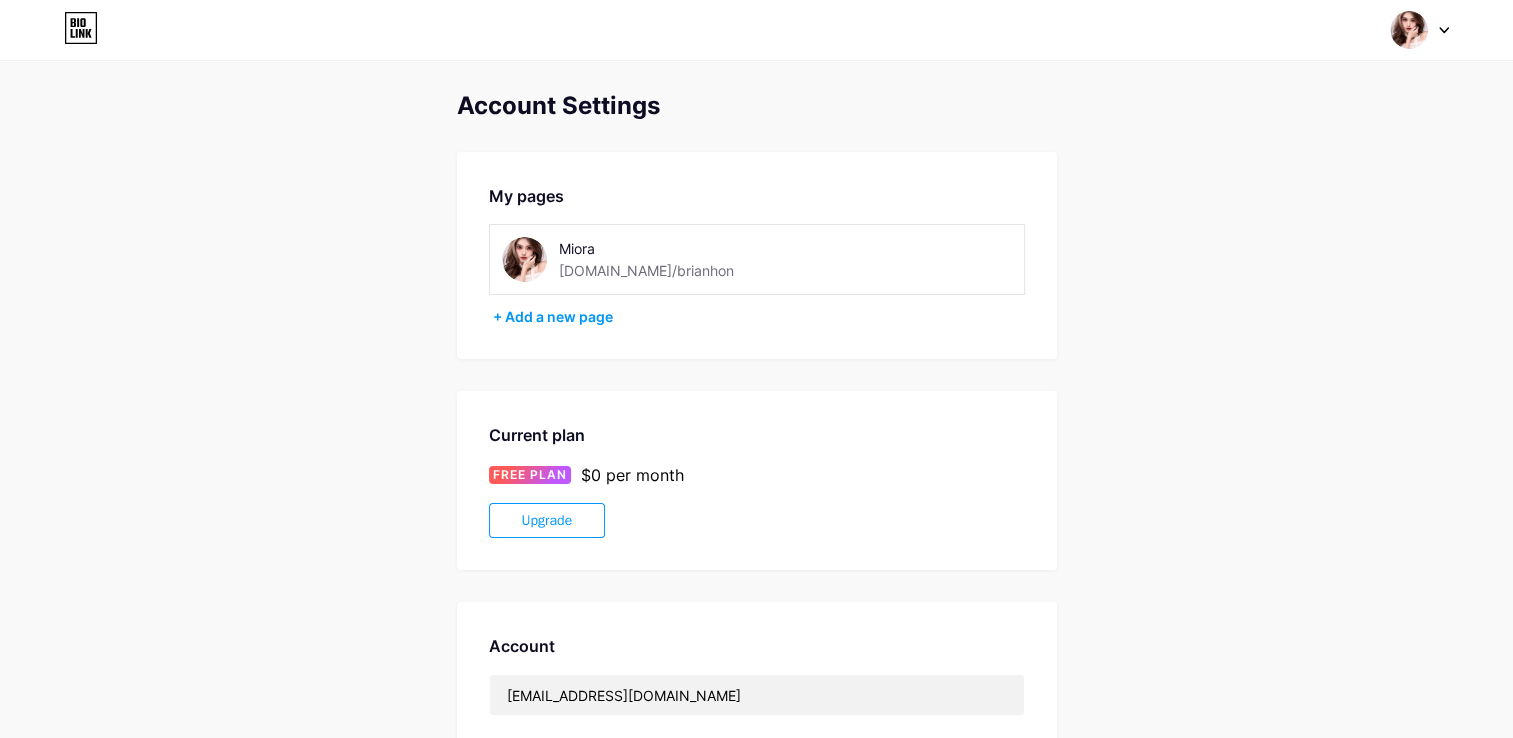 click on "Miora   bio.link/brianhon" at bounding box center [664, 259] 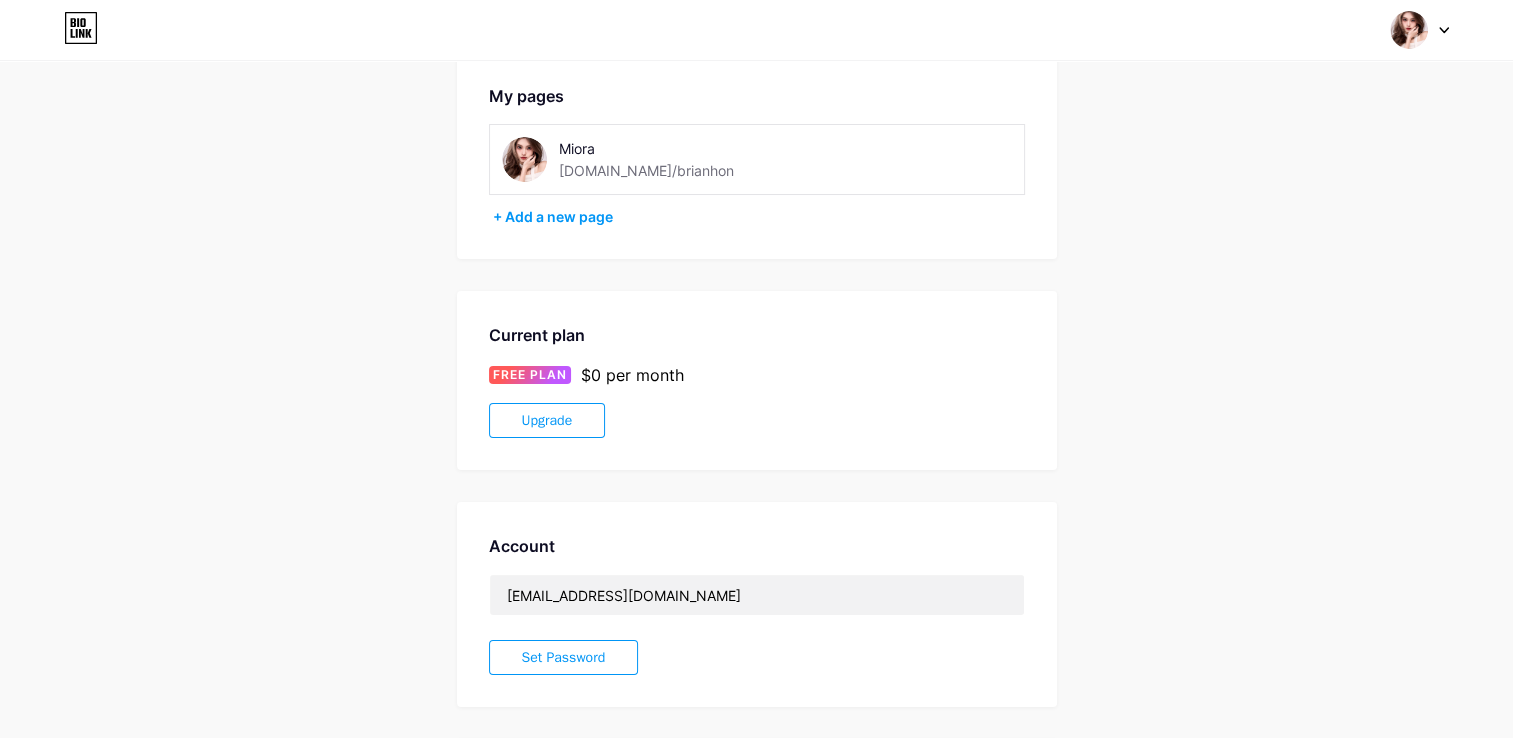 scroll, scrollTop: 0, scrollLeft: 0, axis: both 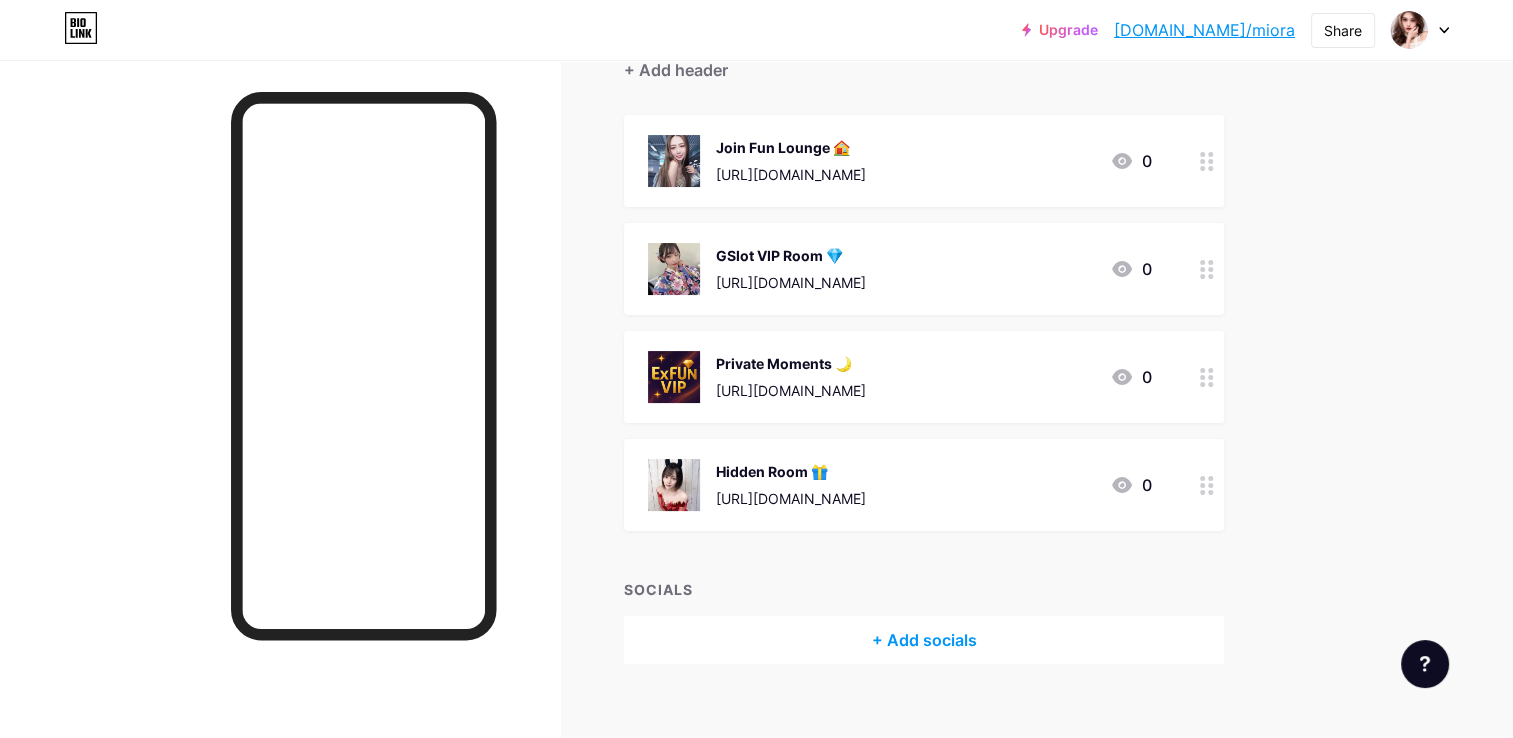 click on "Private Moments 🌙
https://t.me/exfunav
0" at bounding box center [900, 377] 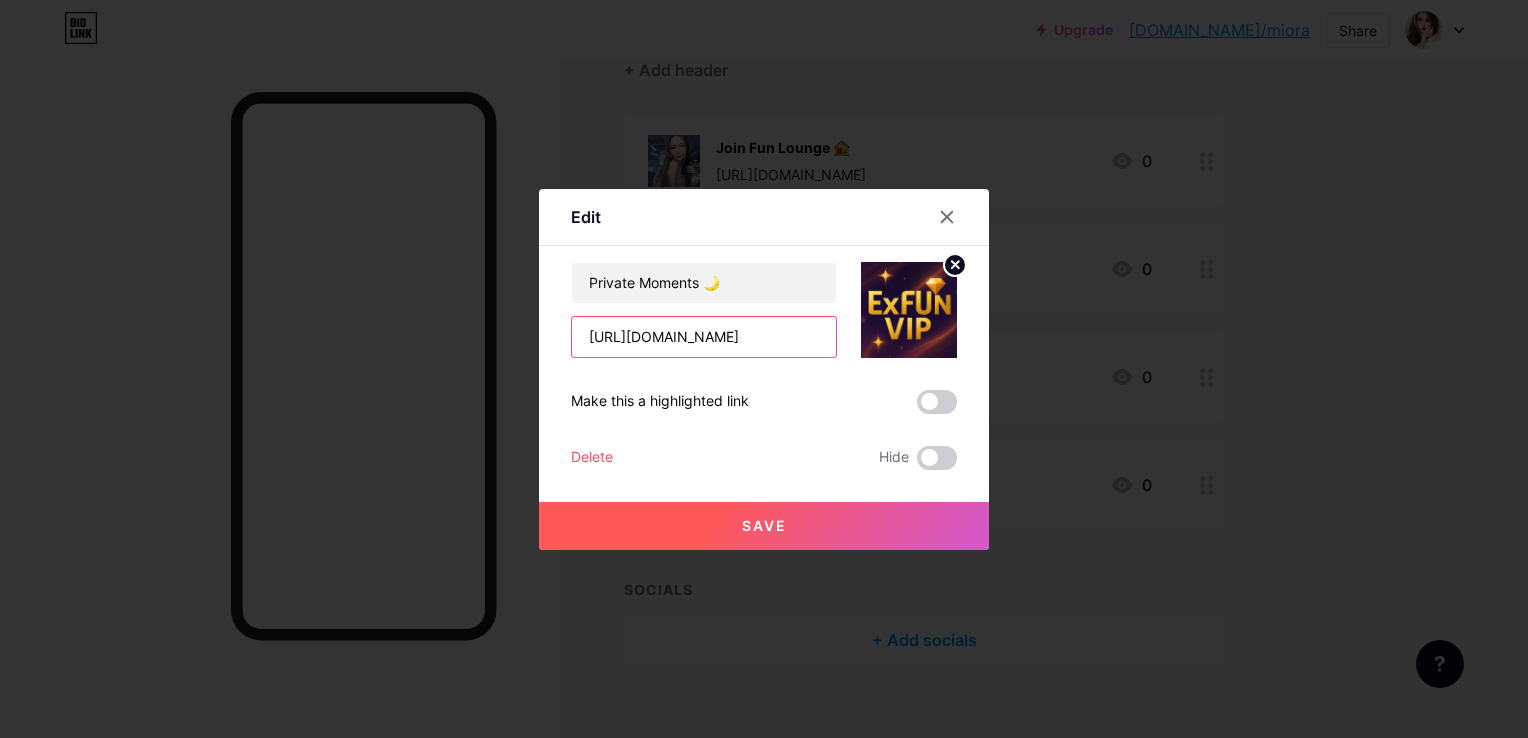 drag, startPoint x: 731, startPoint y: 335, endPoint x: 356, endPoint y: 318, distance: 375.38513 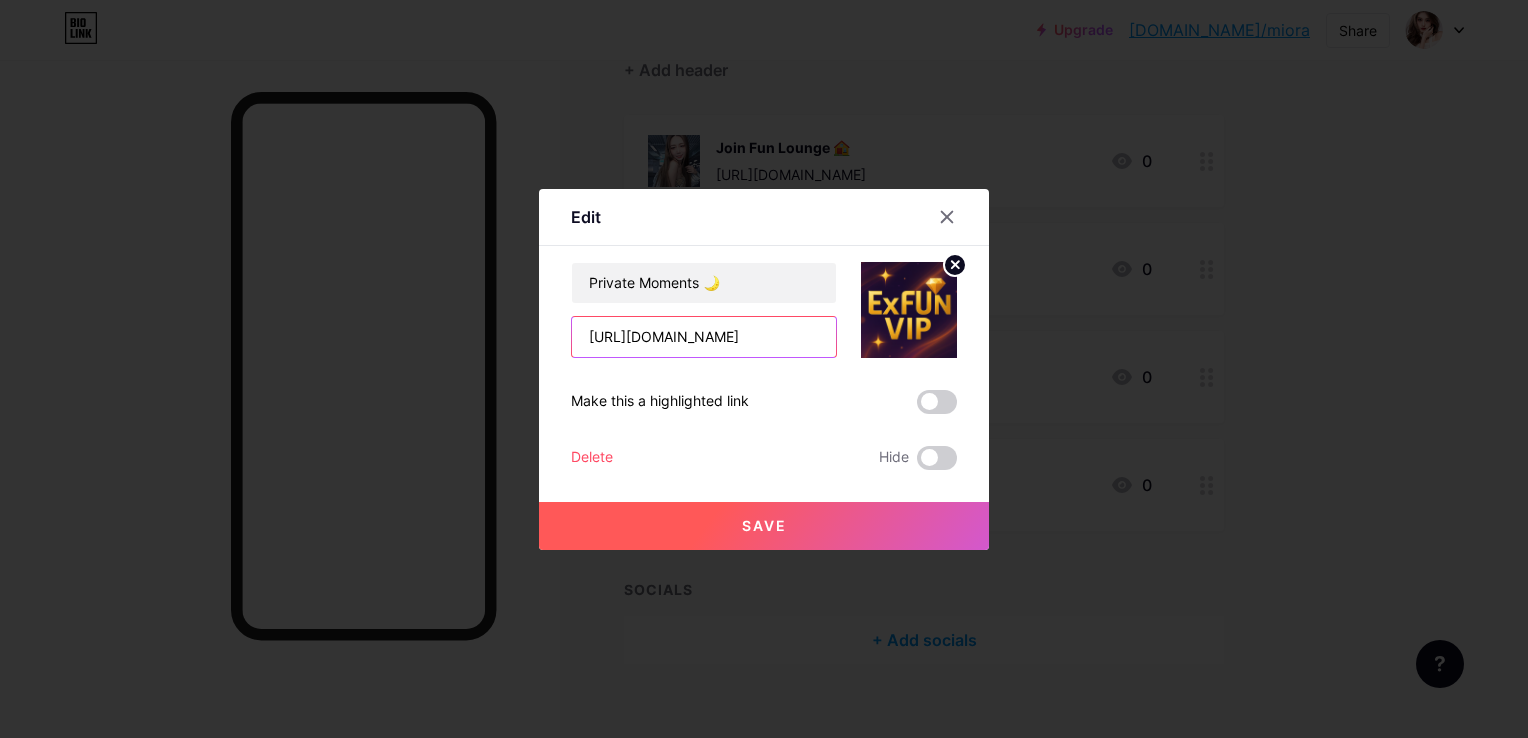 type on "[URL][DOMAIN_NAME]" 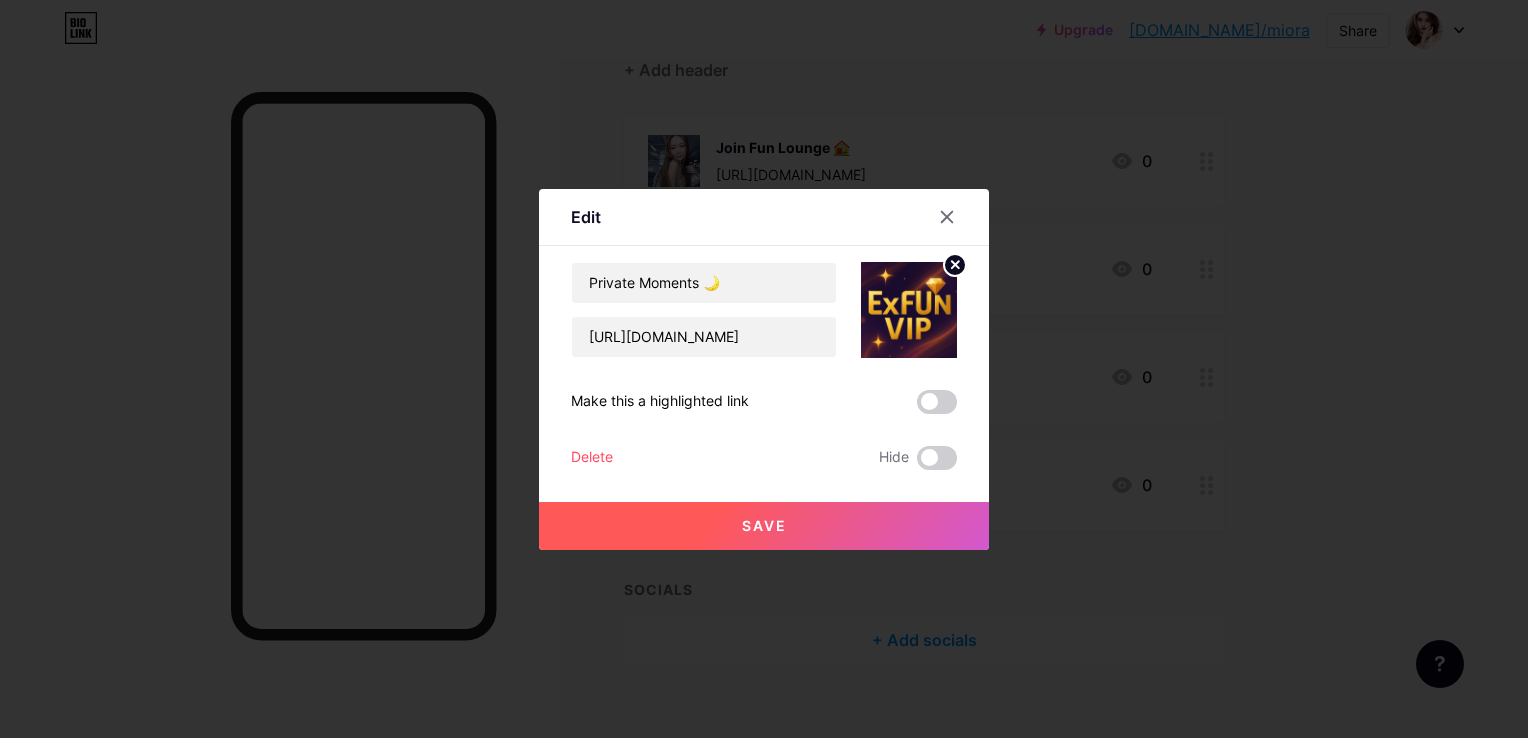 click on "Save" at bounding box center (764, 526) 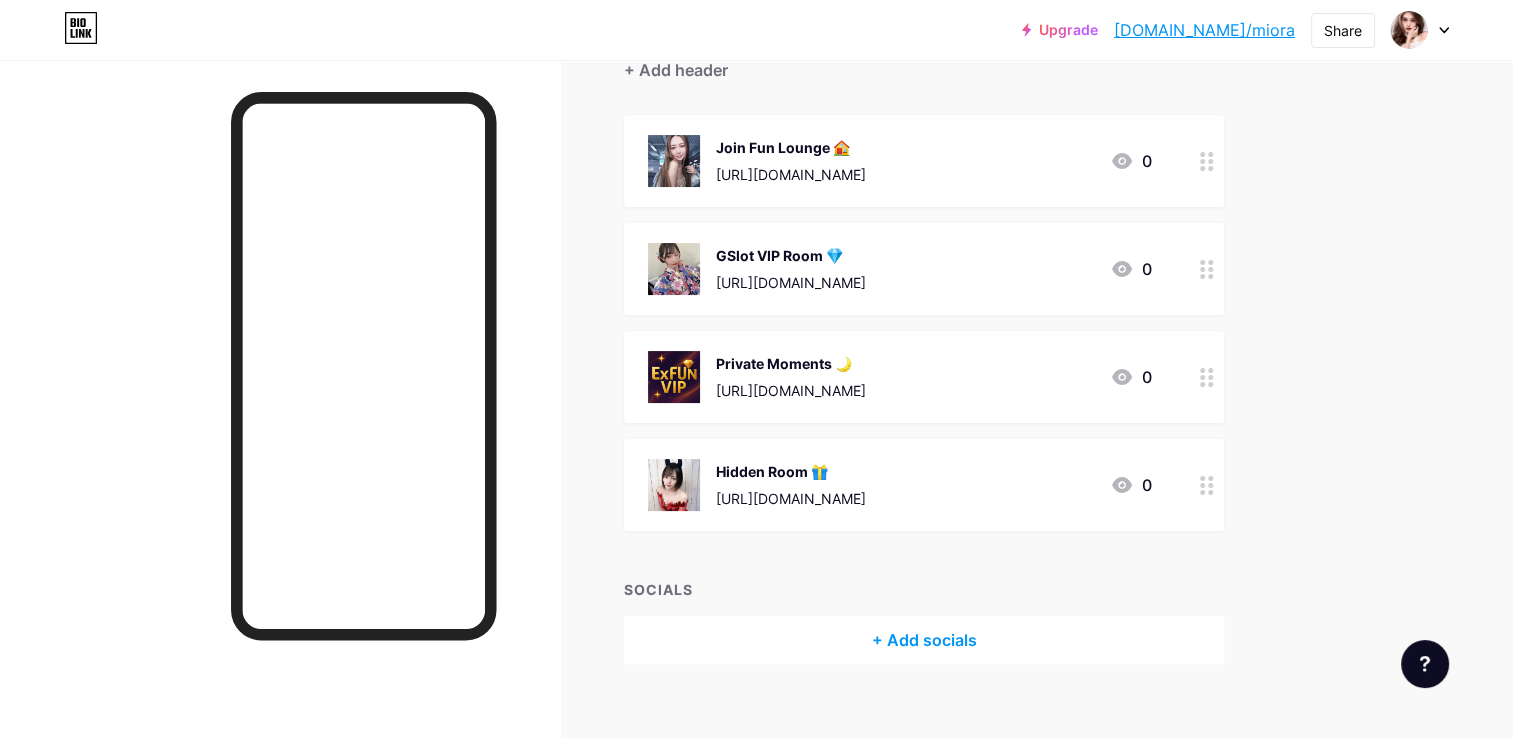 click on "[DOMAIN_NAME]/miora" at bounding box center [1204, 30] 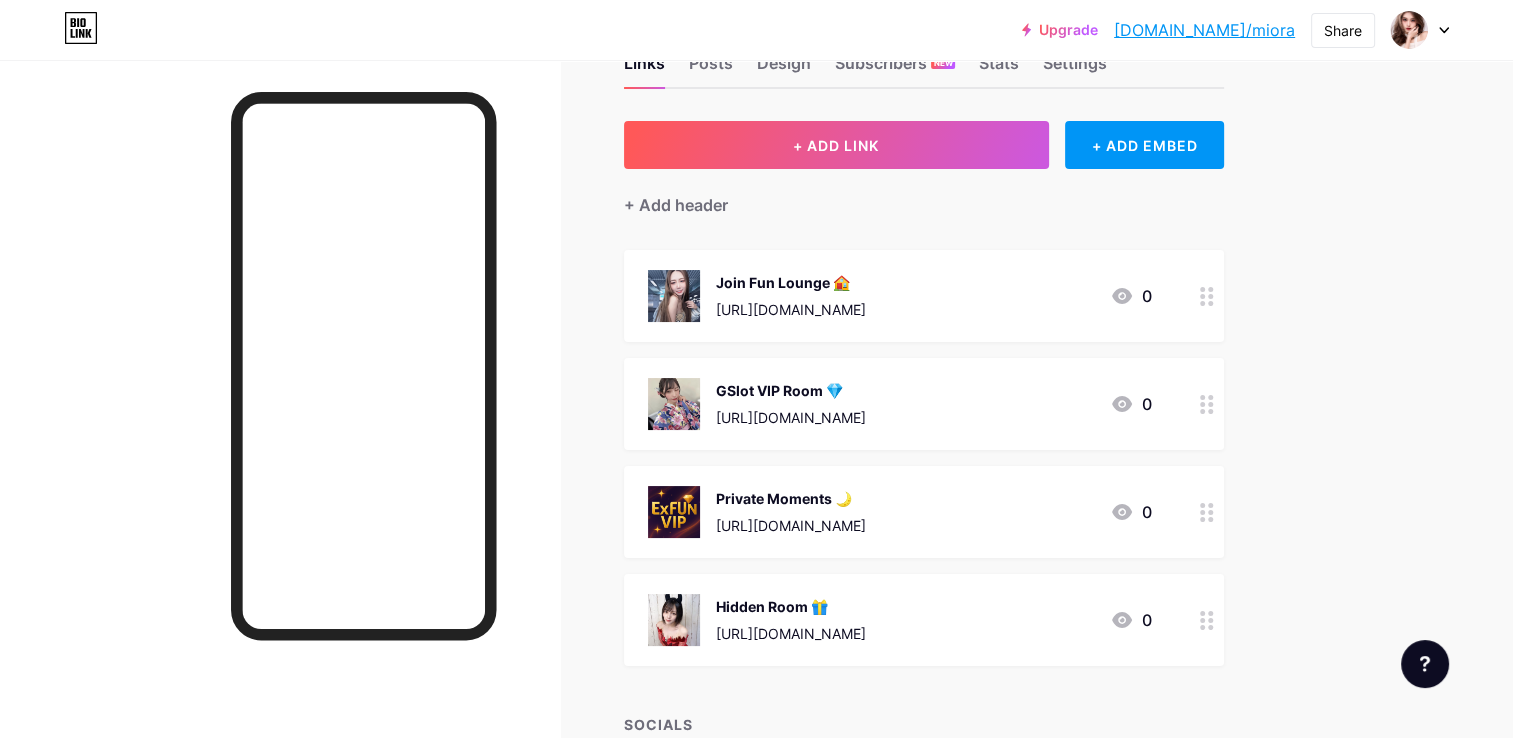 scroll, scrollTop: 100, scrollLeft: 0, axis: vertical 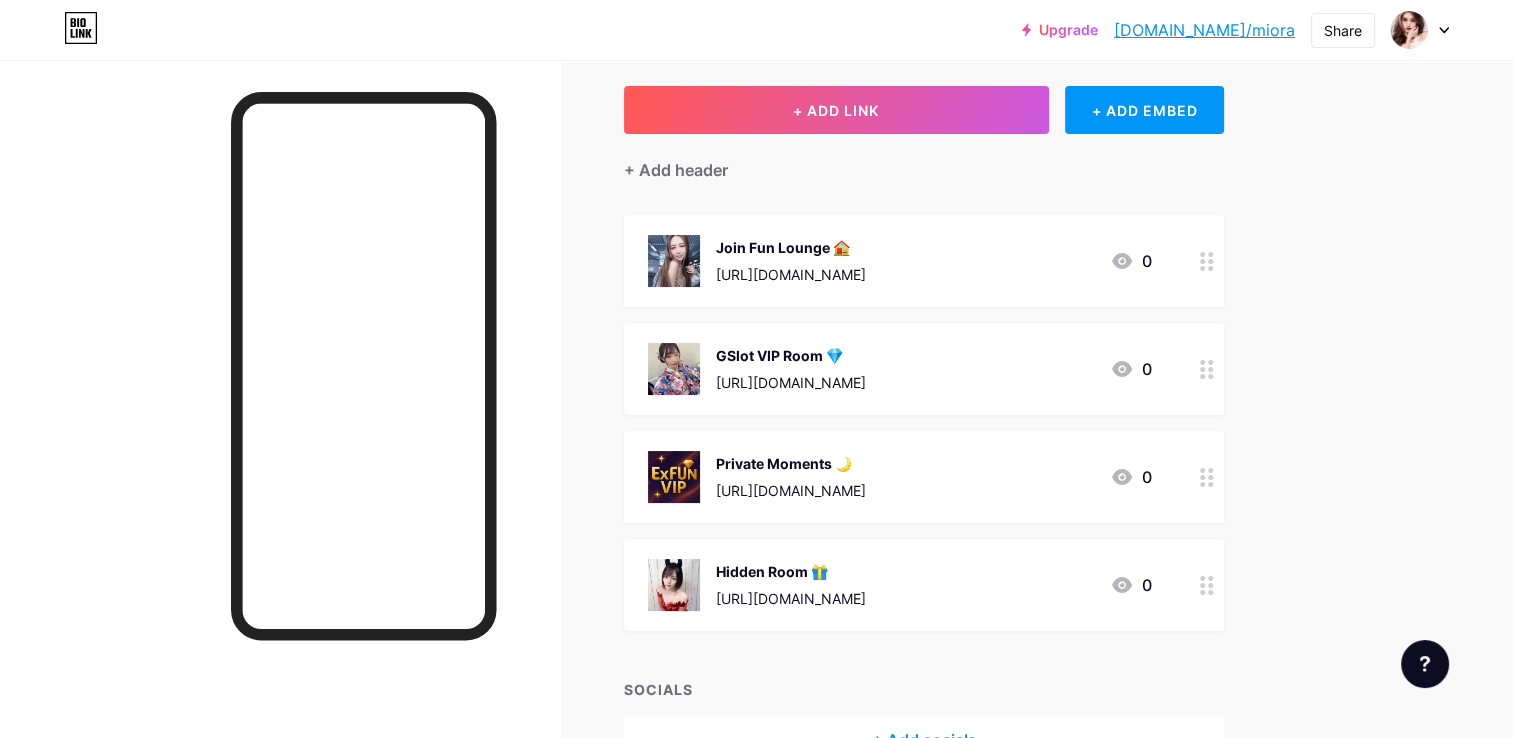 click 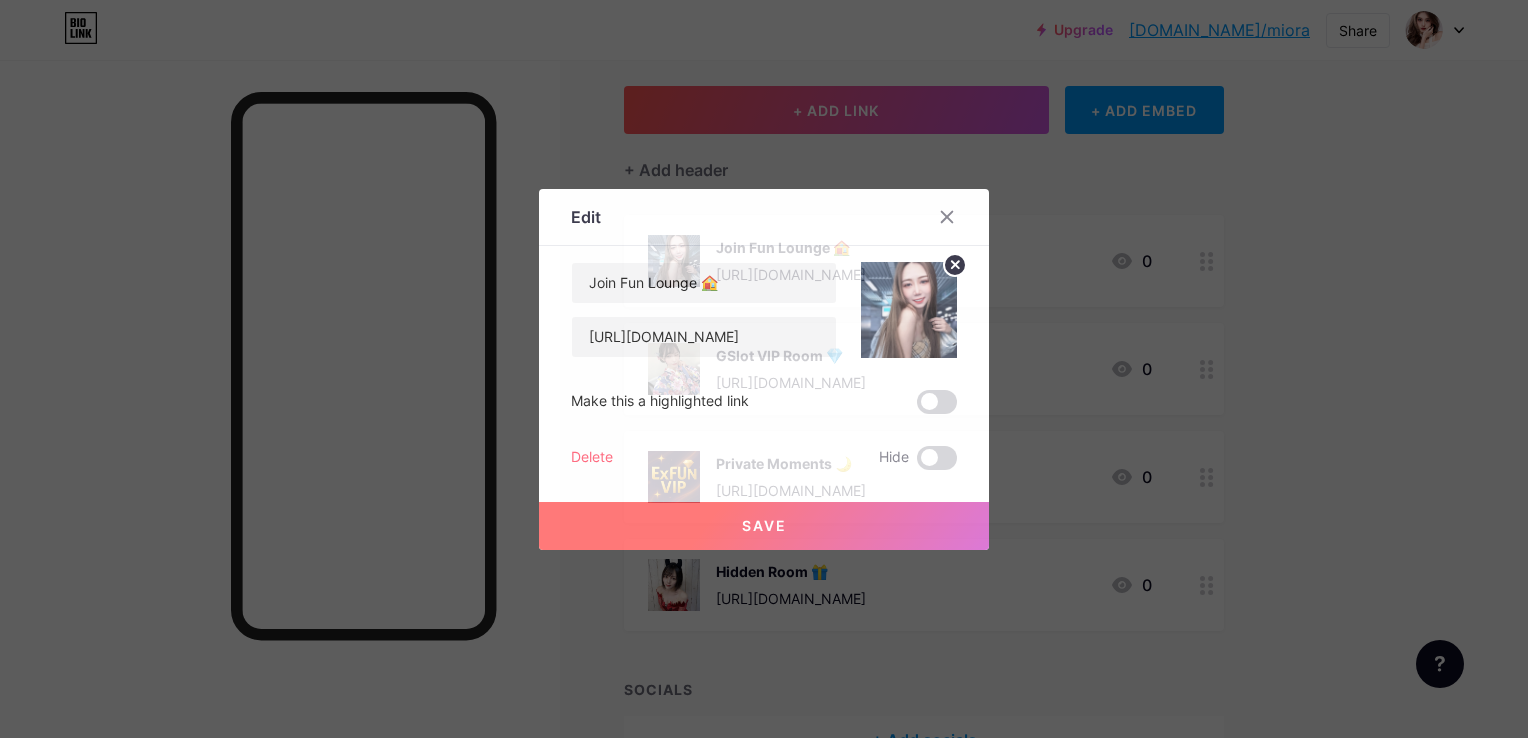 click at bounding box center [764, 369] 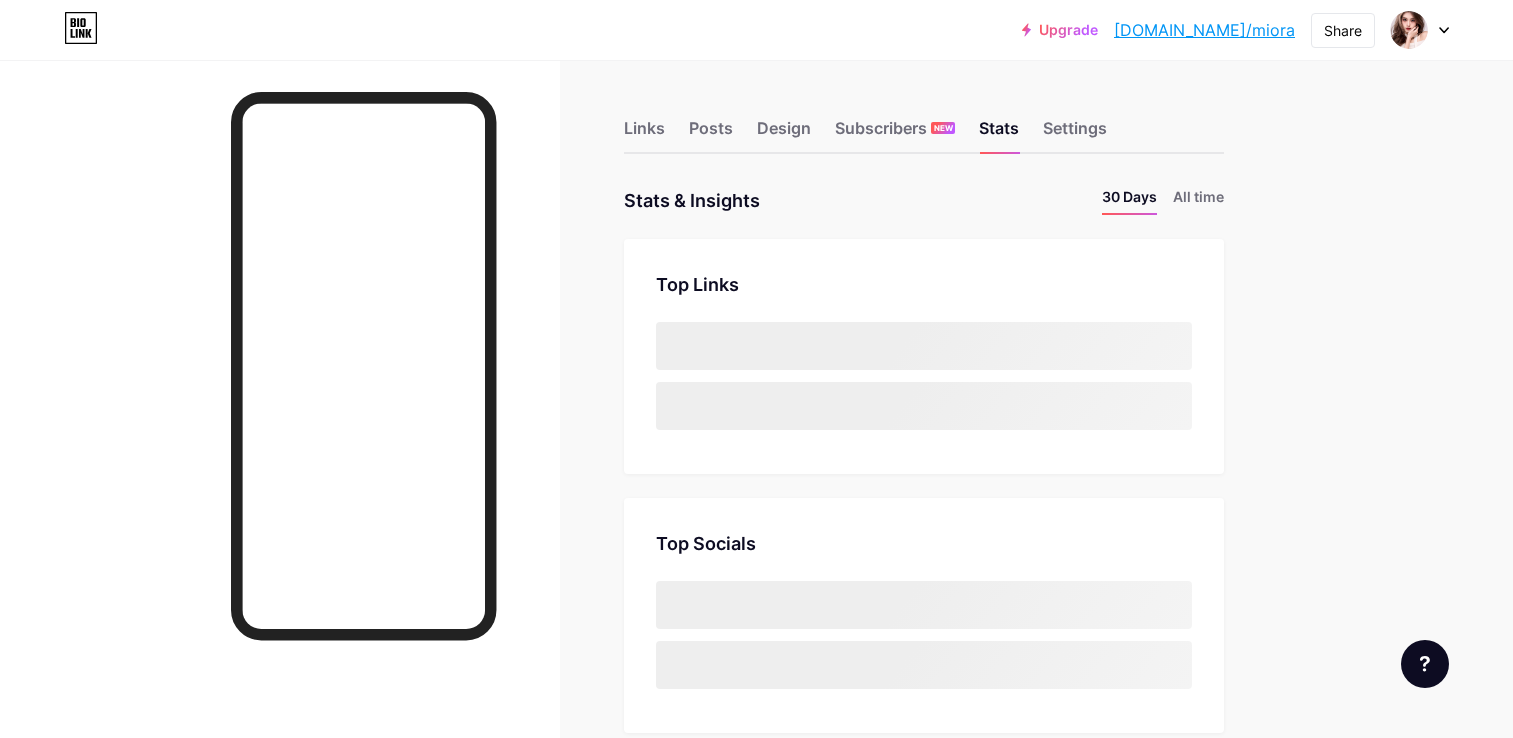scroll, scrollTop: 0, scrollLeft: 0, axis: both 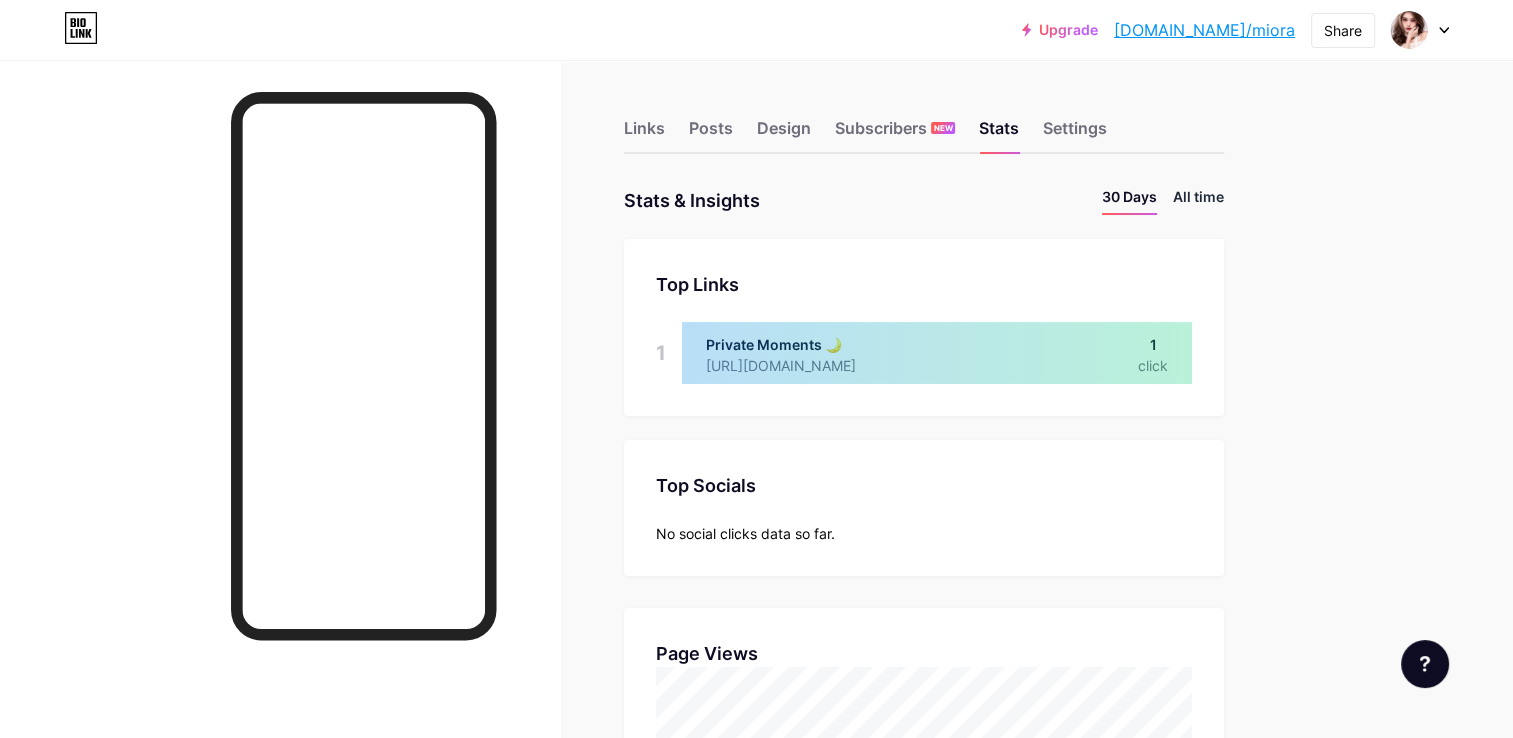 click on "All
time" at bounding box center (1198, 200) 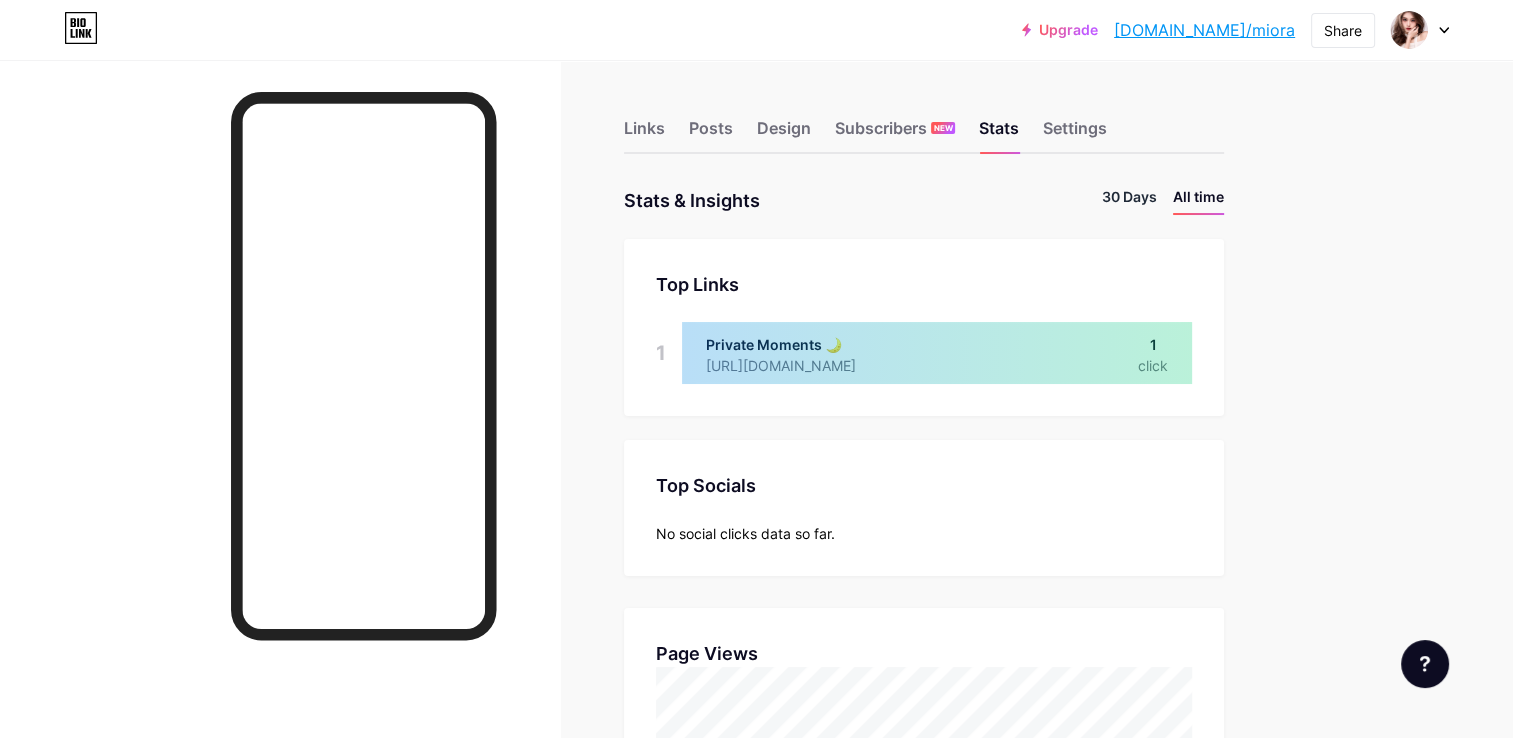 scroll, scrollTop: 999261, scrollLeft: 998487, axis: both 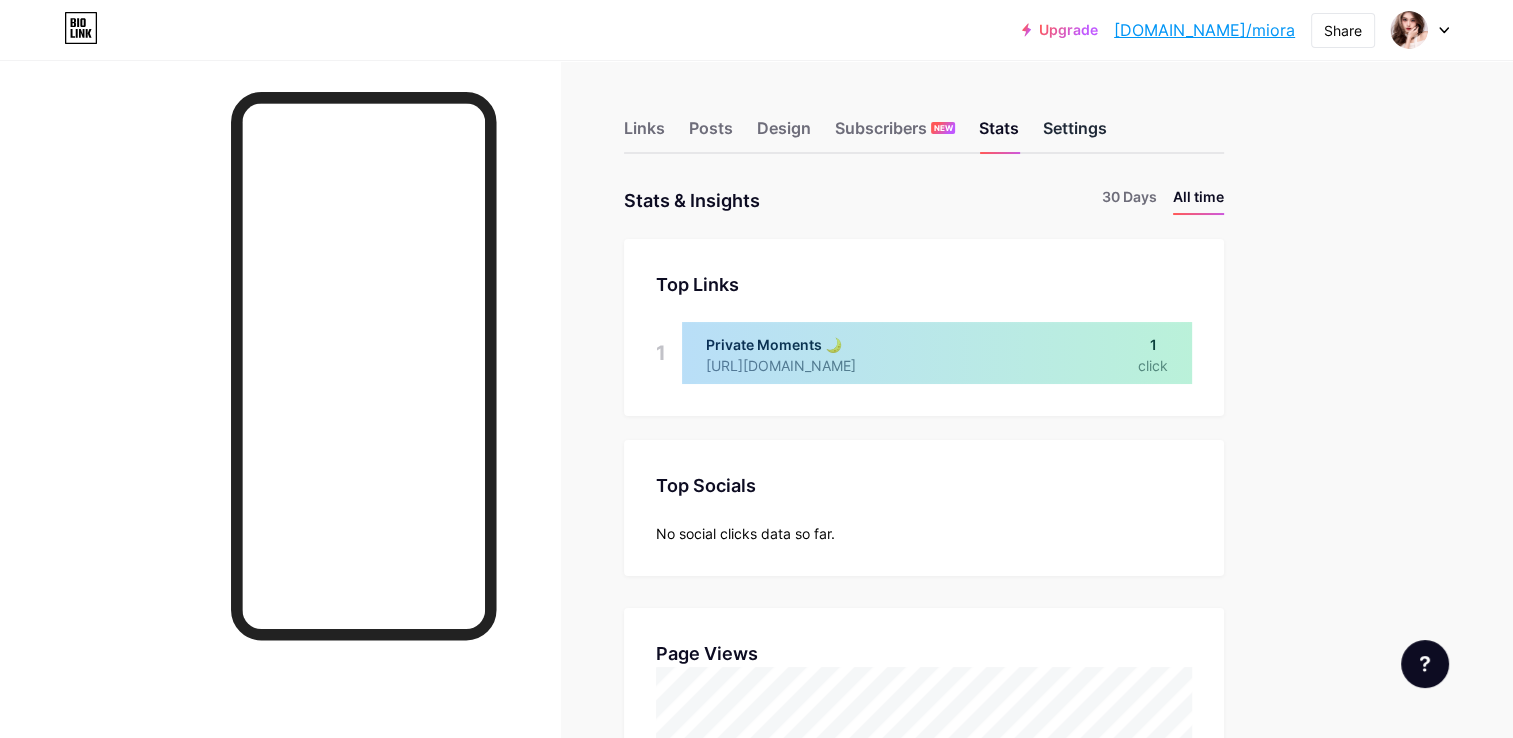 click on "Settings" at bounding box center [1075, 134] 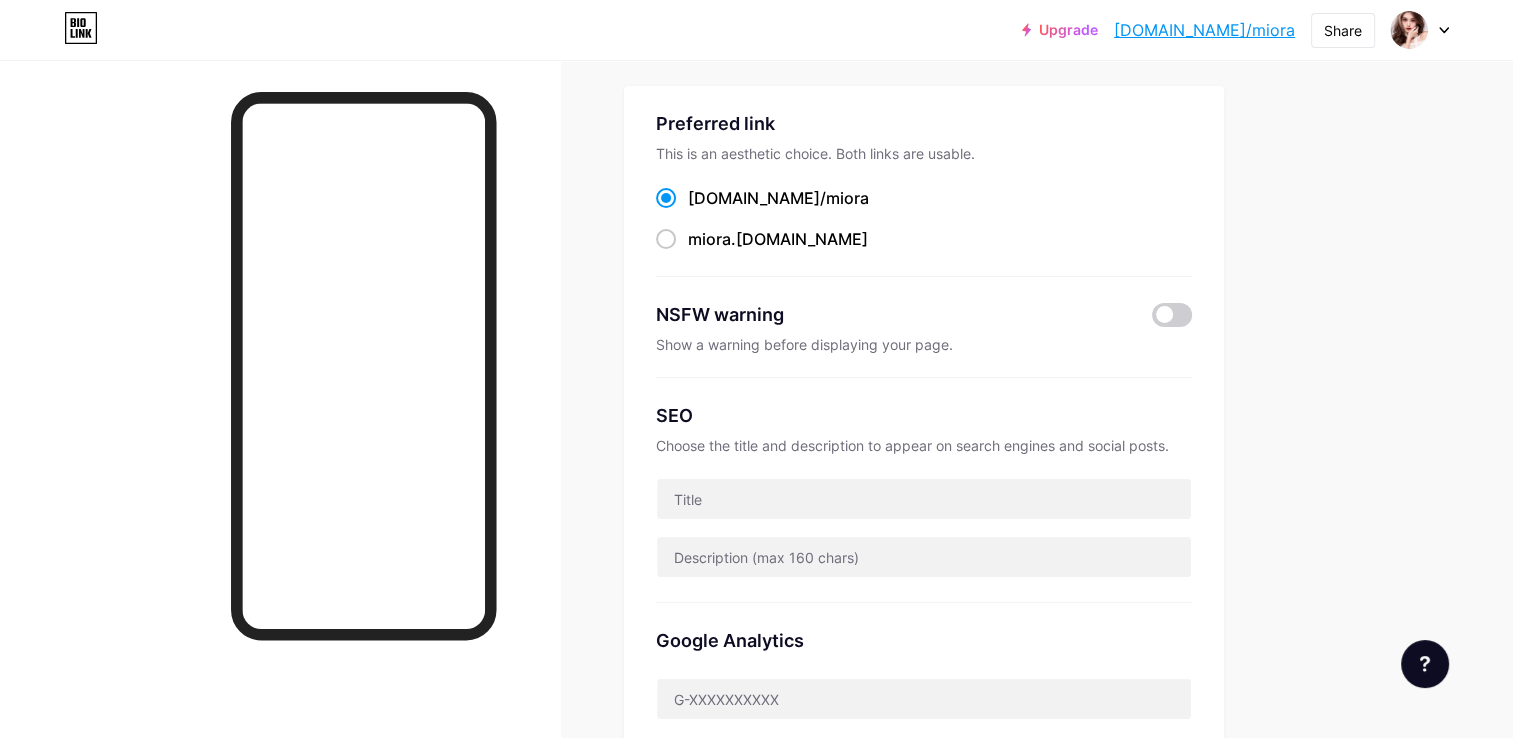 scroll, scrollTop: 0, scrollLeft: 0, axis: both 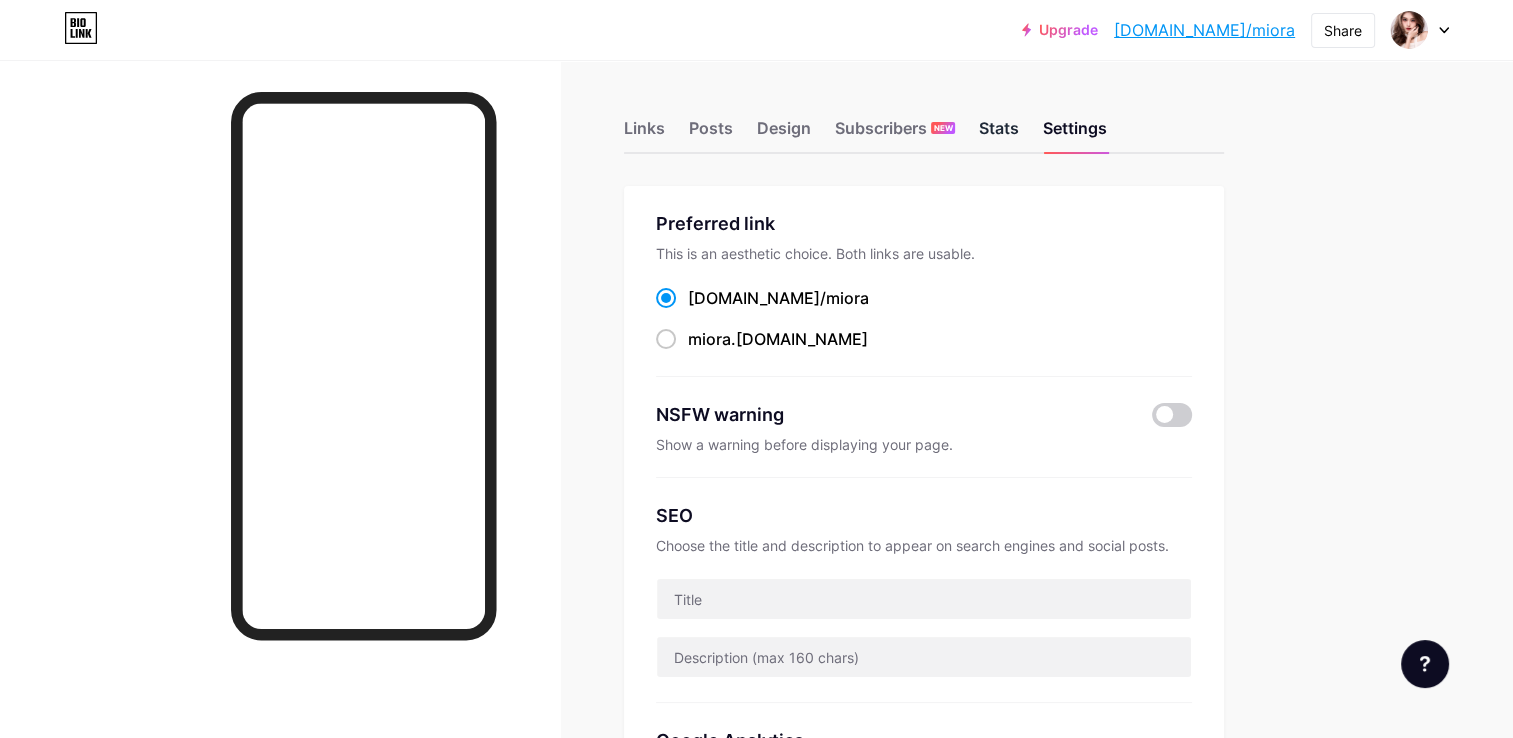 click on "Stats" at bounding box center (999, 134) 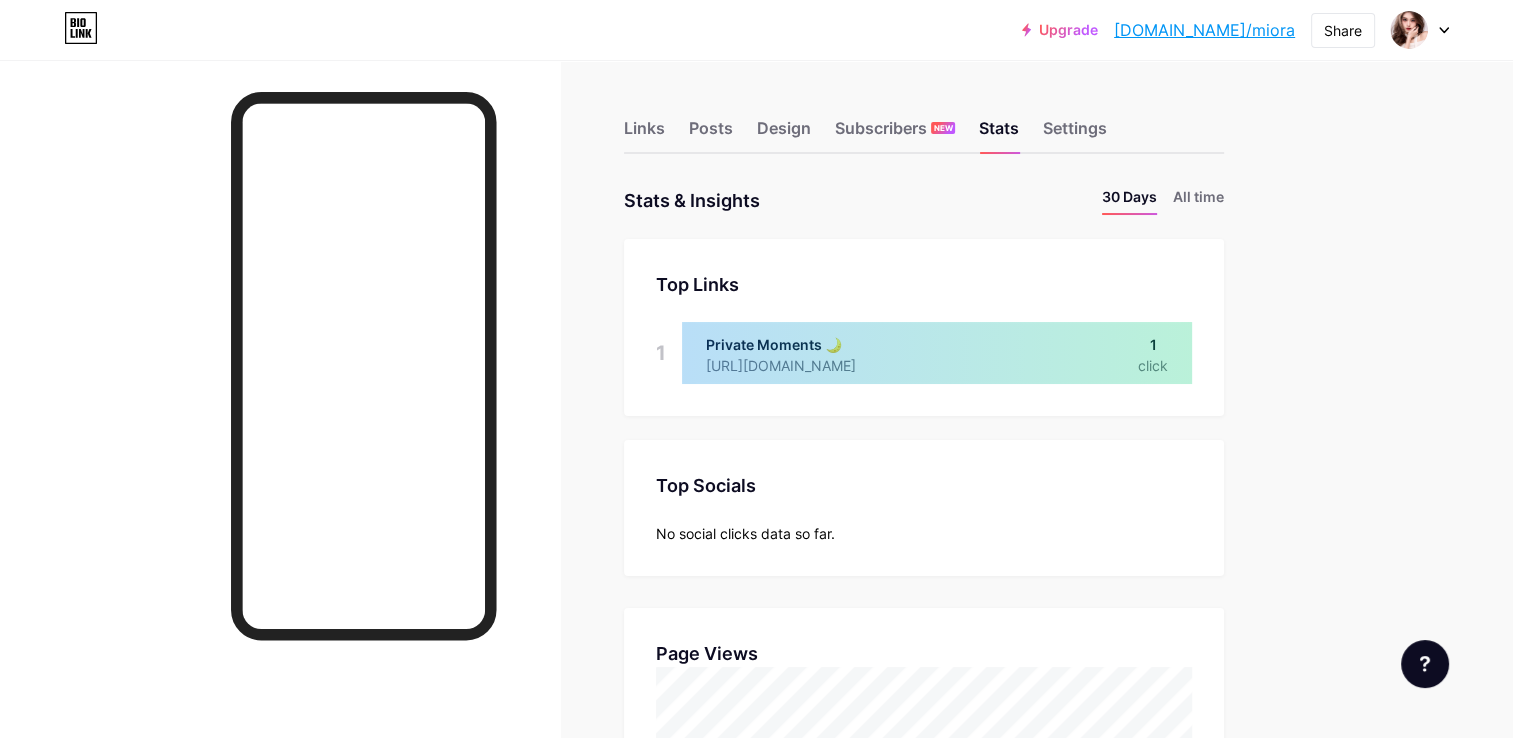 scroll, scrollTop: 999261, scrollLeft: 998487, axis: both 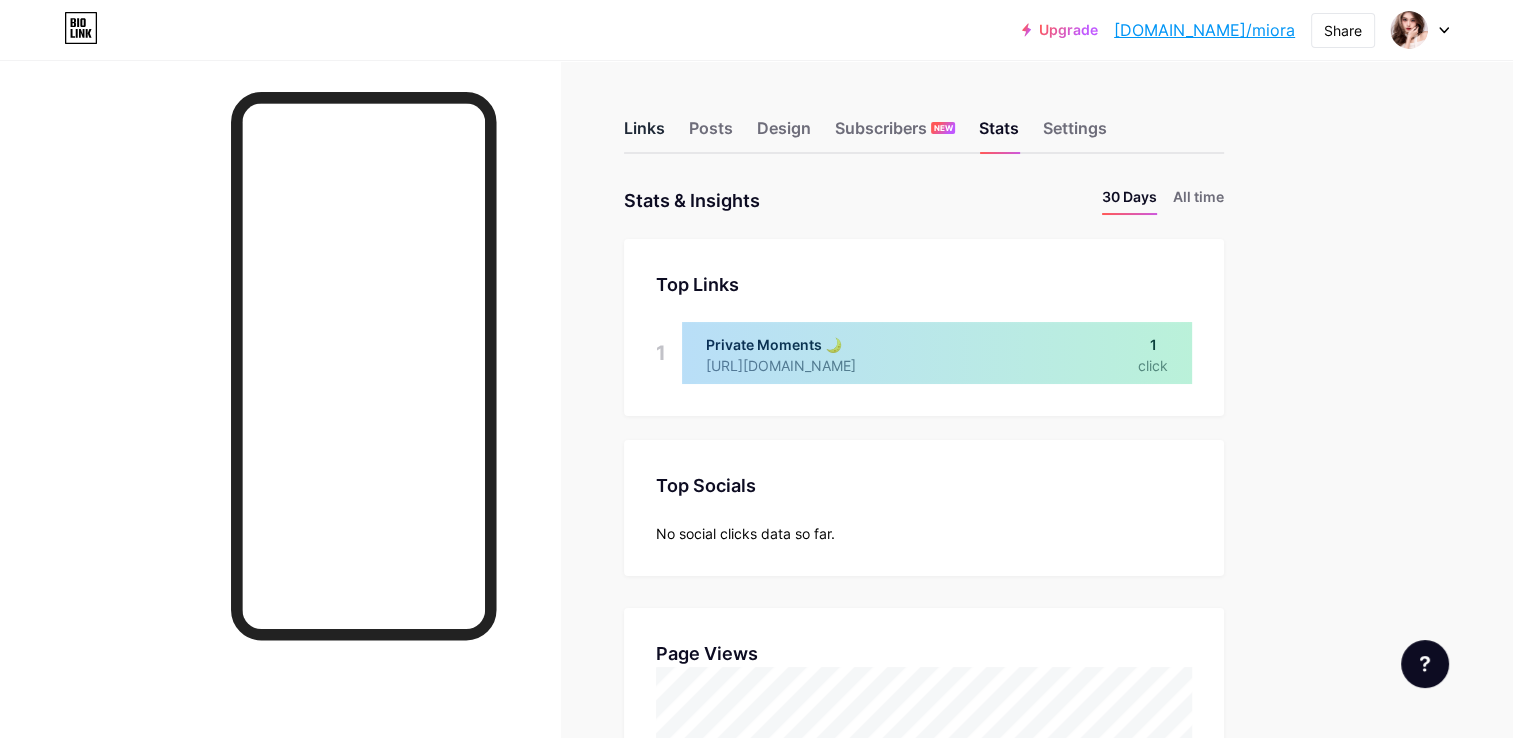 click on "Links" at bounding box center [644, 134] 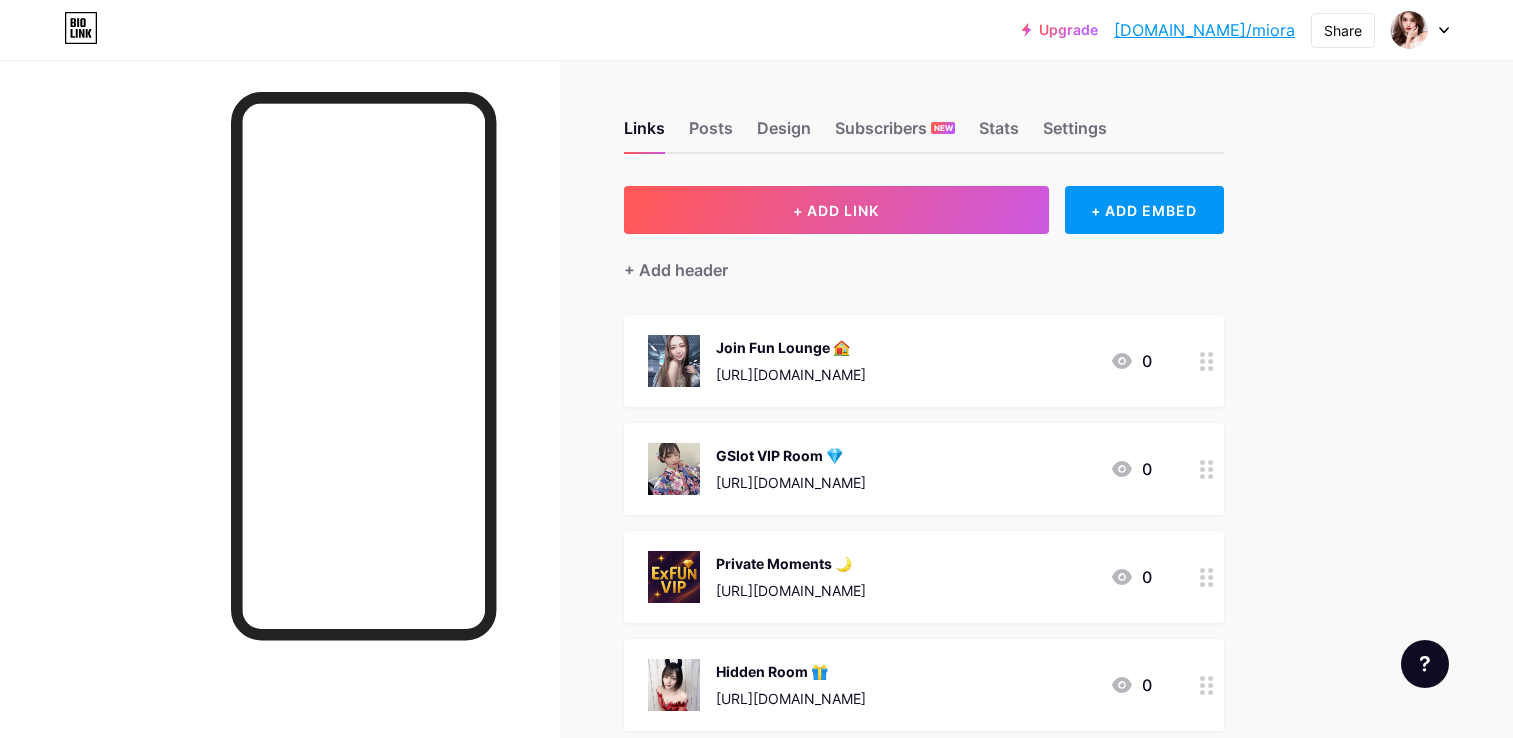scroll, scrollTop: 0, scrollLeft: 0, axis: both 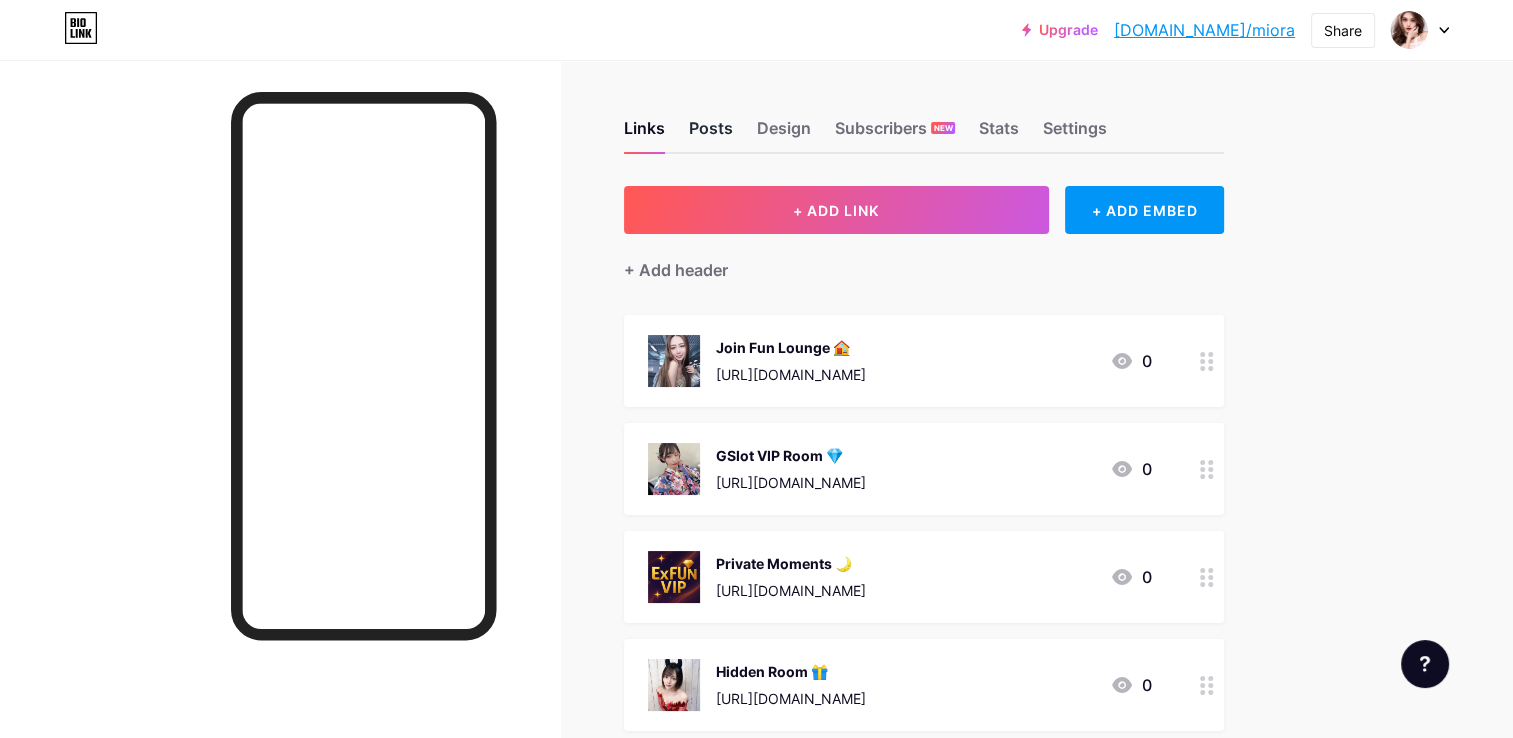 click on "Posts" at bounding box center [711, 134] 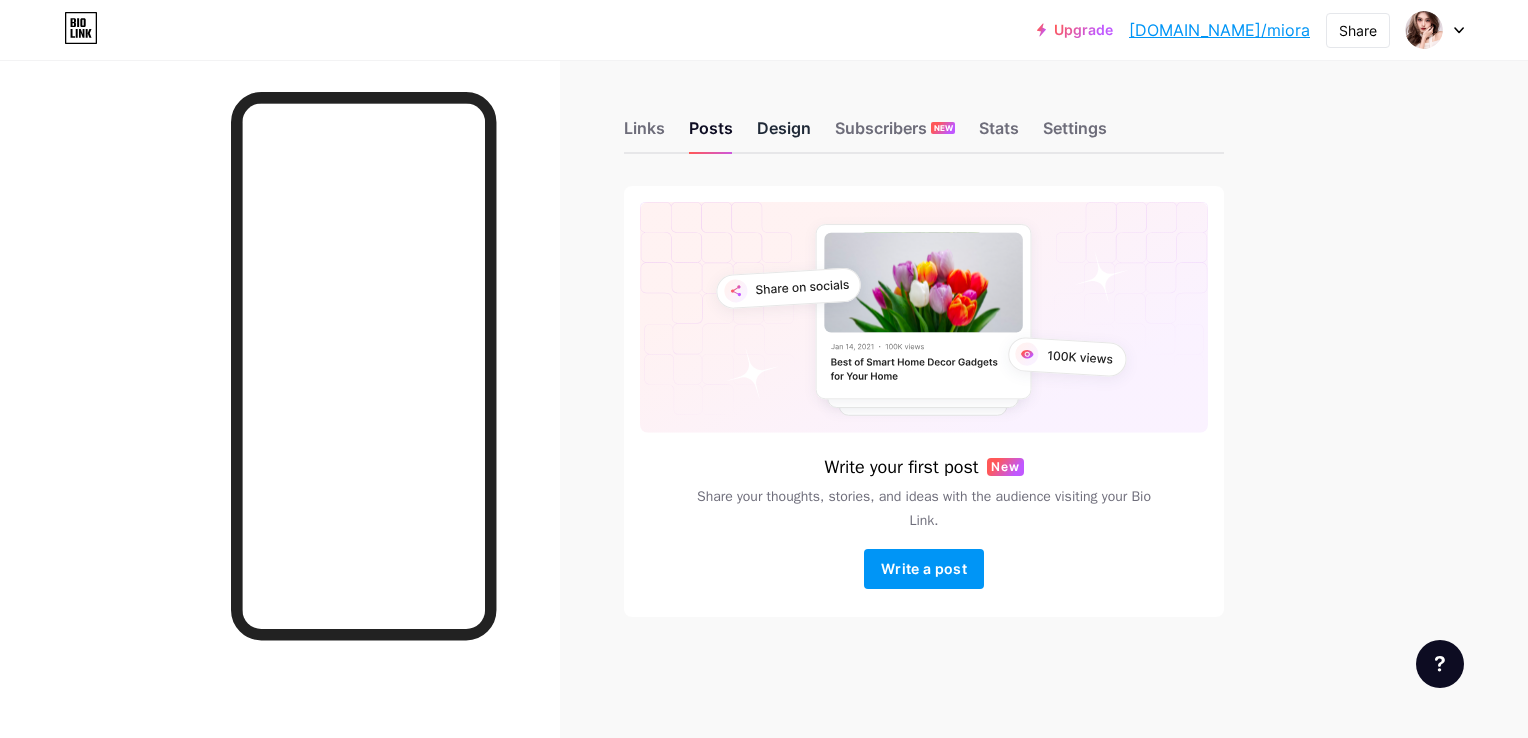 click on "Design" at bounding box center (784, 134) 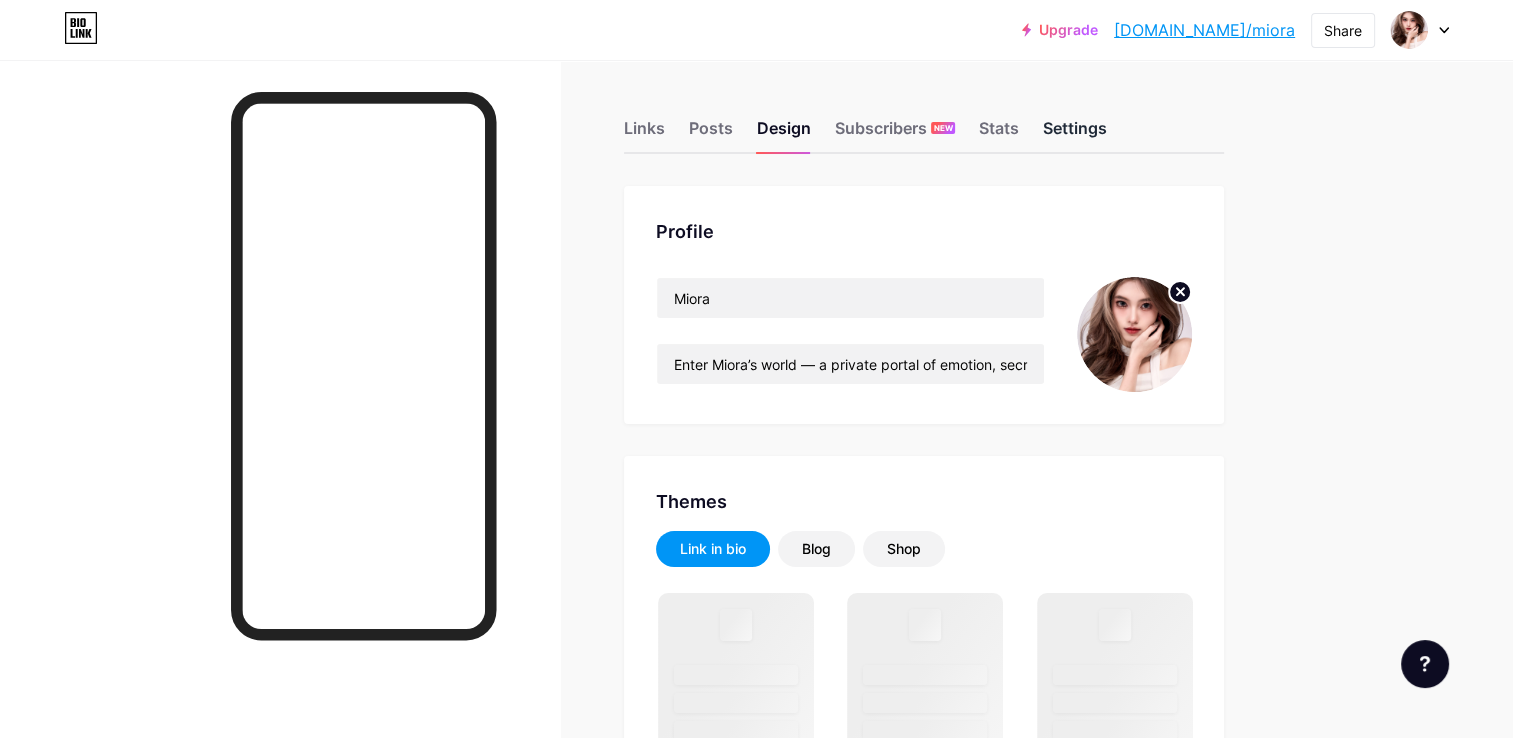 click on "Settings" at bounding box center (1075, 134) 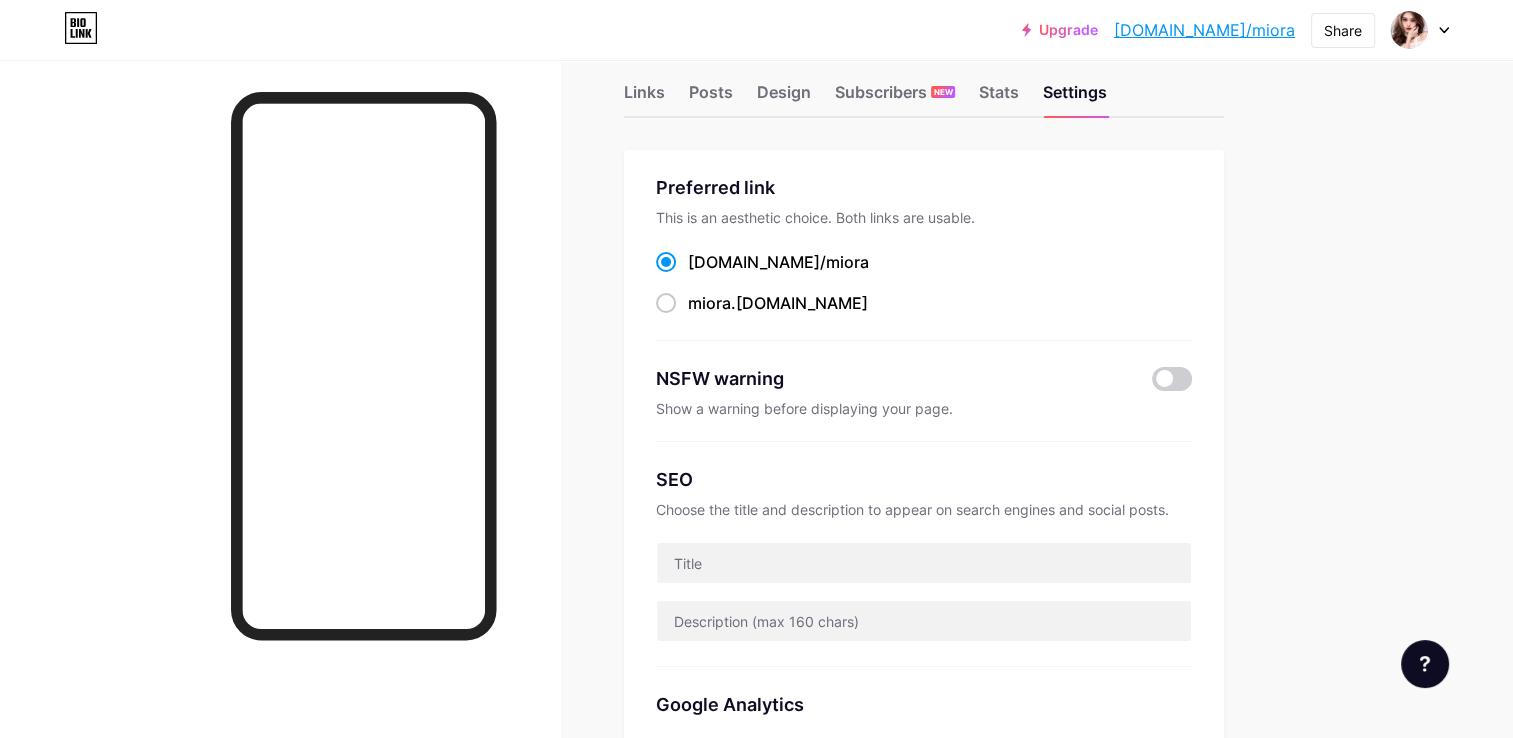 scroll, scrollTop: 23, scrollLeft: 0, axis: vertical 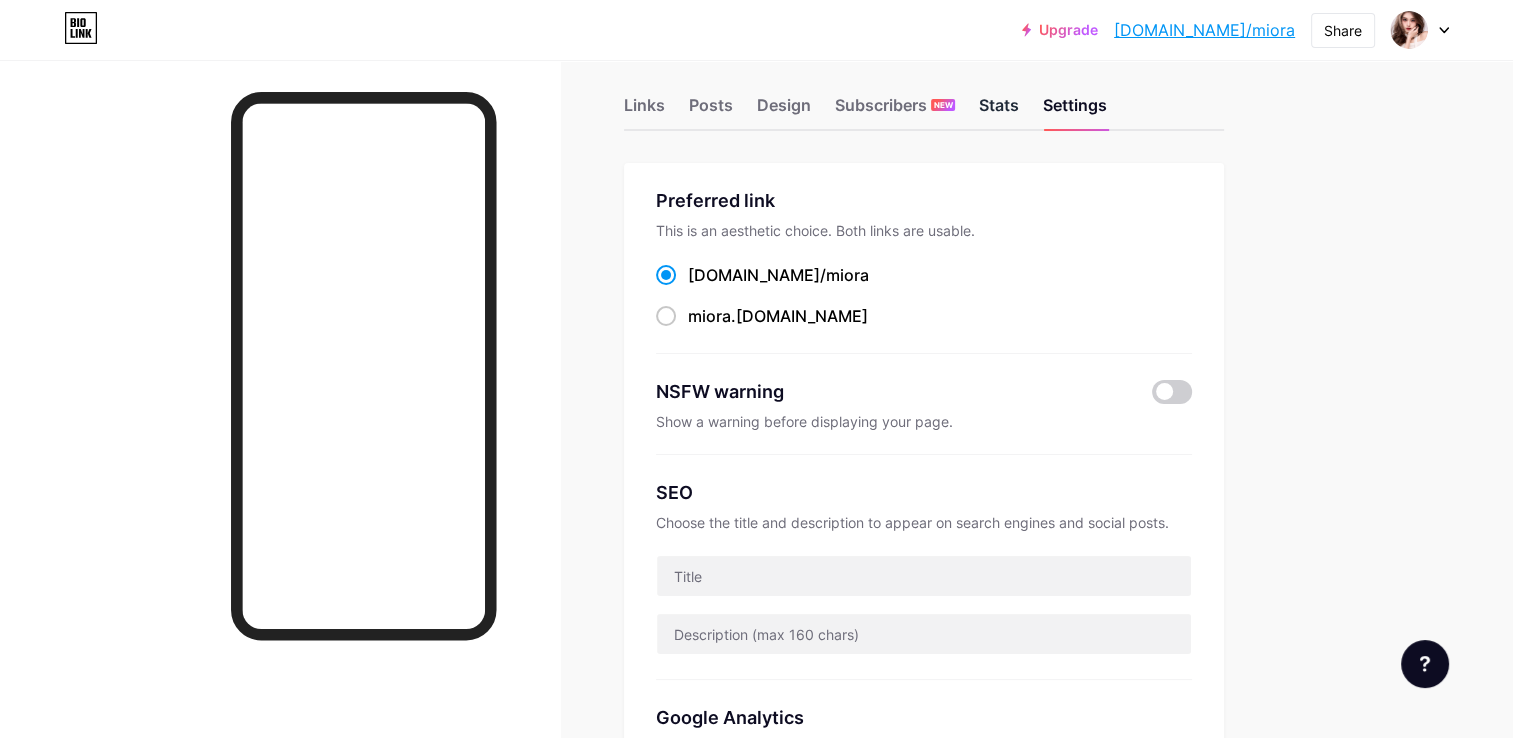 click on "Stats" at bounding box center (999, 111) 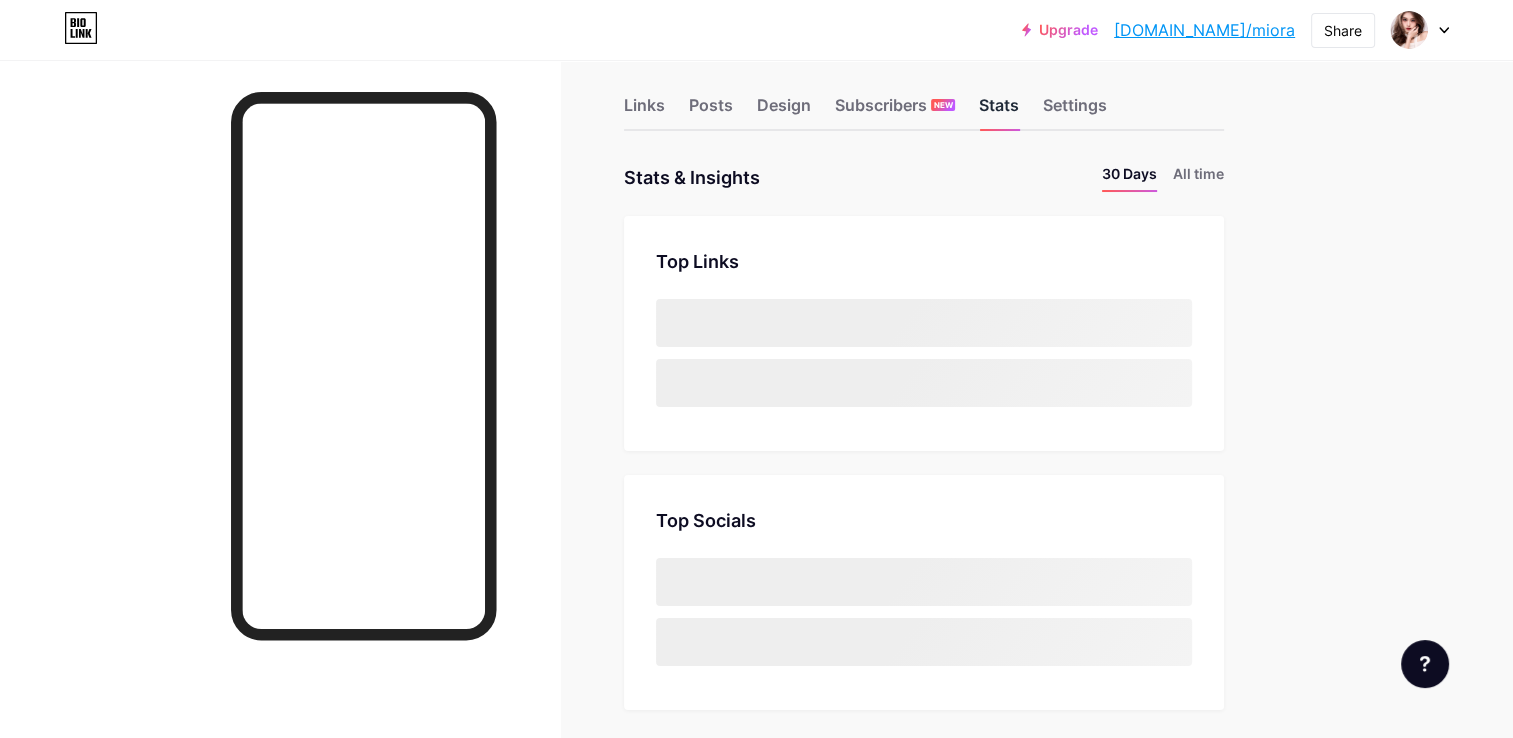 scroll, scrollTop: 0, scrollLeft: 0, axis: both 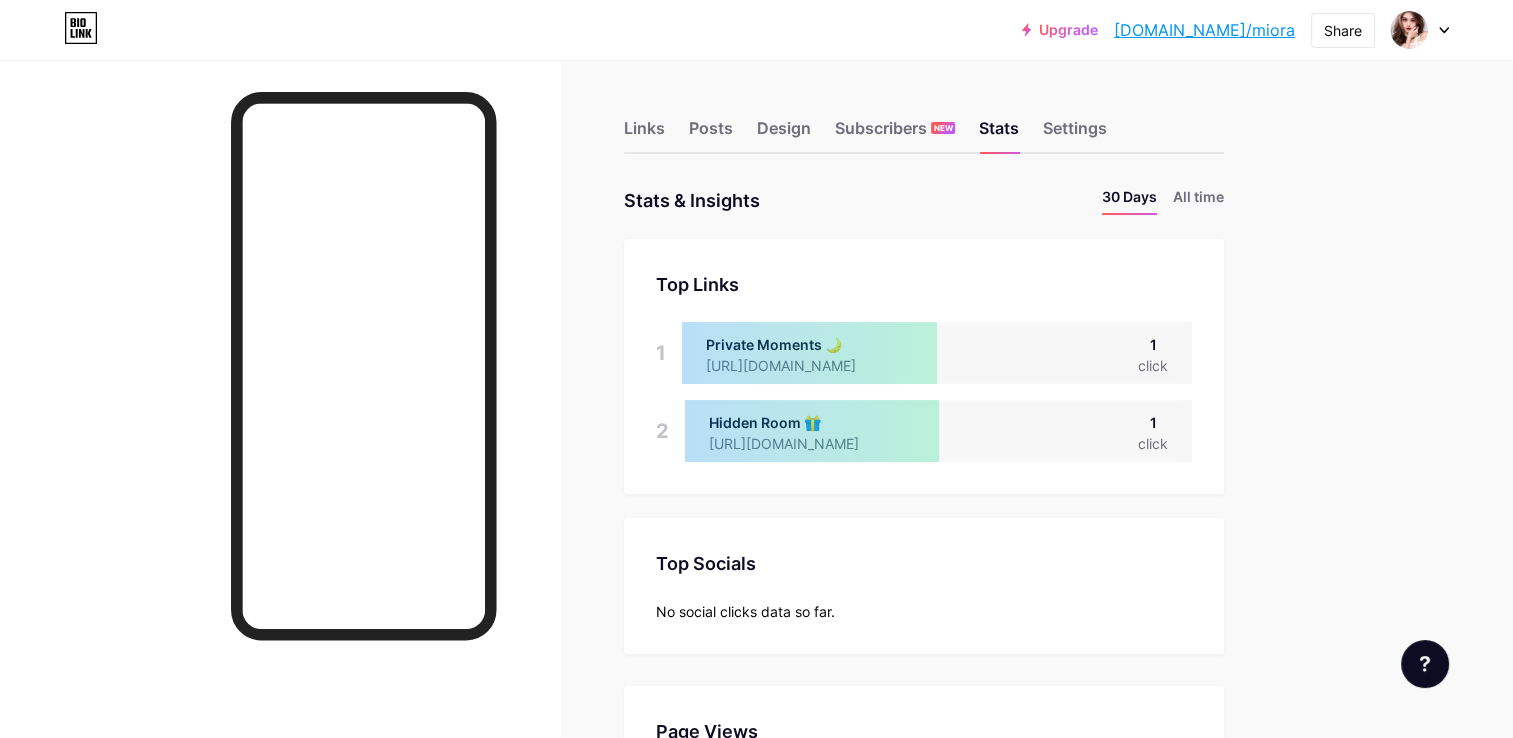click on "Links
Posts
Design
Subscribers
NEW
Stats
Settings" at bounding box center (924, 119) 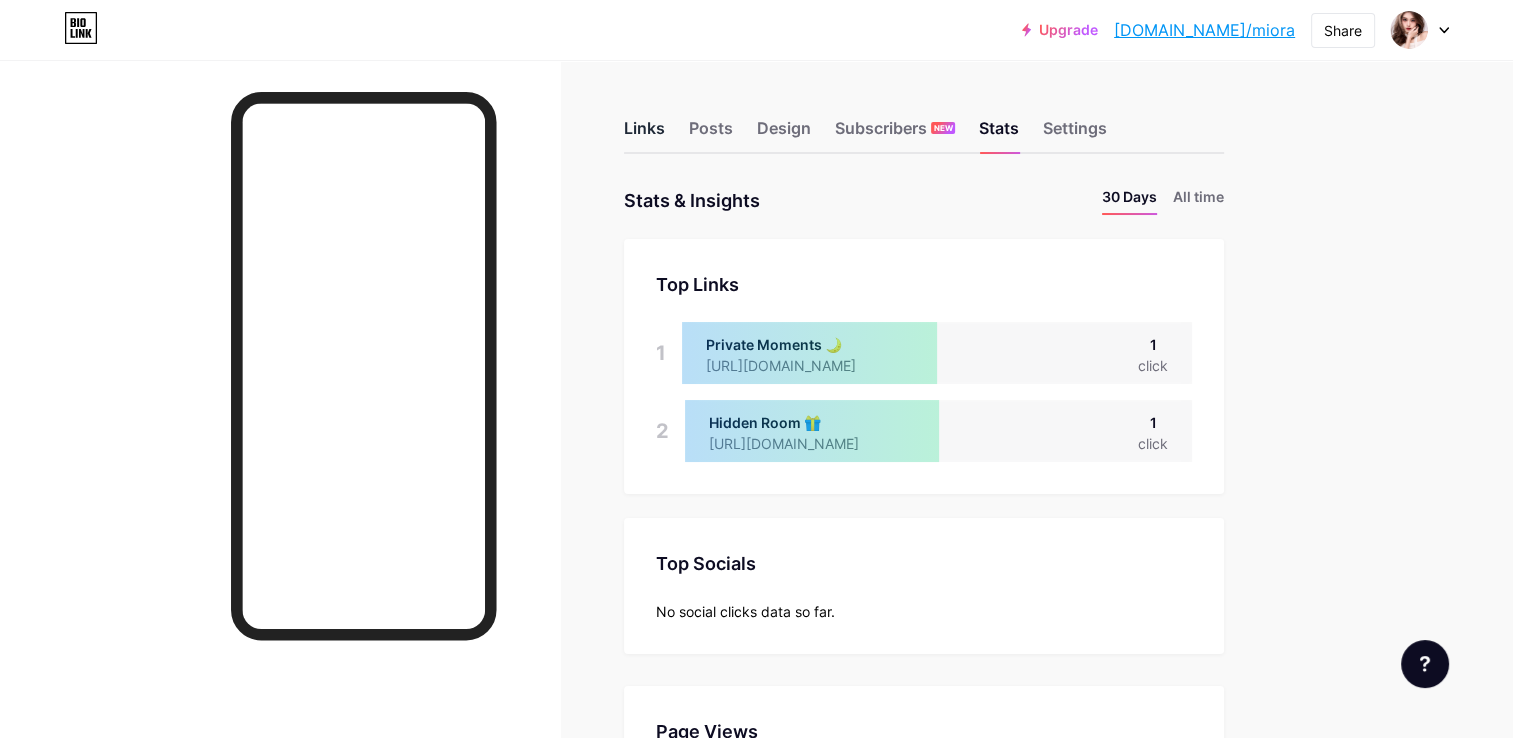 click on "Links" at bounding box center [644, 134] 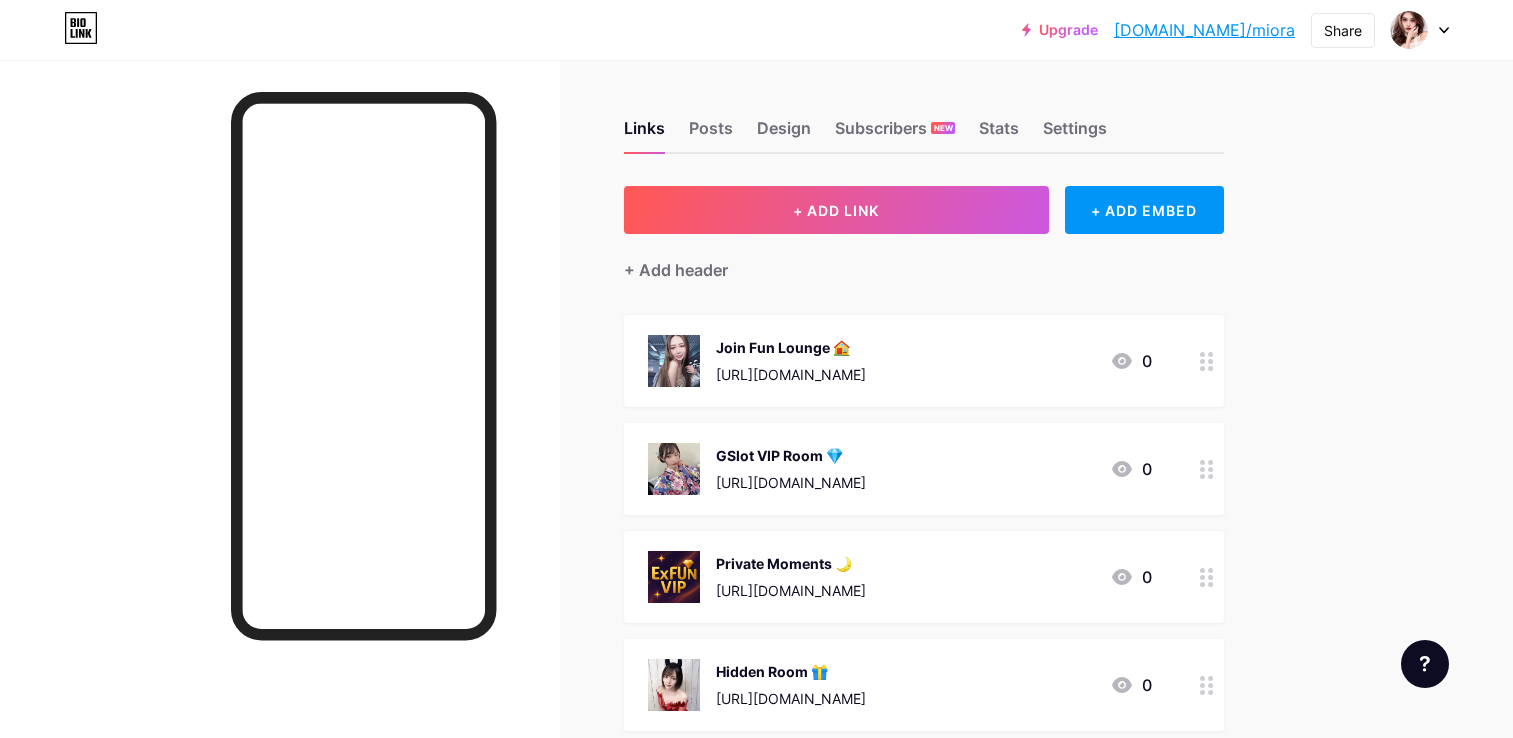 scroll, scrollTop: 0, scrollLeft: 0, axis: both 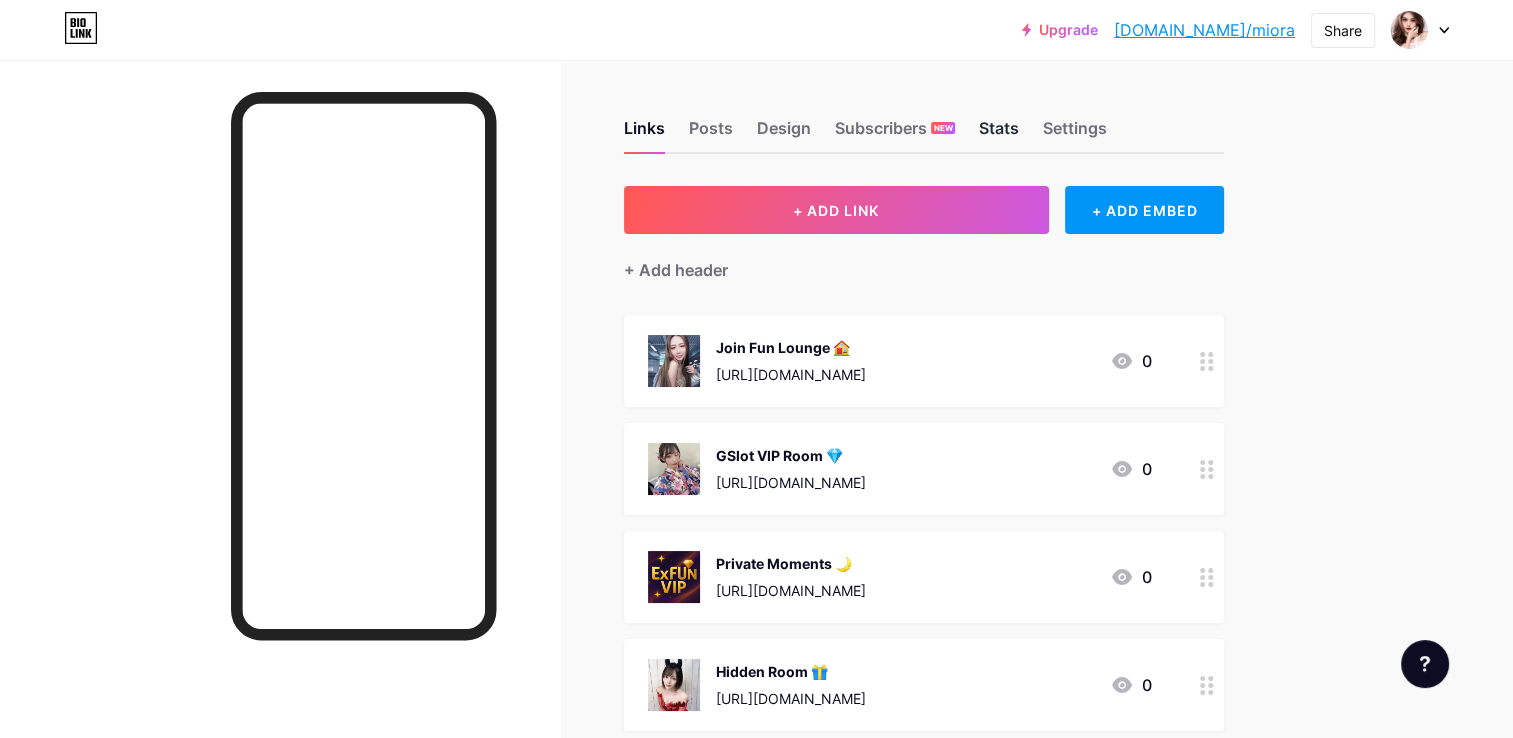 click on "Stats" at bounding box center [999, 134] 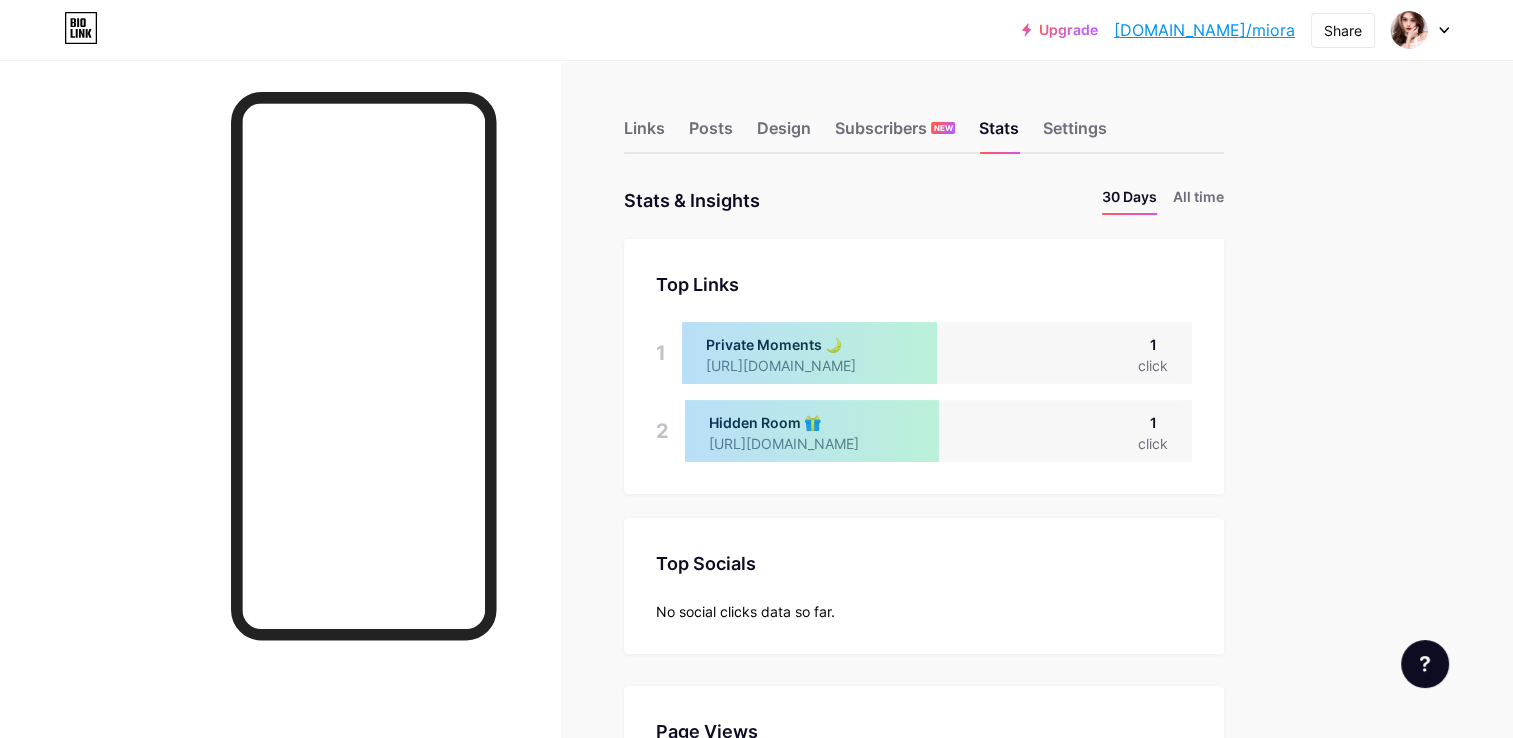 scroll, scrollTop: 999261, scrollLeft: 998487, axis: both 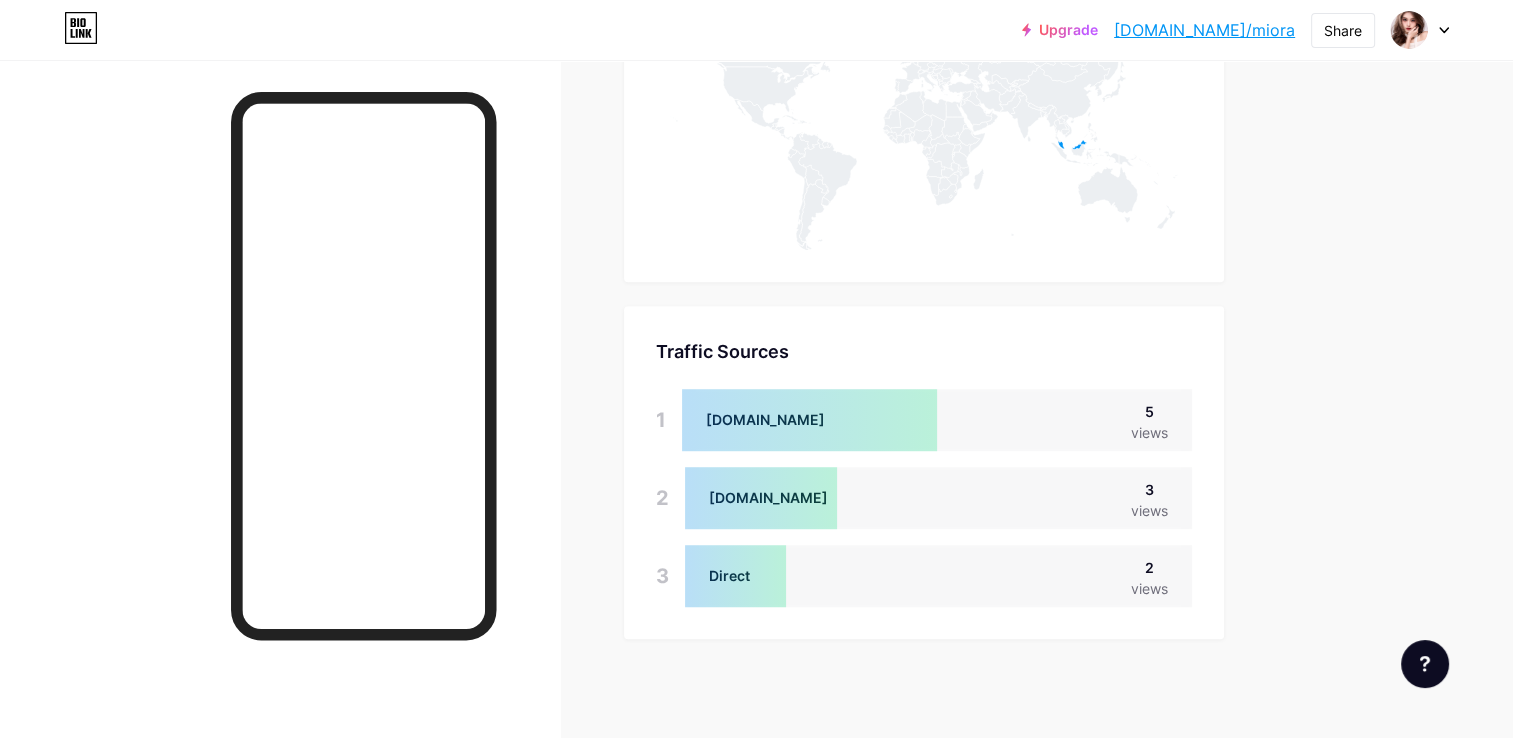drag, startPoint x: 914, startPoint y: 572, endPoint x: 920, endPoint y: 544, distance: 28.635643 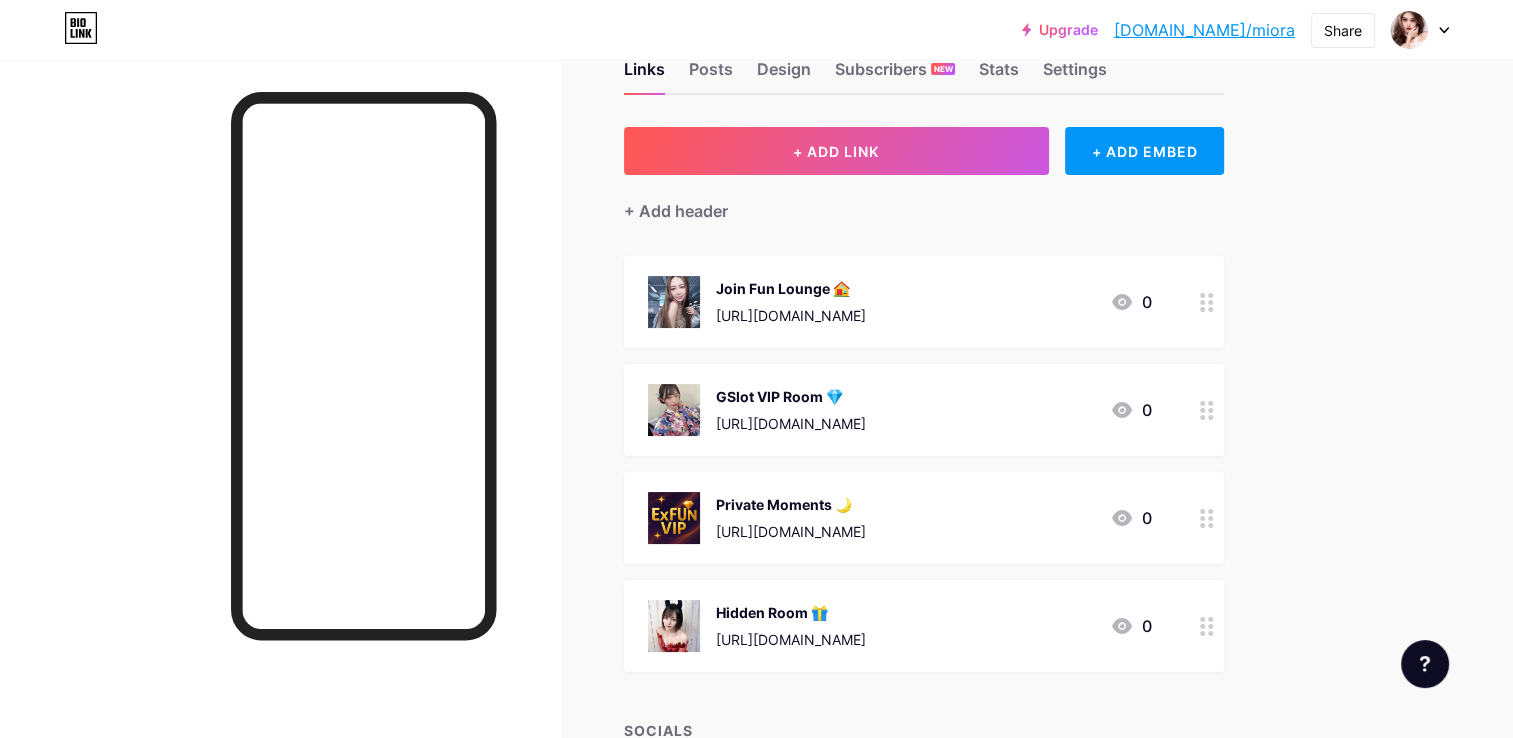 scroll, scrollTop: 0, scrollLeft: 0, axis: both 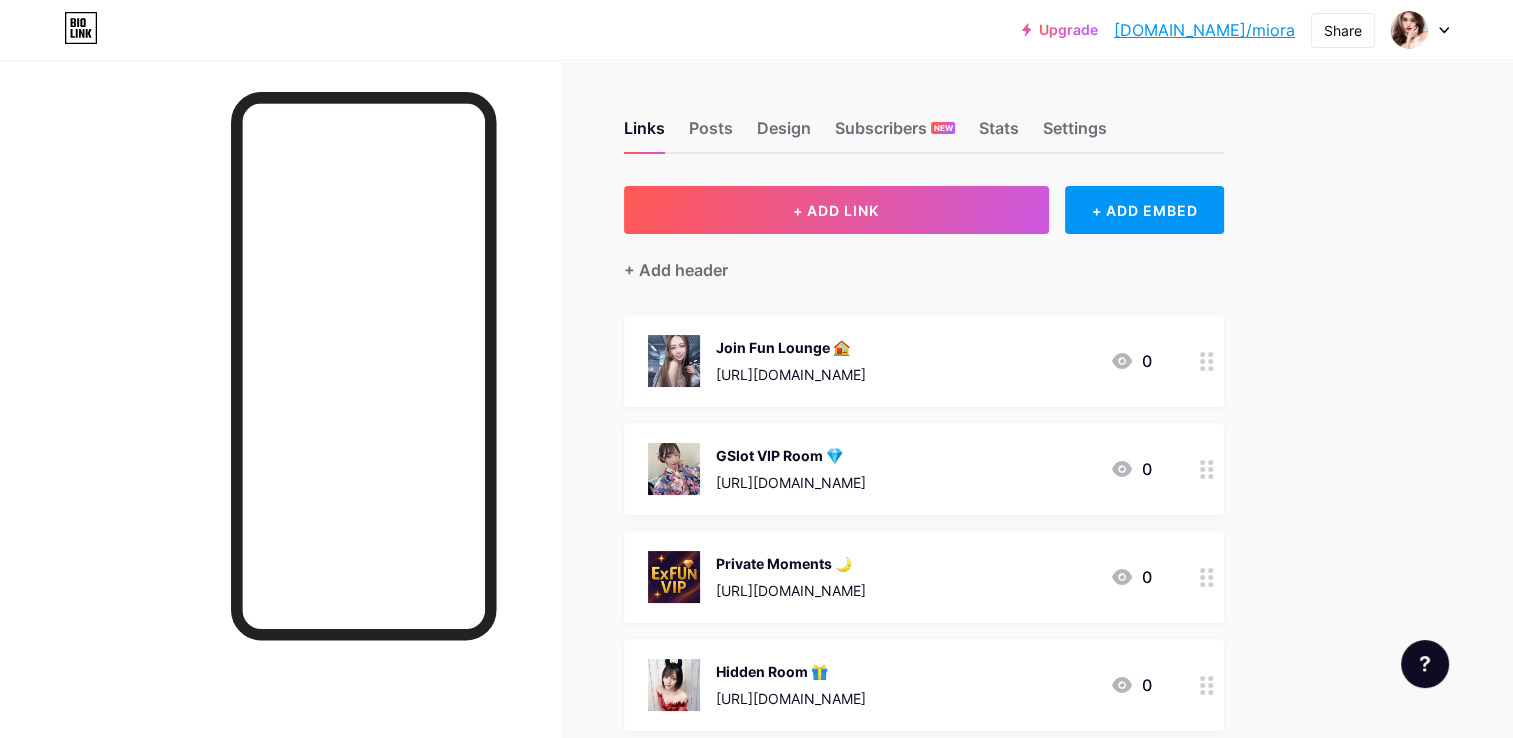 click on "Links
Posts
Design
Subscribers
NEW
Stats
Settings" at bounding box center (924, 119) 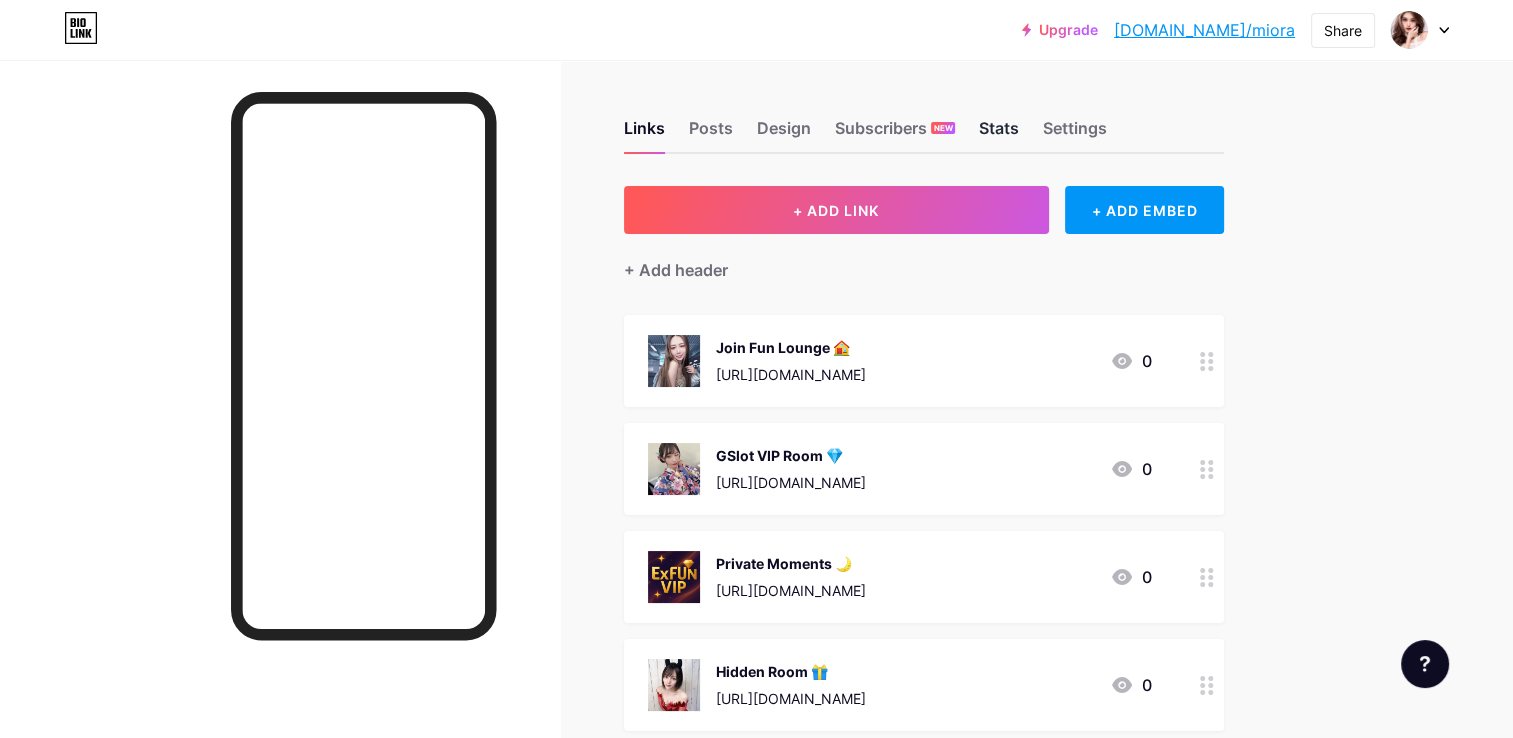 click on "Stats" at bounding box center (999, 134) 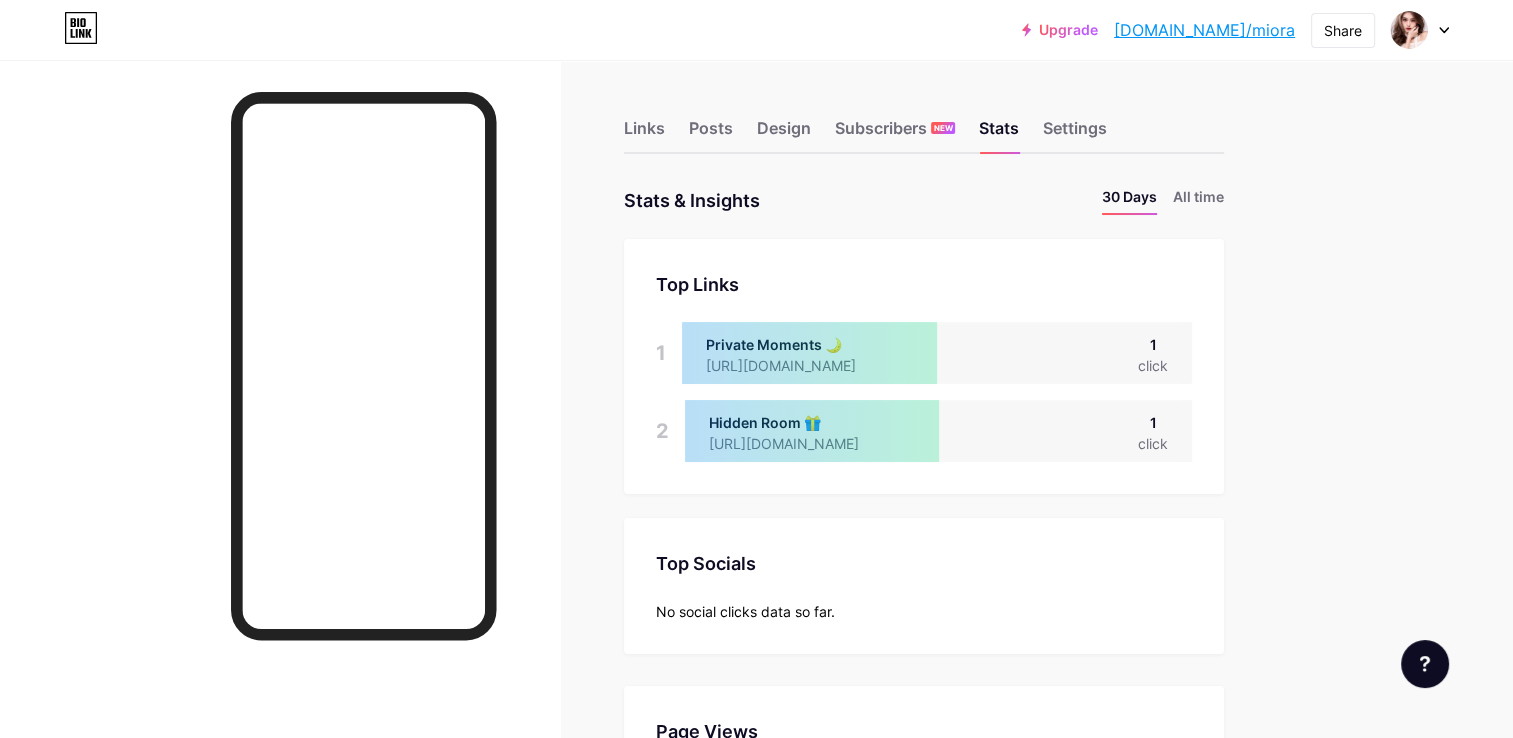 scroll, scrollTop: 999261, scrollLeft: 998487, axis: both 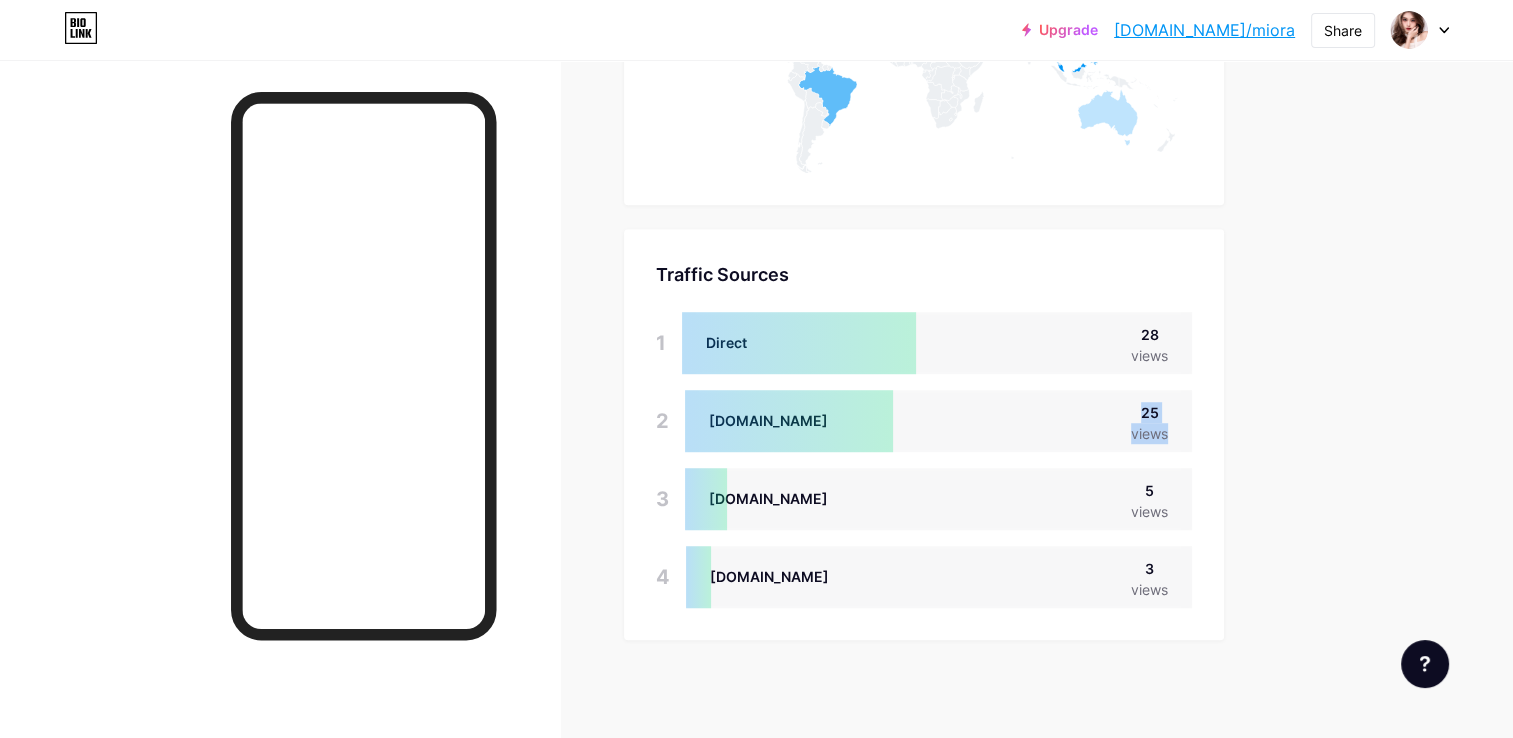 drag, startPoint x: 1000, startPoint y: 413, endPoint x: 784, endPoint y: 413, distance: 216 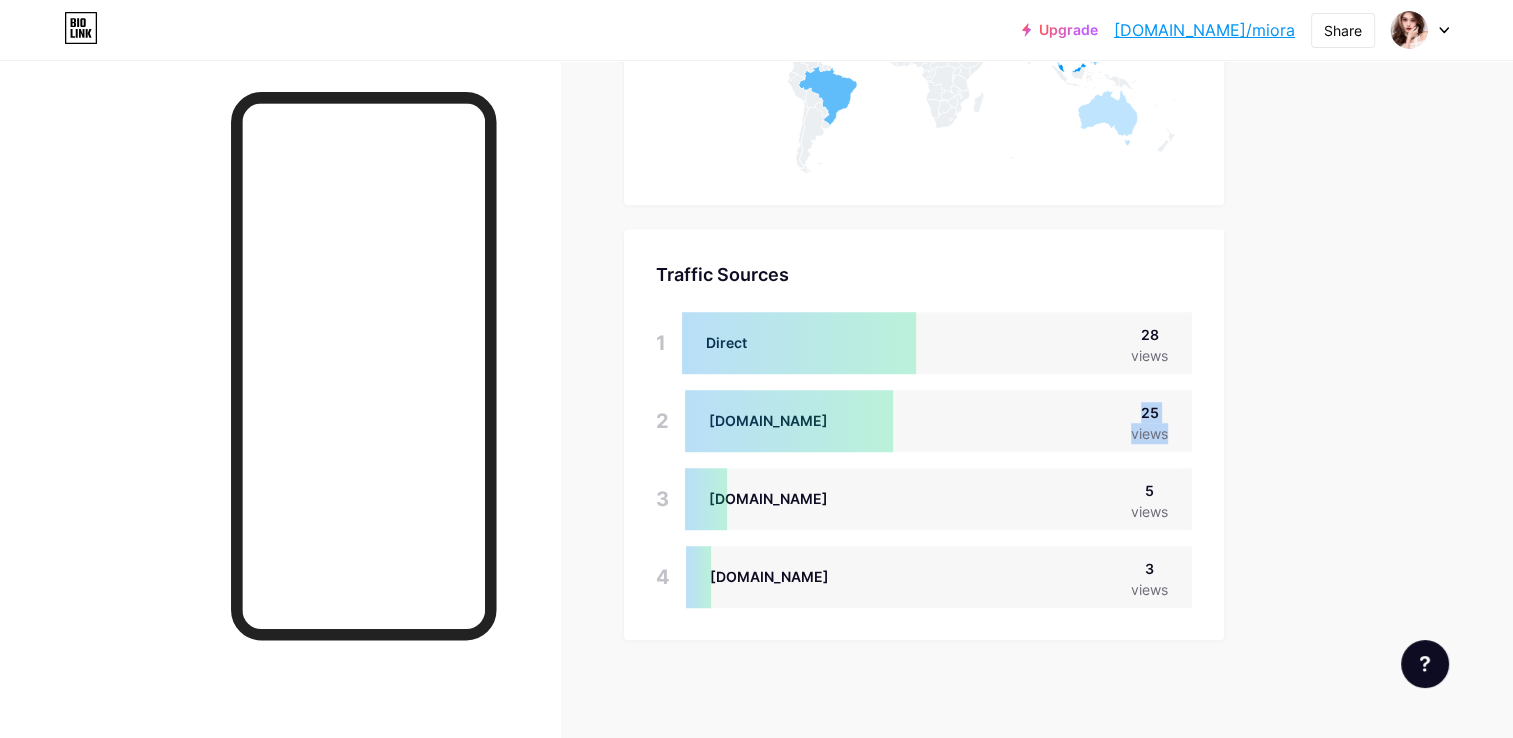 click on "tcs-sg.tiktok-row.net   25   views" at bounding box center [938, 421] 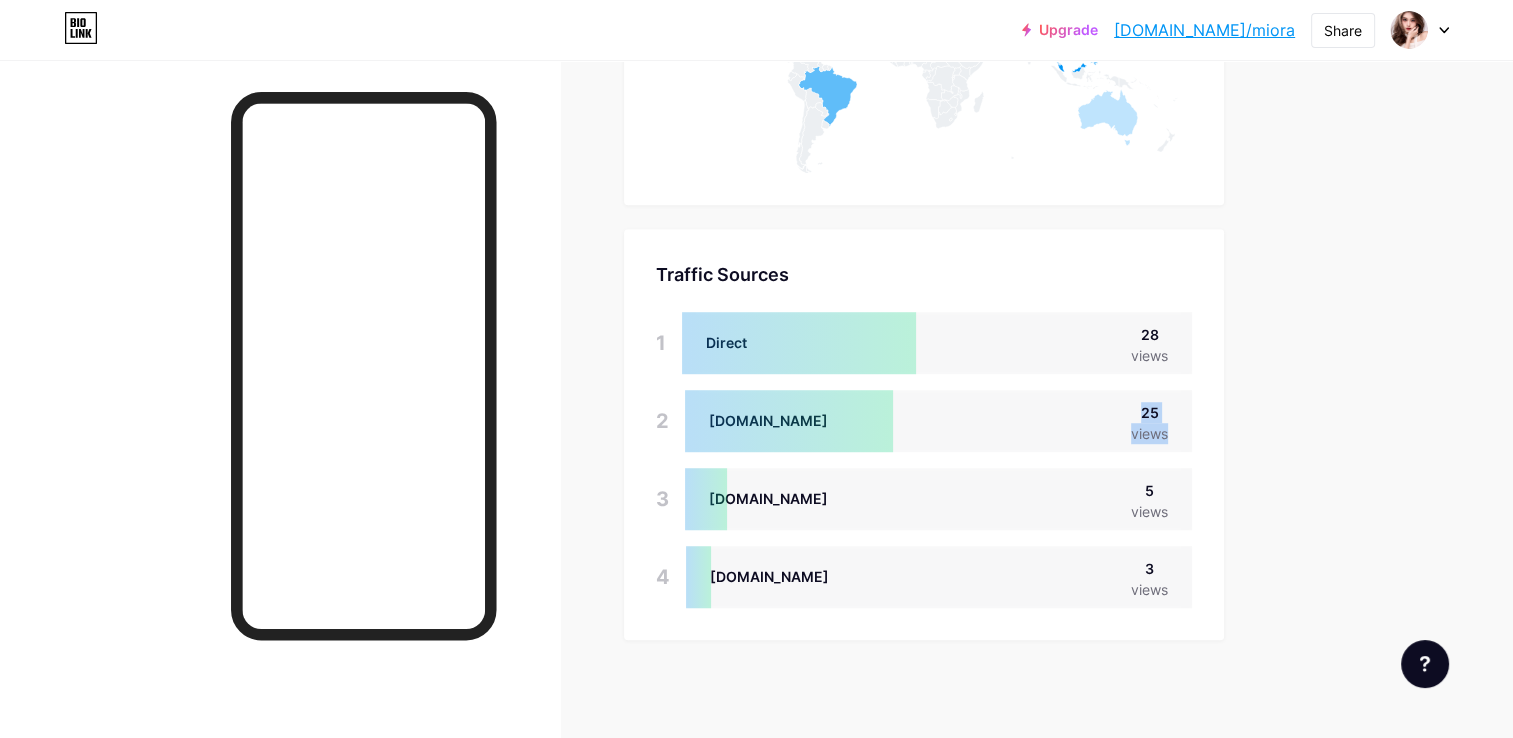 drag, startPoint x: 784, startPoint y: 413, endPoint x: 759, endPoint y: 418, distance: 25.495098 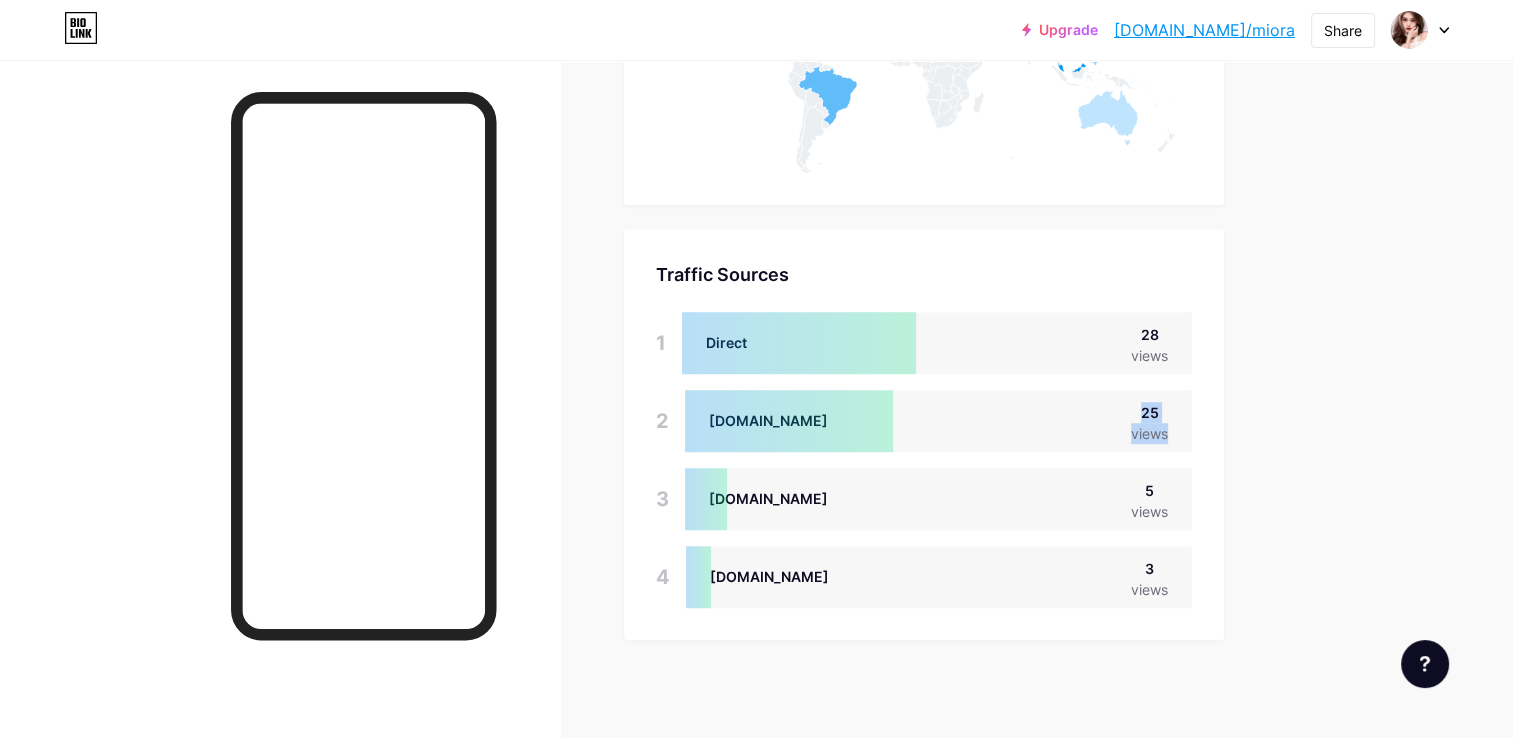 click at bounding box center [789, 421] 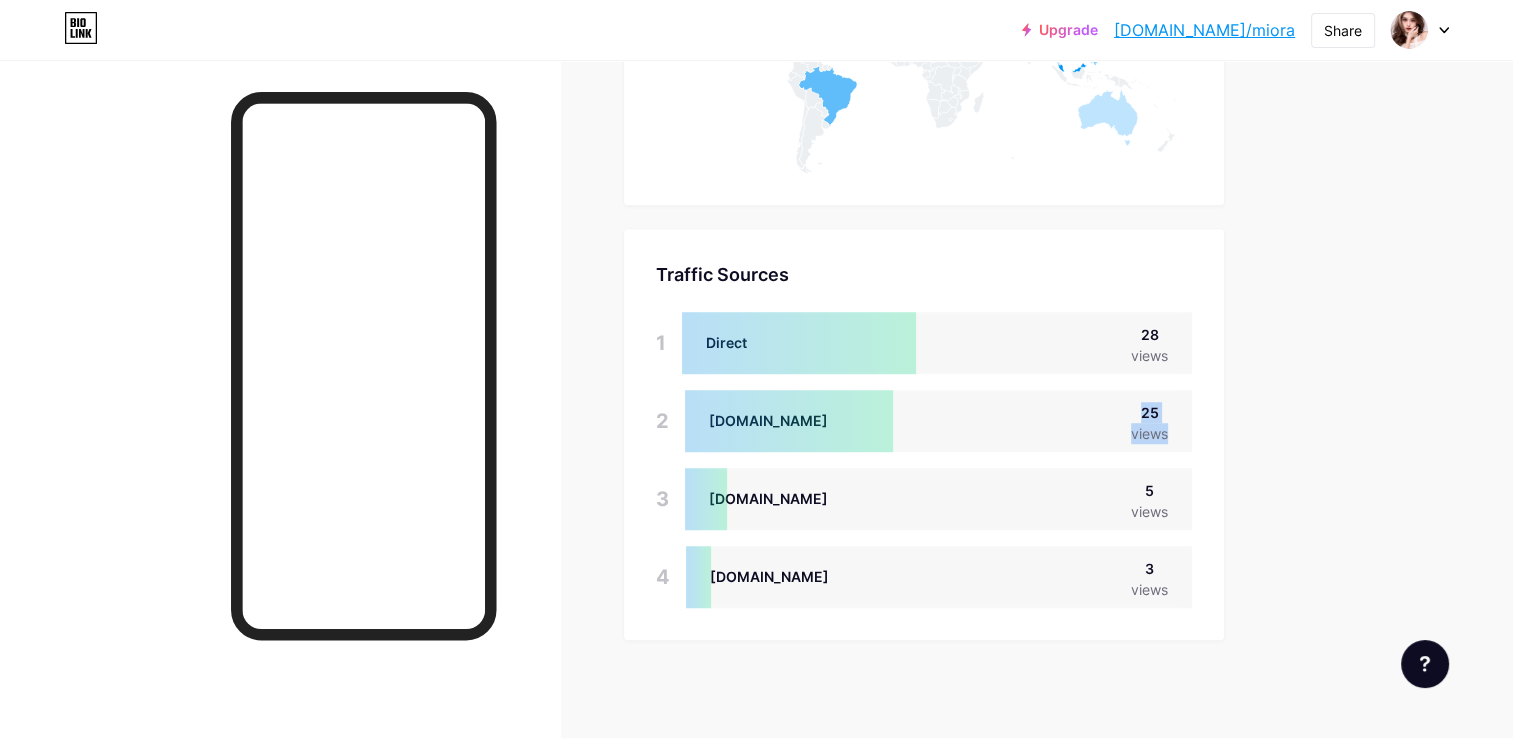 click on "Upgrade   bio.link/miora   bio.link/miora   Share               Switch accounts     Miora   bio.link/miora       + Add a new page        Account settings   Logout   Link Copied
Links
Posts
Design
Subscribers
NEW
Stats
Settings     Stats & Insights   Page Stats   30 Days
All
time
Top Links   Links   1   Private Moments 🌙   https://t.me/+eE0ZSq0Ag_NiODg1   1   click   2   Hidden Room 🎁   https://gslot16.com/w/register?ag=gslotexfun   1   click     Top Socials   Top Socials   No social clicks data so far.   Page Views   Page Views     Location   Location" at bounding box center [756, -293] 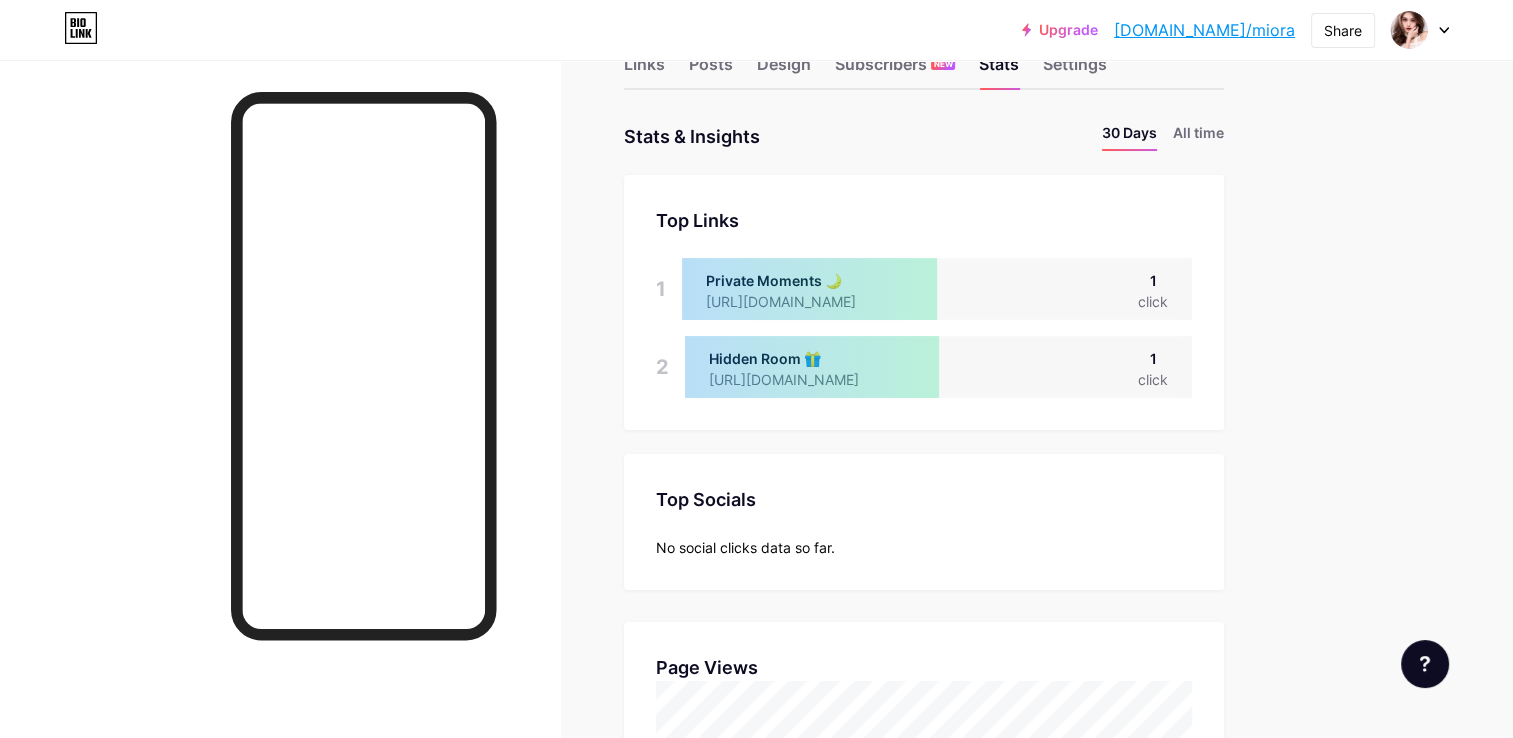 scroll, scrollTop: 0, scrollLeft: 0, axis: both 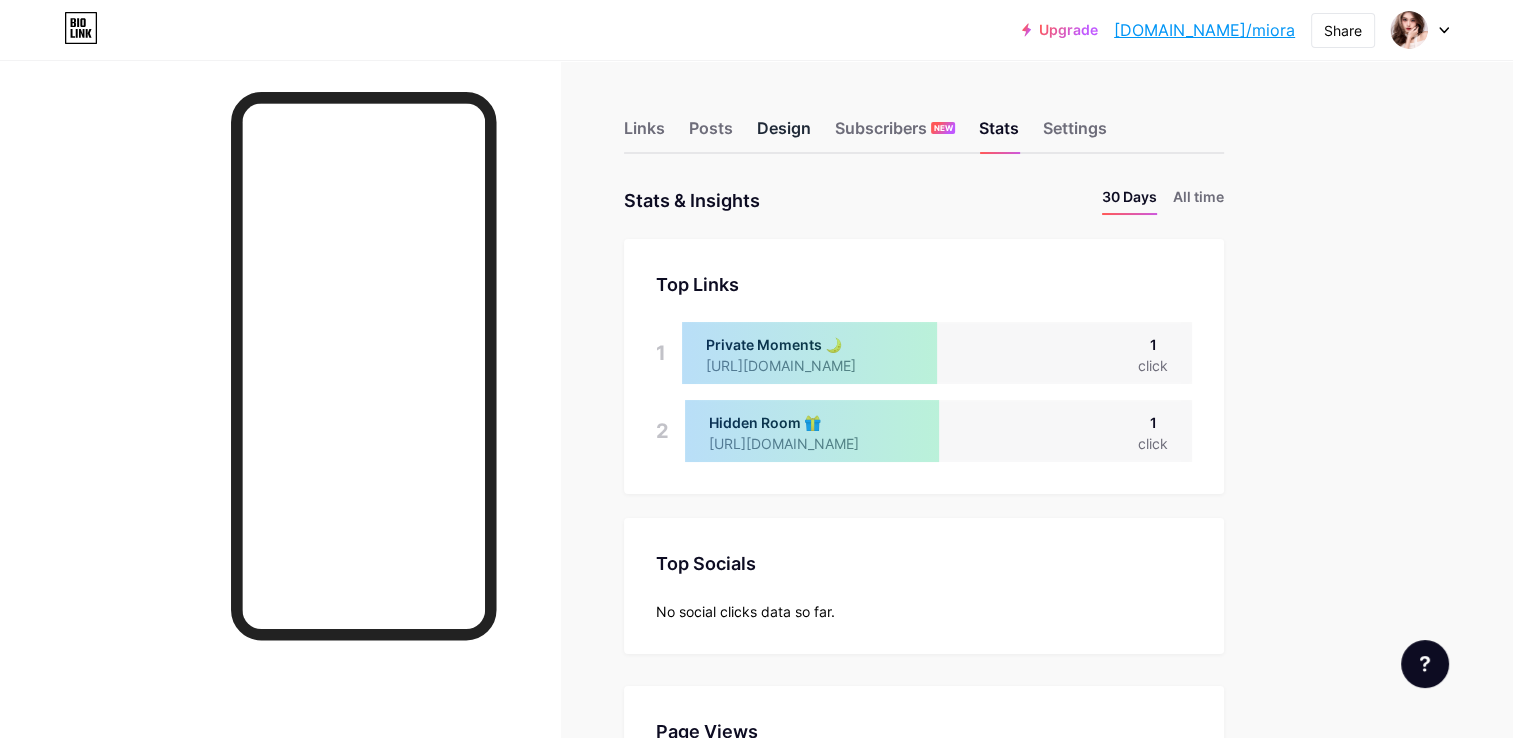 click on "Design" at bounding box center [784, 134] 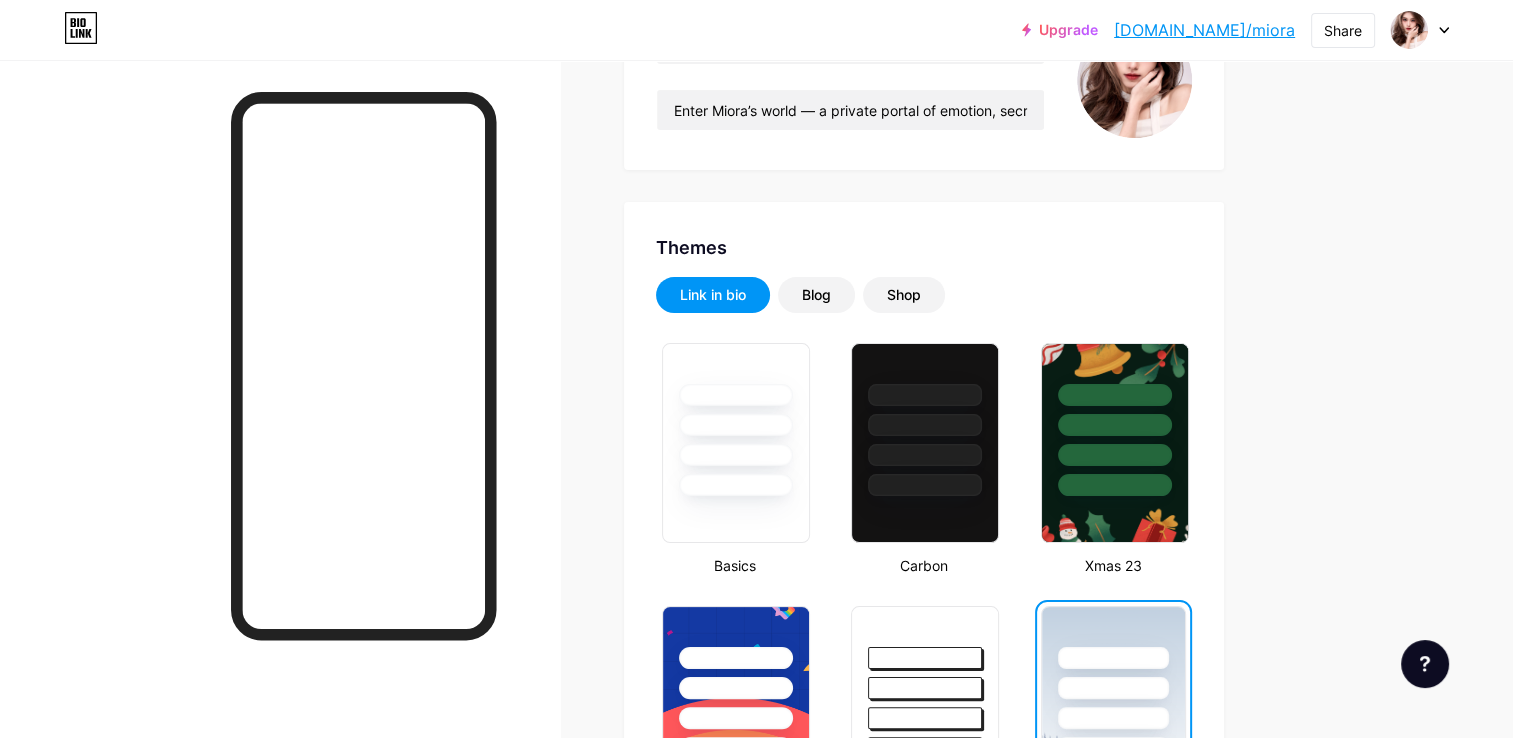 scroll, scrollTop: 0, scrollLeft: 0, axis: both 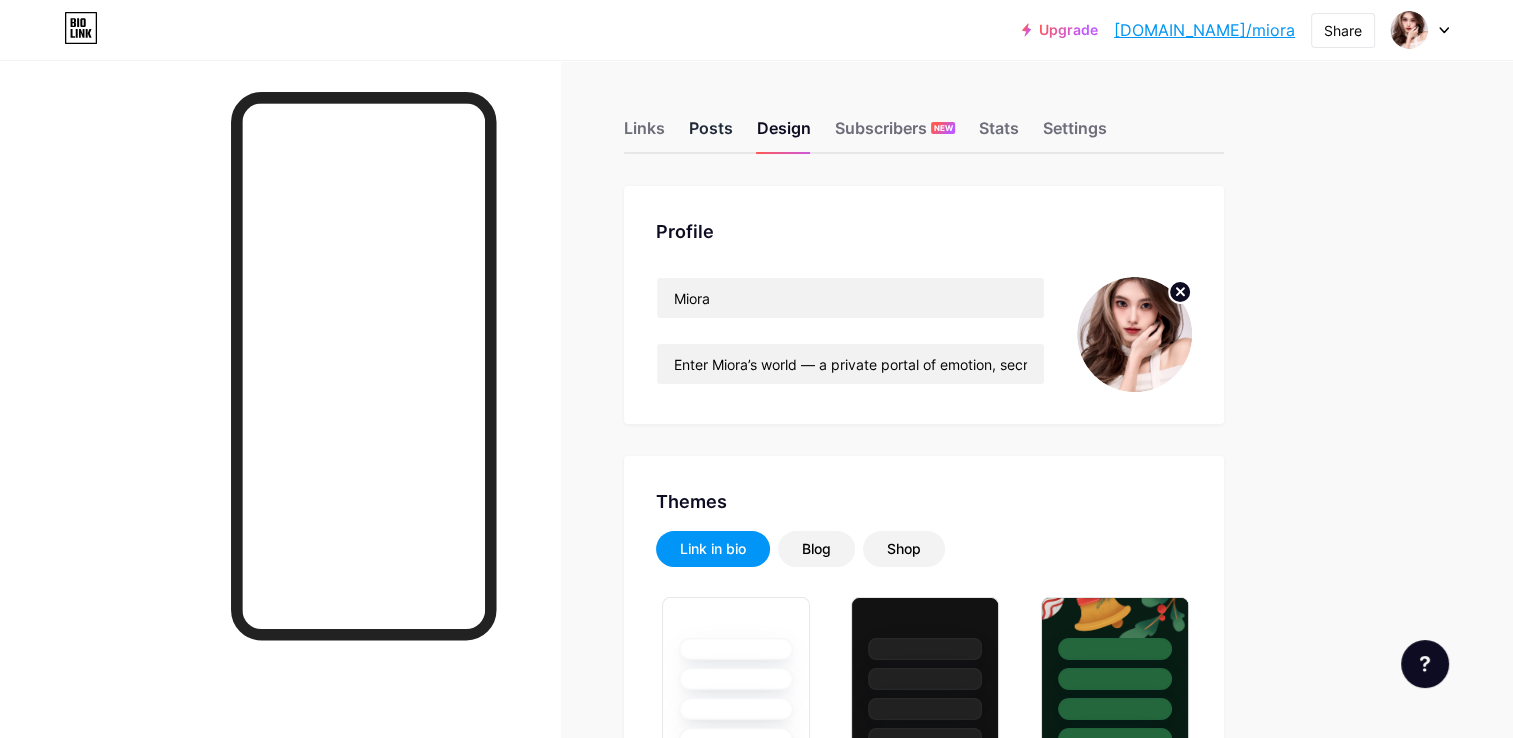 click on "Posts" at bounding box center [711, 134] 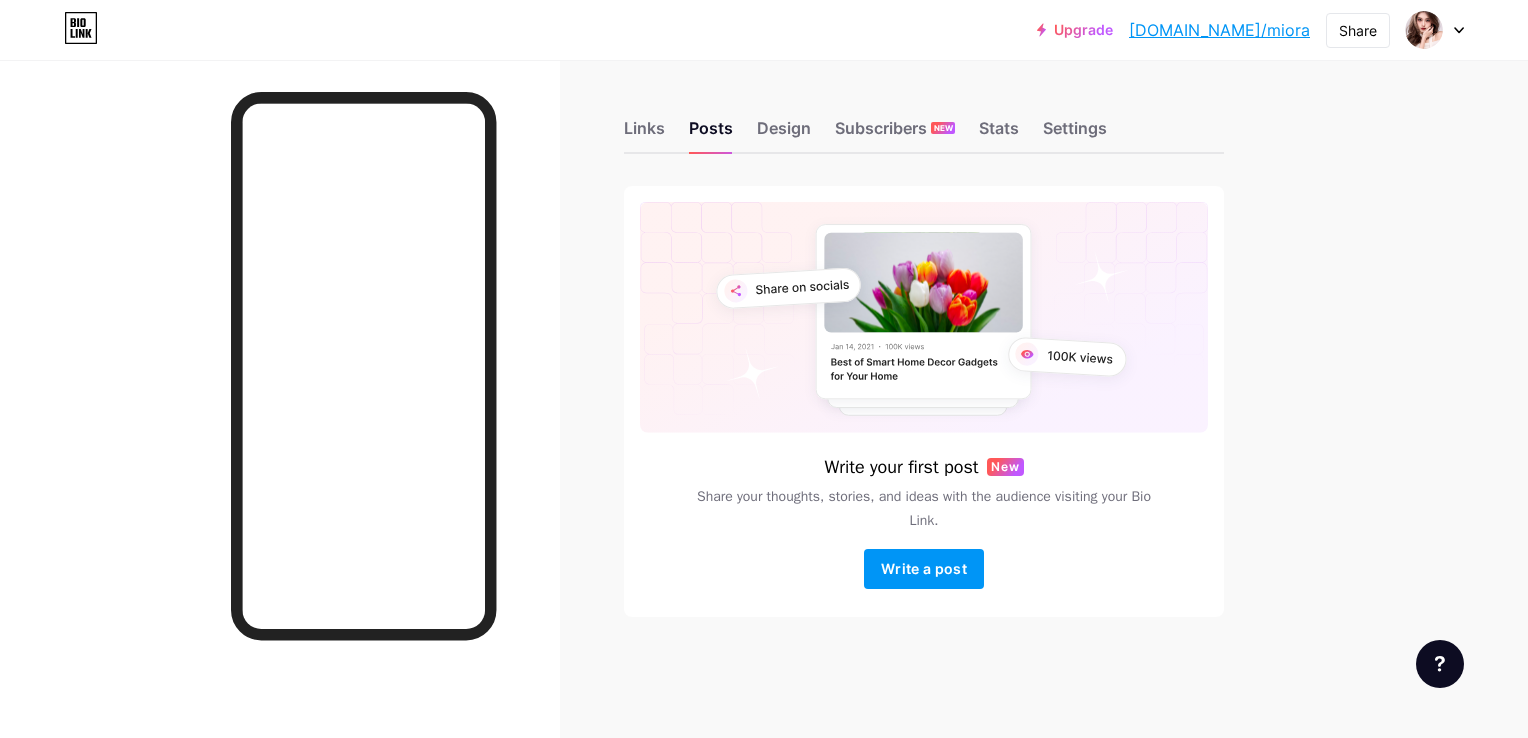 click on "Links
Posts
Design
Subscribers
NEW
Stats
Settings                                                                                                                                                                 Write your first post   New
Share your thoughts, stories, and ideas with the audience visiting your Bio Link.
Write a post                   Feature requests             Help center         Contact support" at bounding box center (654, 388) 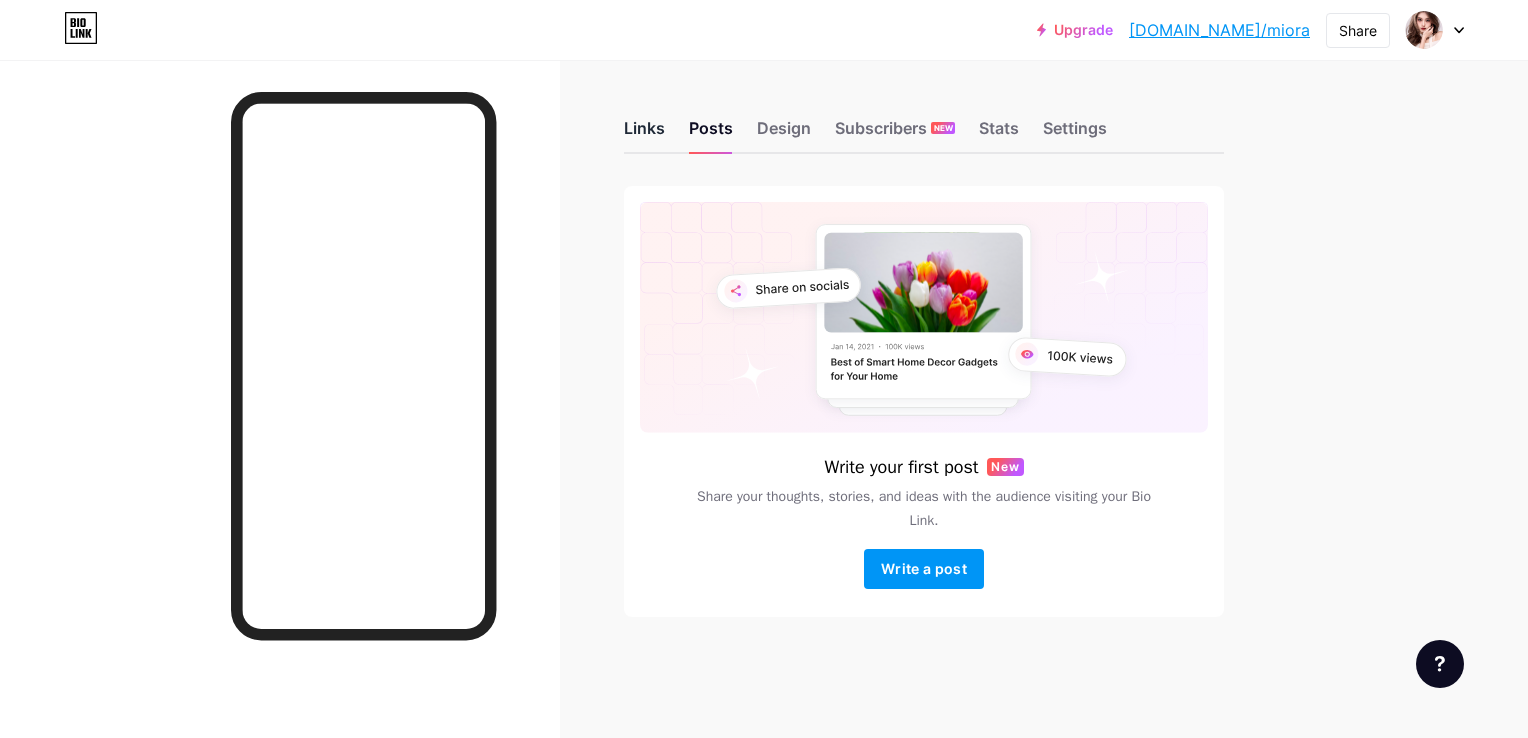 click on "Links" at bounding box center (644, 134) 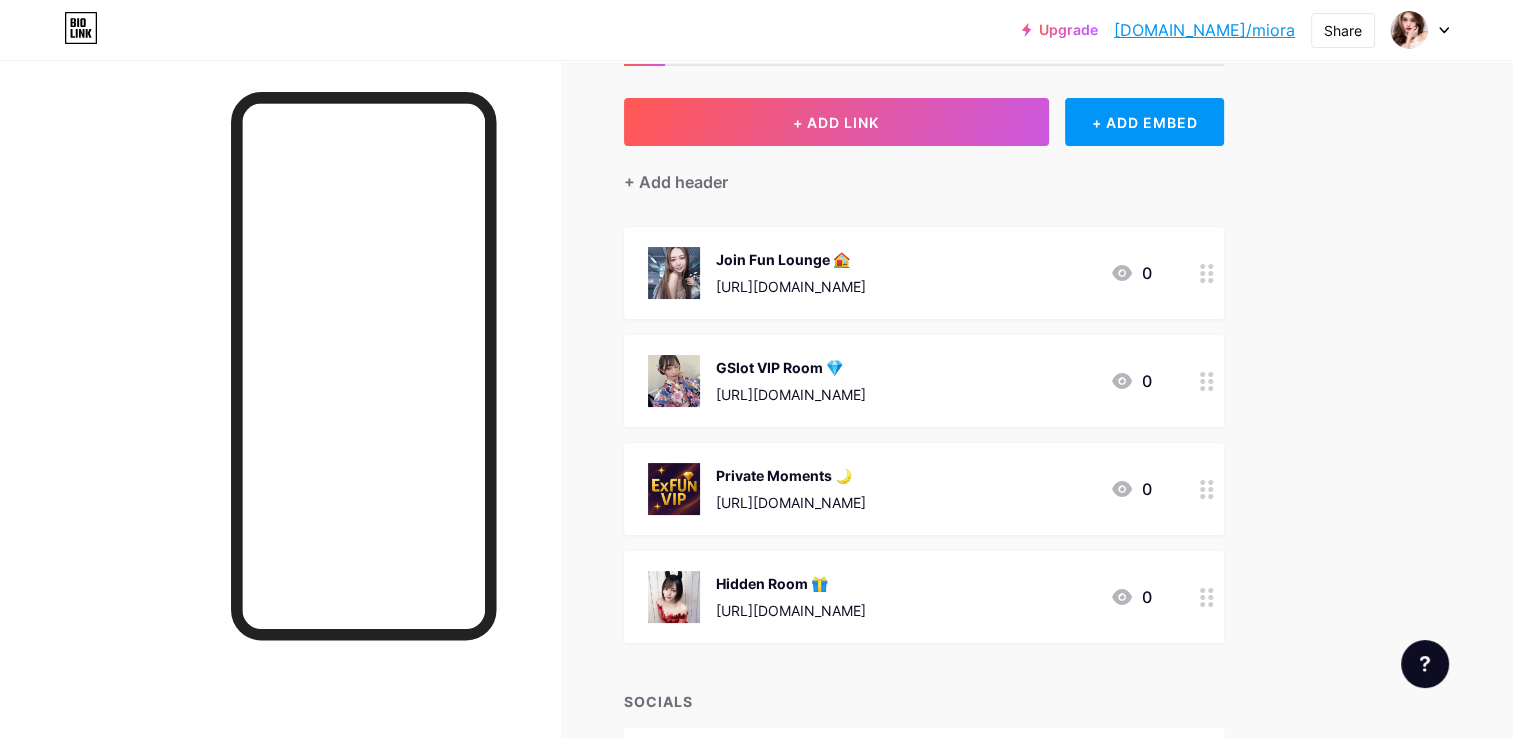 scroll, scrollTop: 0, scrollLeft: 0, axis: both 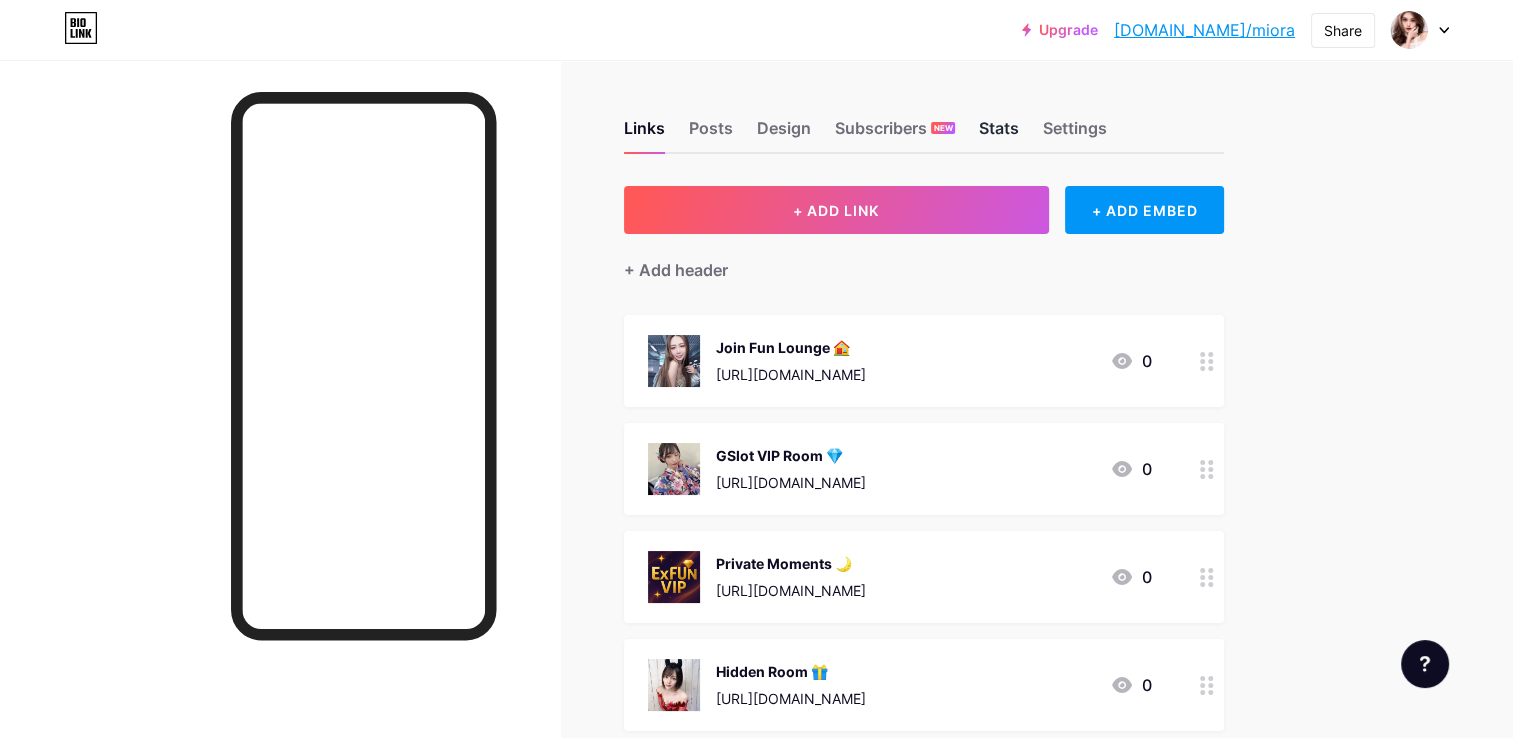 click on "Stats" at bounding box center [999, 134] 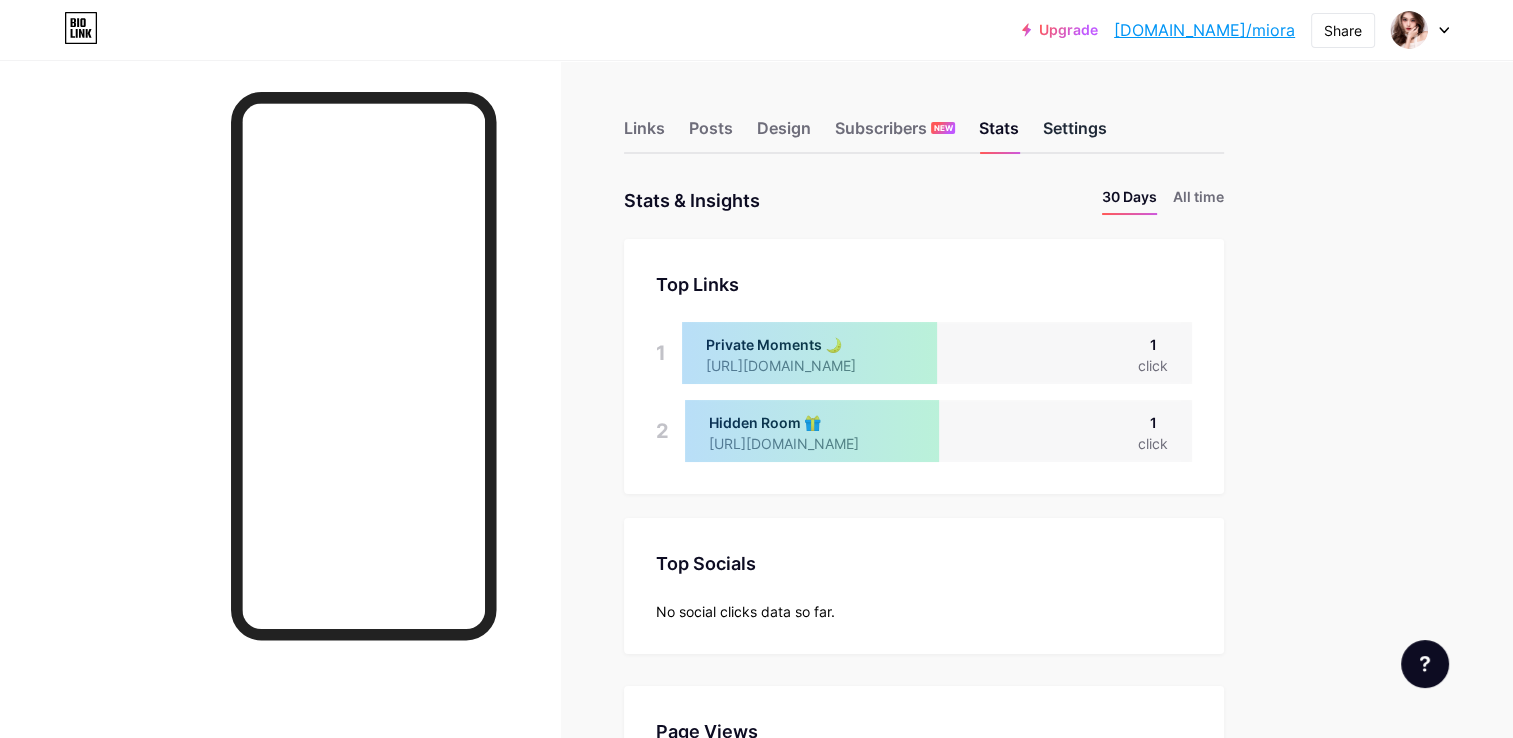 scroll, scrollTop: 999261, scrollLeft: 998487, axis: both 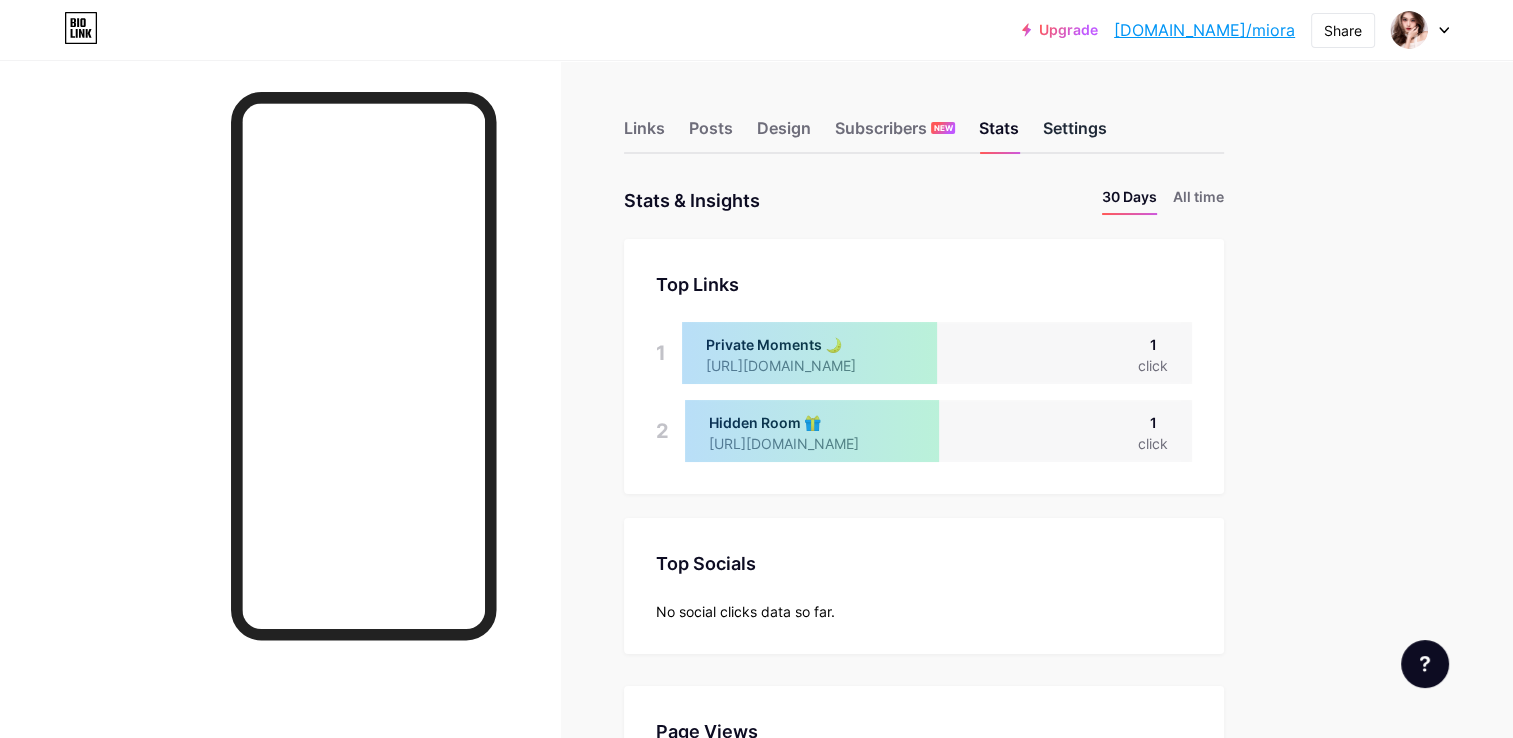 click on "Settings" at bounding box center (1075, 134) 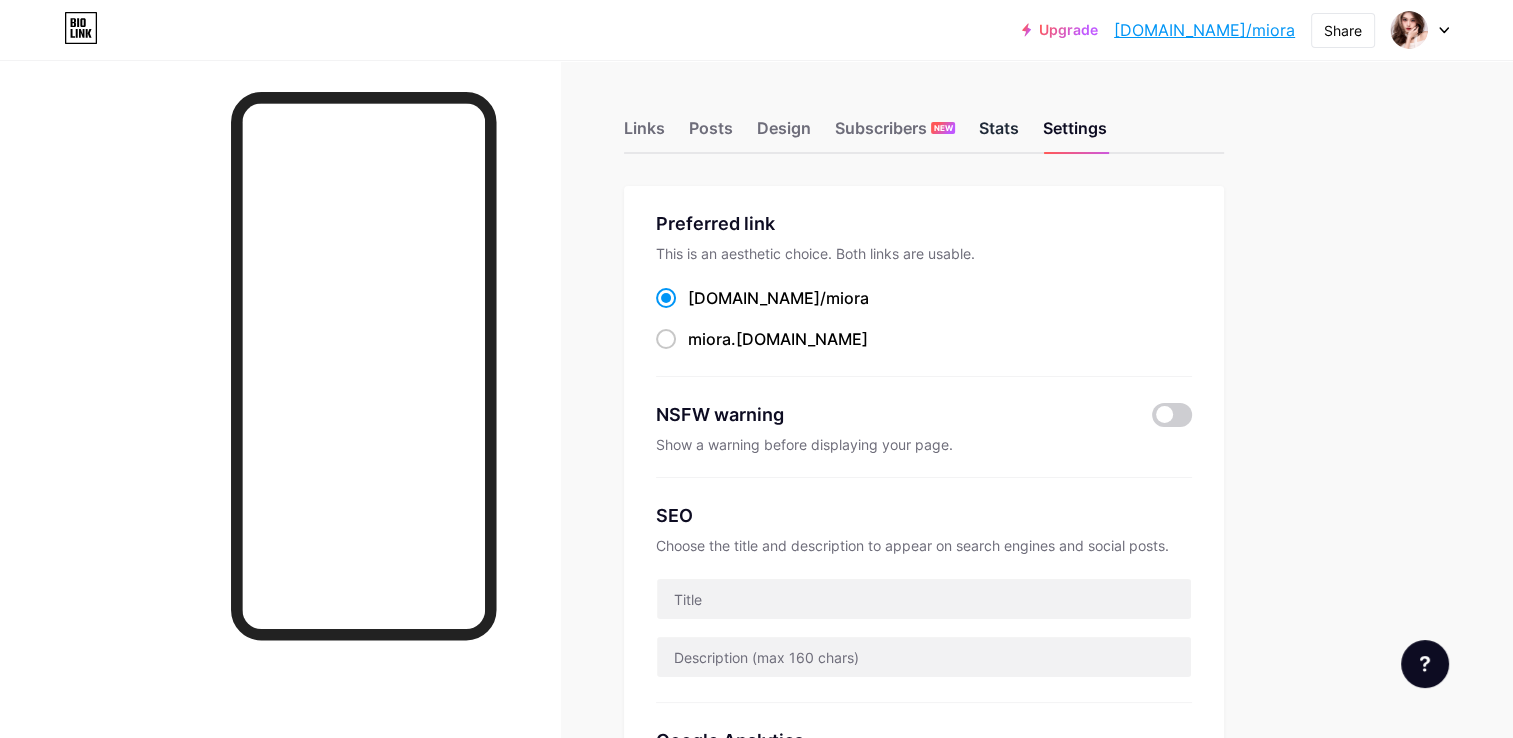 click on "Stats" at bounding box center [999, 134] 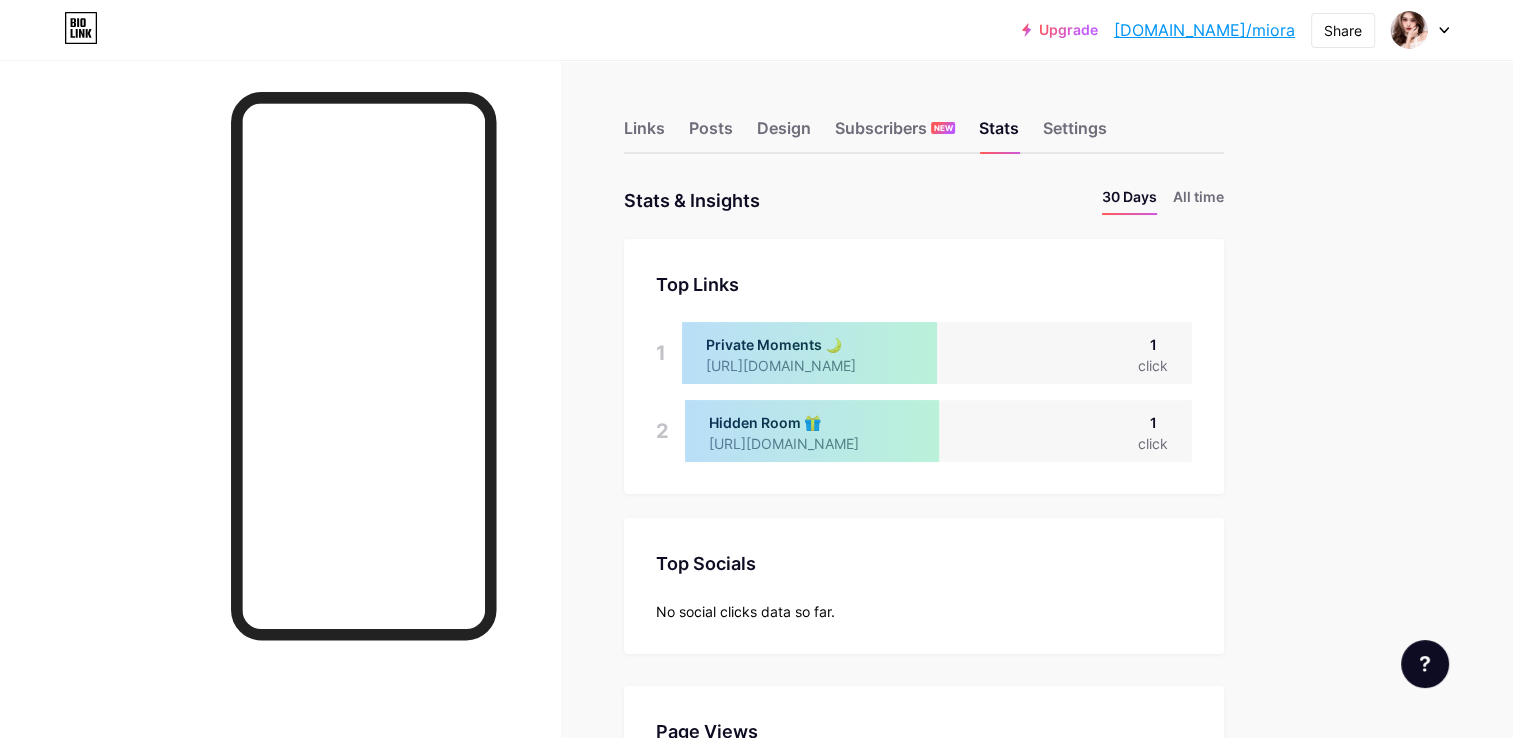scroll, scrollTop: 999261, scrollLeft: 998487, axis: both 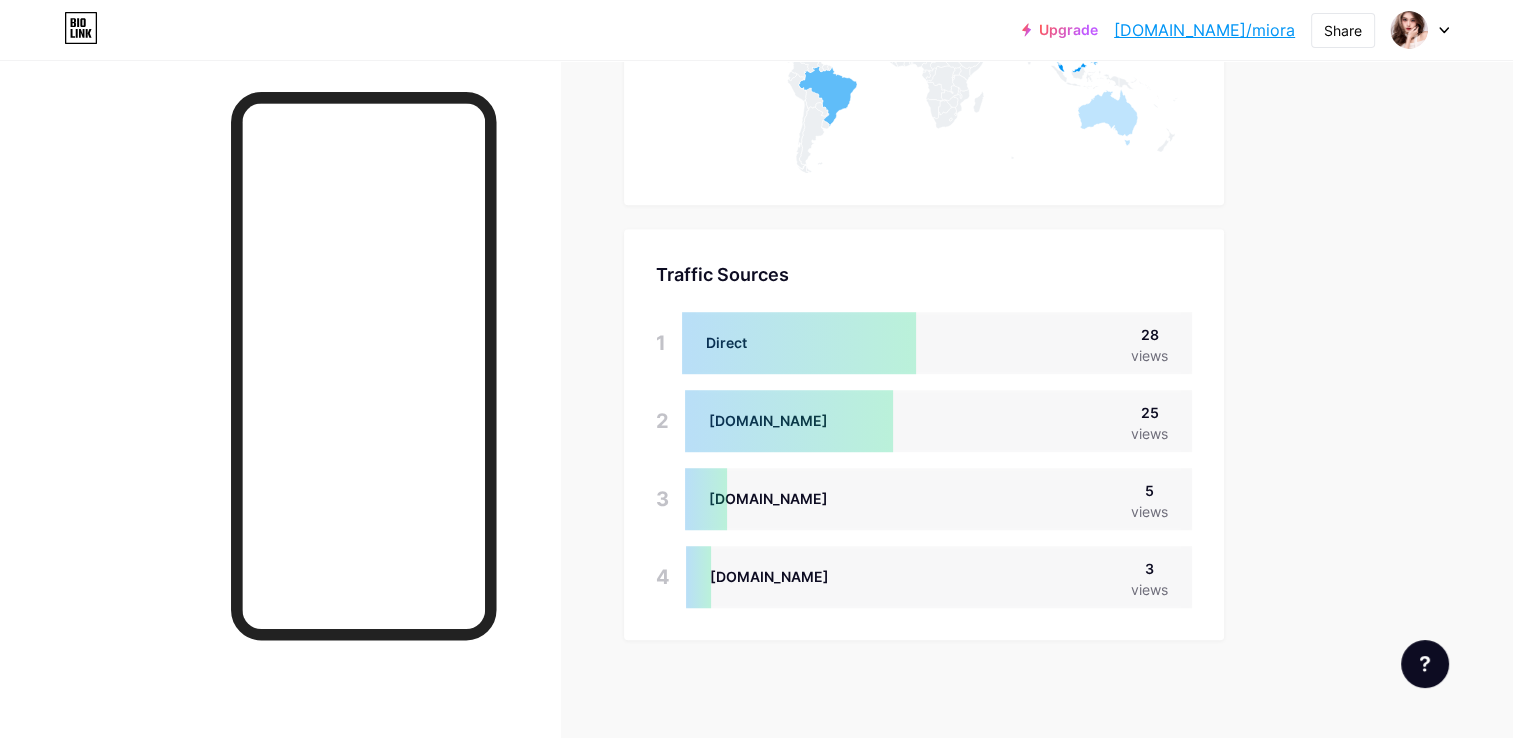 click on "views" at bounding box center [1149, 511] 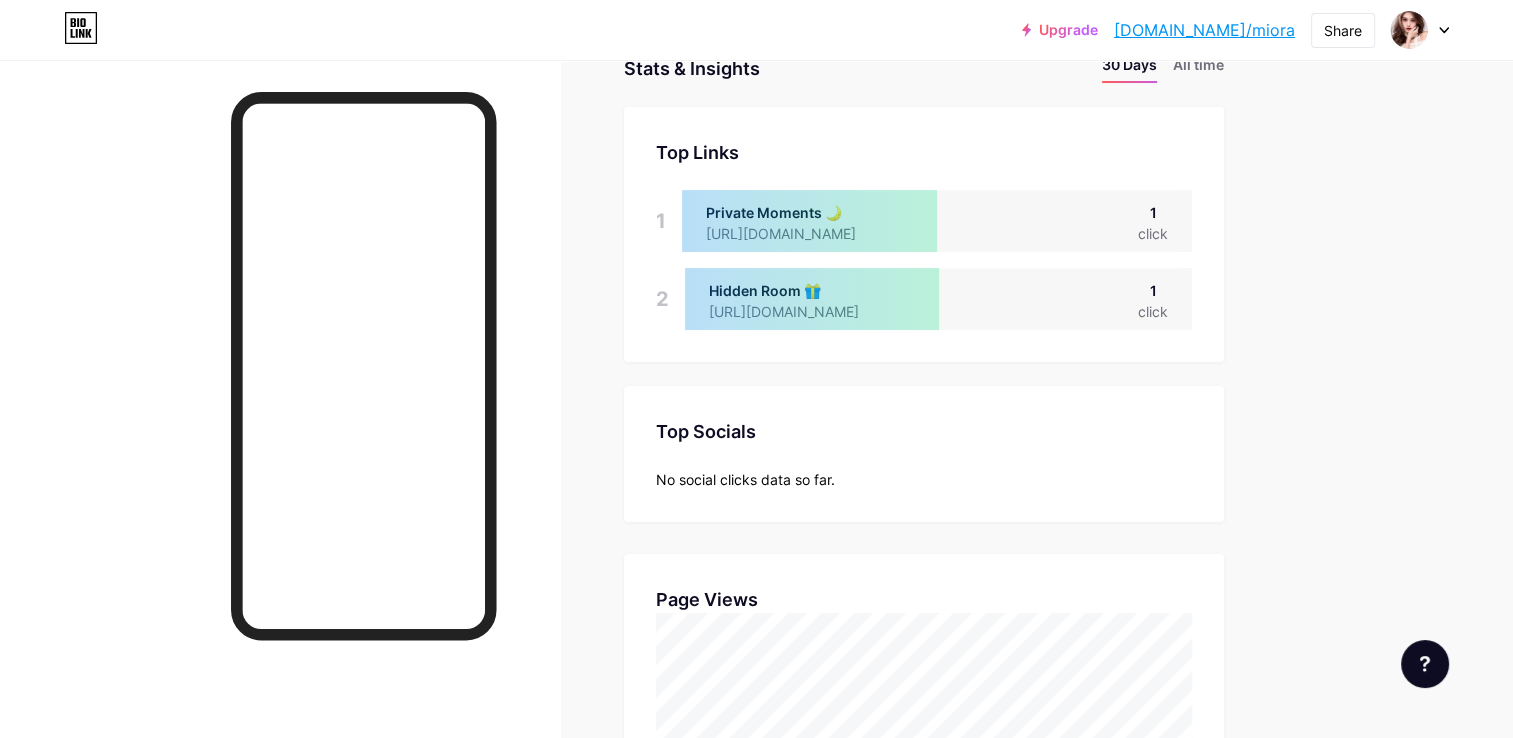 scroll, scrollTop: 125, scrollLeft: 0, axis: vertical 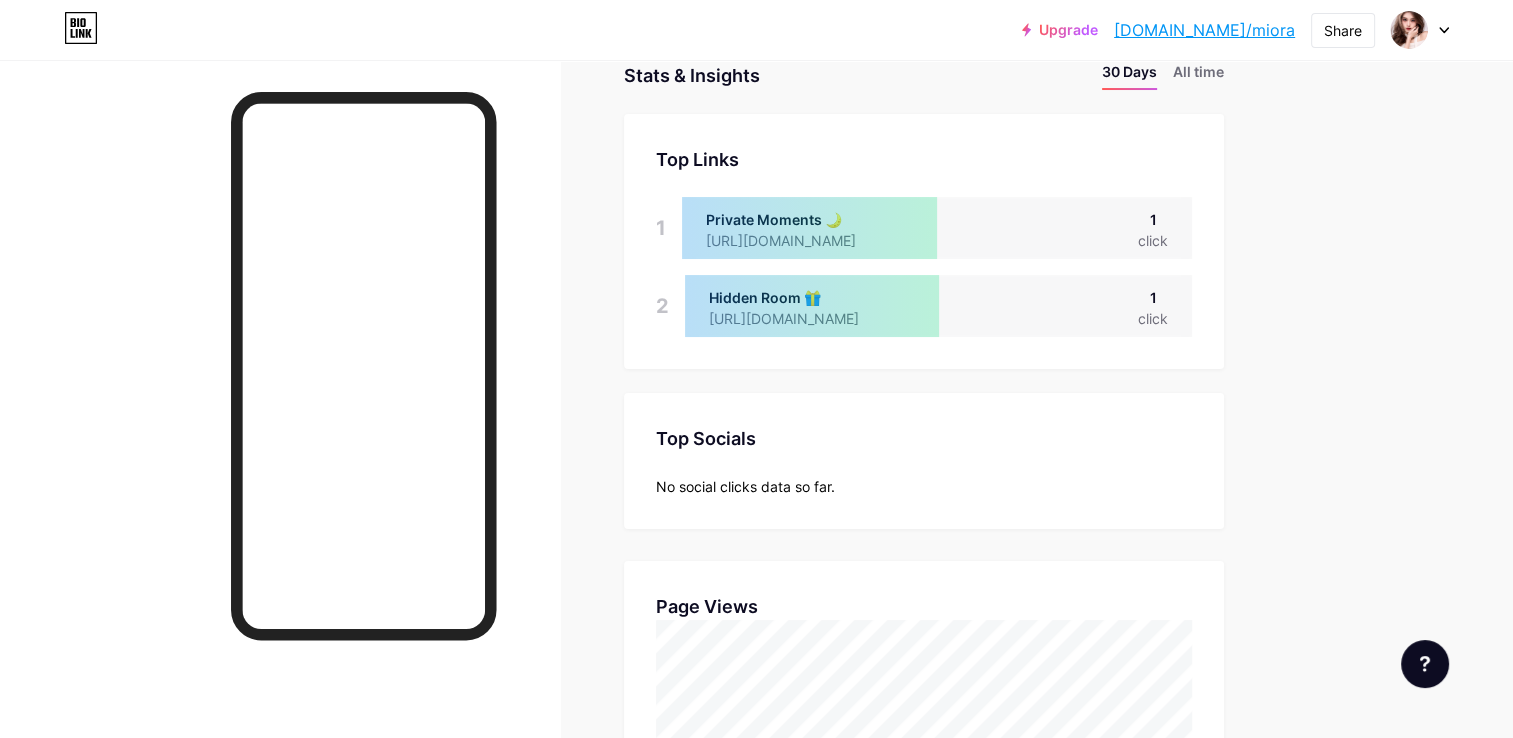 click on "Top Links" at bounding box center [924, 159] 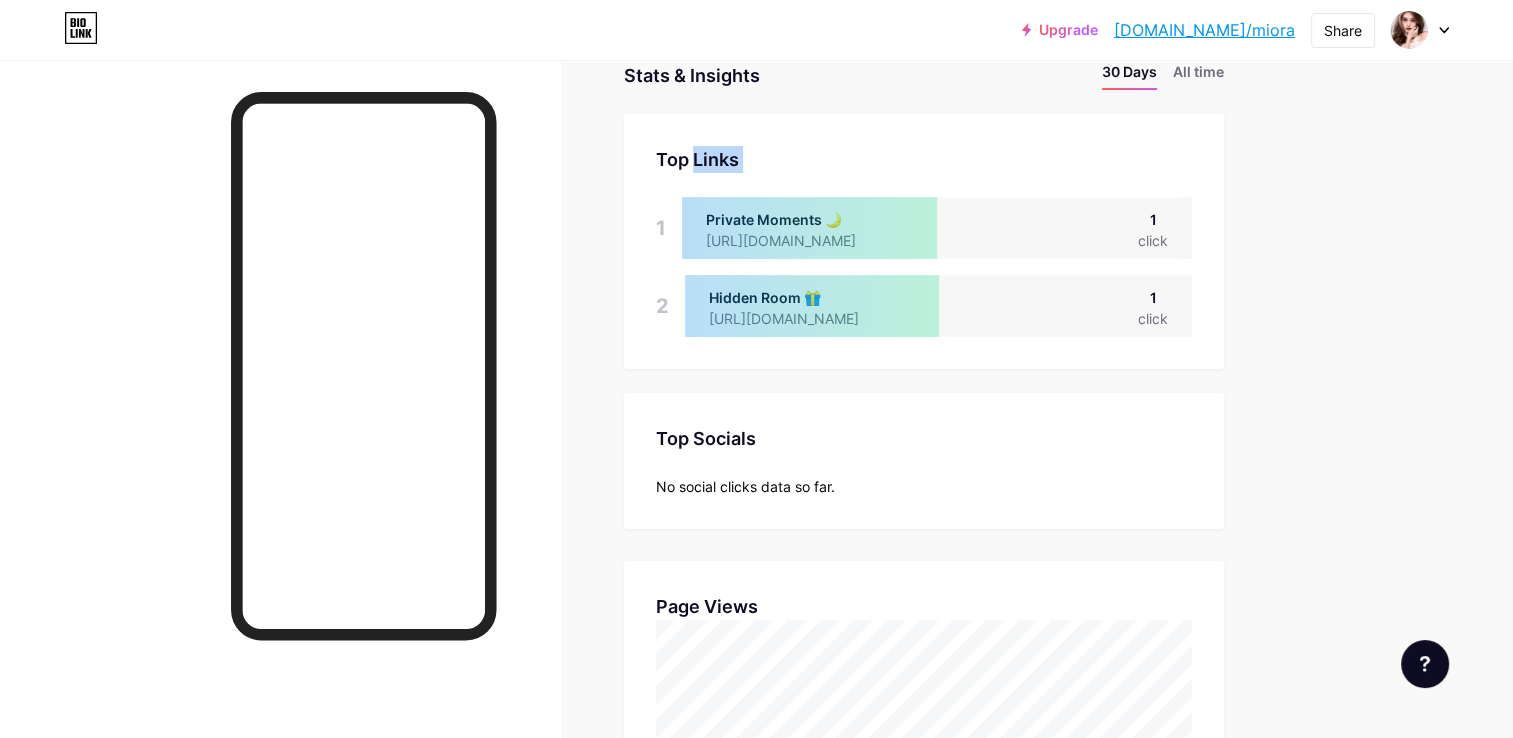 drag, startPoint x: 704, startPoint y: 168, endPoint x: 760, endPoint y: 167, distance: 56.008926 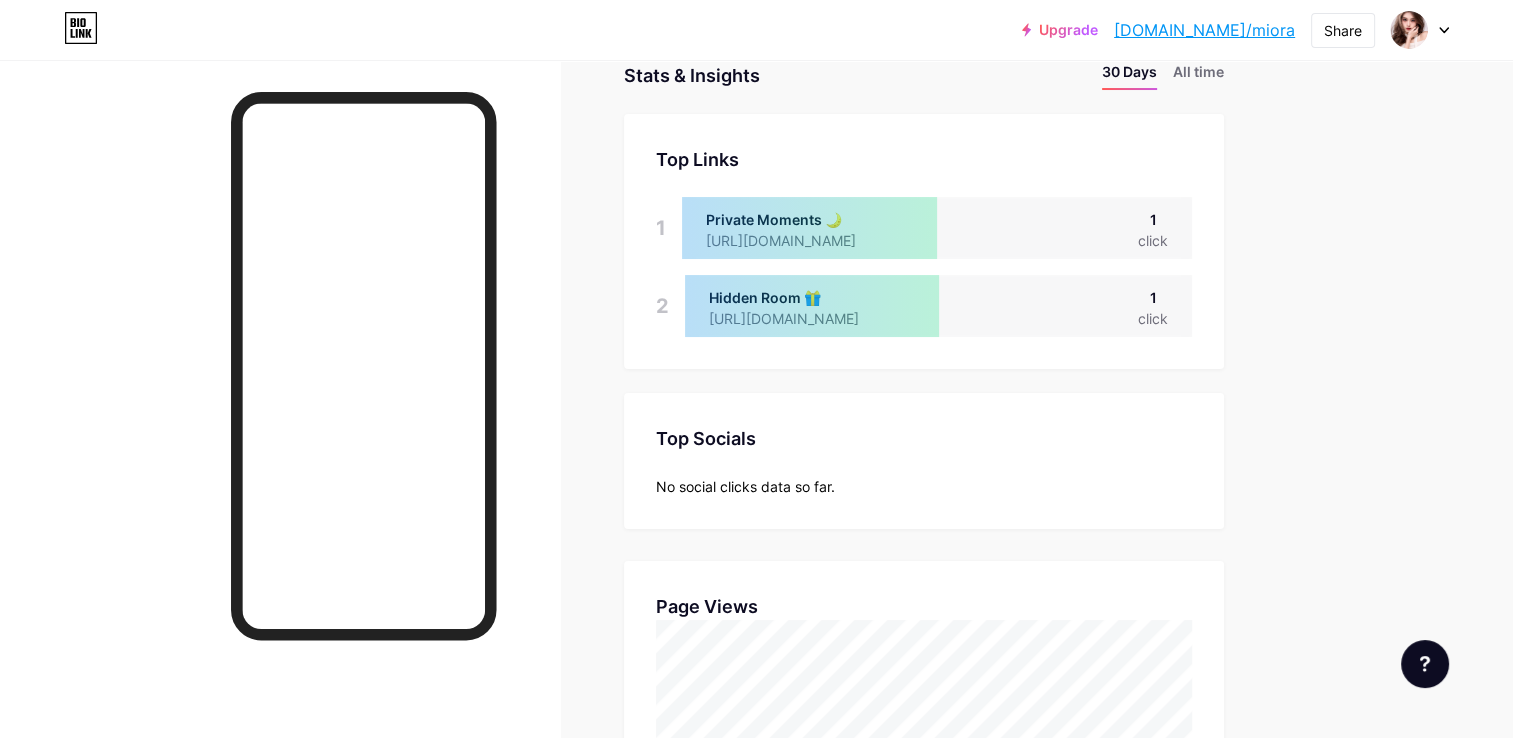 drag, startPoint x: 760, startPoint y: 167, endPoint x: 910, endPoint y: 218, distance: 158.43295 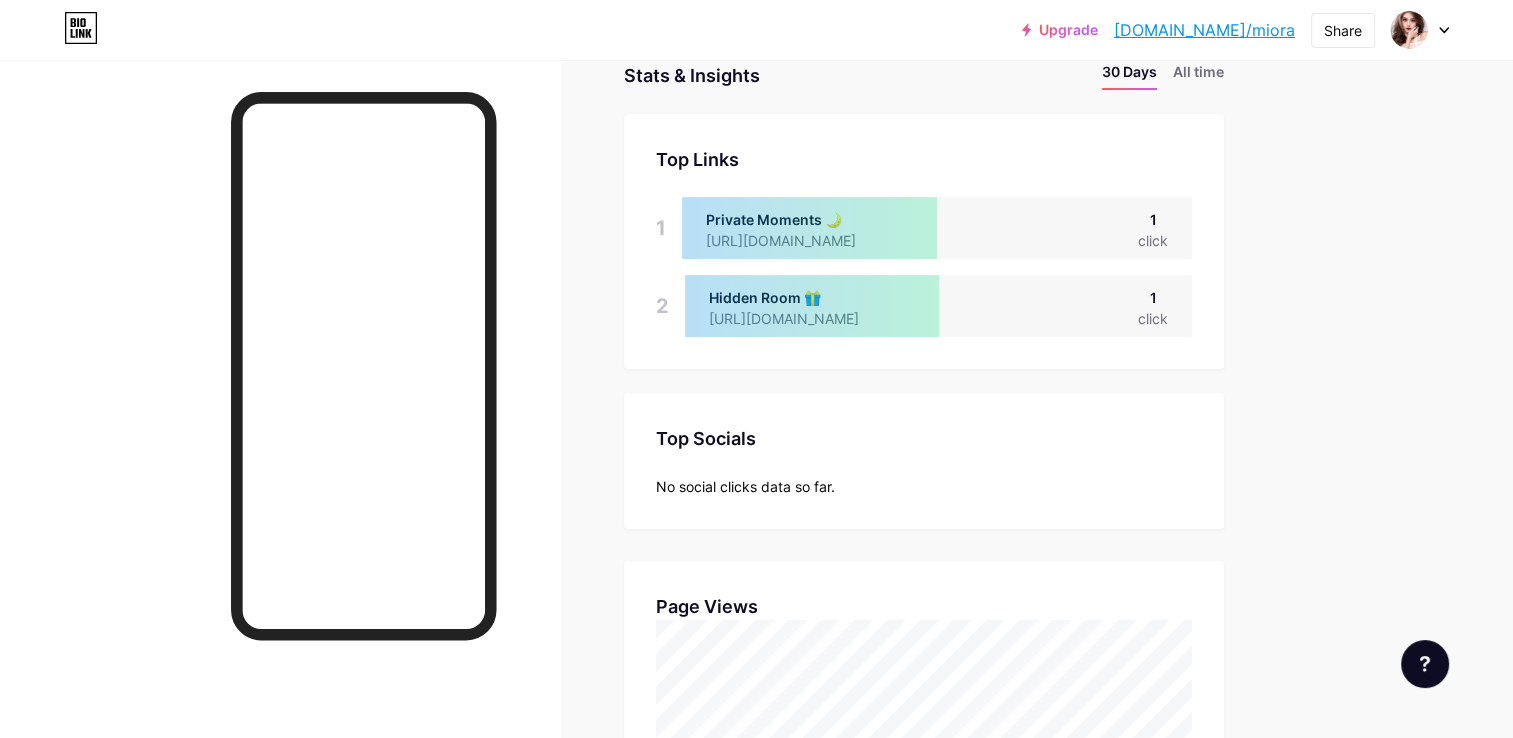 click at bounding box center [809, 228] 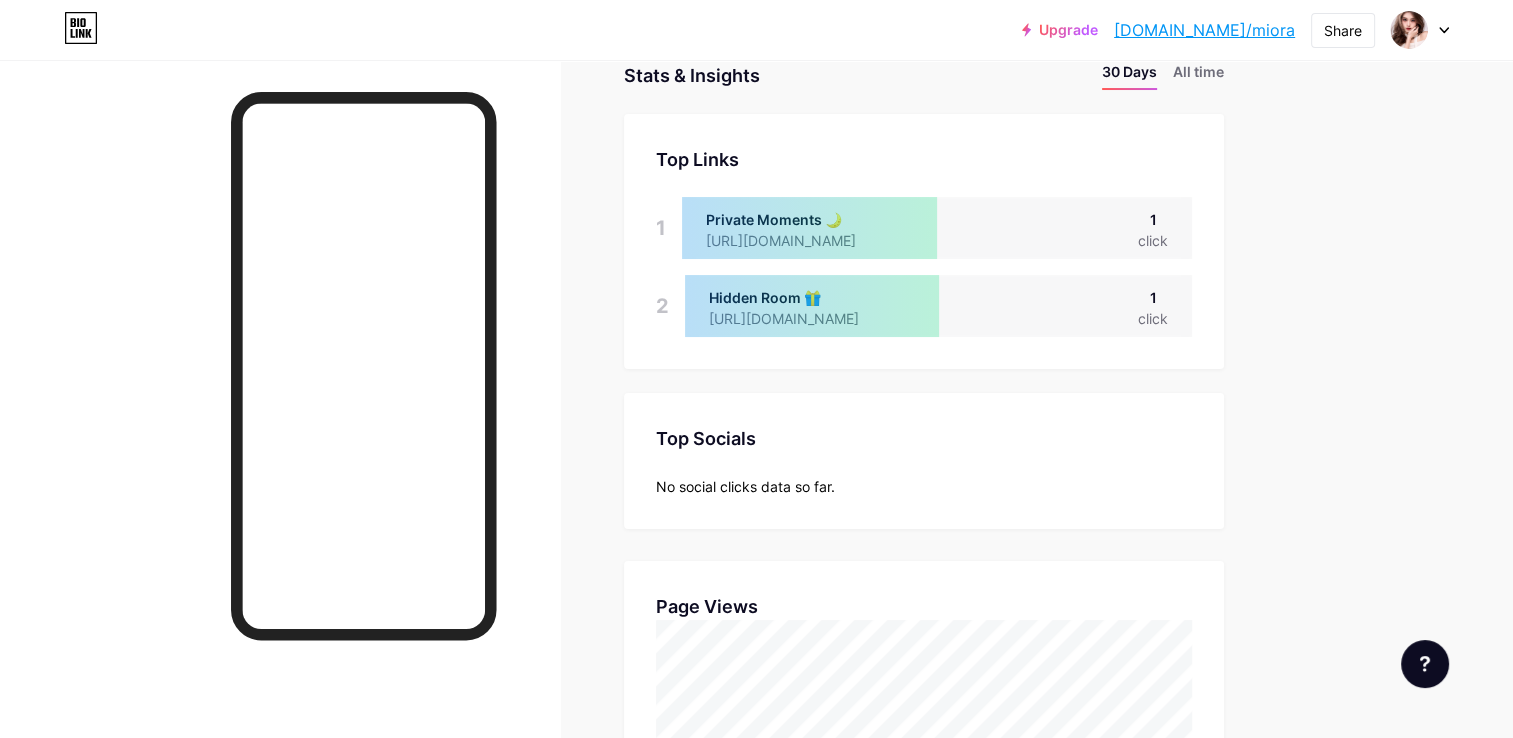 click on "Private Moments 🌙   [URL][DOMAIN_NAME]   1   click" at bounding box center [937, 228] 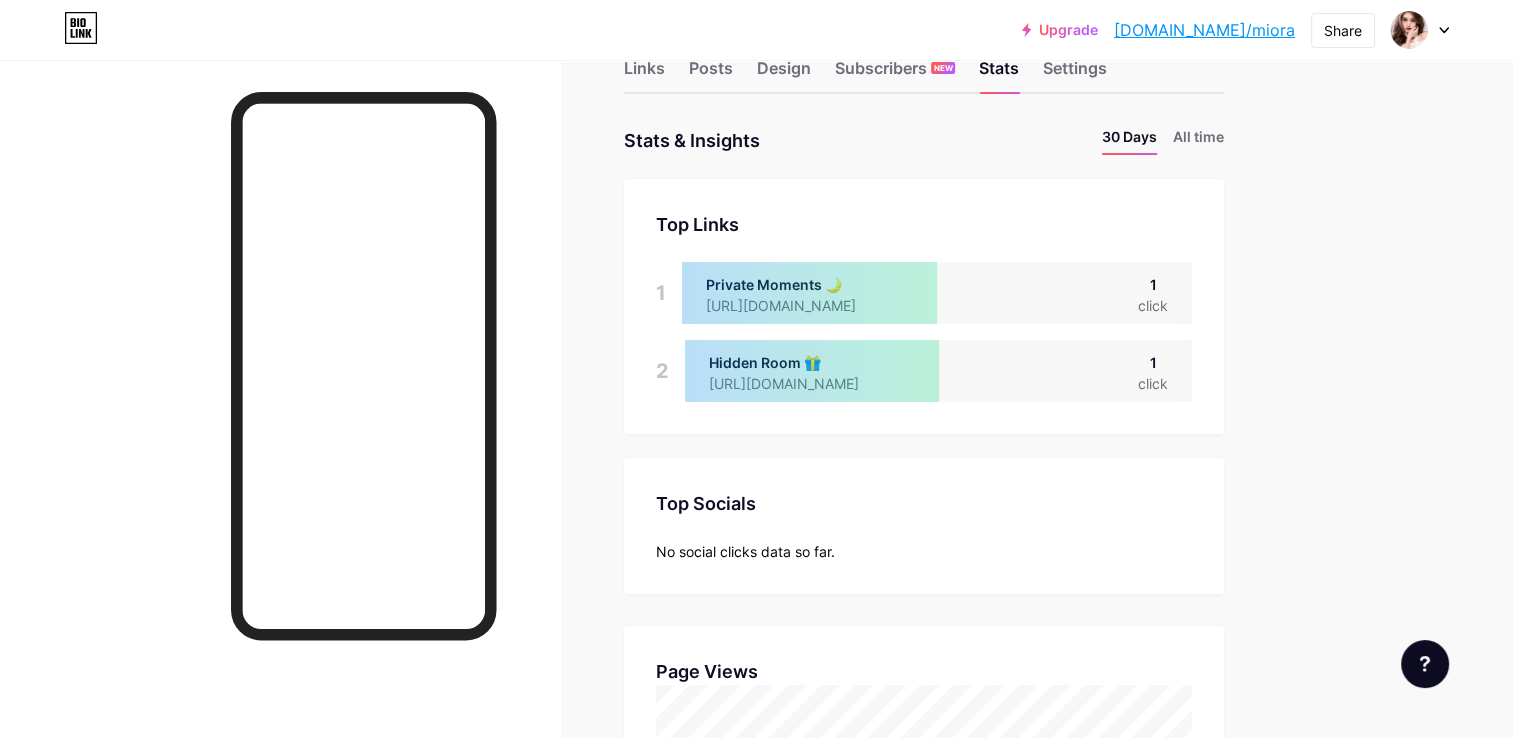 scroll, scrollTop: 0, scrollLeft: 0, axis: both 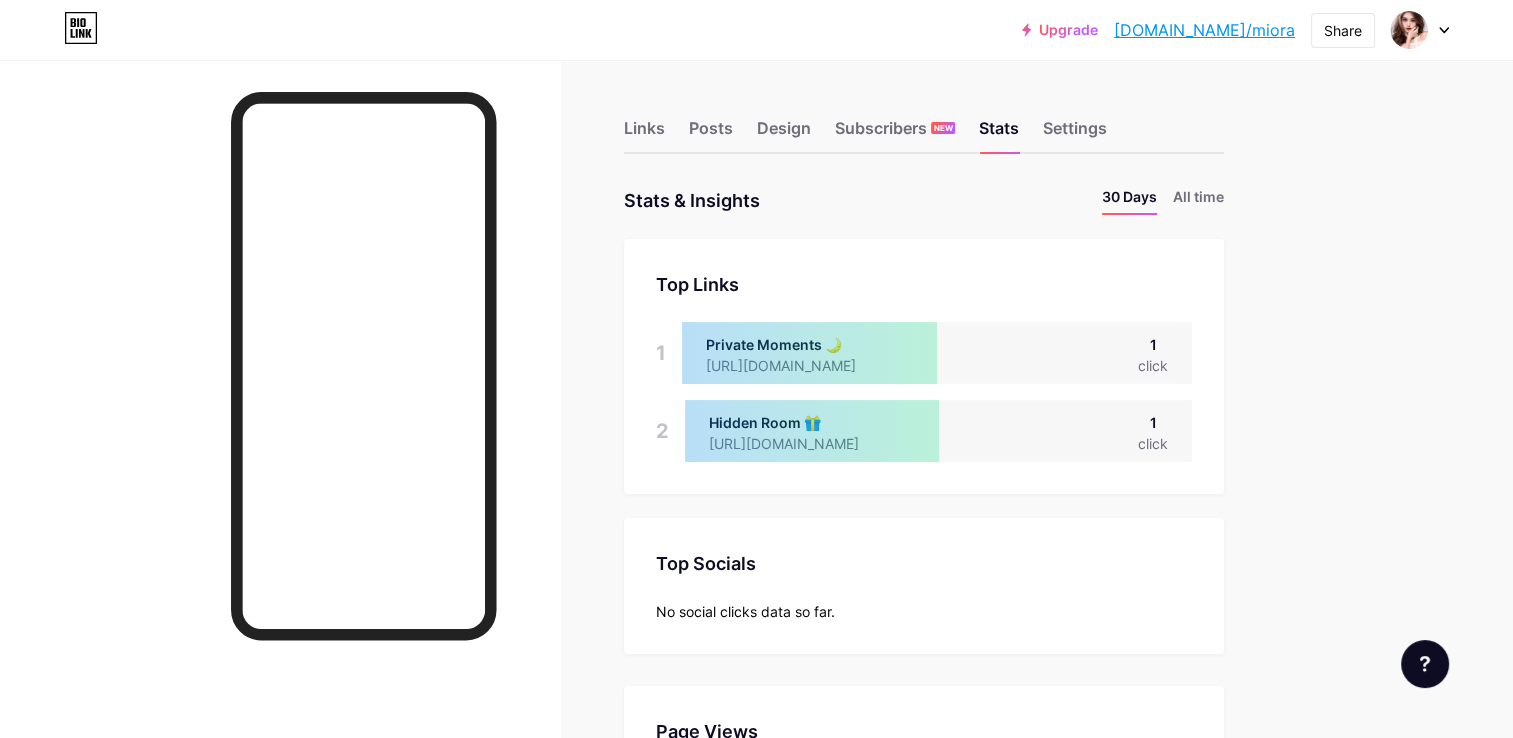 click on "30 Days
All
time" at bounding box center (1155, 200) 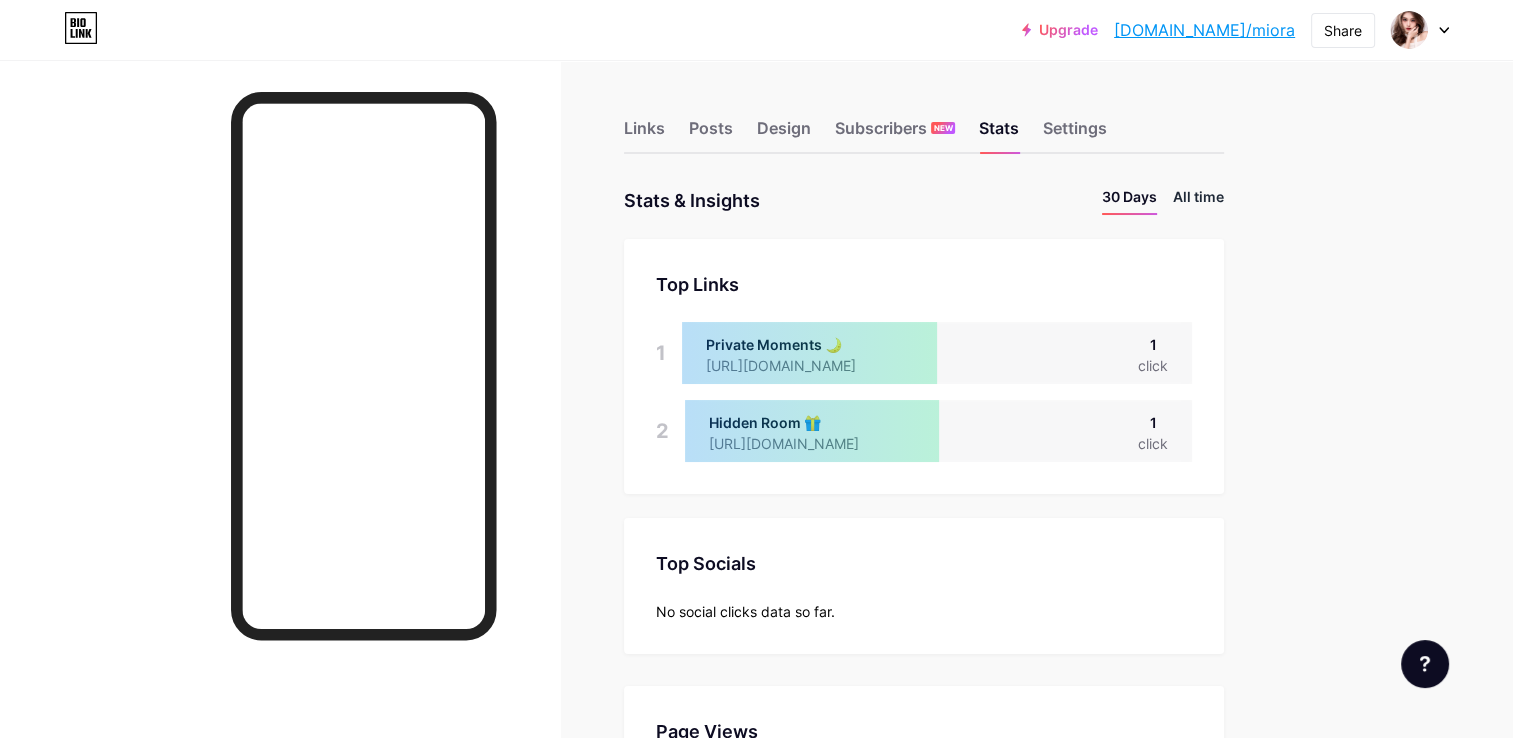 click on "All
time" at bounding box center (1198, 200) 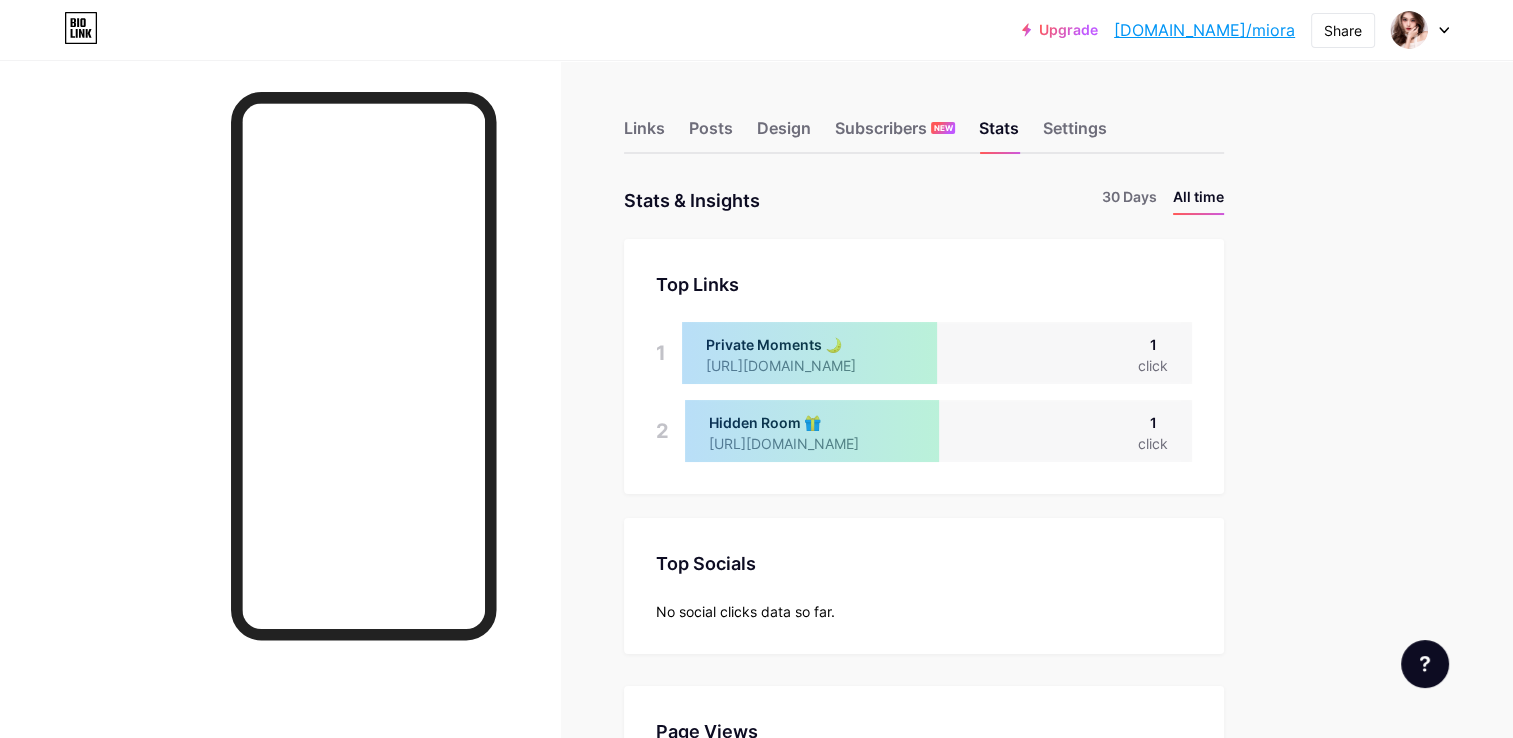 scroll, scrollTop: 999261, scrollLeft: 998487, axis: both 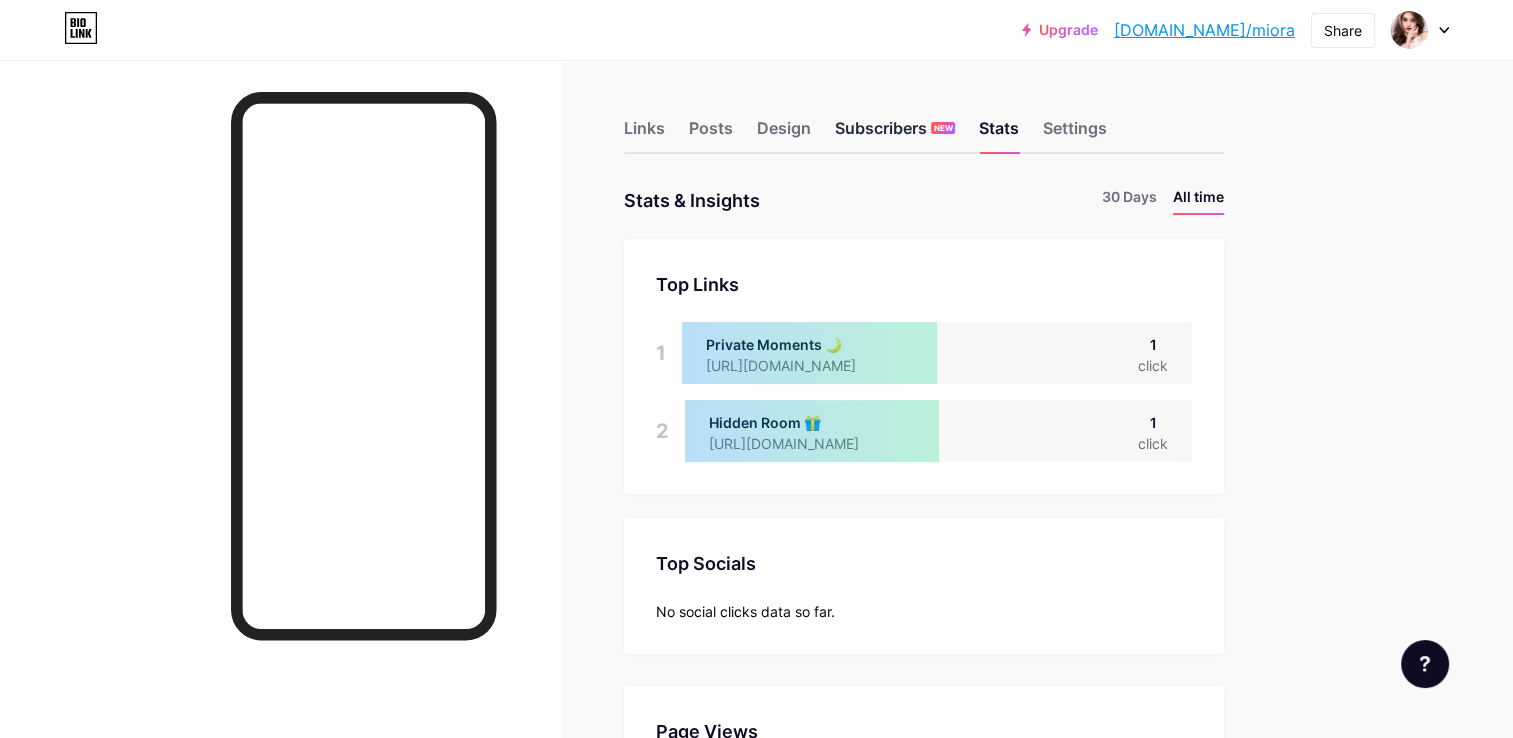 click on "Subscribers
NEW" at bounding box center (895, 134) 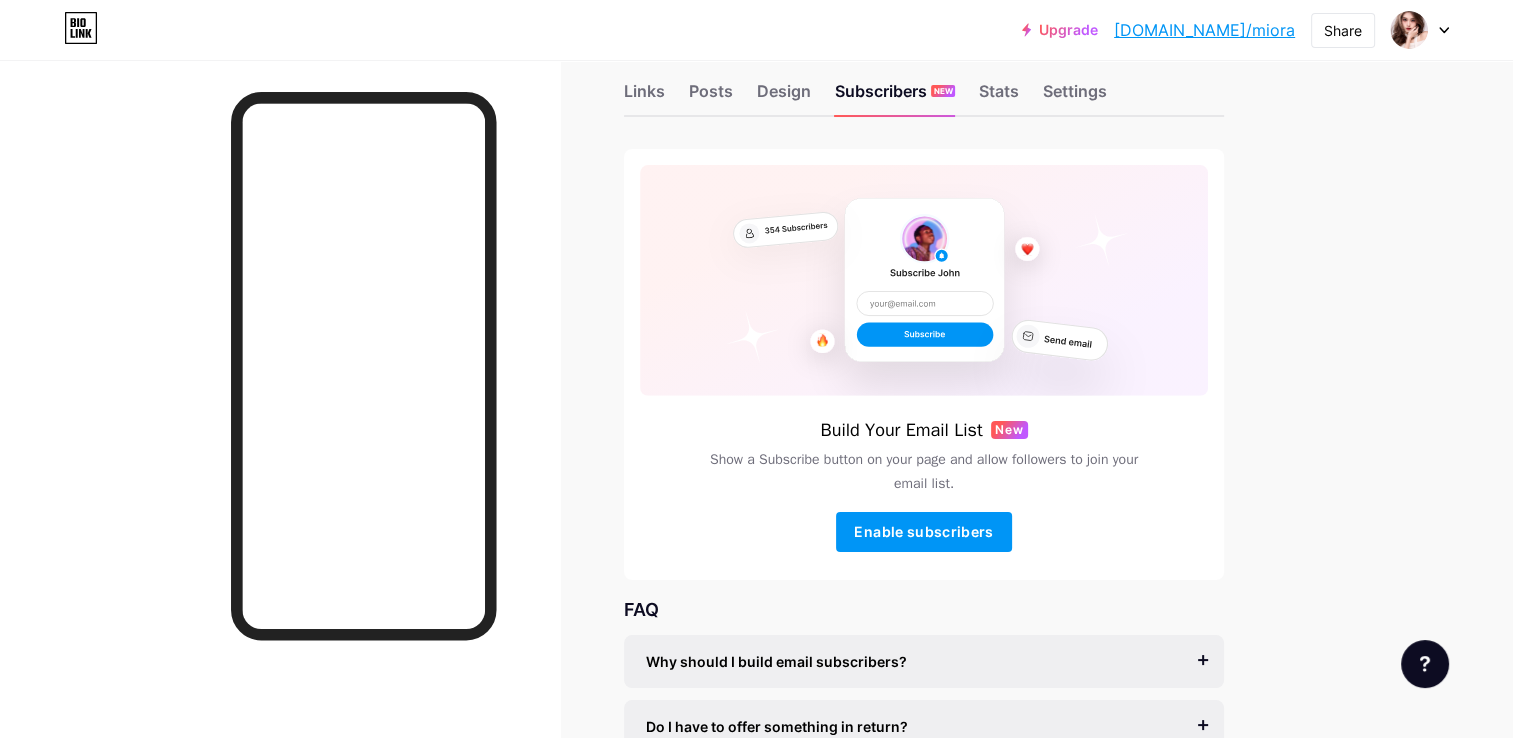 scroll, scrollTop: 0, scrollLeft: 0, axis: both 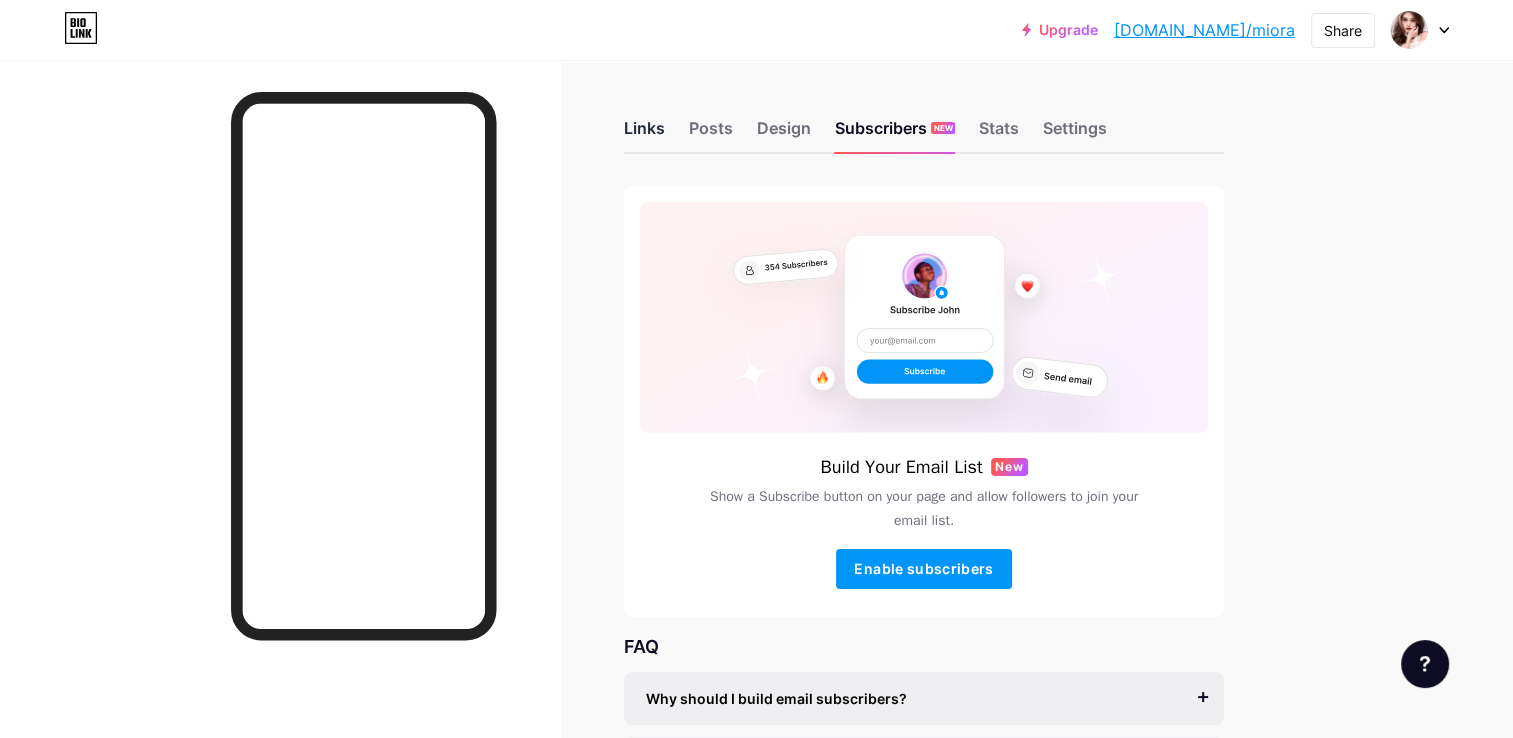 click on "Links" at bounding box center (644, 134) 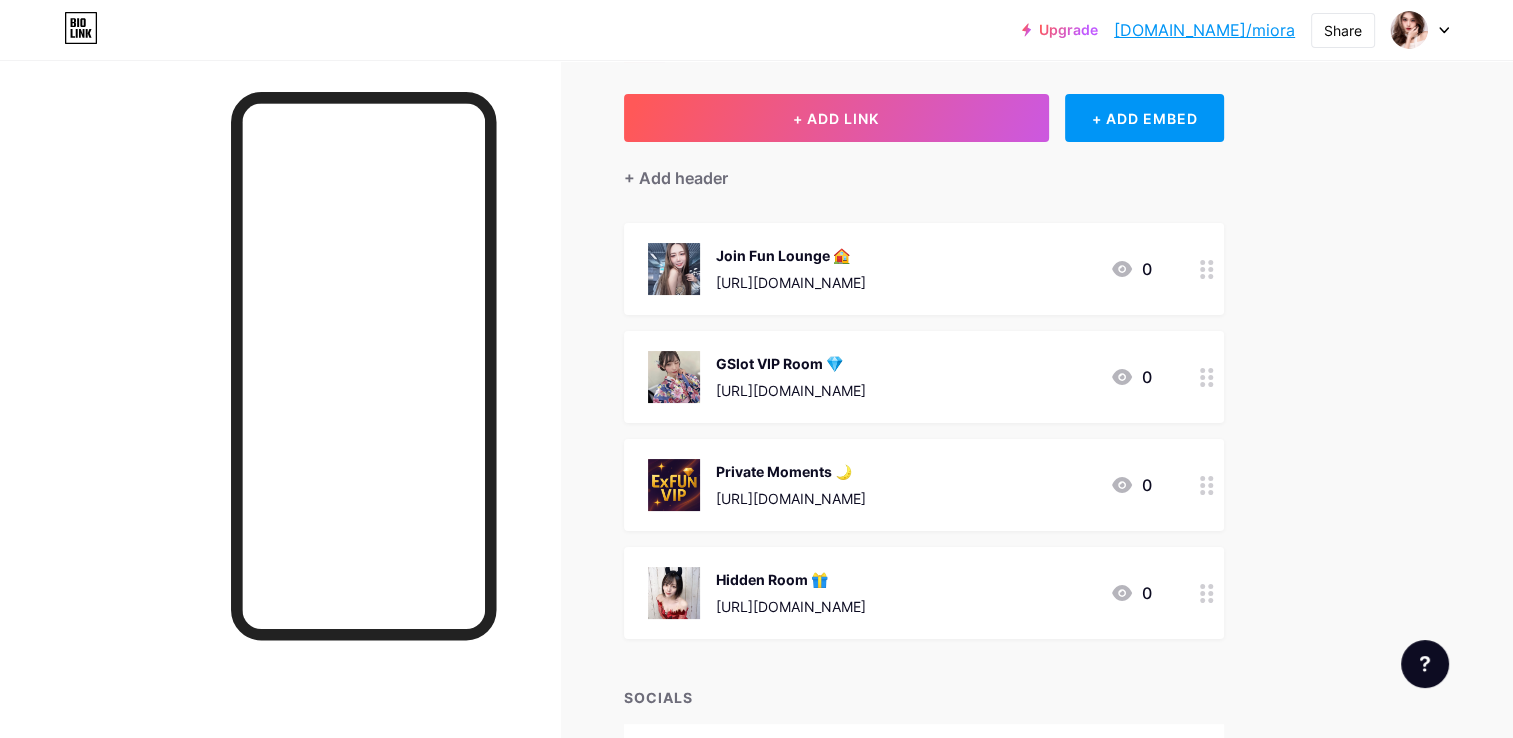 scroll, scrollTop: 0, scrollLeft: 0, axis: both 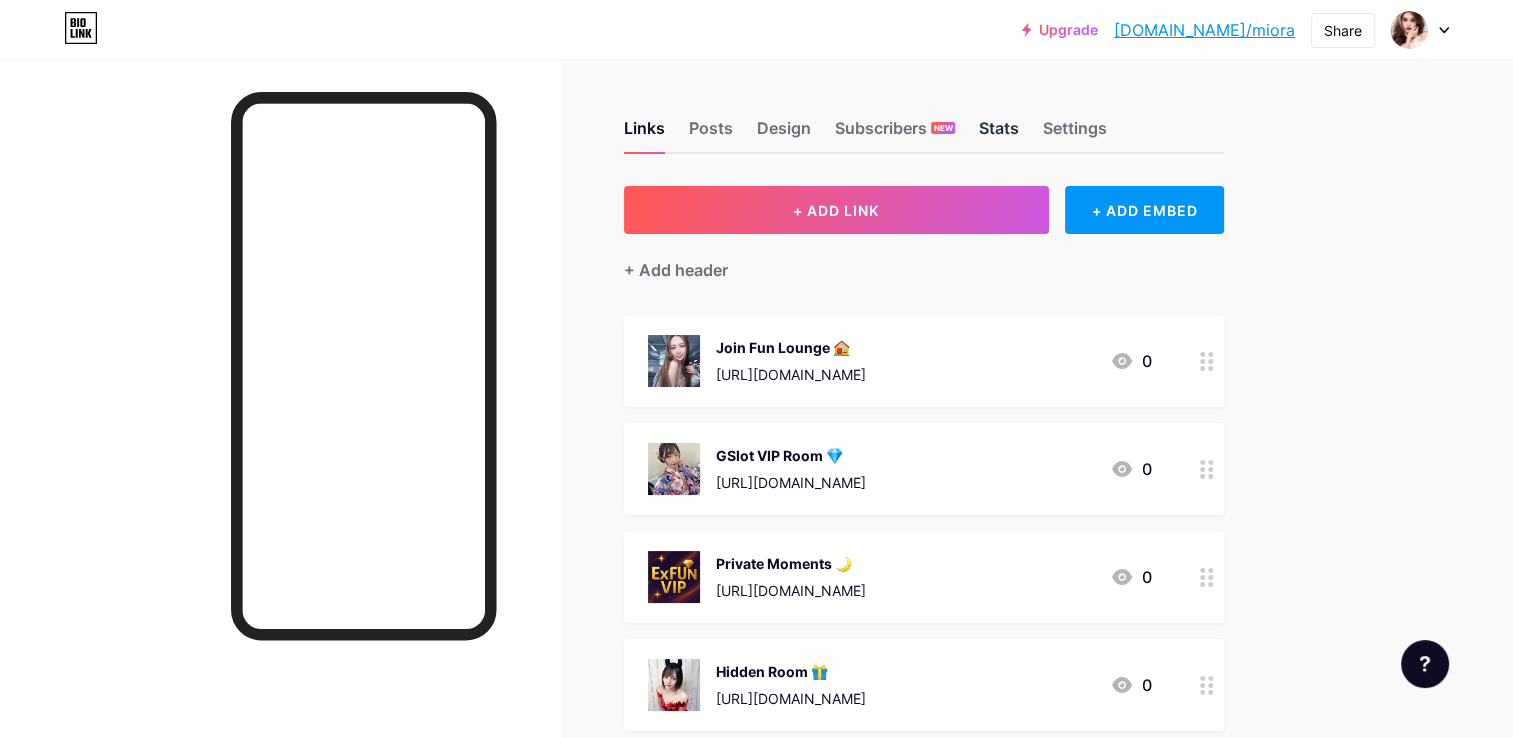 click on "Stats" at bounding box center (999, 134) 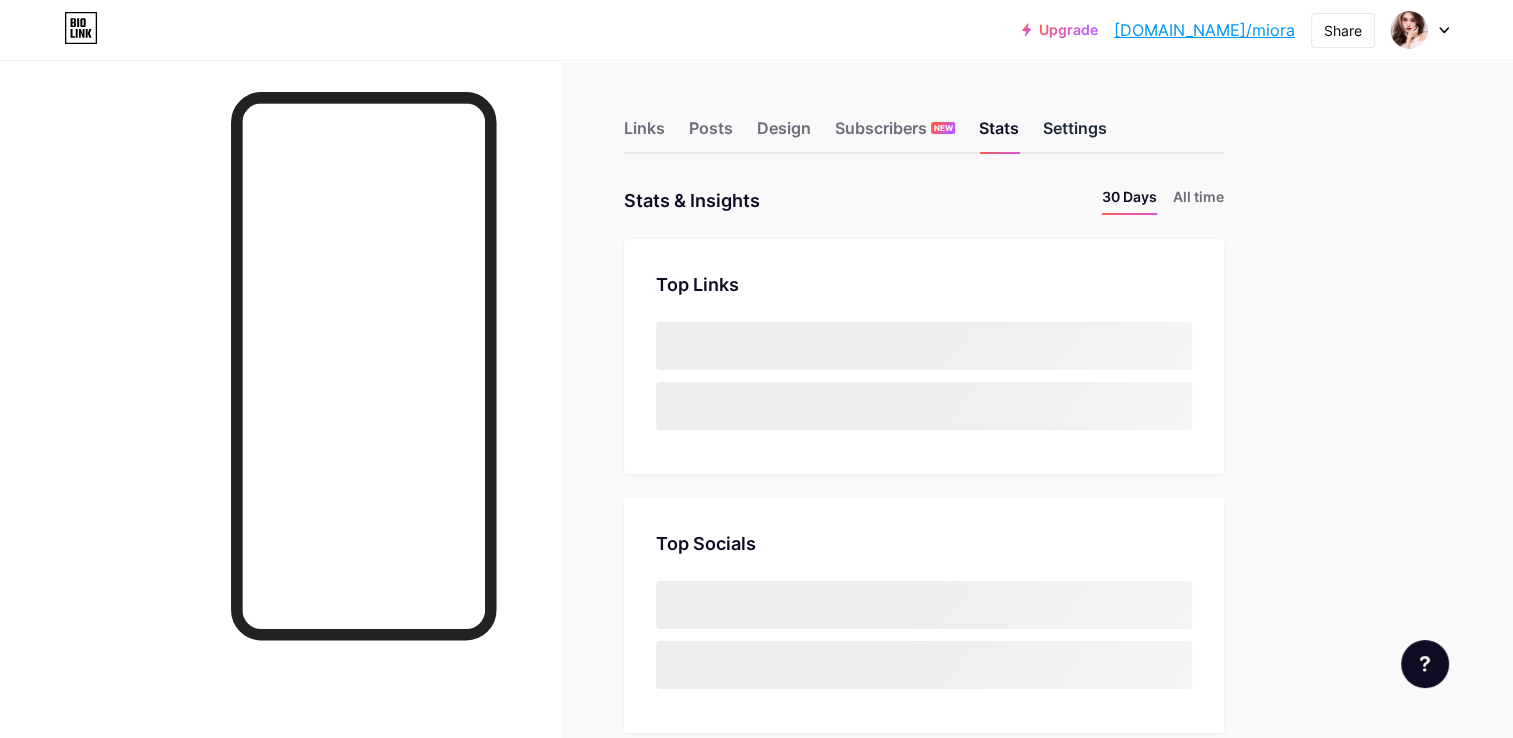 click on "Settings" at bounding box center (1075, 134) 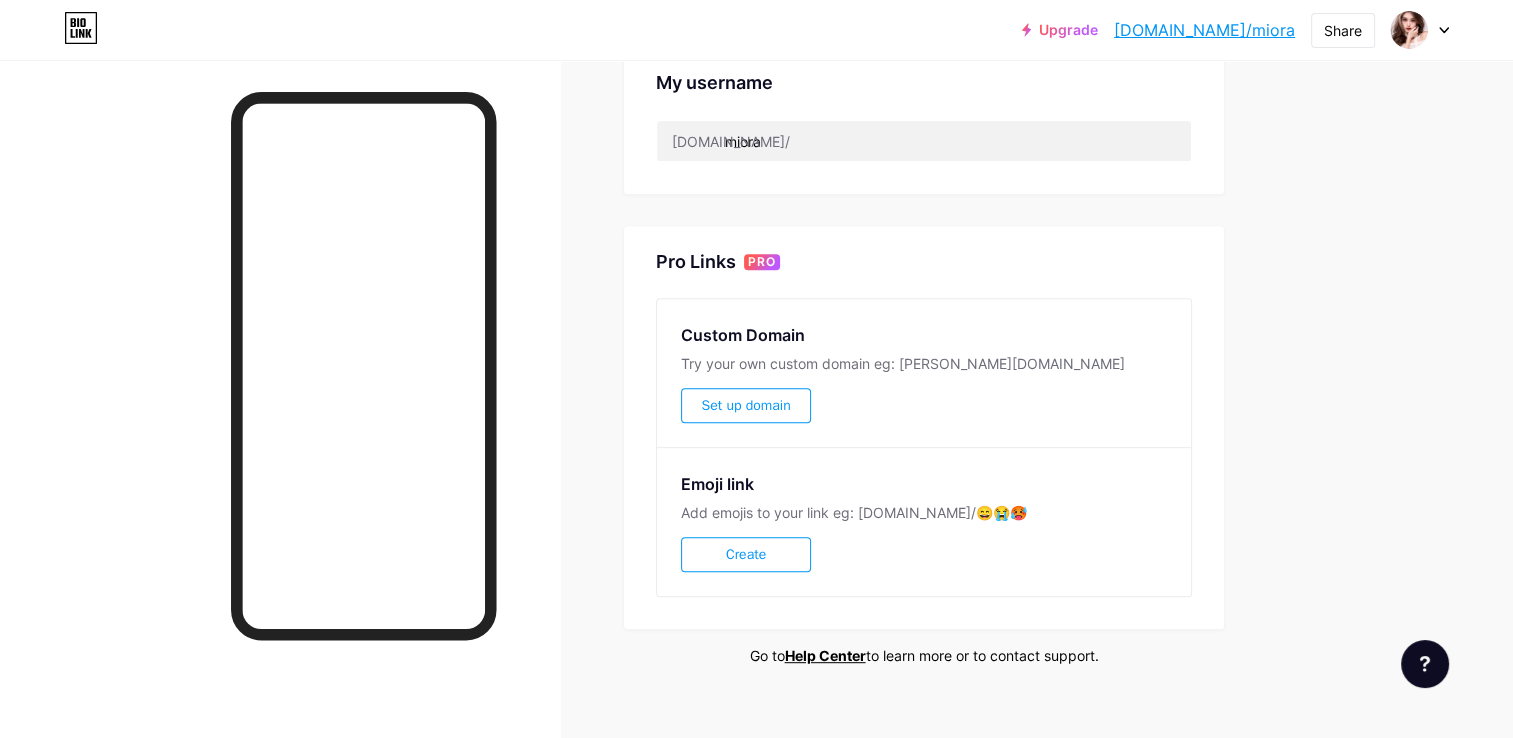 scroll, scrollTop: 400, scrollLeft: 0, axis: vertical 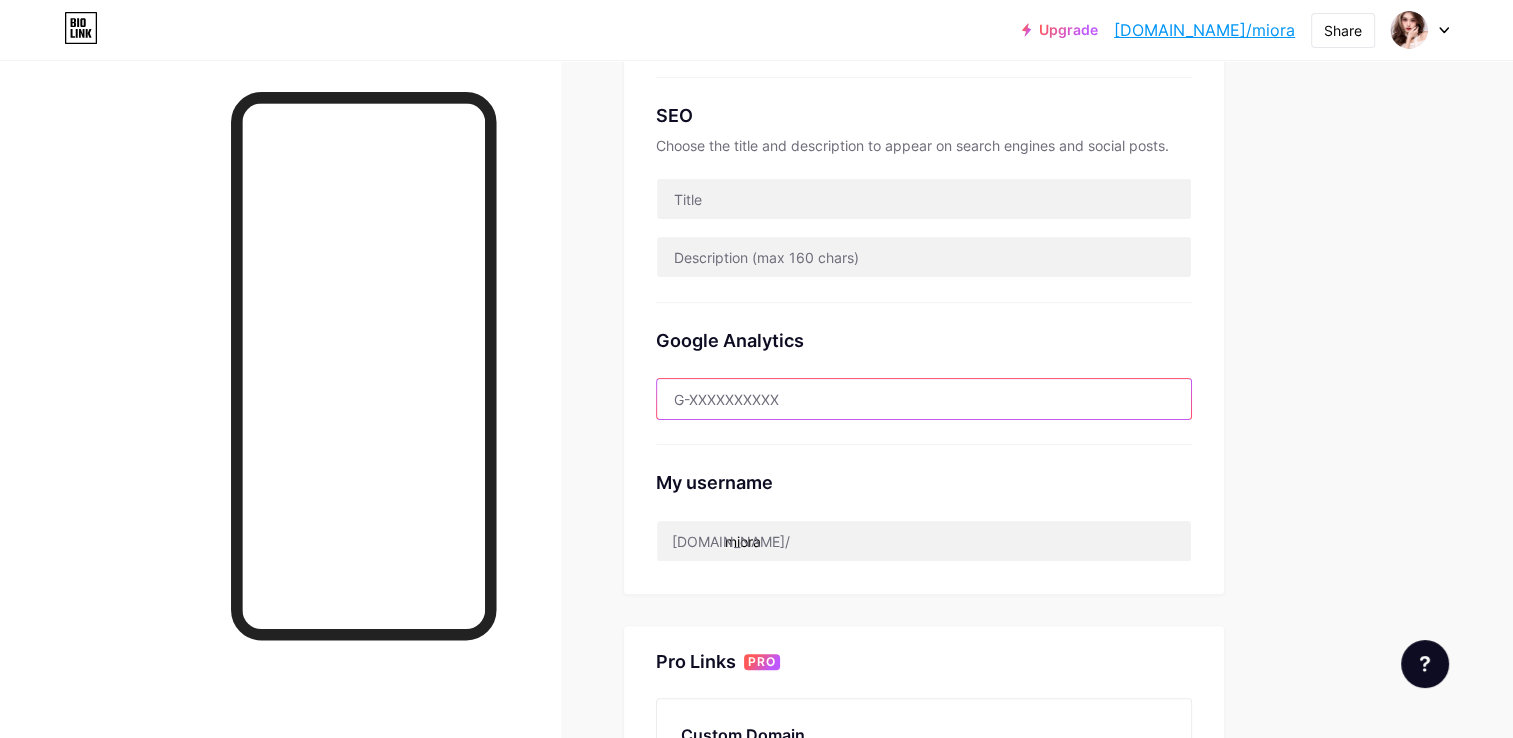 click at bounding box center (924, 399) 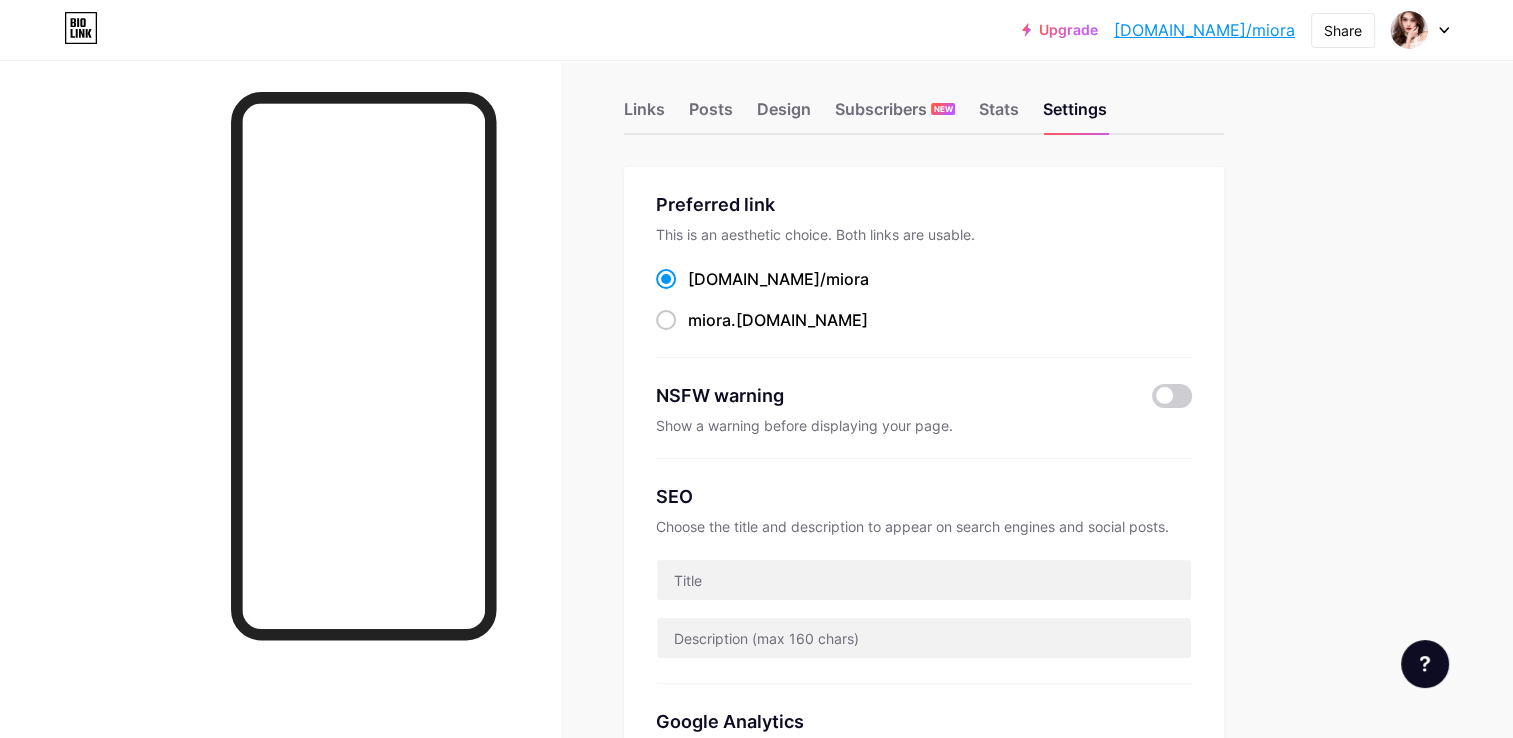 scroll, scrollTop: 0, scrollLeft: 0, axis: both 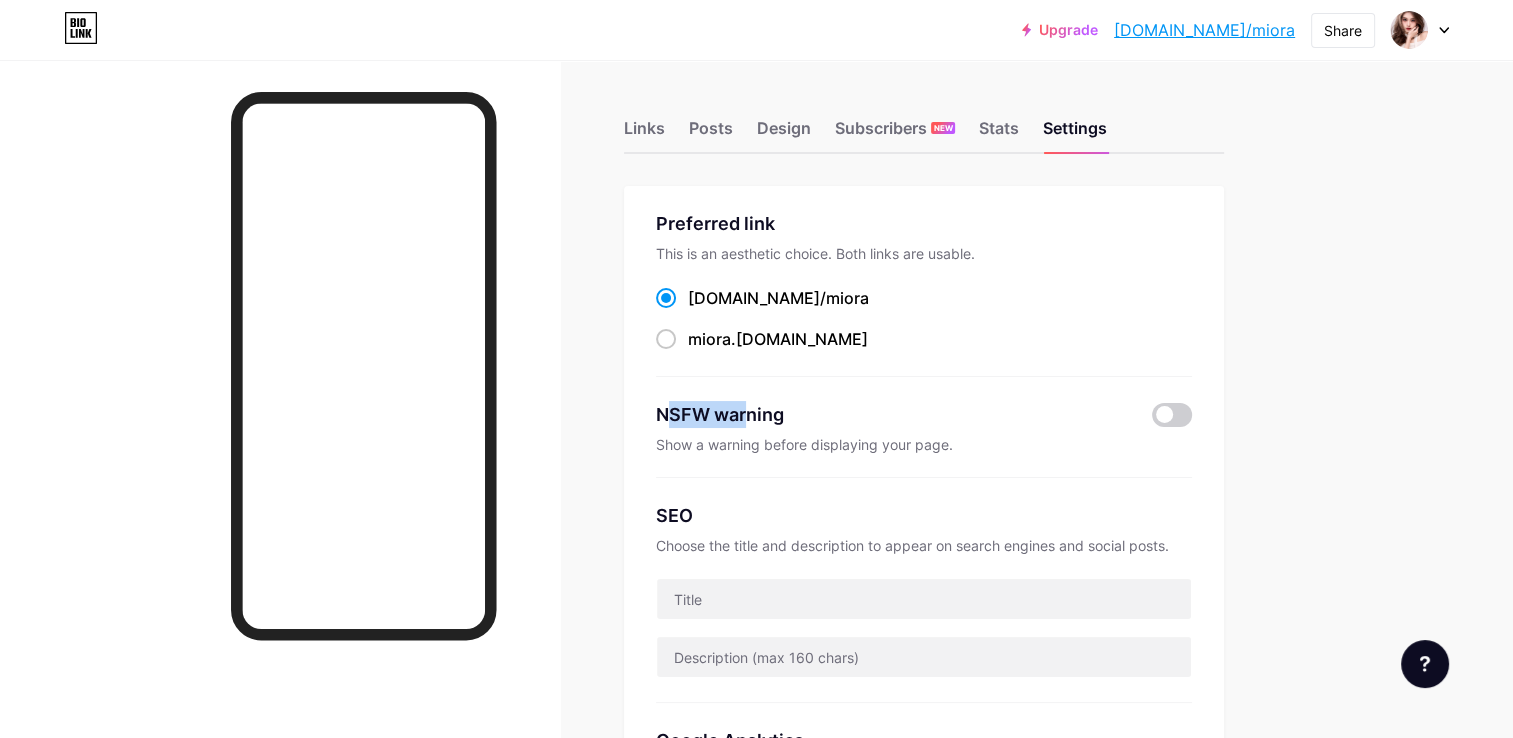 drag, startPoint x: 671, startPoint y: 412, endPoint x: 792, endPoint y: 412, distance: 121 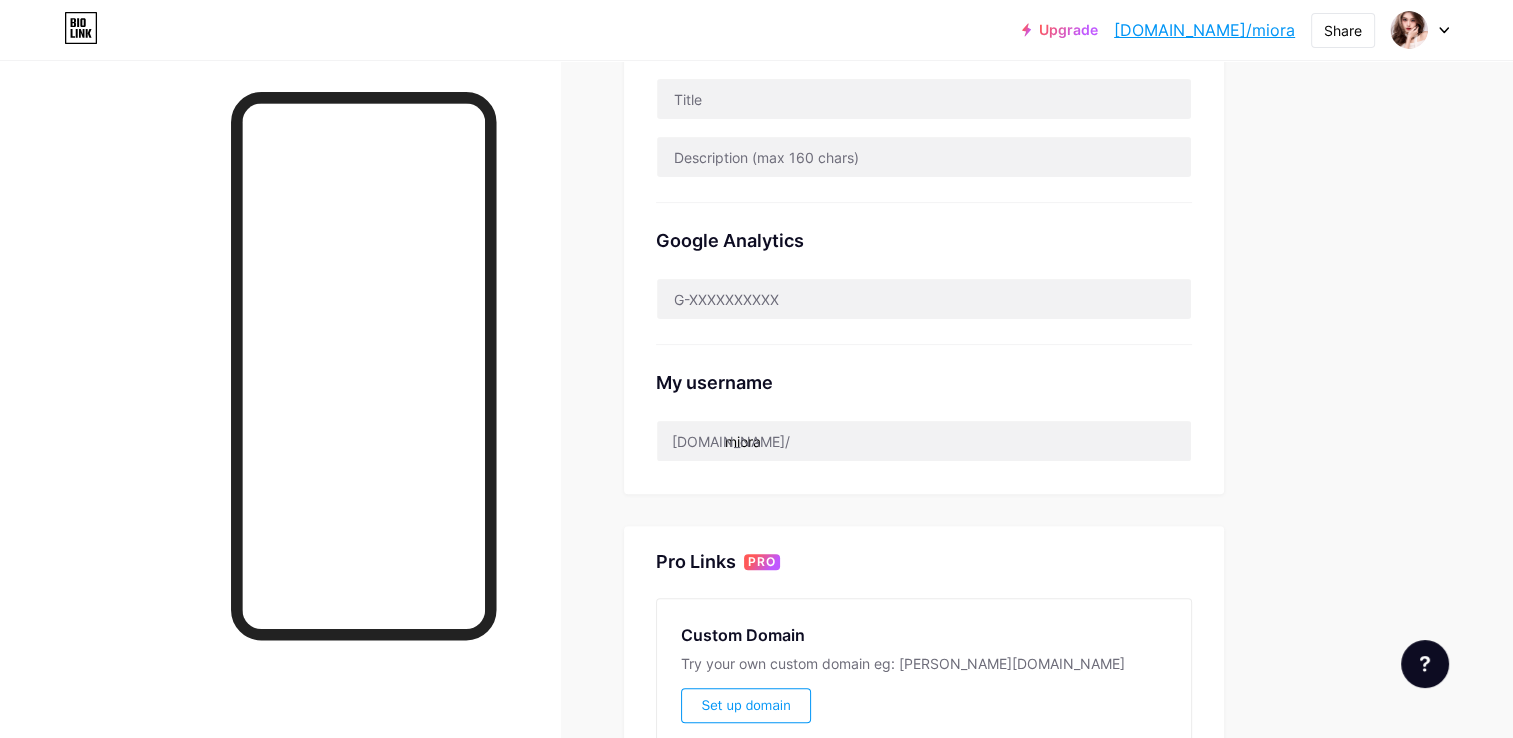 scroll, scrollTop: 700, scrollLeft: 0, axis: vertical 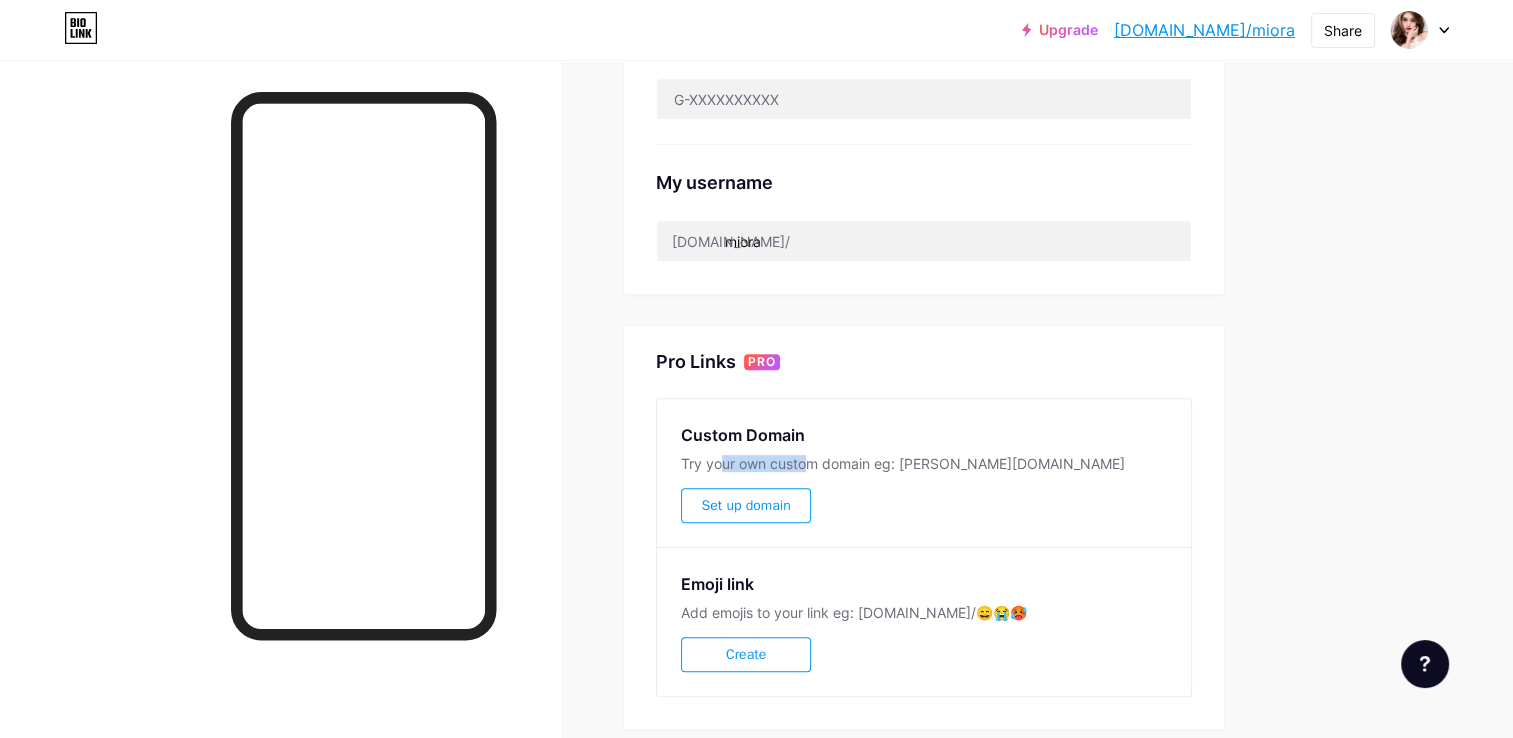 drag, startPoint x: 720, startPoint y: 454, endPoint x: 816, endPoint y: 460, distance: 96.18732 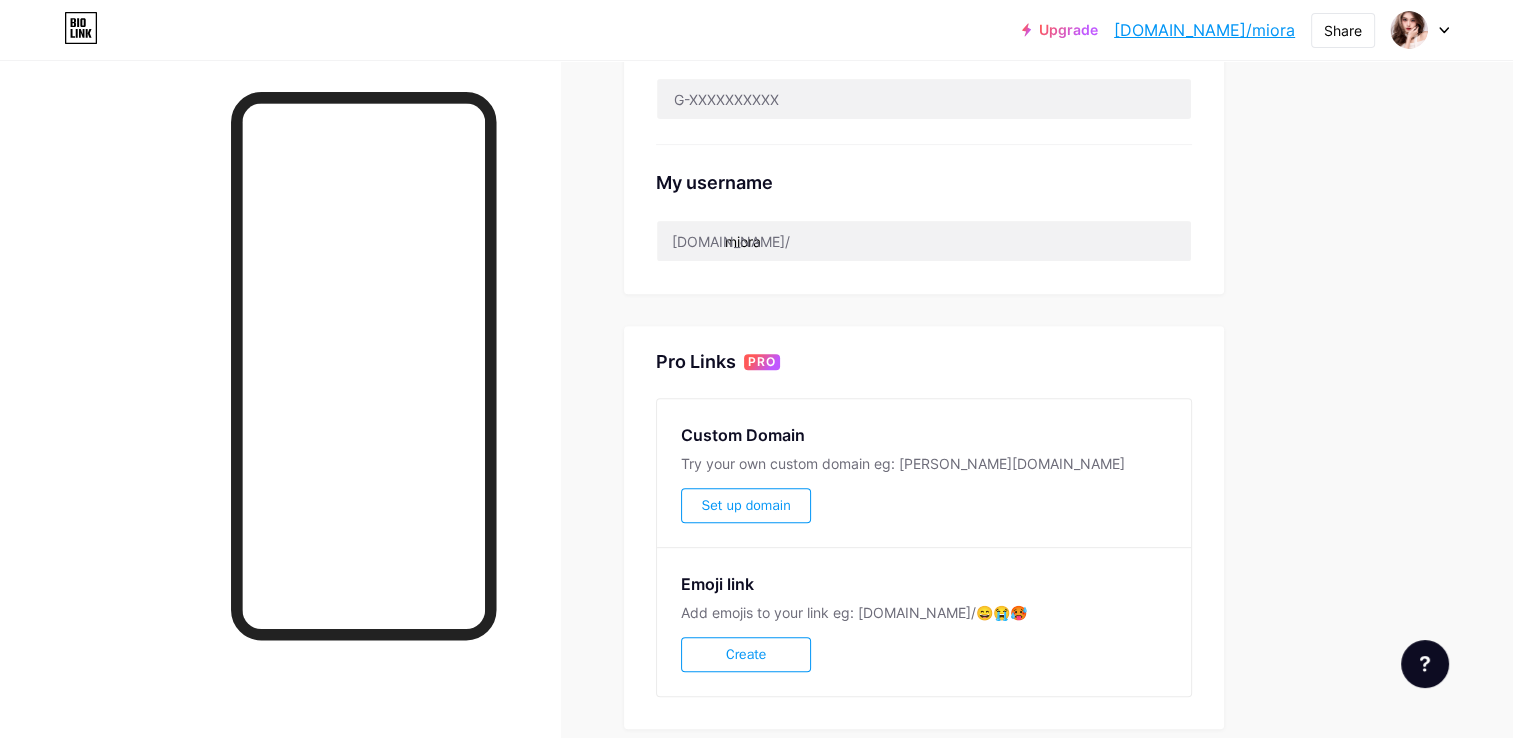 drag, startPoint x: 816, startPoint y: 460, endPoint x: 968, endPoint y: 456, distance: 152.05263 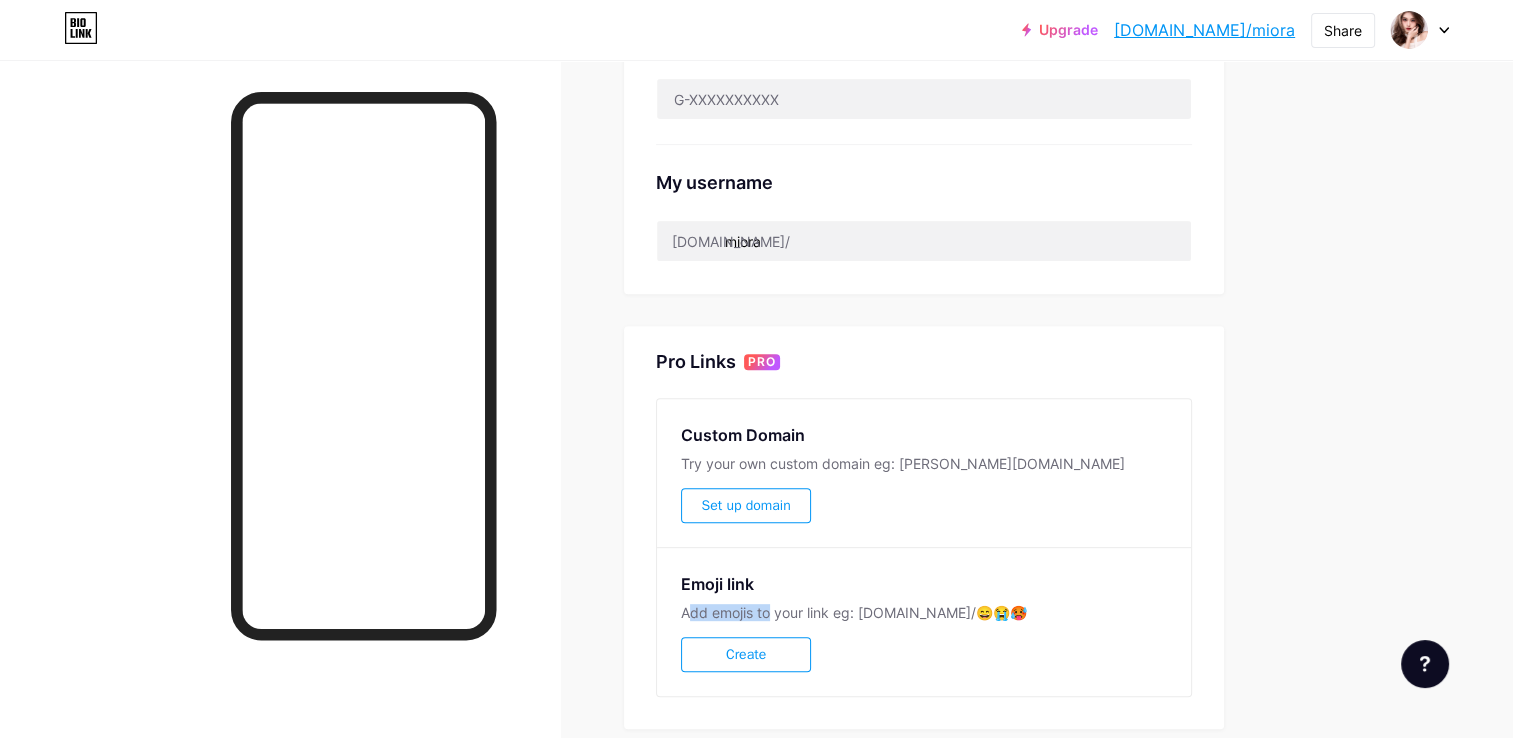 drag, startPoint x: 687, startPoint y: 601, endPoint x: 813, endPoint y: 602, distance: 126.00397 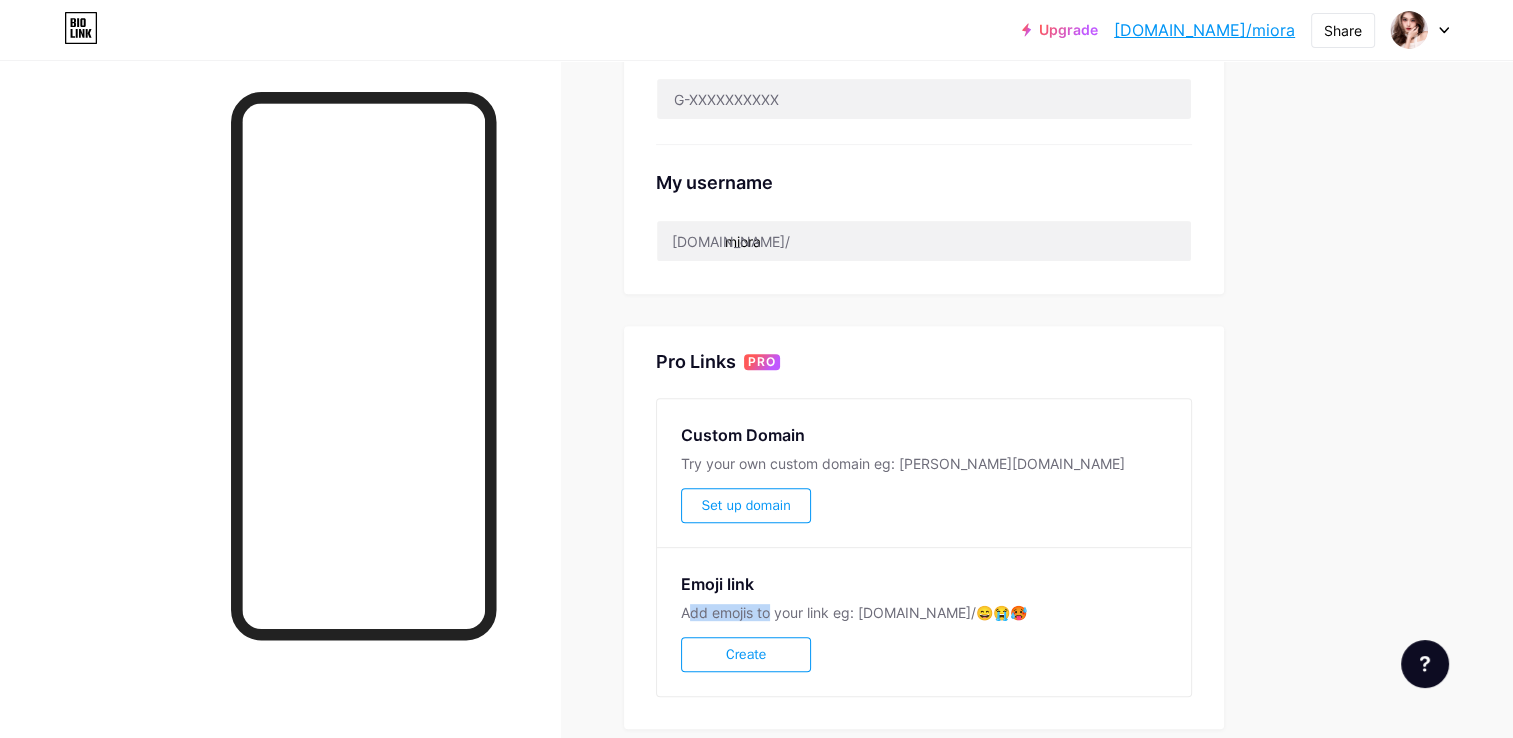 click on "Add emojis to your link eg: bio.link/😄😭🥵" at bounding box center (924, 612) 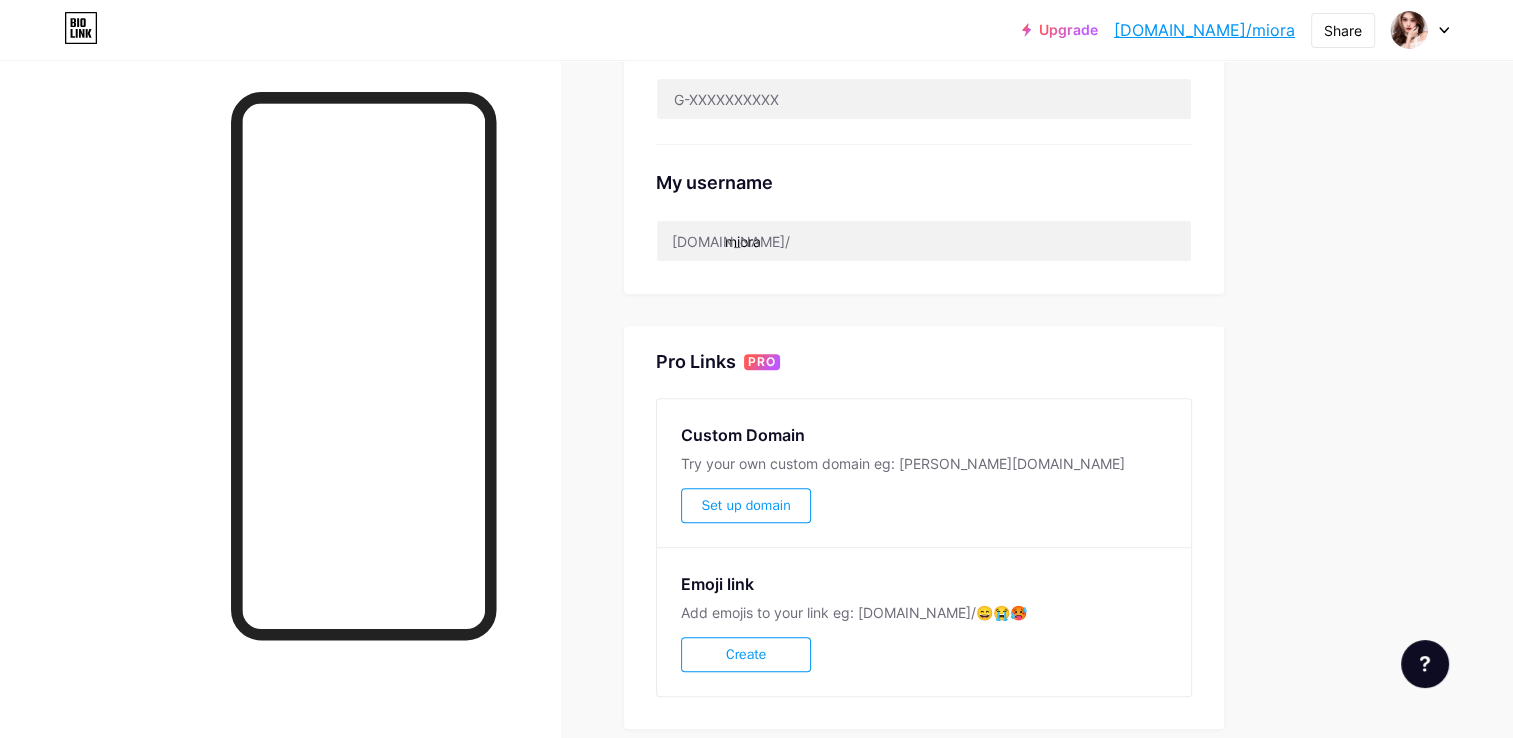 drag, startPoint x: 813, startPoint y: 602, endPoint x: 1129, endPoint y: 546, distance: 320.92368 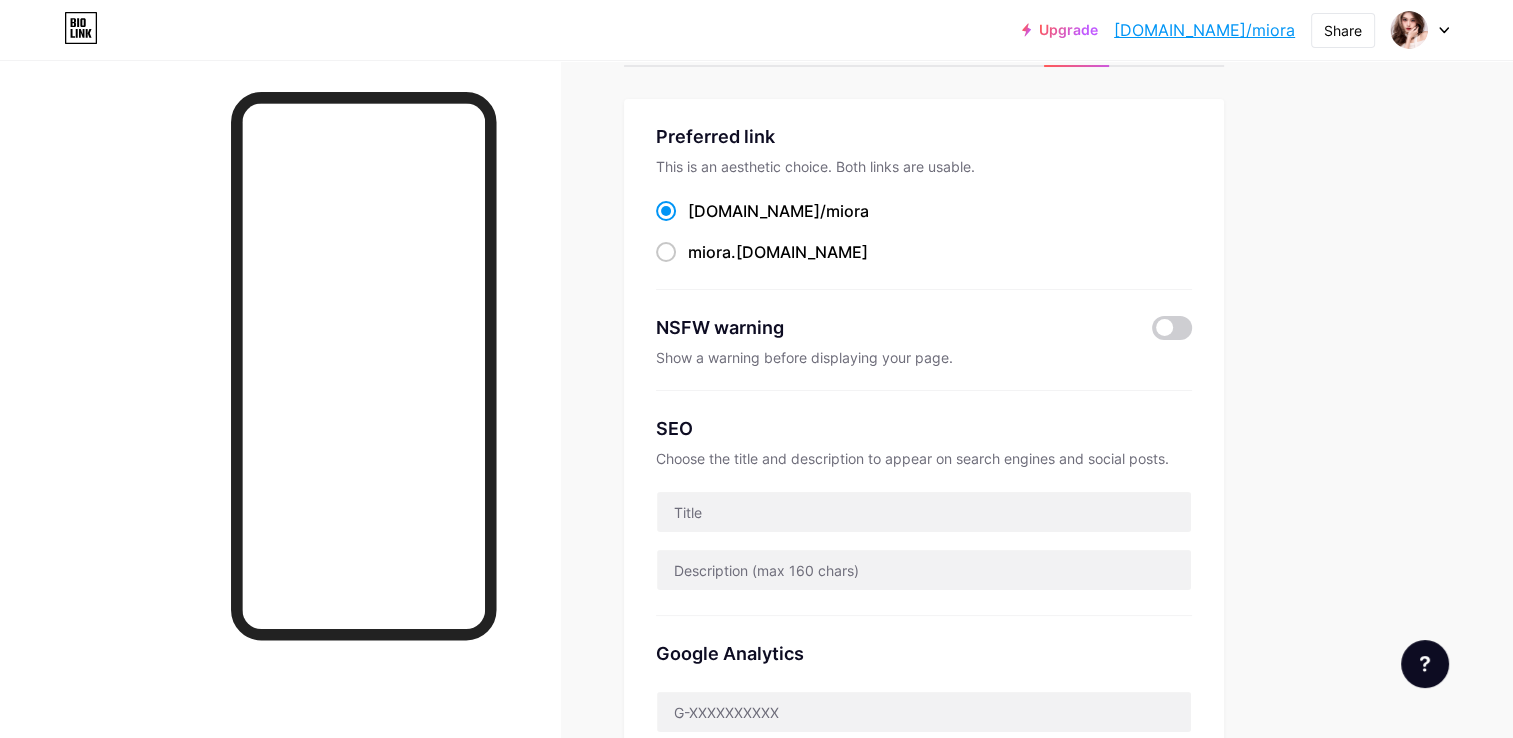 scroll, scrollTop: 0, scrollLeft: 0, axis: both 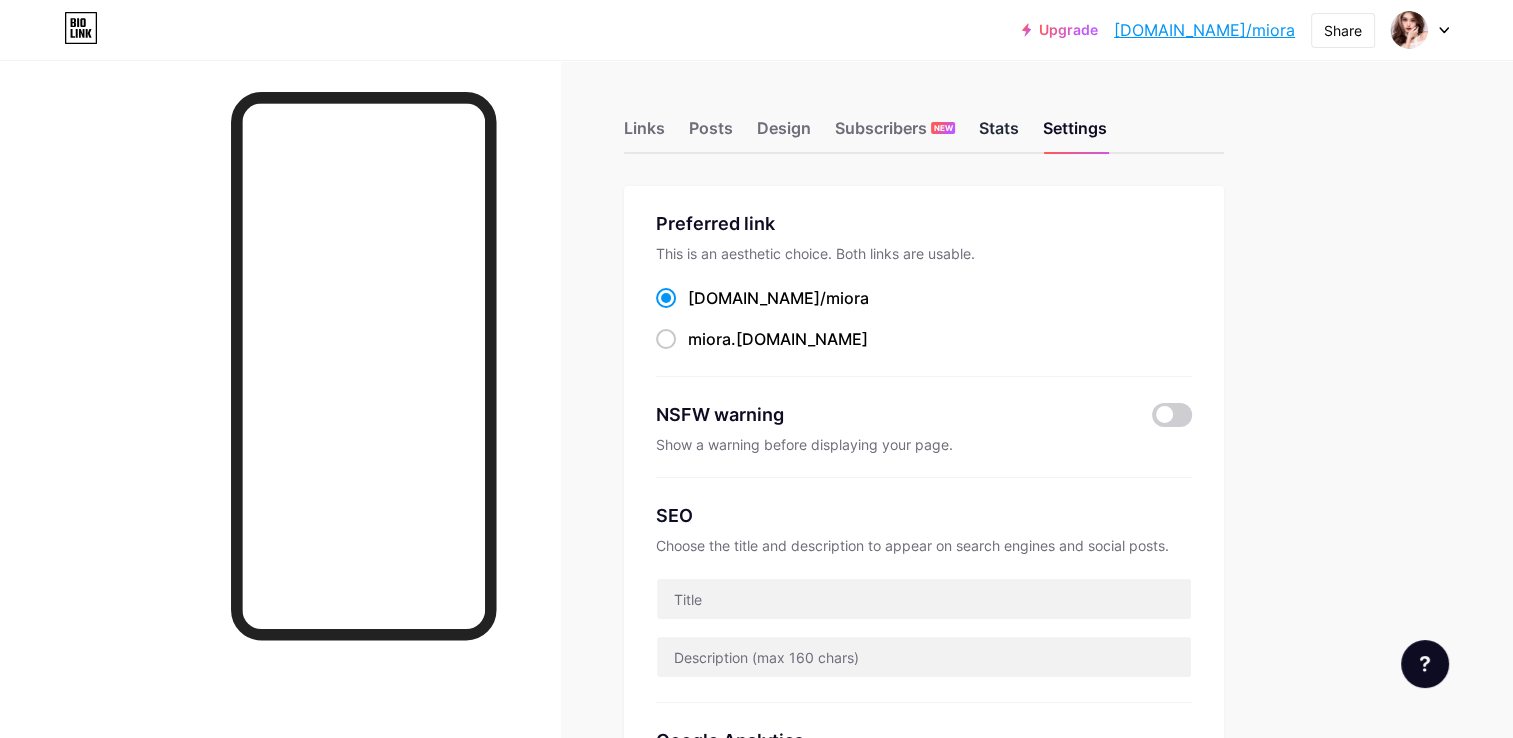 click on "Stats" at bounding box center (999, 134) 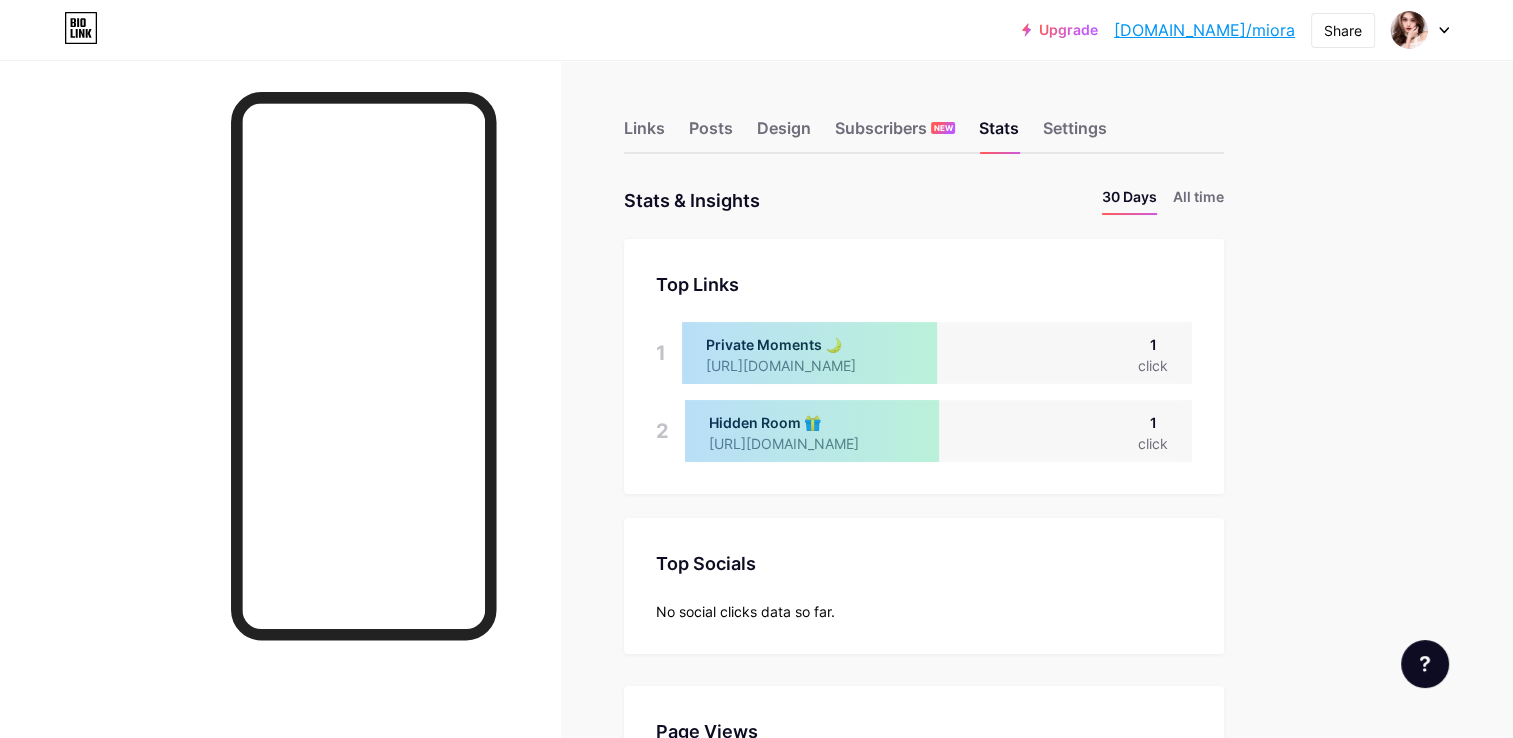 scroll, scrollTop: 999261, scrollLeft: 998487, axis: both 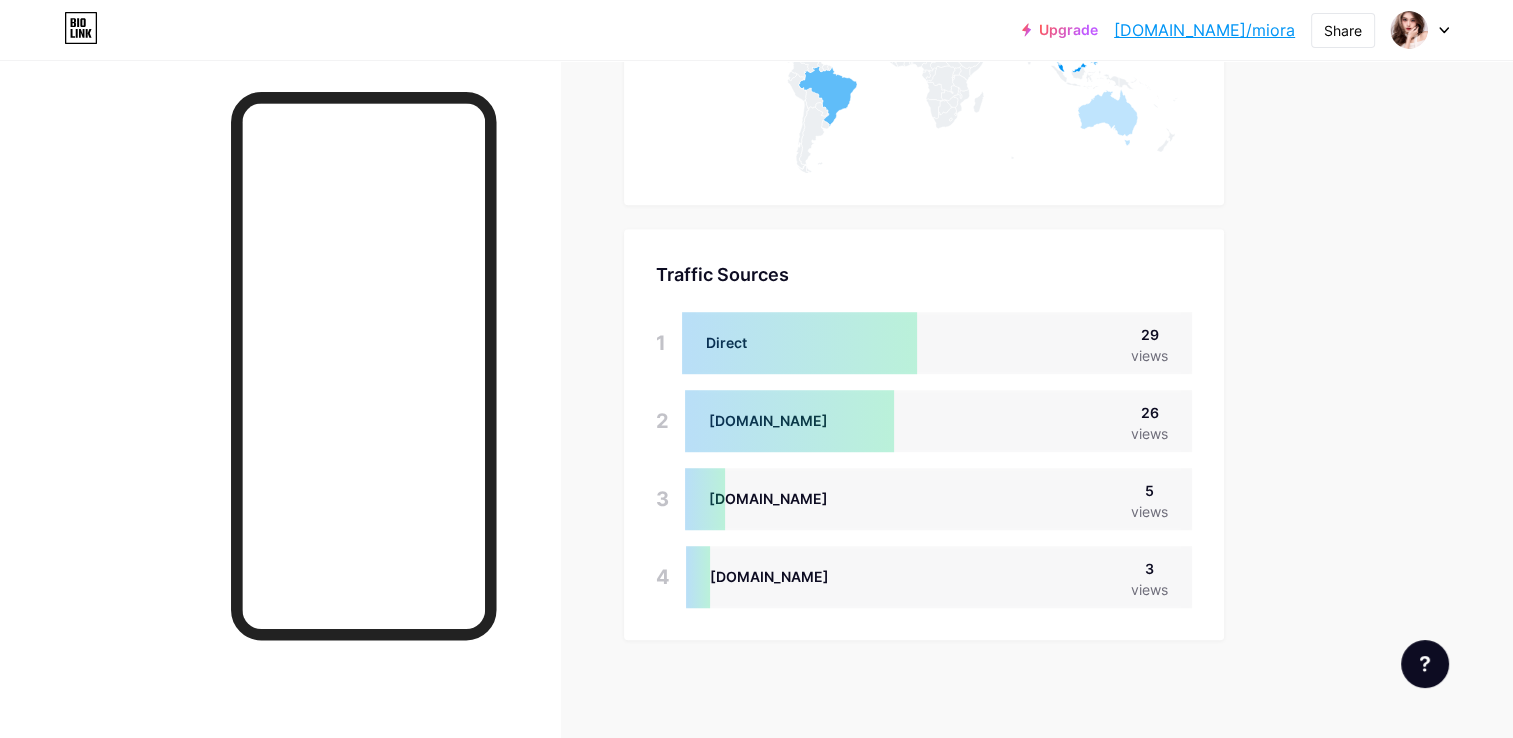 click at bounding box center (799, 343) 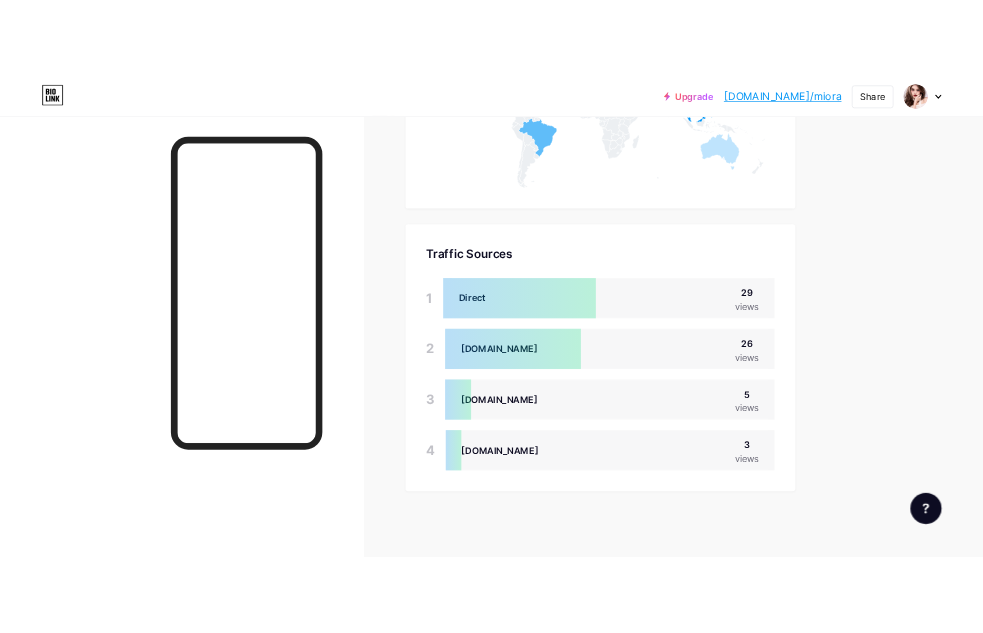 scroll, scrollTop: 1284, scrollLeft: 0, axis: vertical 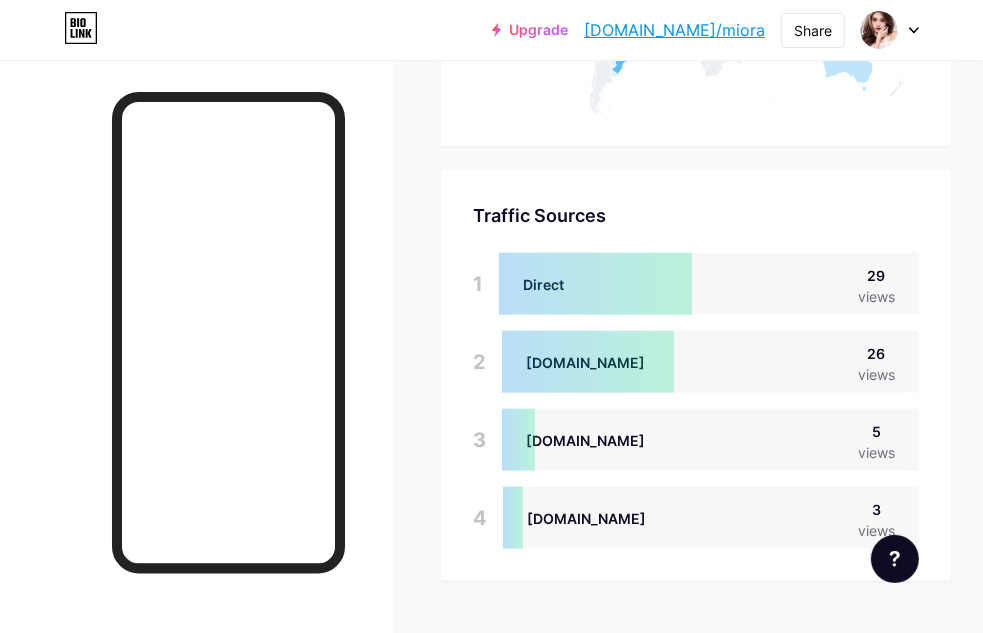 click on "Link Copied" at bounding box center (491, -25) 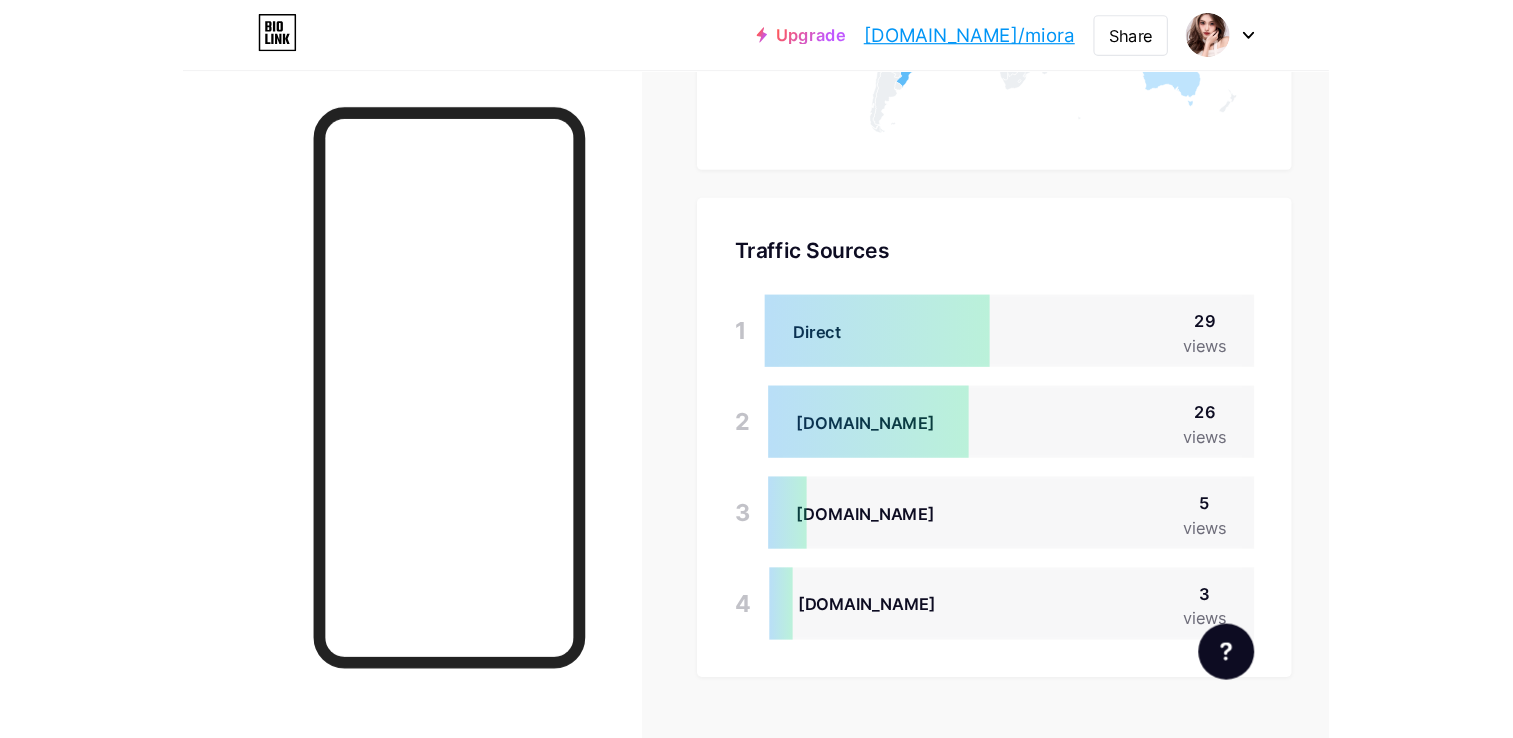 scroll, scrollTop: 1325, scrollLeft: 0, axis: vertical 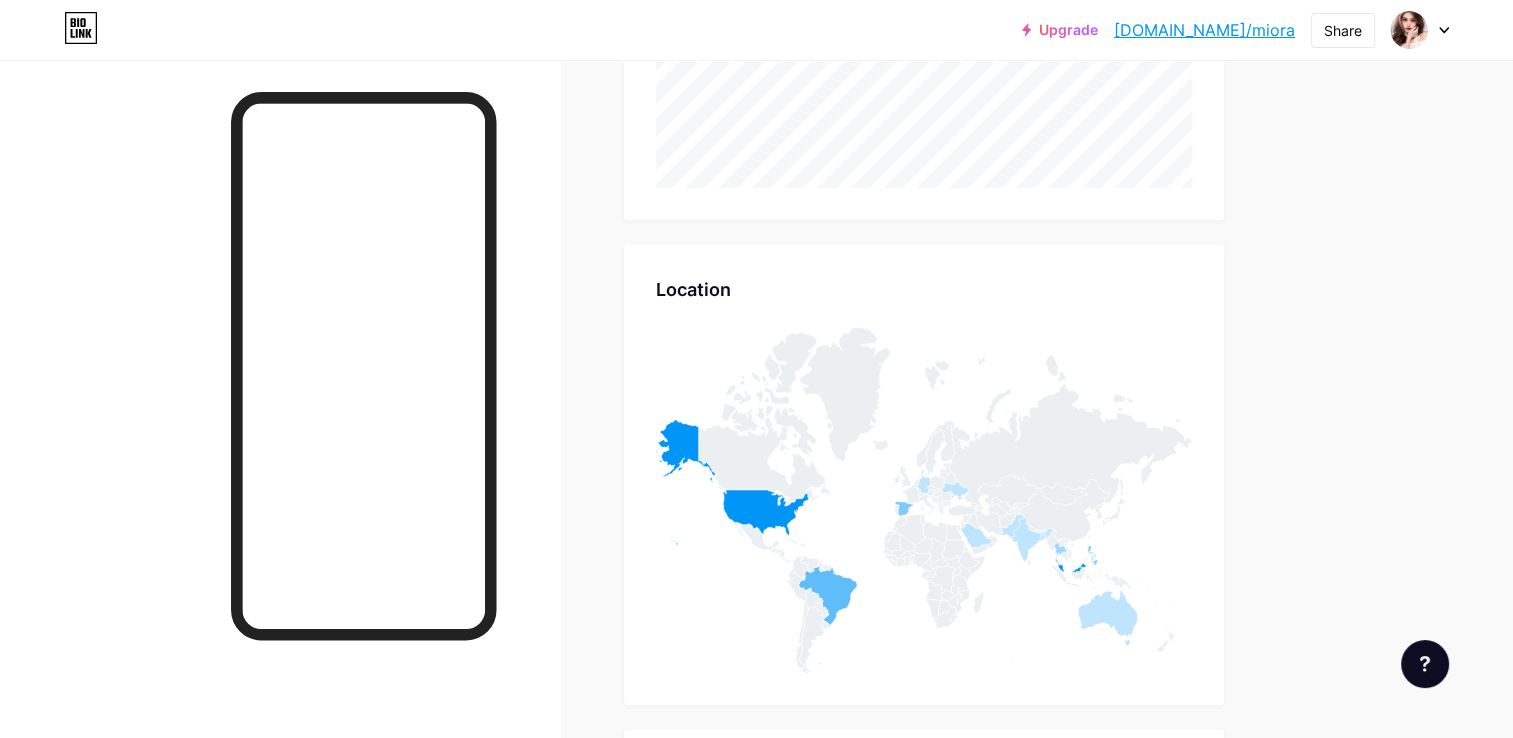 click on "[DOMAIN_NAME]/miora" at bounding box center (1204, 30) 